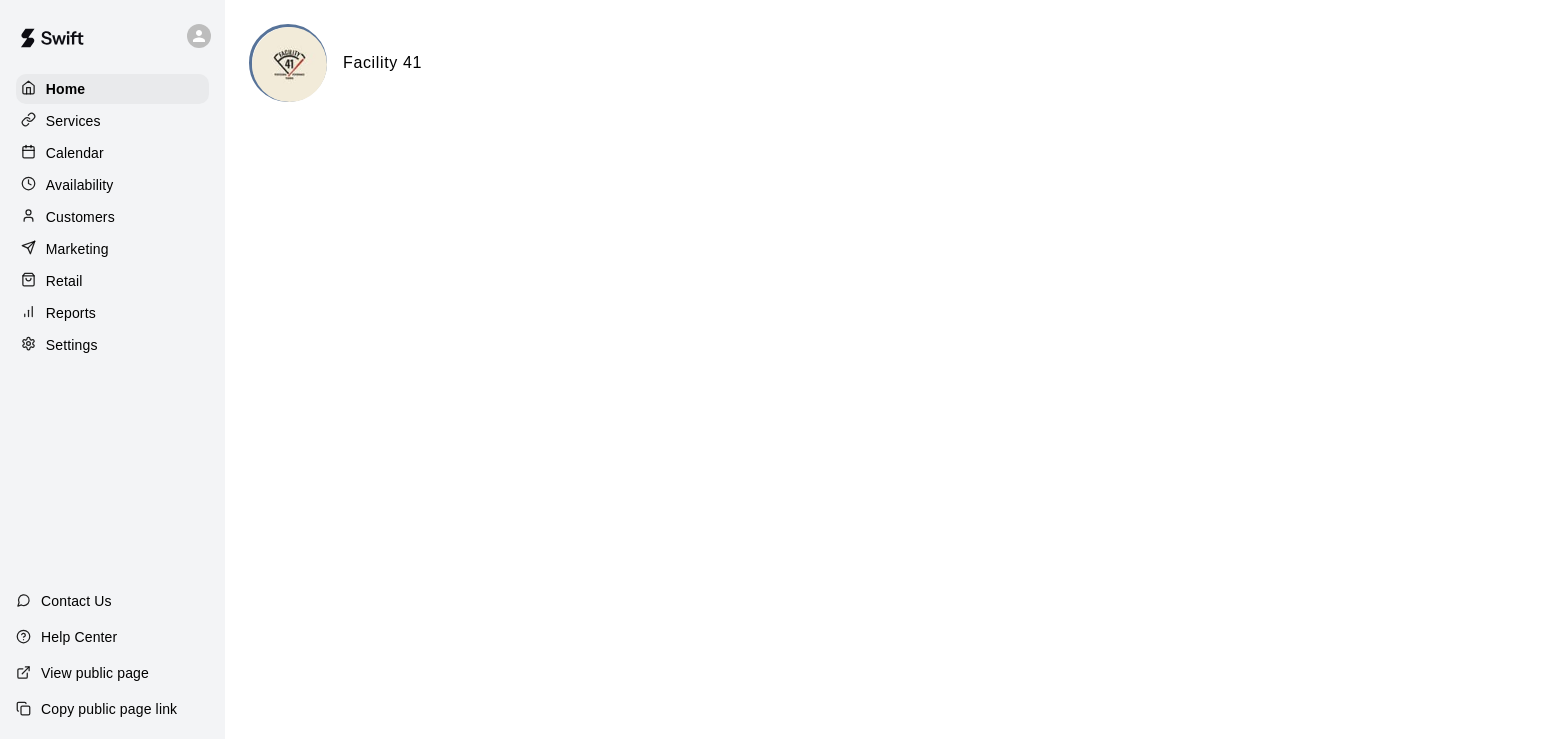 scroll, scrollTop: 0, scrollLeft: 0, axis: both 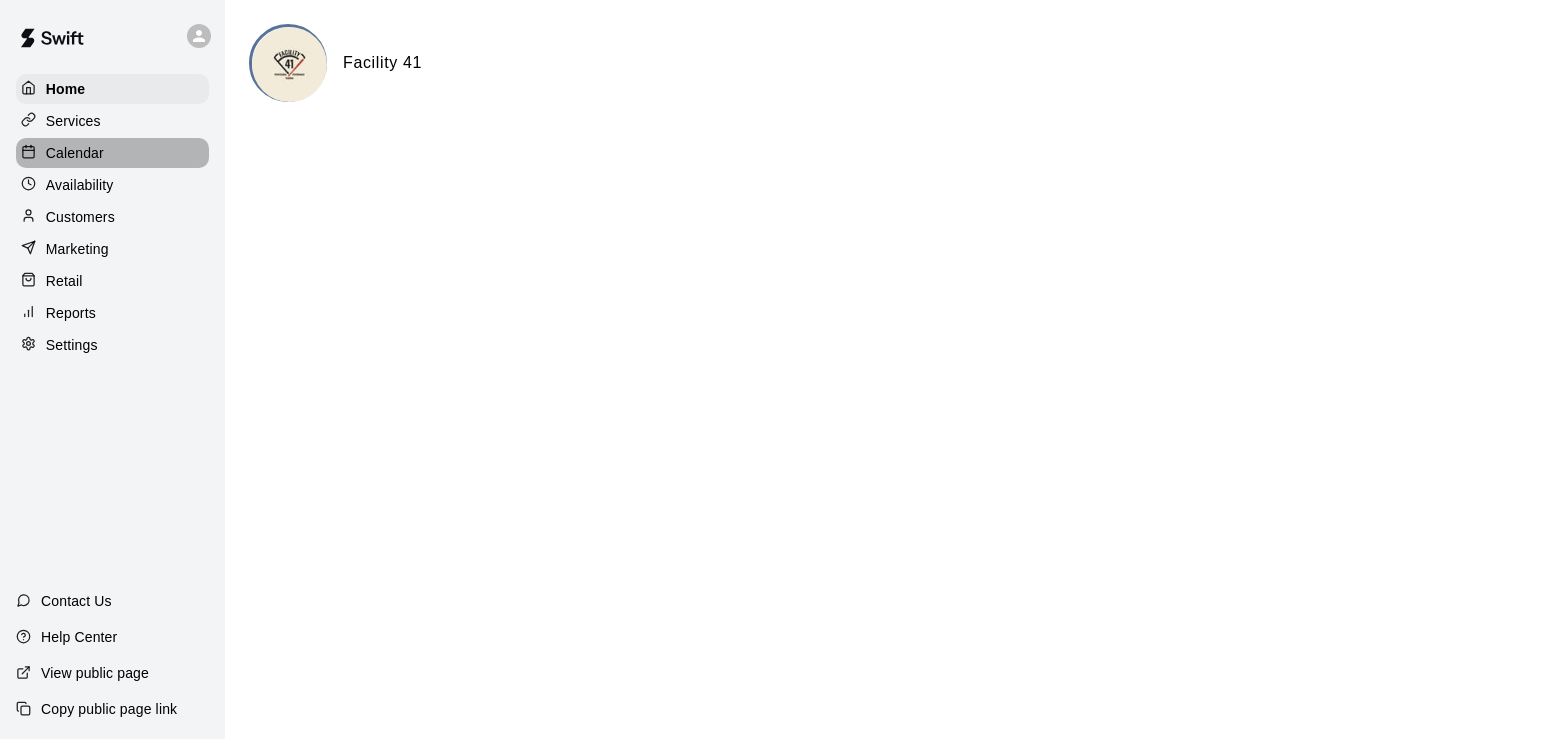 click on "Calendar" at bounding box center (75, 153) 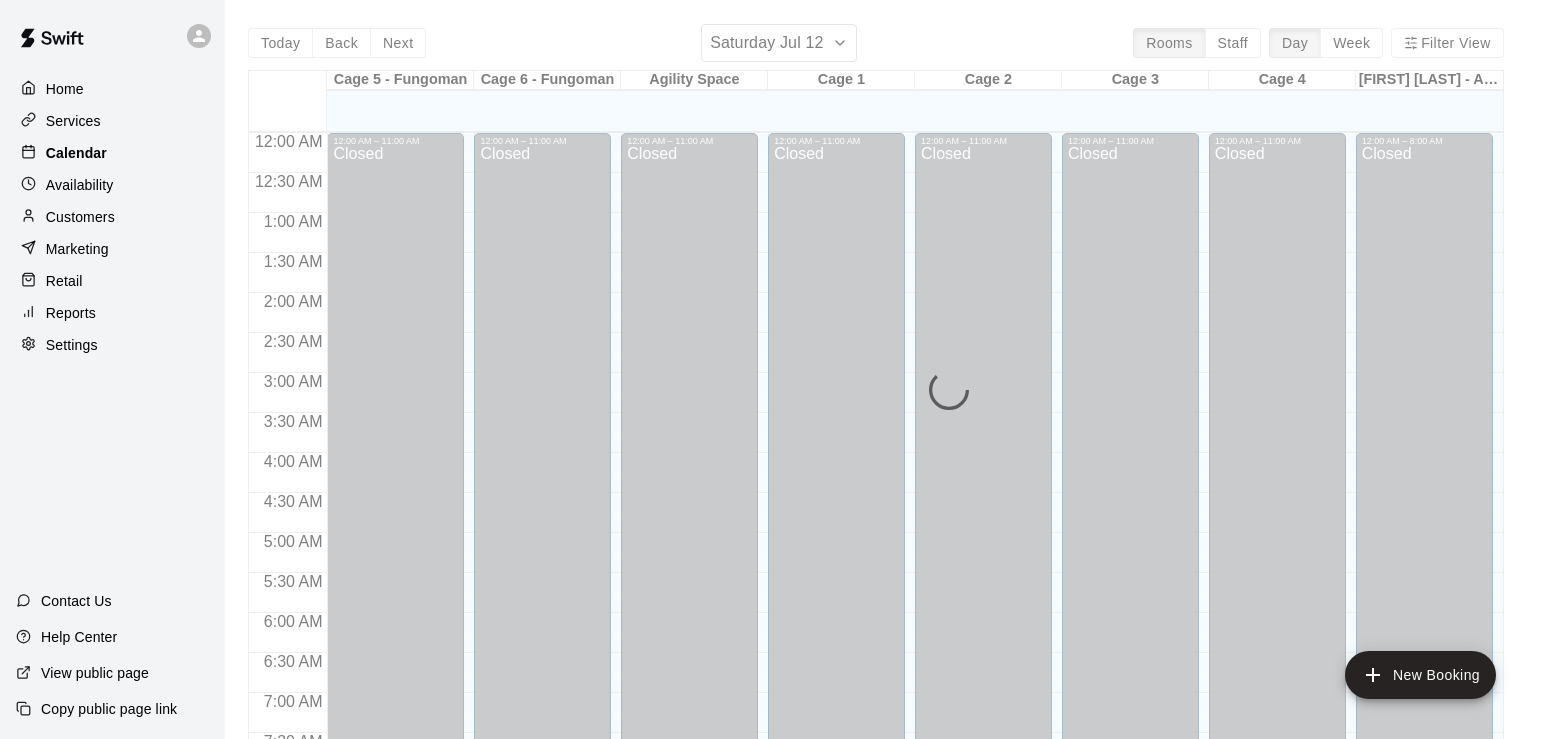 scroll, scrollTop: 1231, scrollLeft: 0, axis: vertical 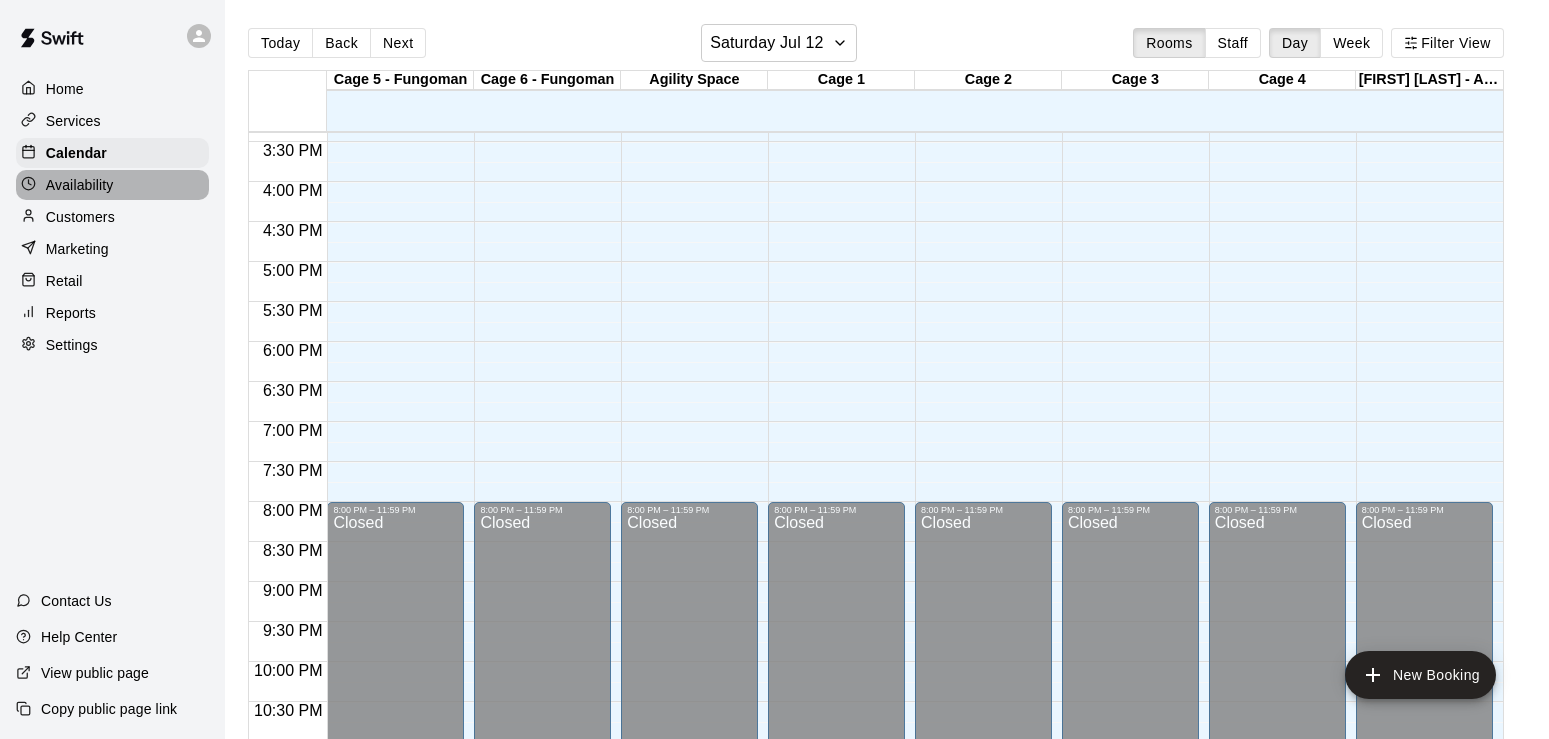 click on "Availability" at bounding box center (80, 185) 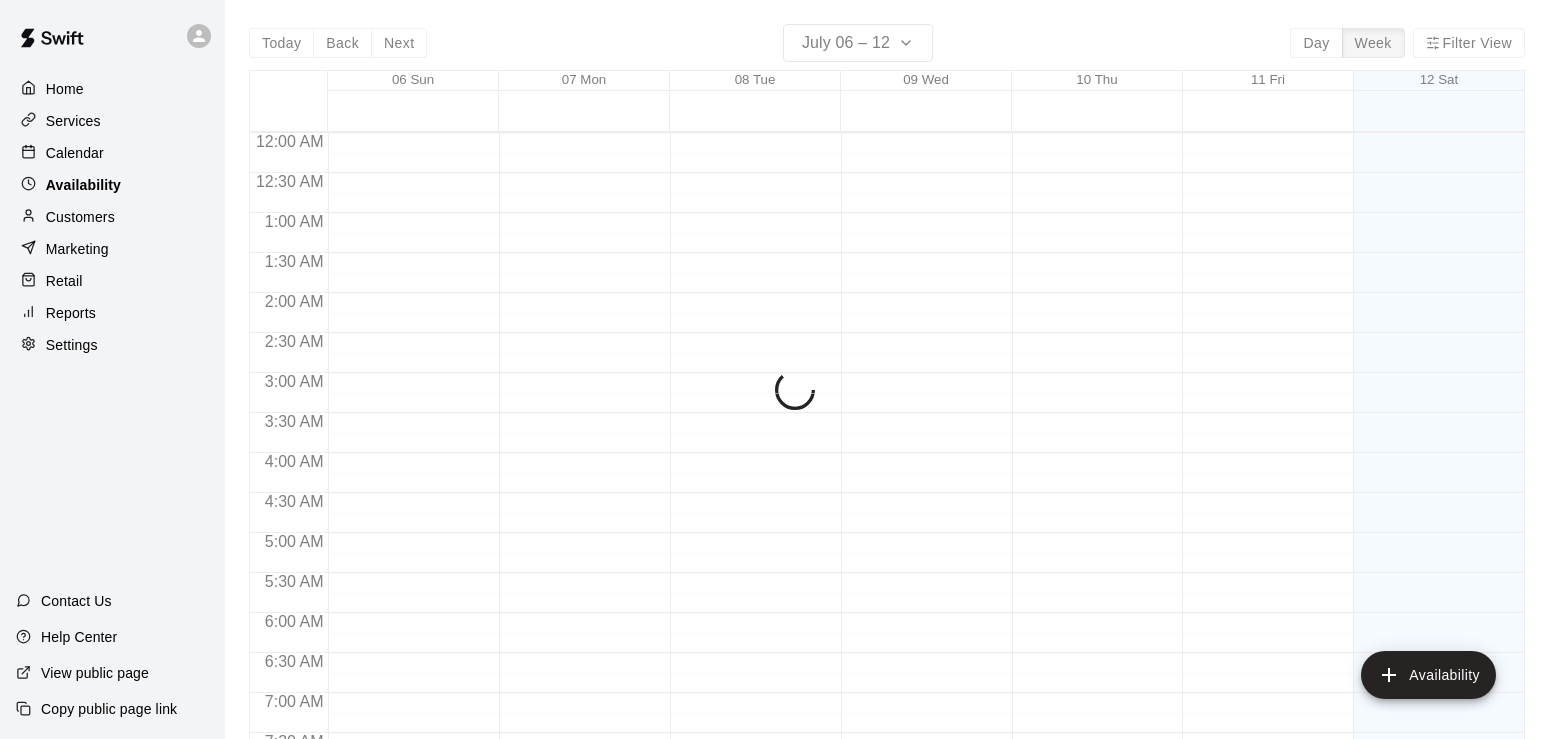 scroll, scrollTop: 1292, scrollLeft: 0, axis: vertical 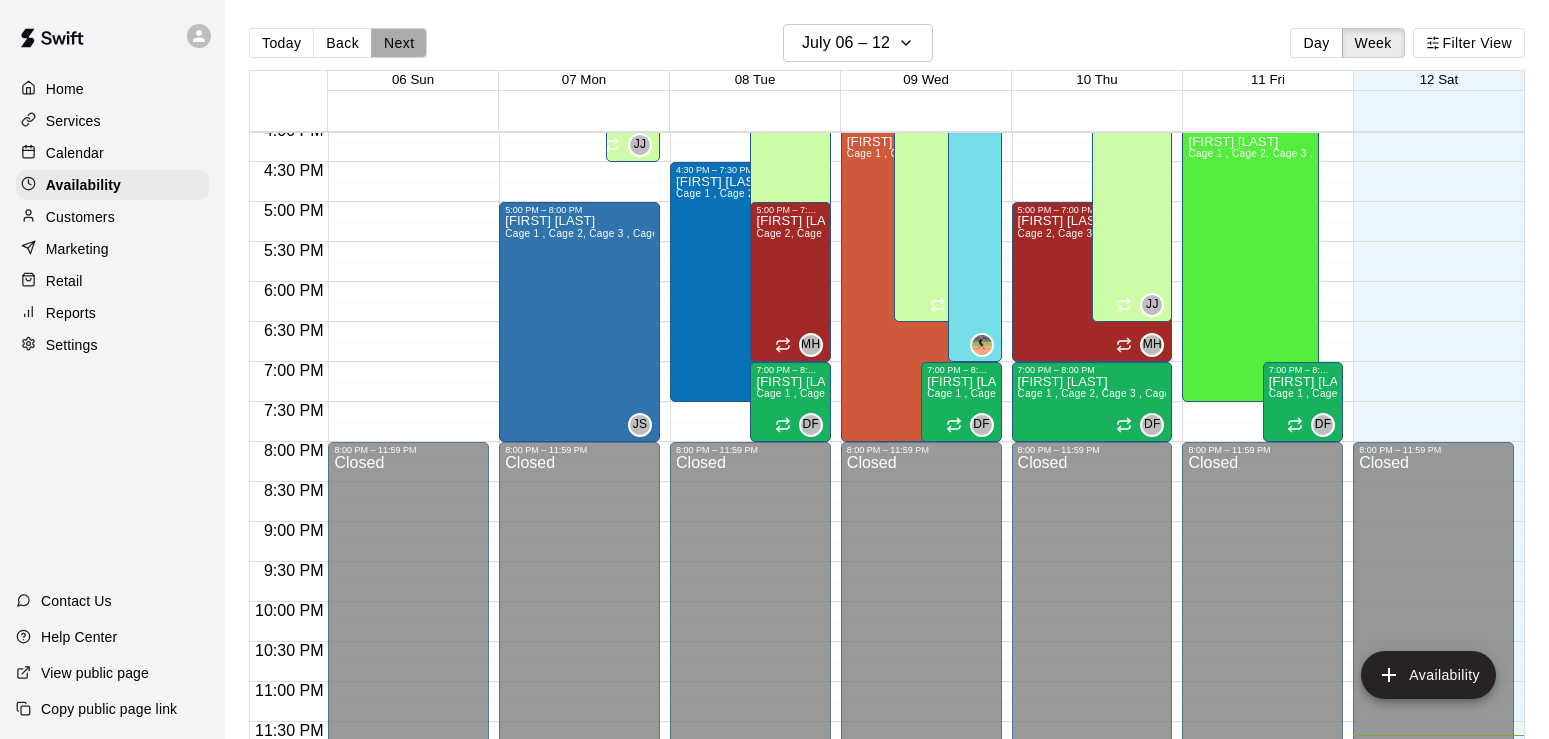 click on "Next" at bounding box center [399, 43] 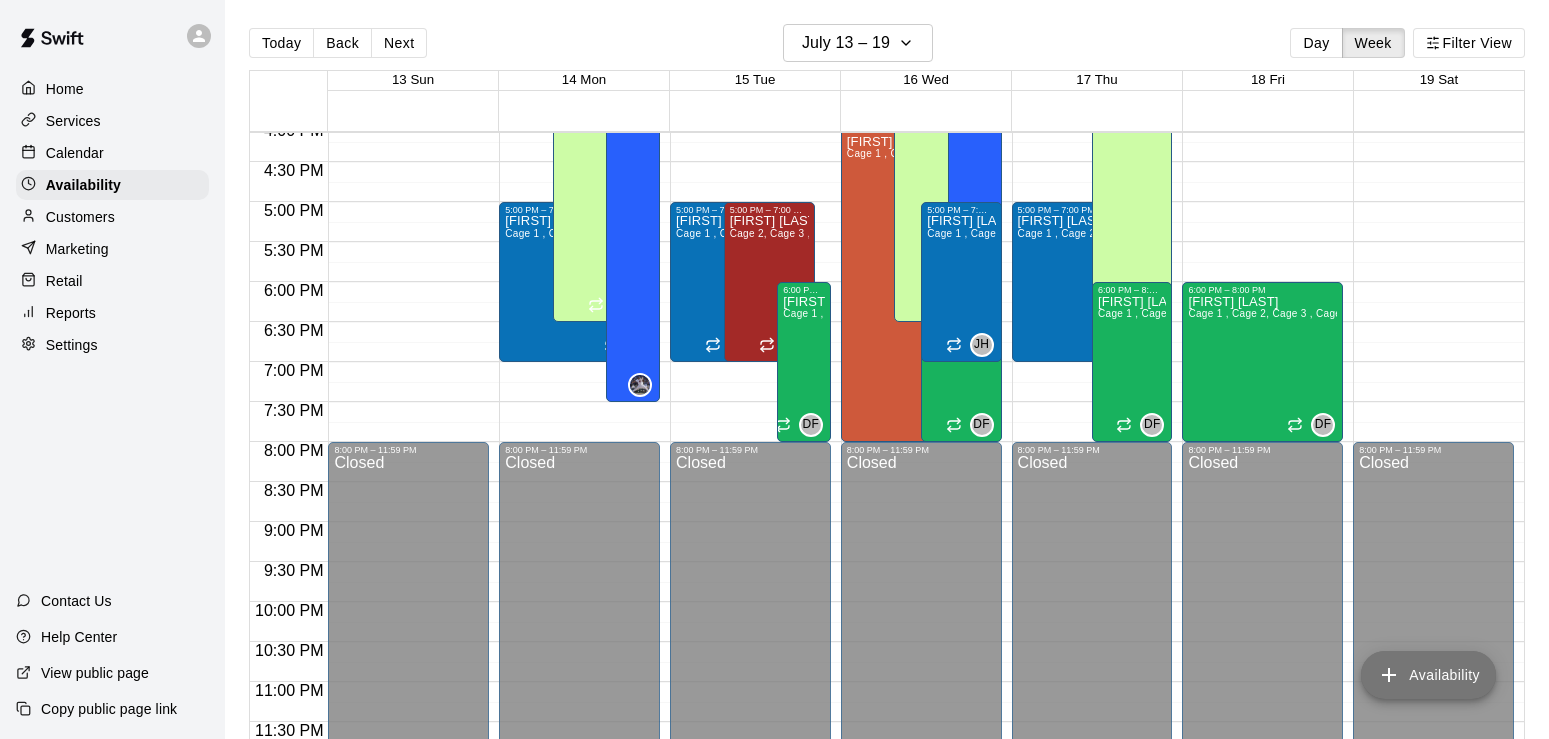 click on "Availability" at bounding box center [1428, 675] 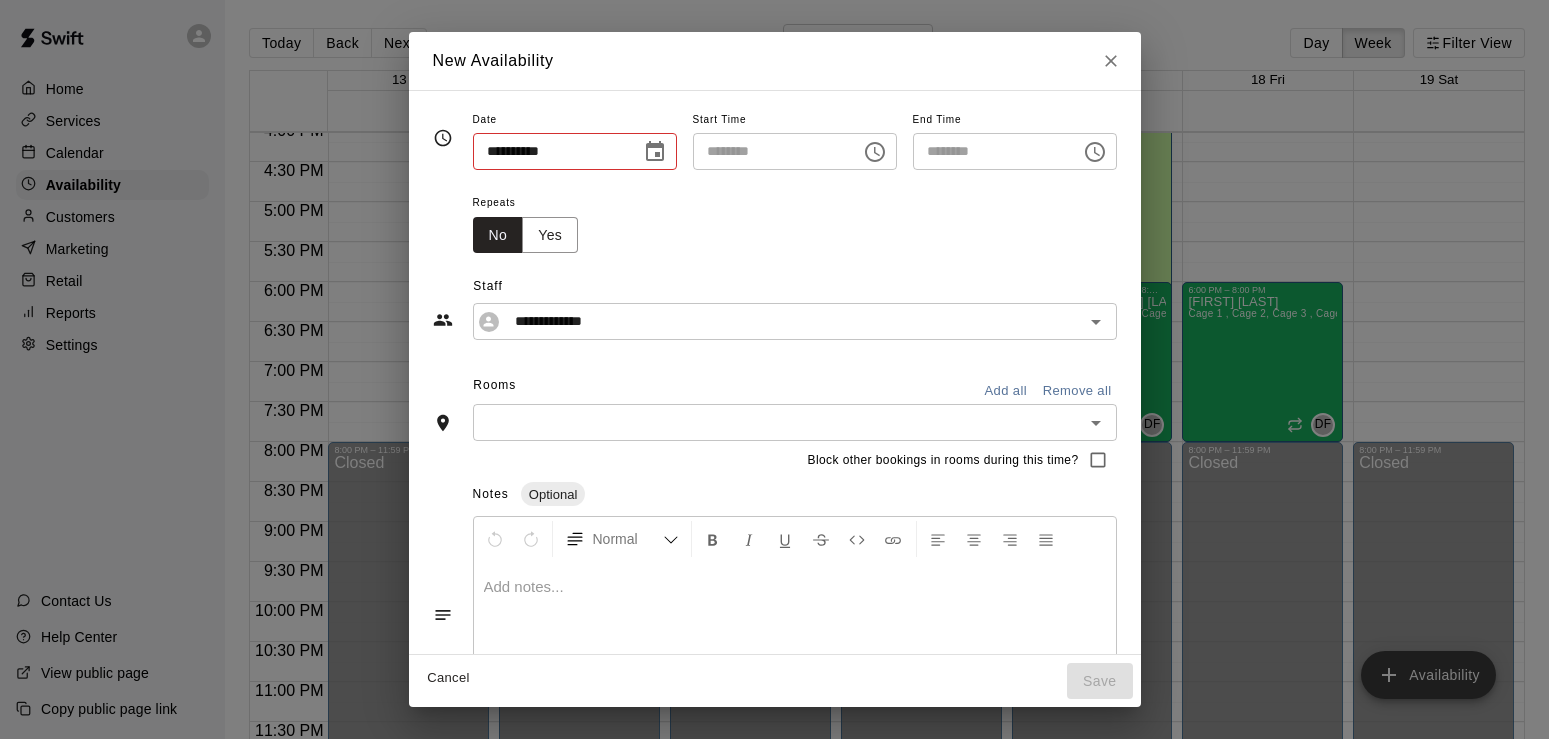 type on "**********" 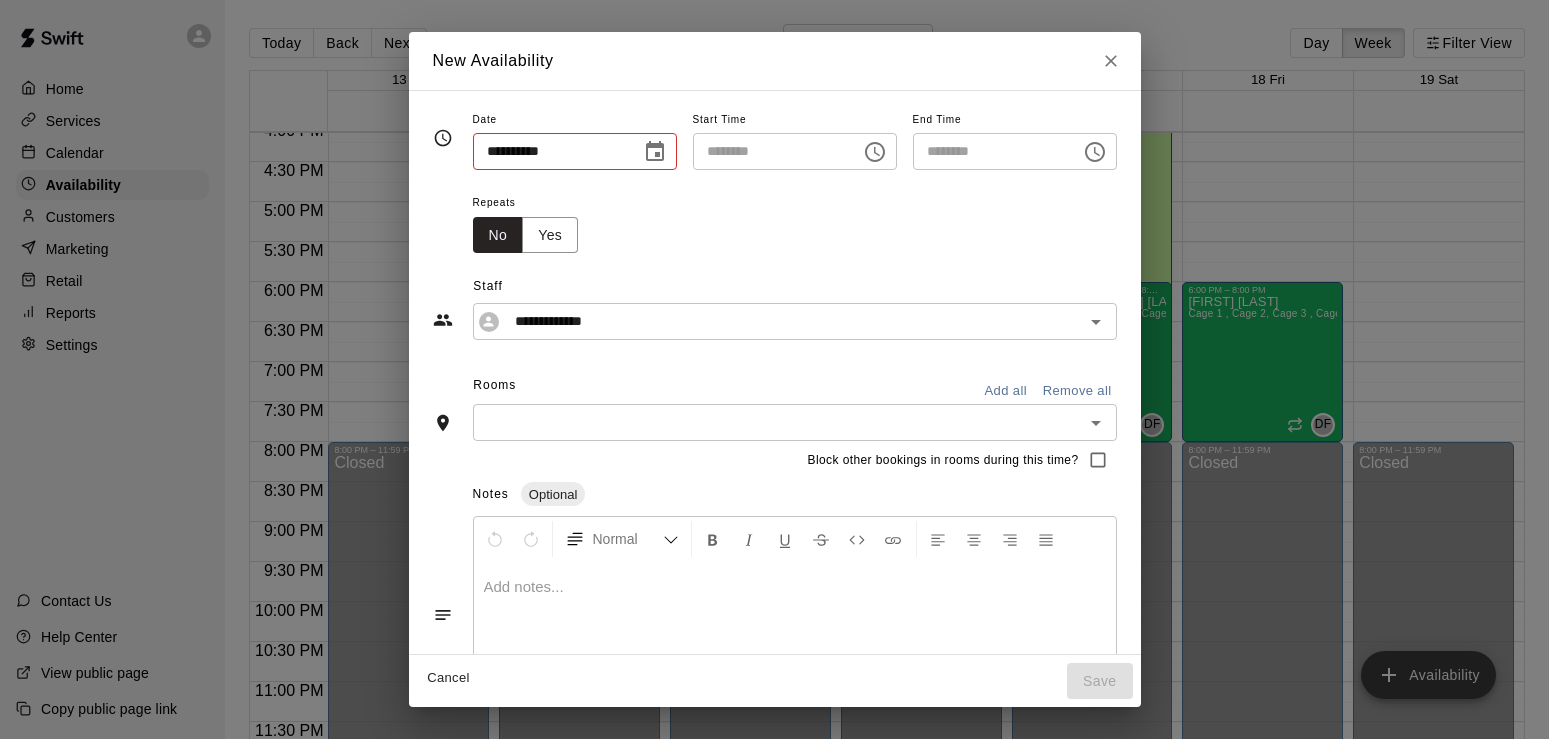 type on "********" 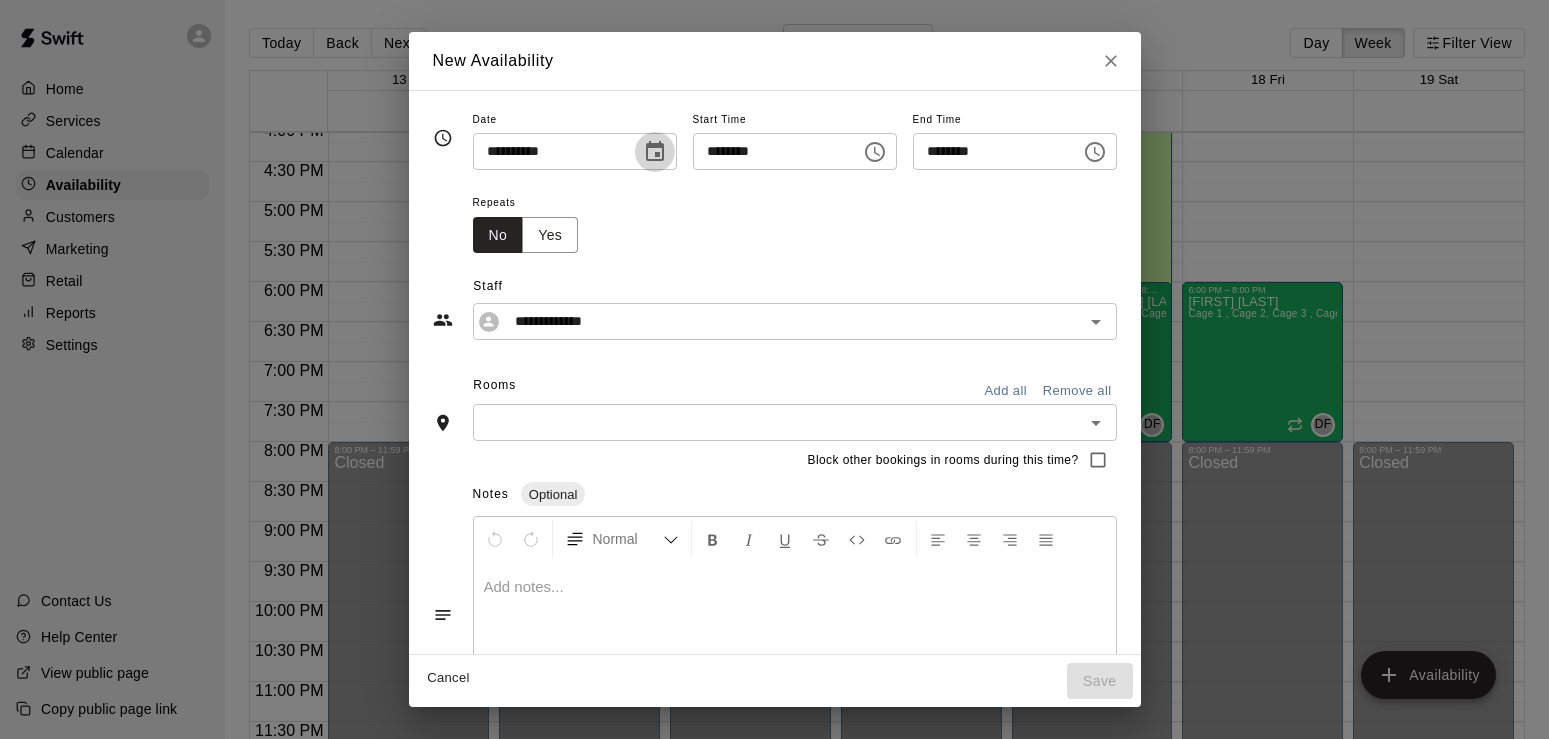 click 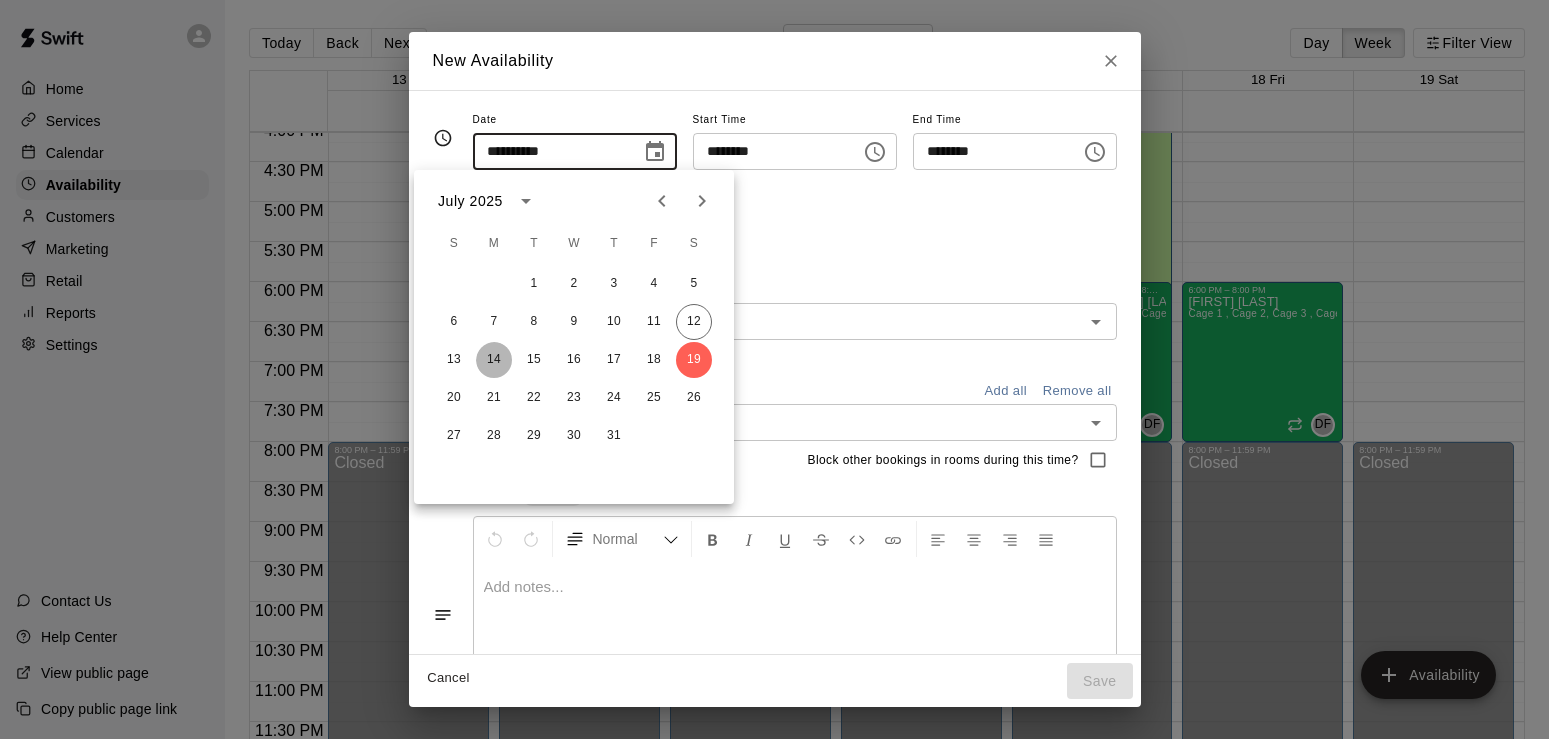 click on "14" at bounding box center [494, 360] 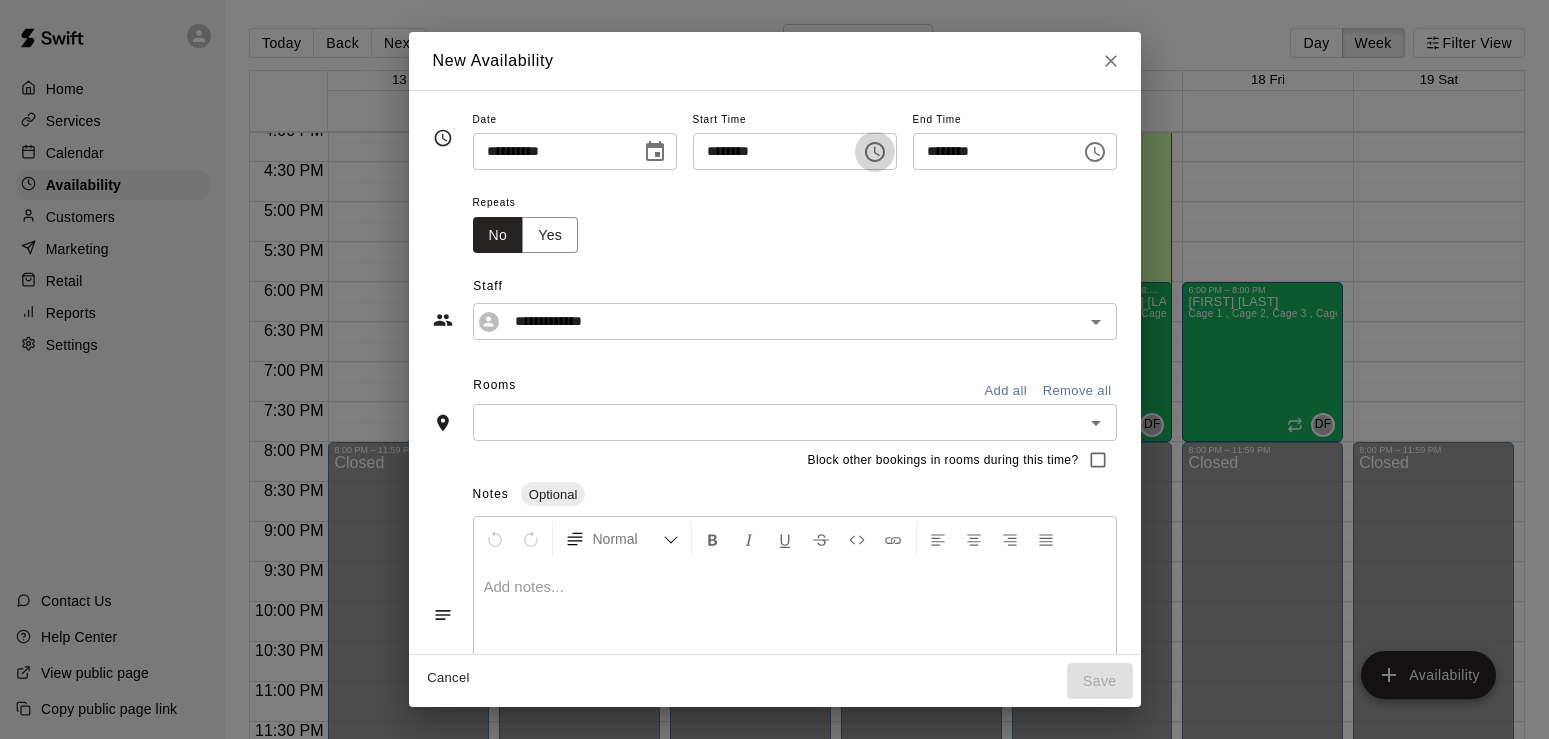 click 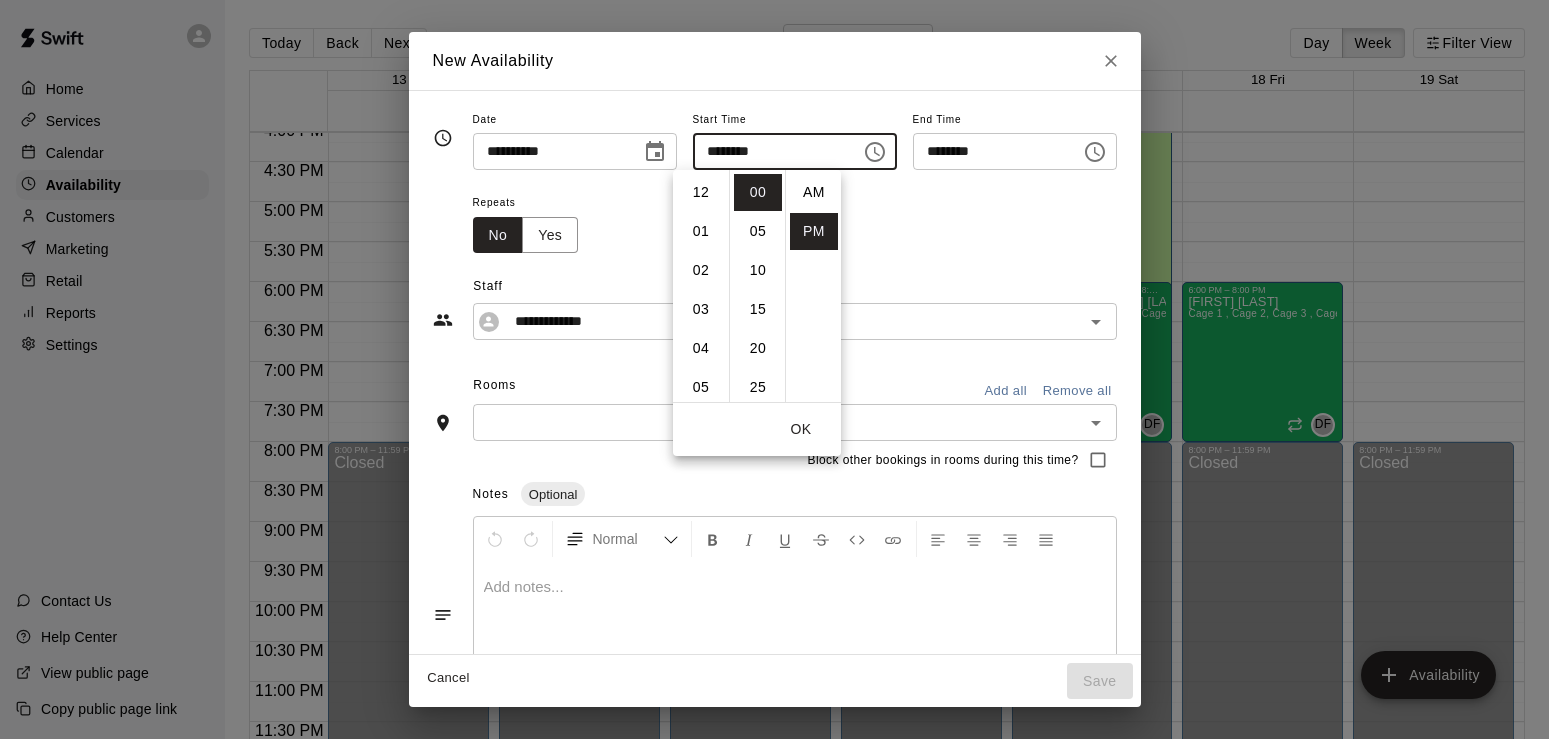 scroll, scrollTop: 426, scrollLeft: 0, axis: vertical 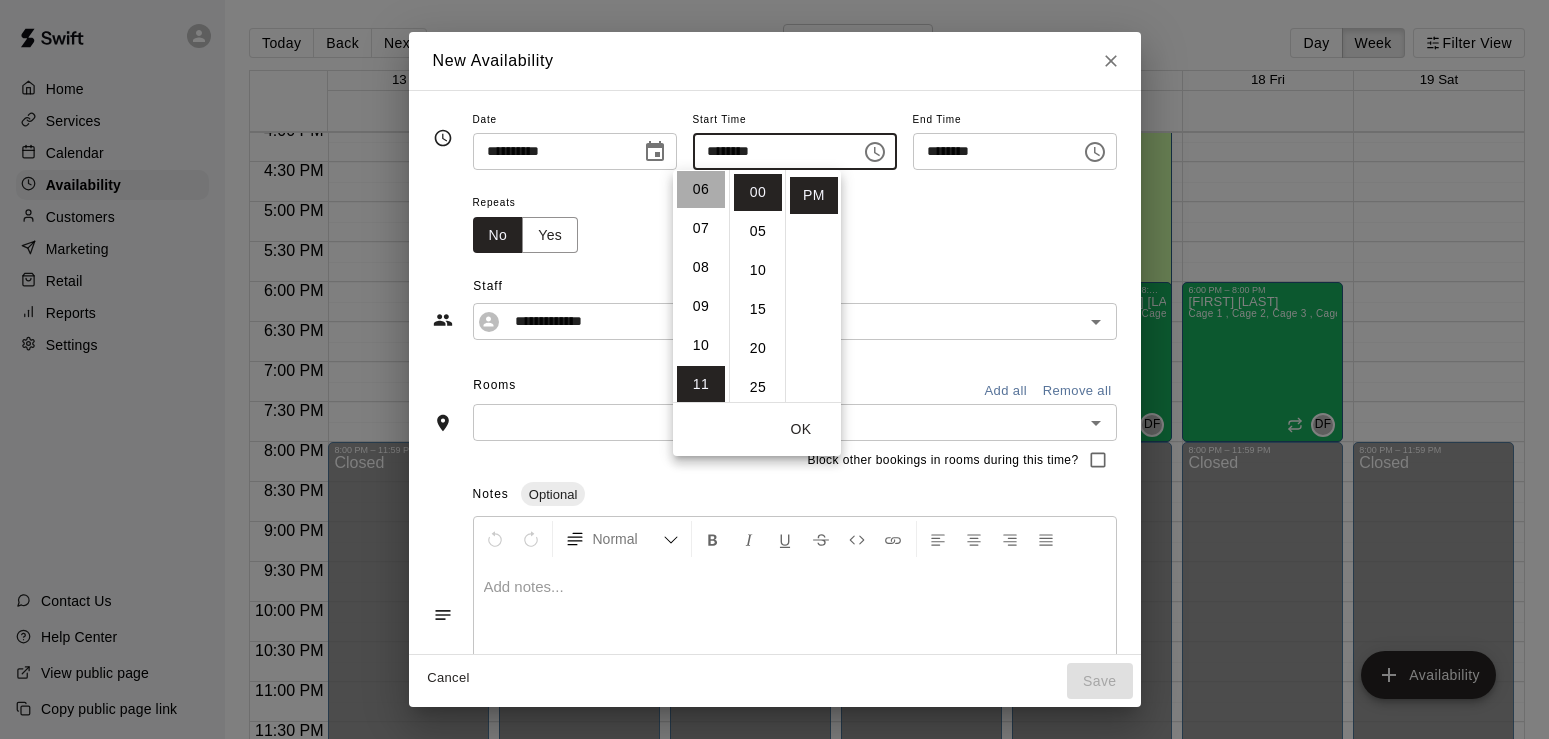 click on "06" at bounding box center [701, 189] 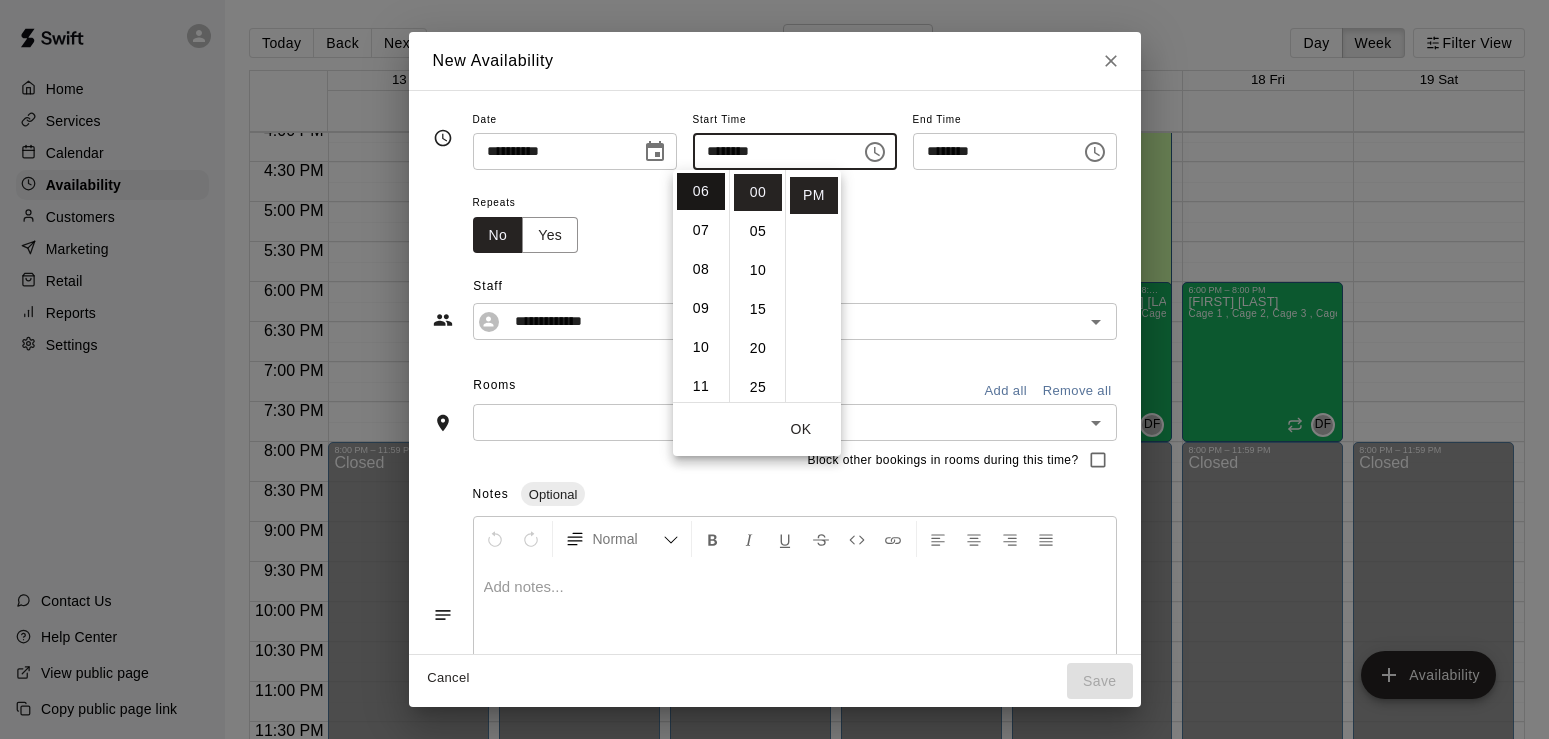 scroll, scrollTop: 234, scrollLeft: 0, axis: vertical 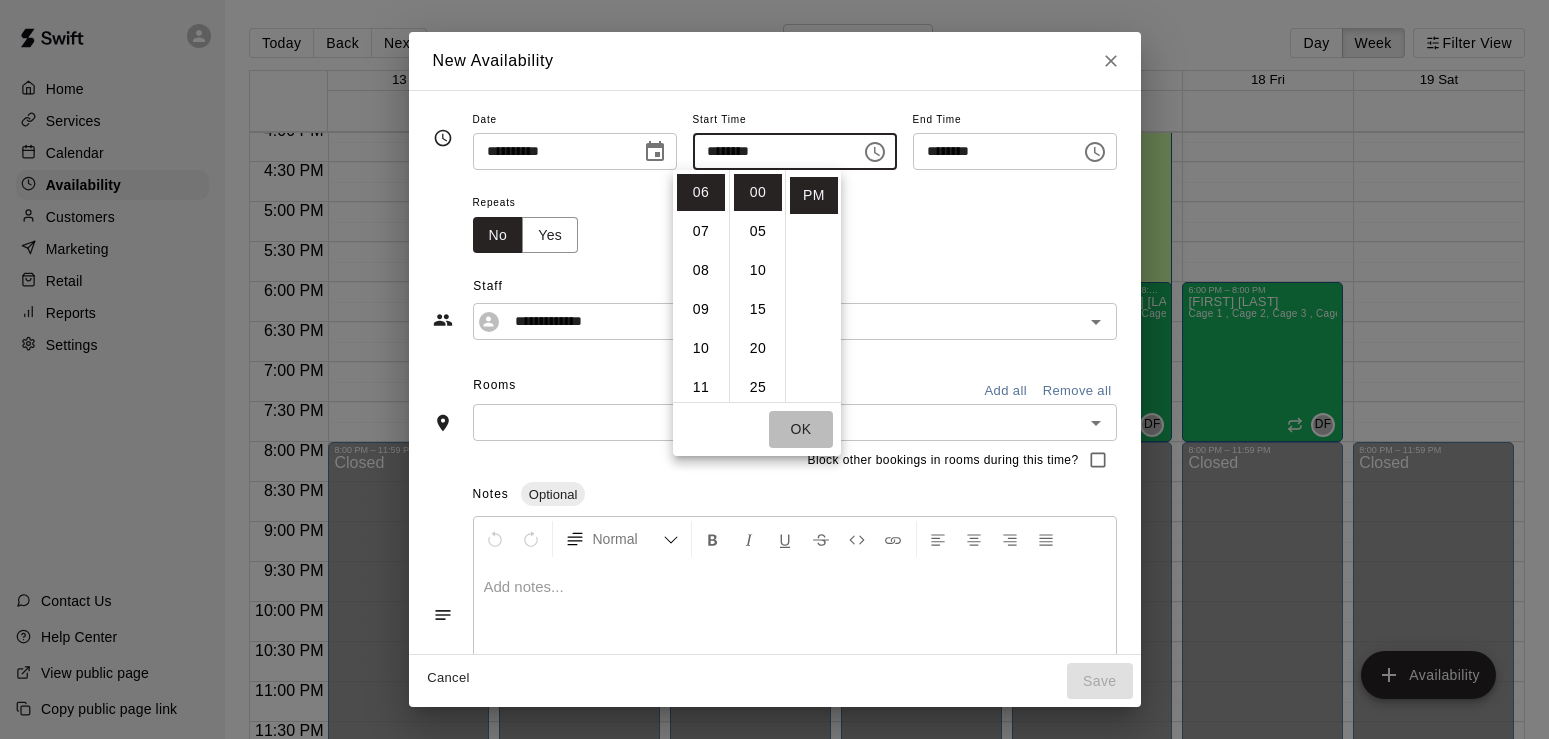 click on "OK" at bounding box center [801, 429] 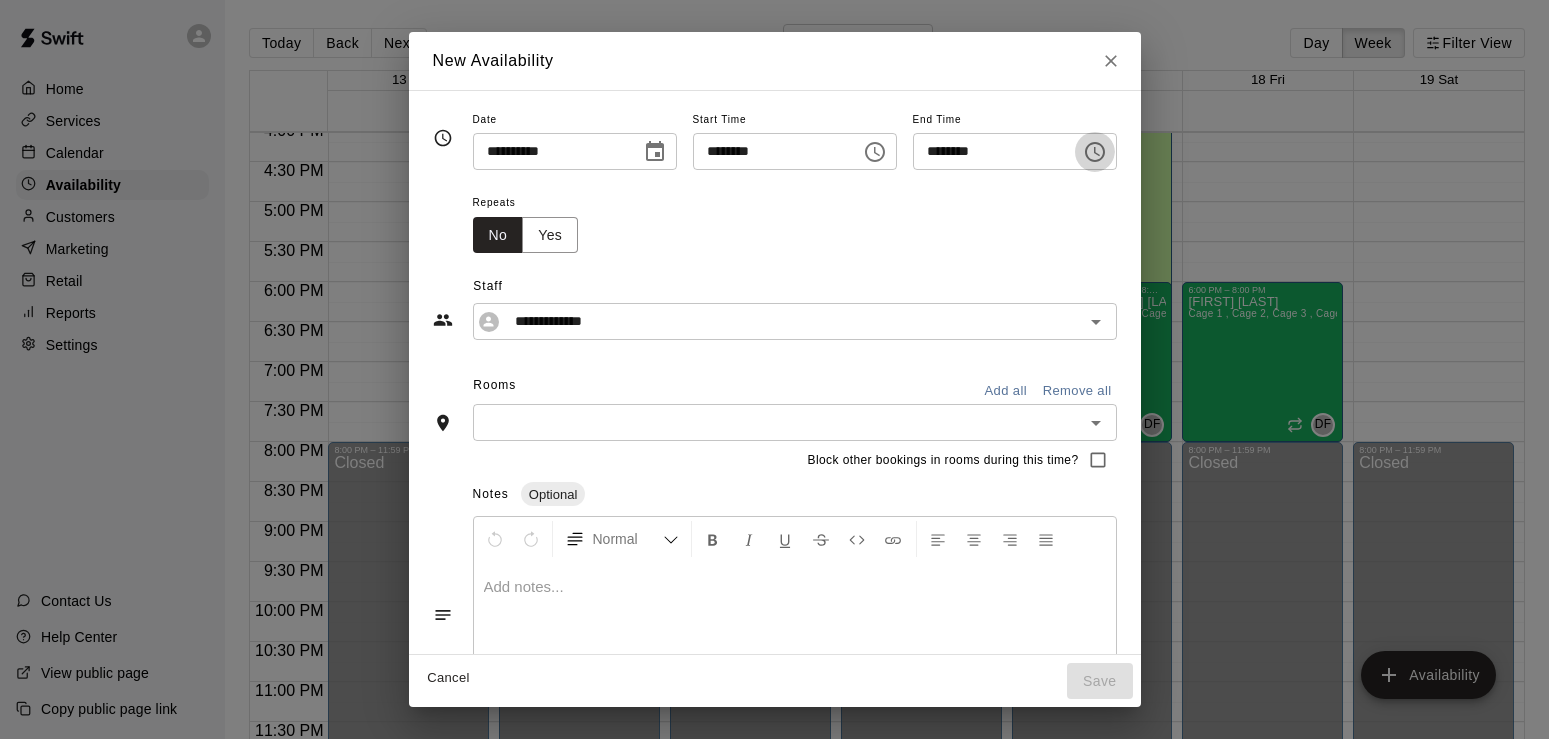 click 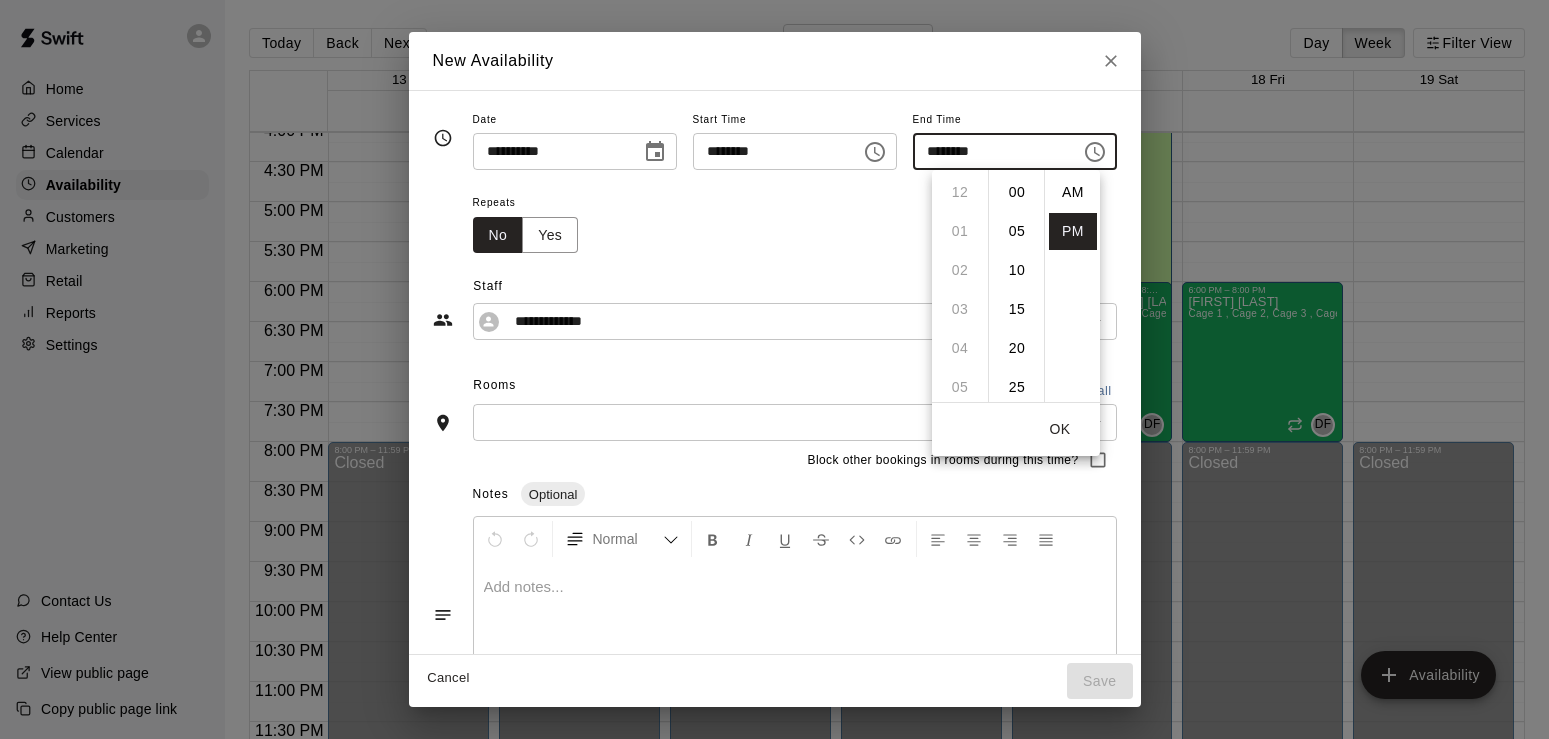 scroll, scrollTop: 426, scrollLeft: 0, axis: vertical 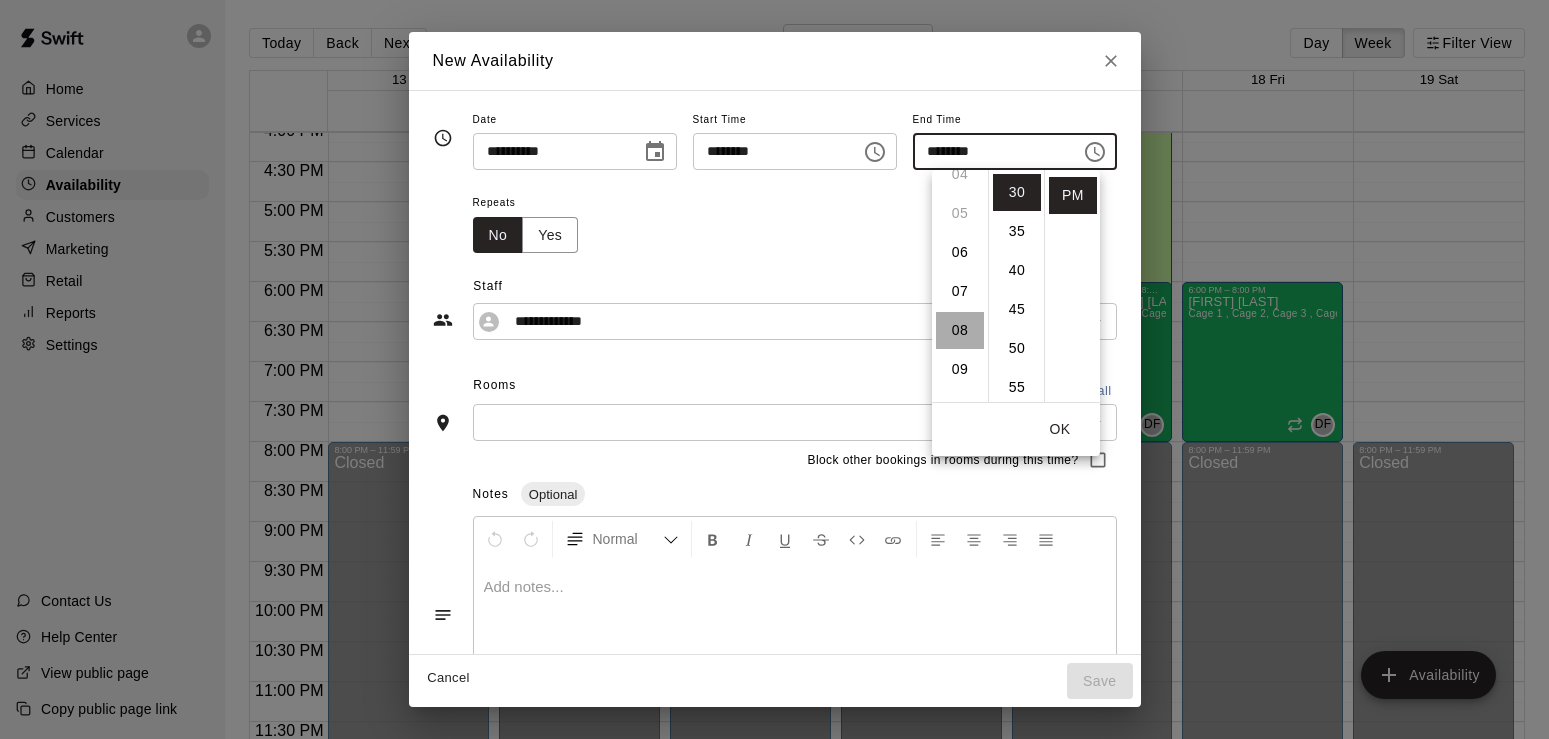 click on "08" at bounding box center [960, 330] 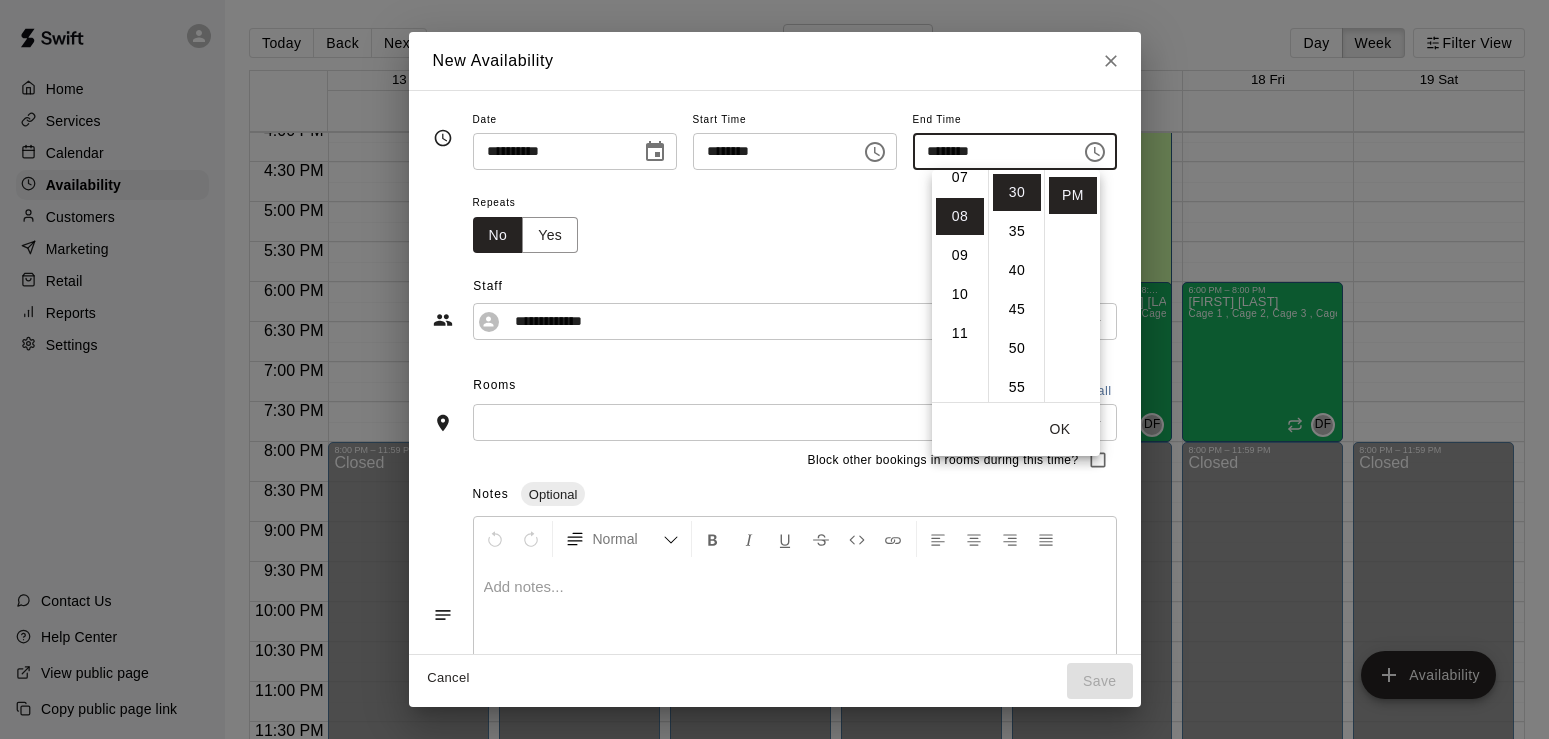 scroll, scrollTop: 302, scrollLeft: 0, axis: vertical 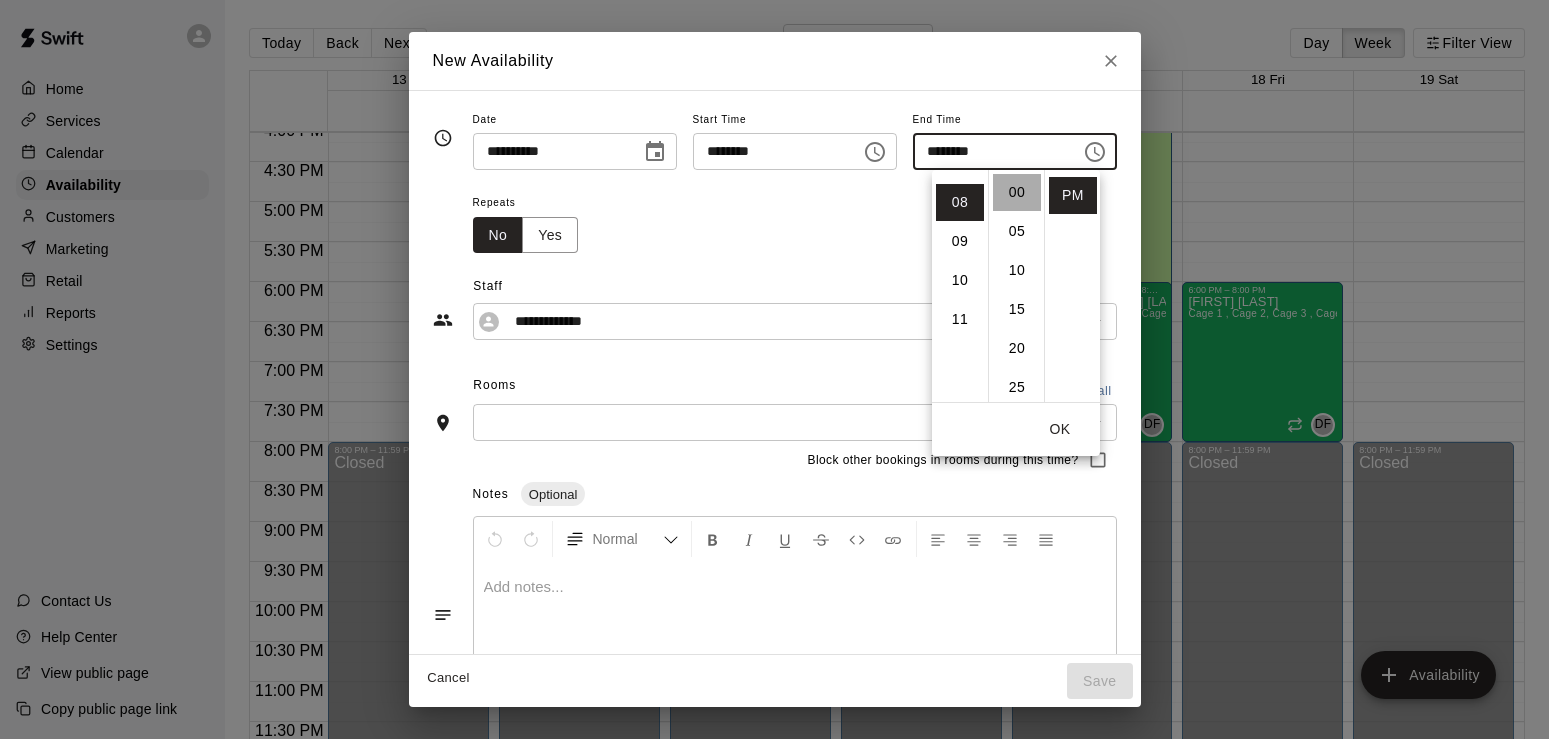 click on "00" at bounding box center [1017, 192] 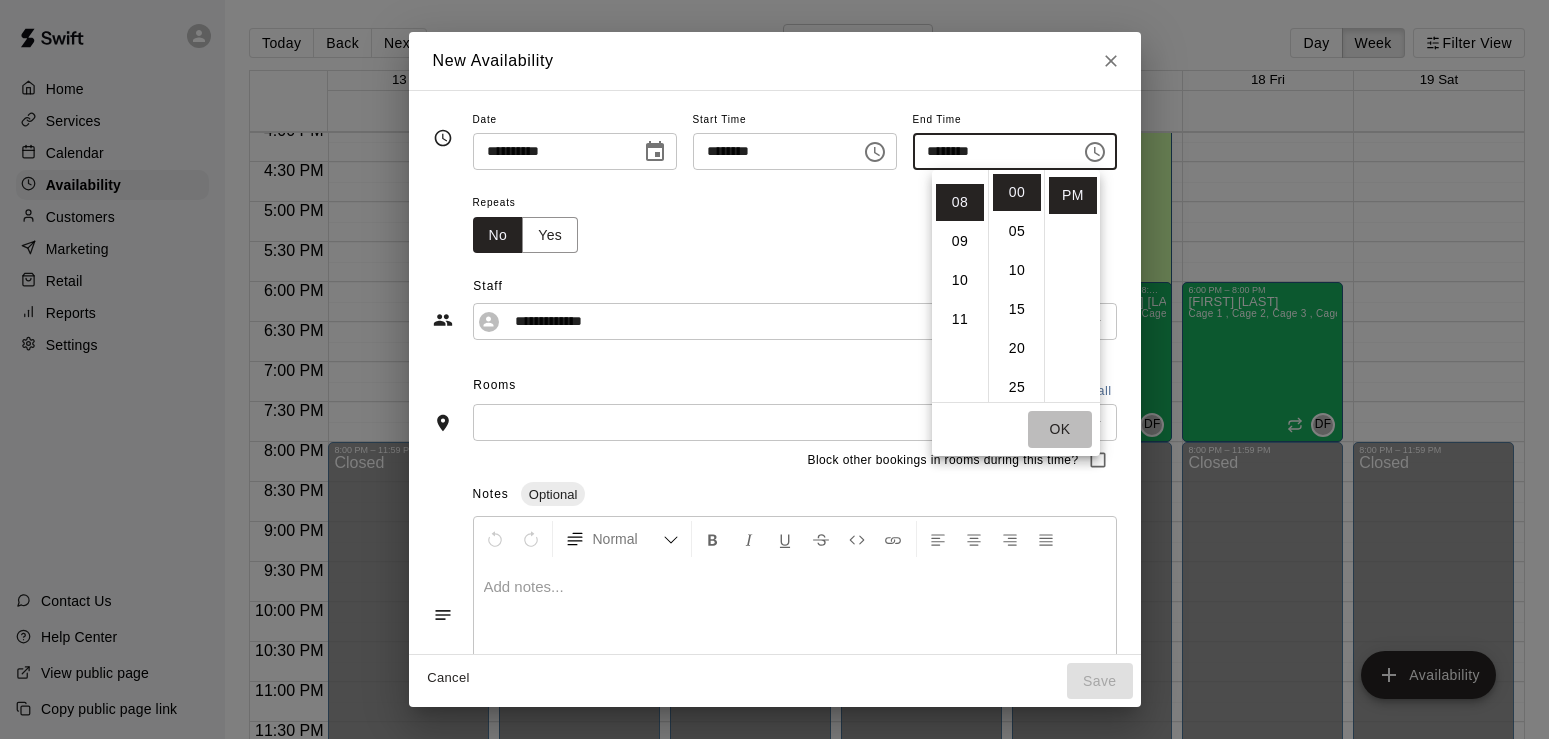 click on "OK" at bounding box center (1060, 429) 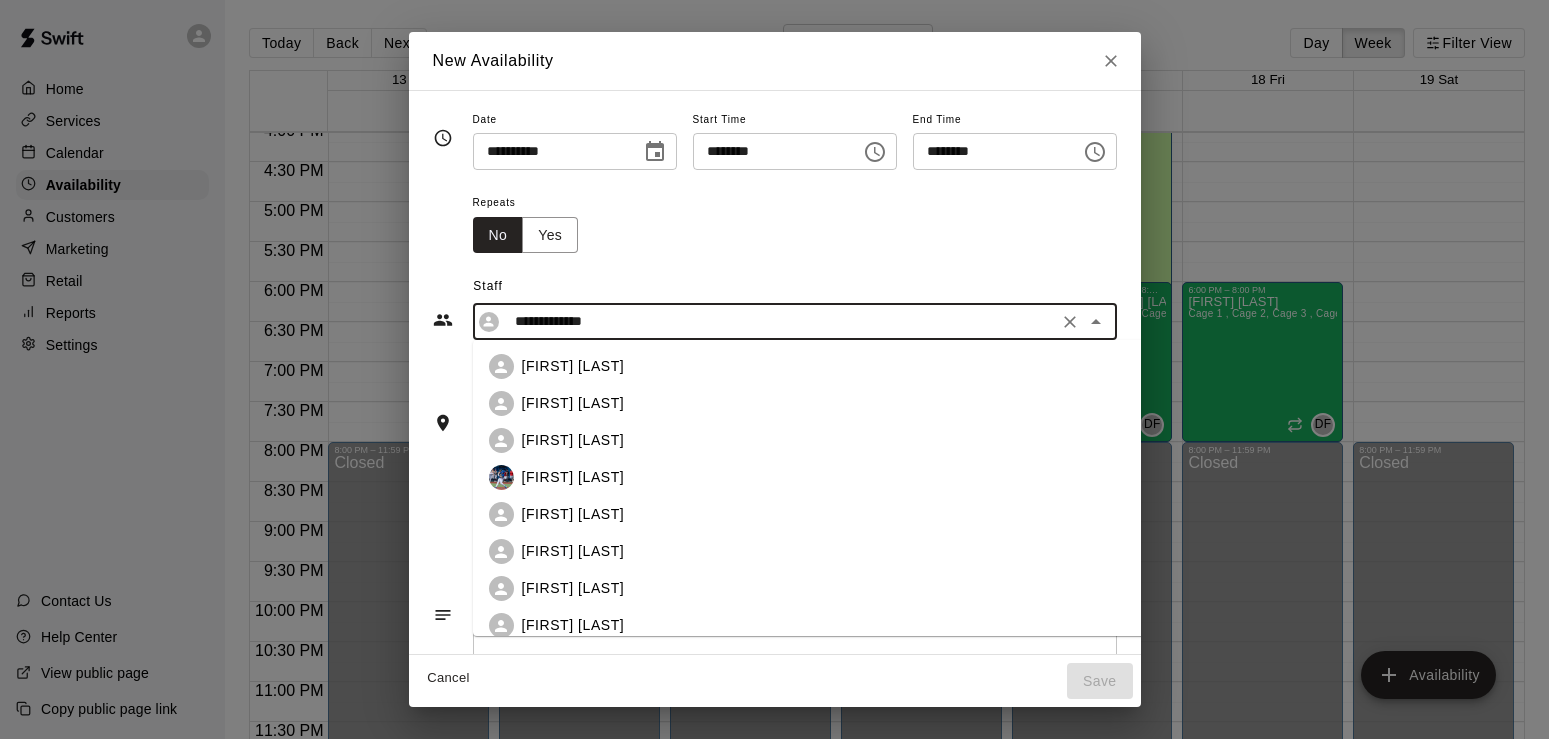 click on "**********" at bounding box center [779, 321] 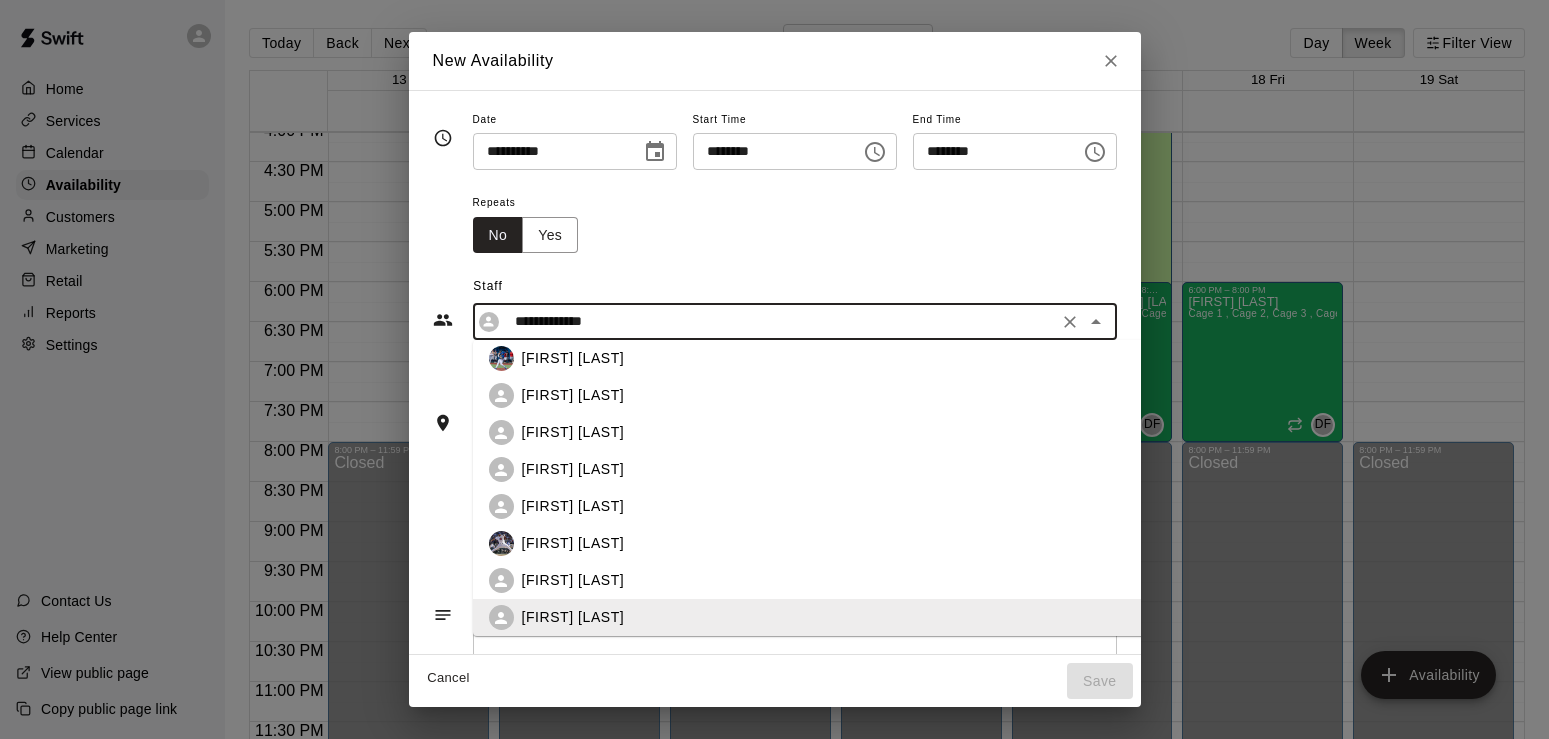 click on "[FIRST] [LAST]" at bounding box center [573, 395] 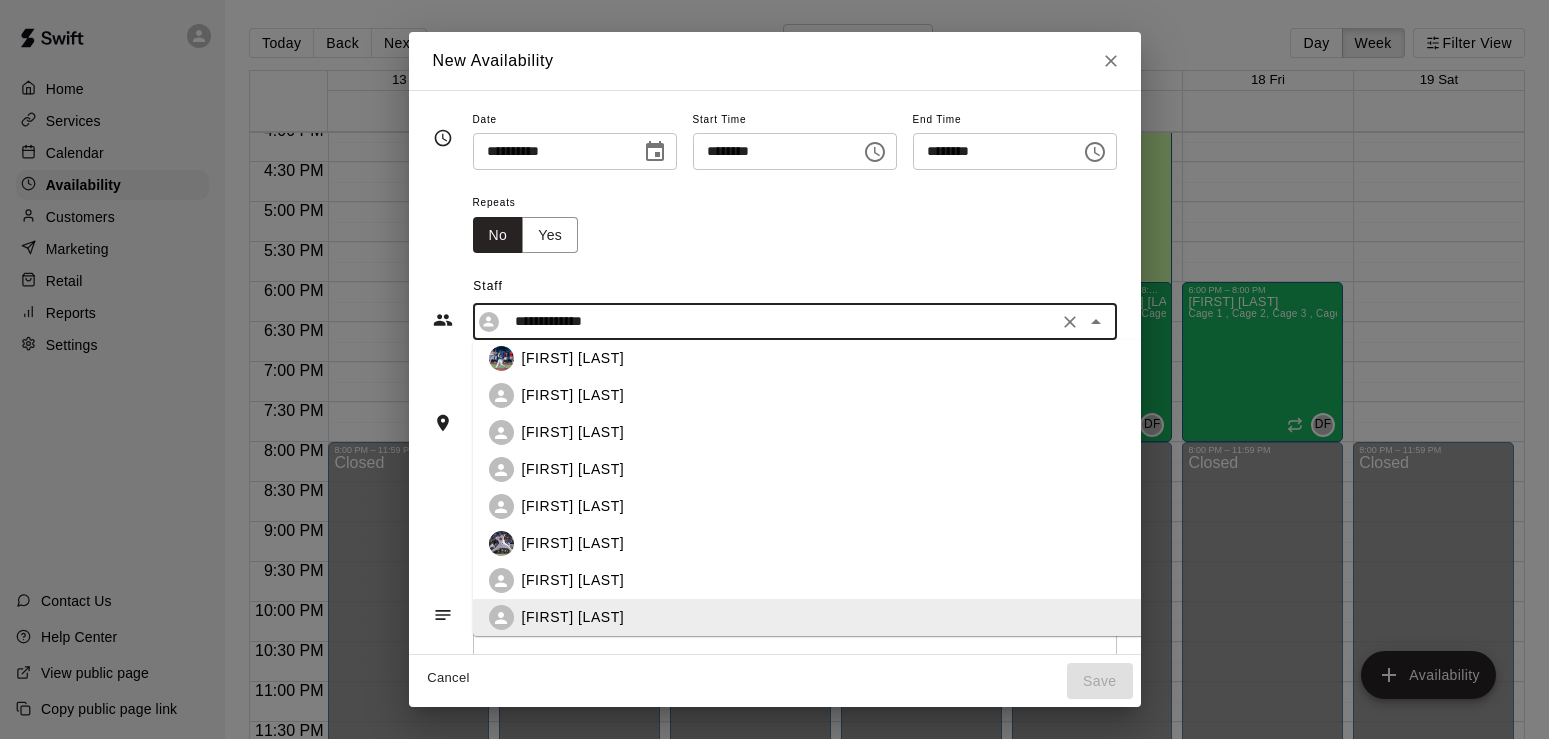 type on "**********" 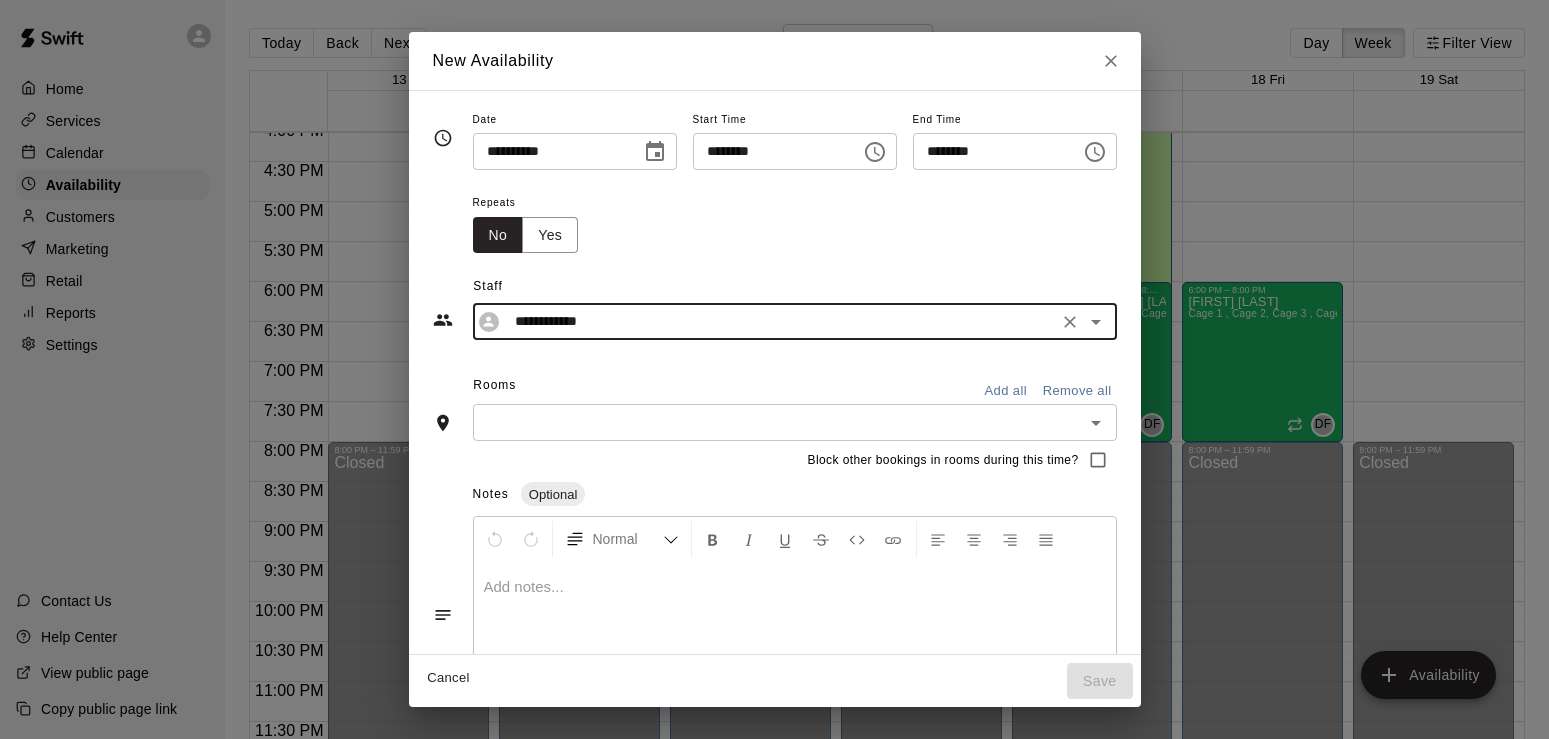 click at bounding box center [778, 422] 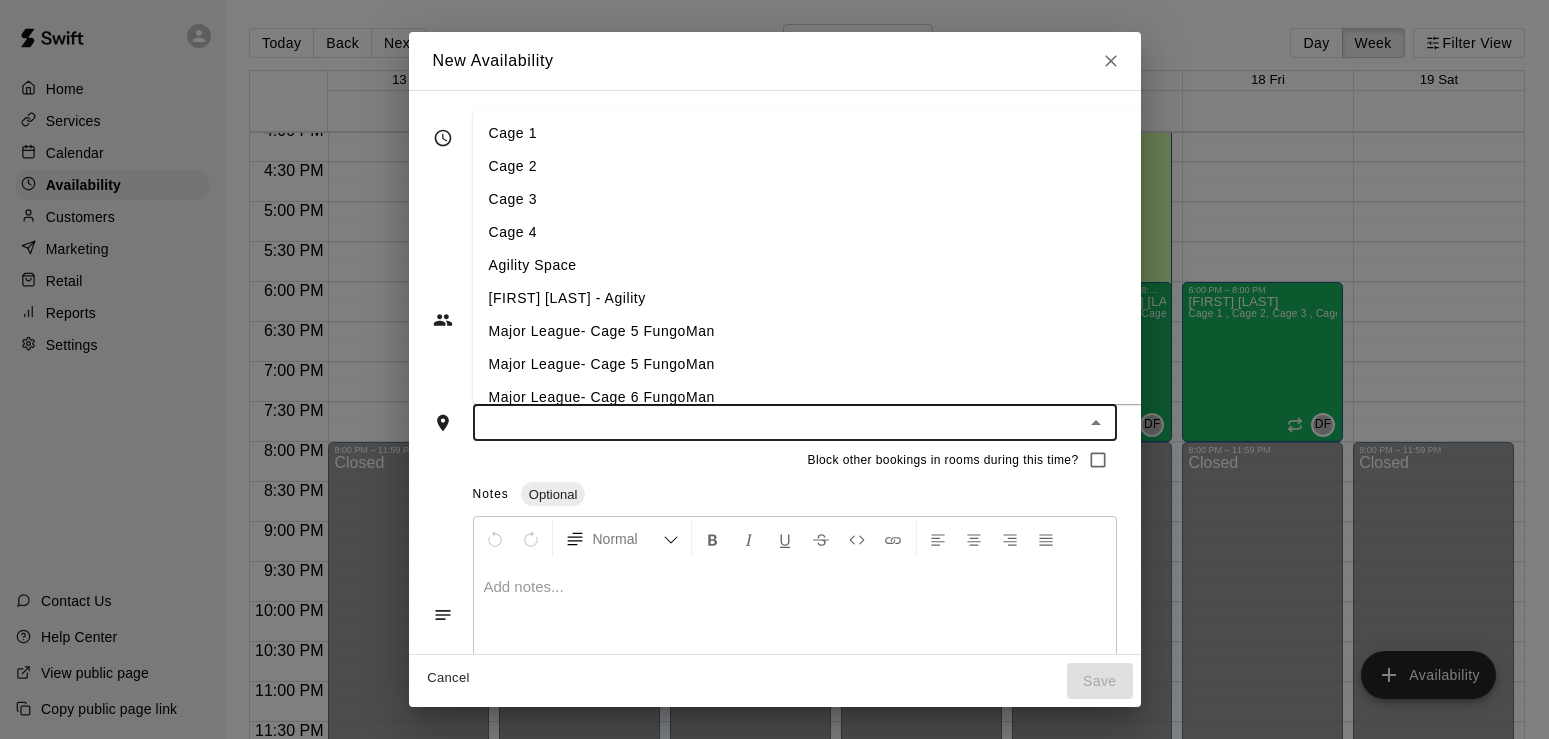 click on "Cage 1" at bounding box center (854, 133) 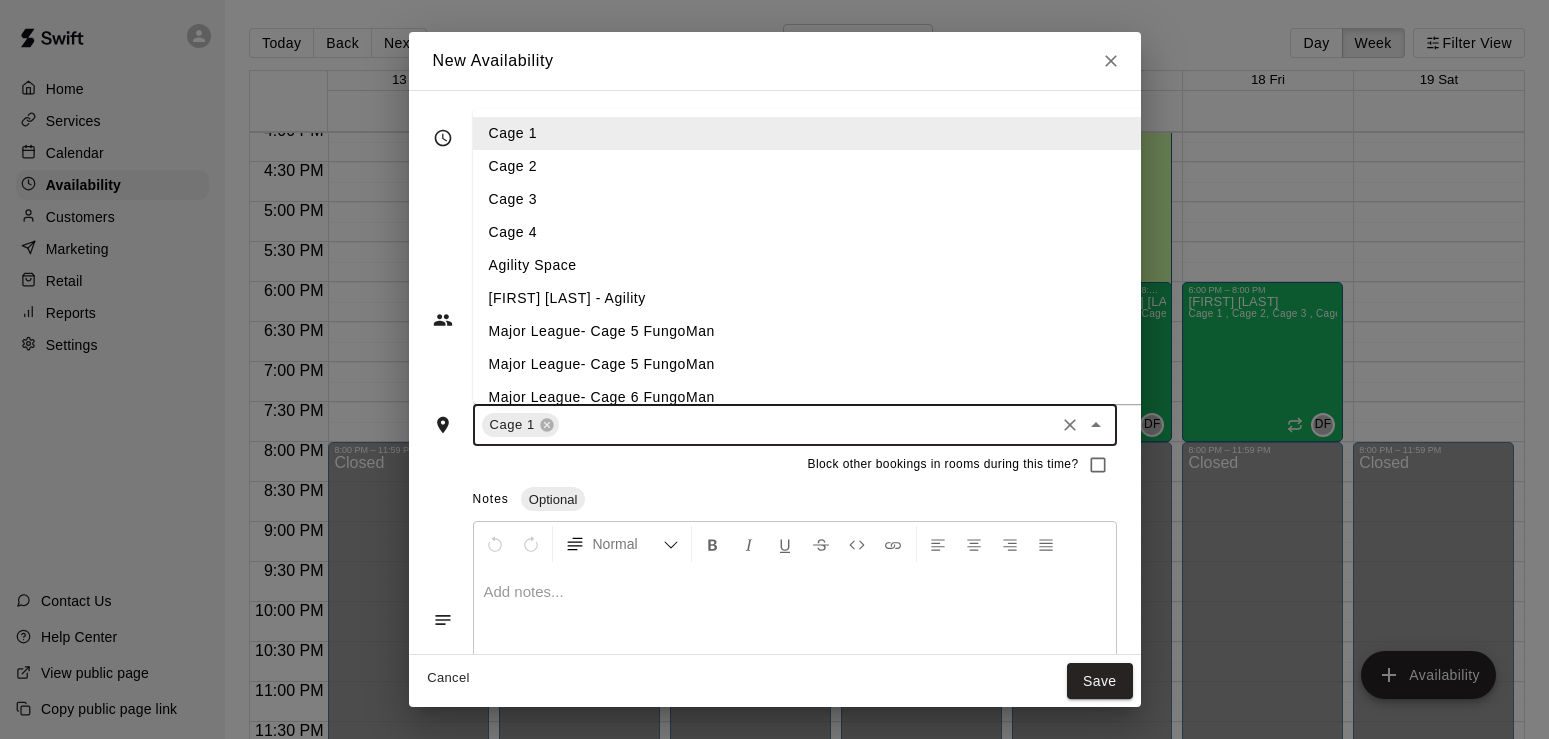 click at bounding box center [807, 425] 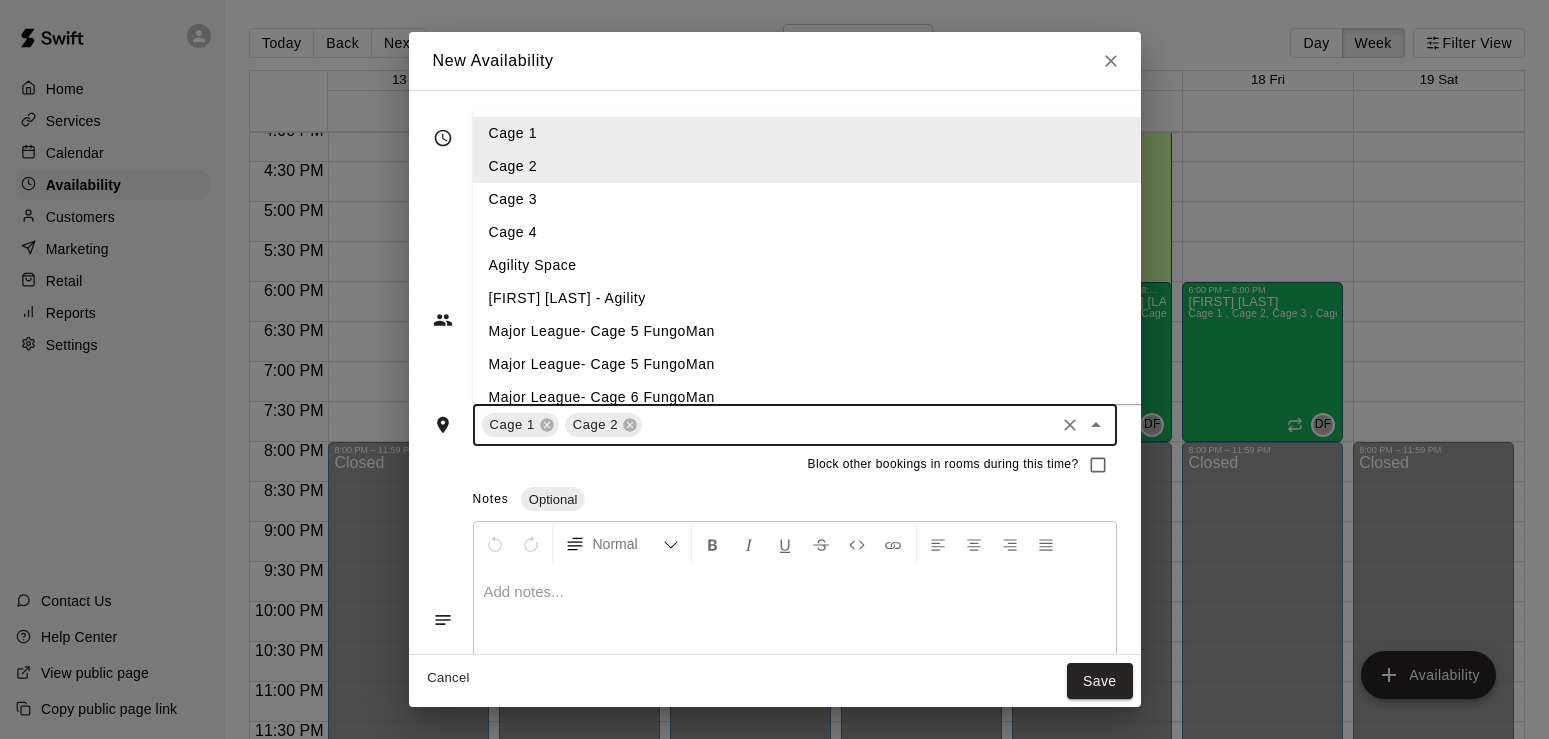 click at bounding box center (848, 425) 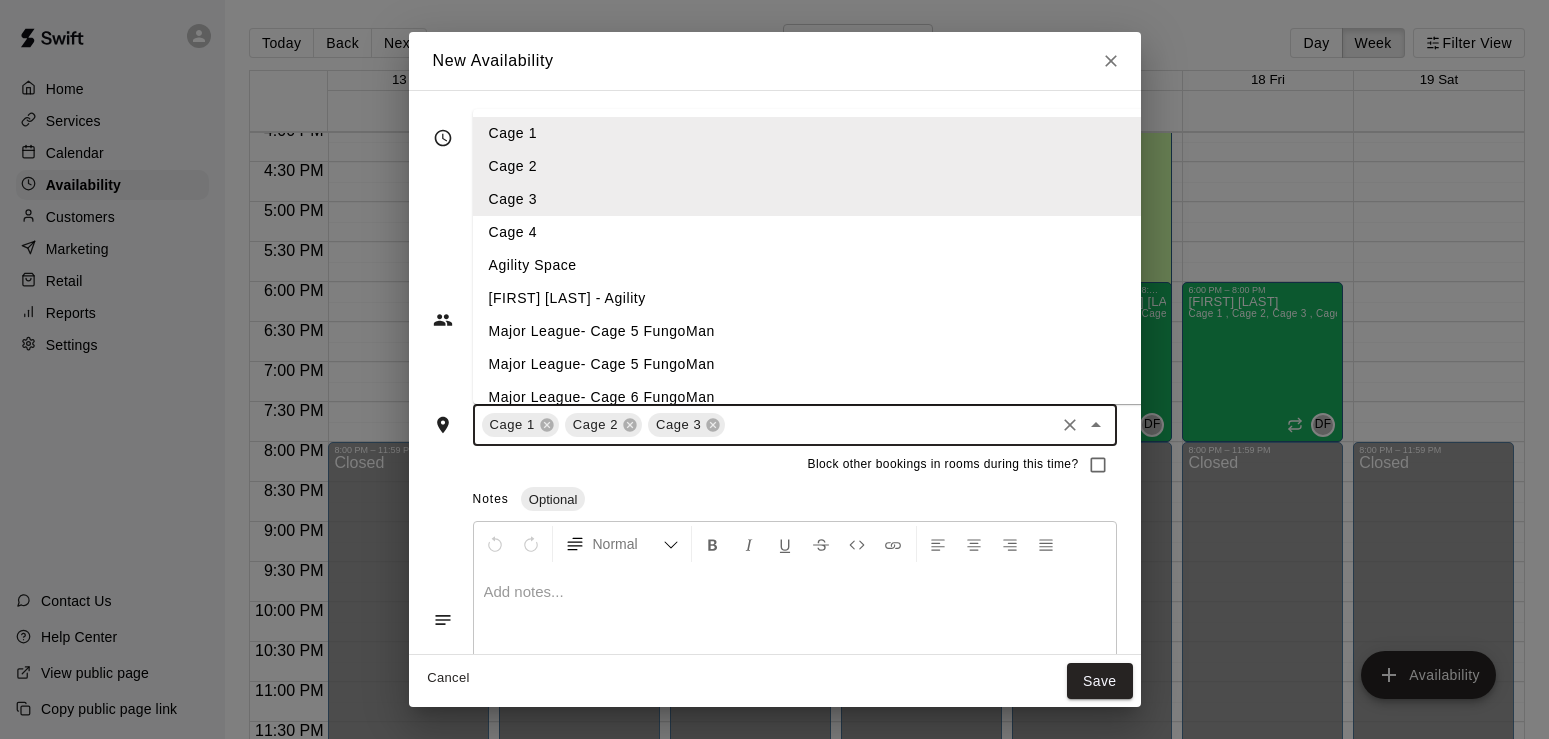 click at bounding box center [889, 425] 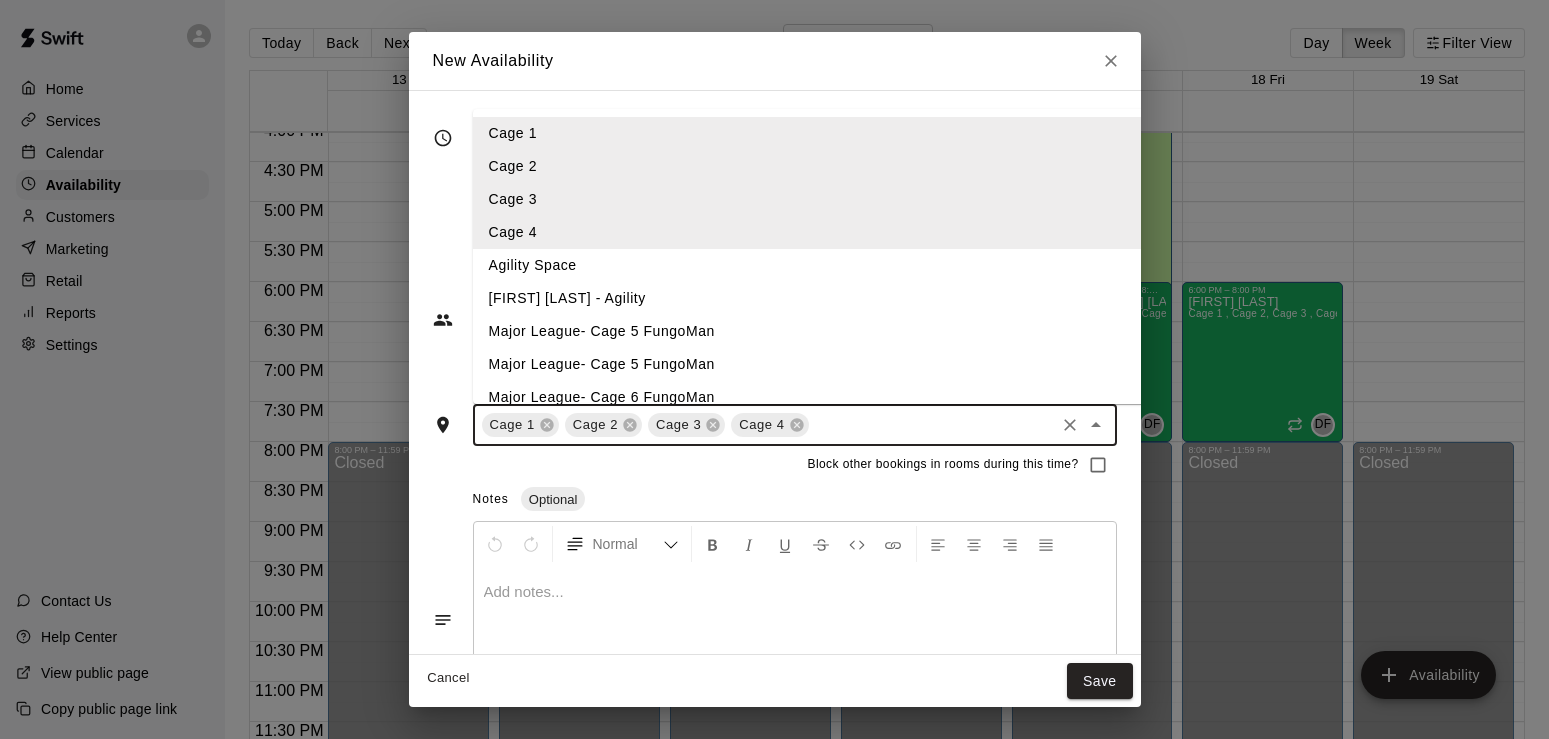 click at bounding box center [932, 425] 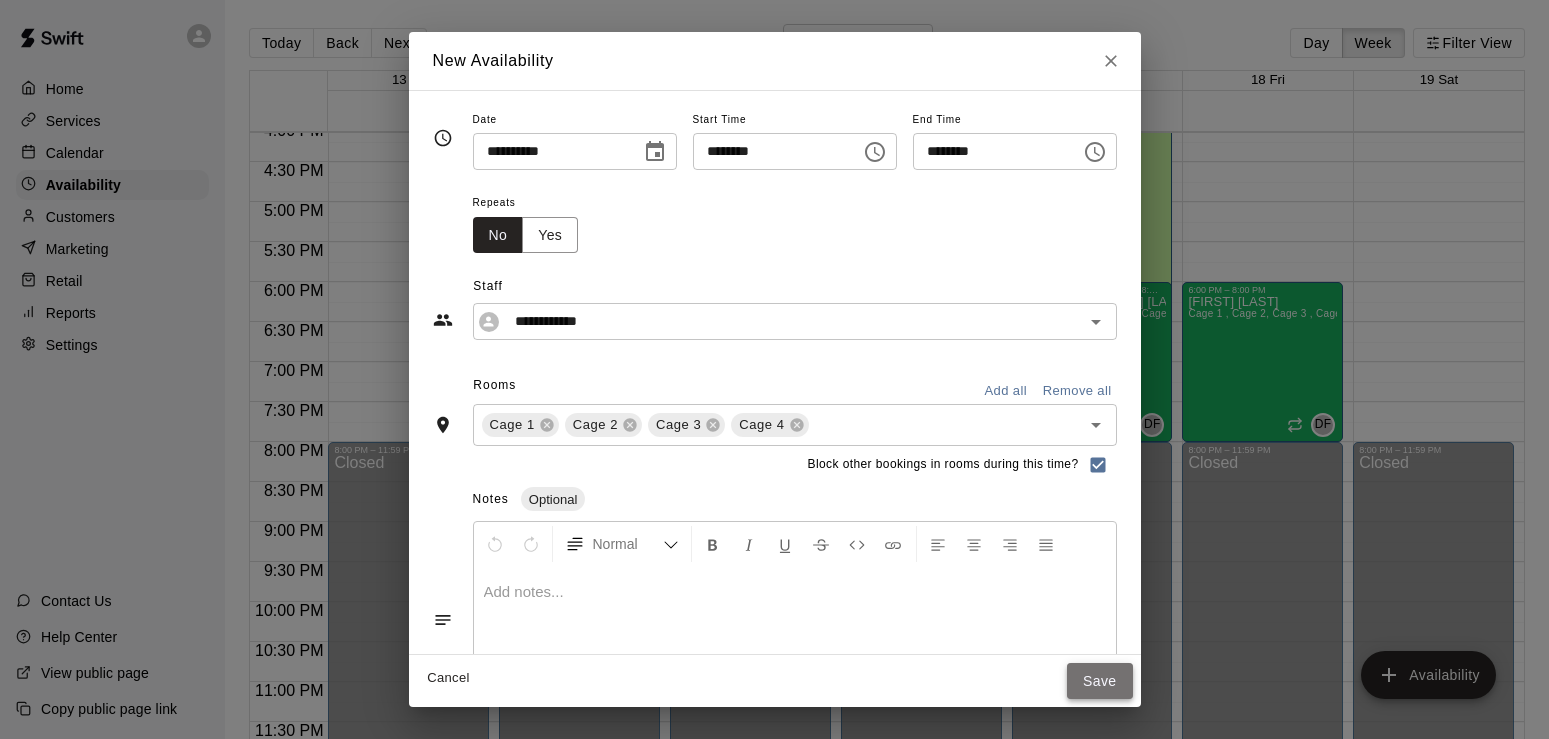 click on "Save" at bounding box center (1100, 681) 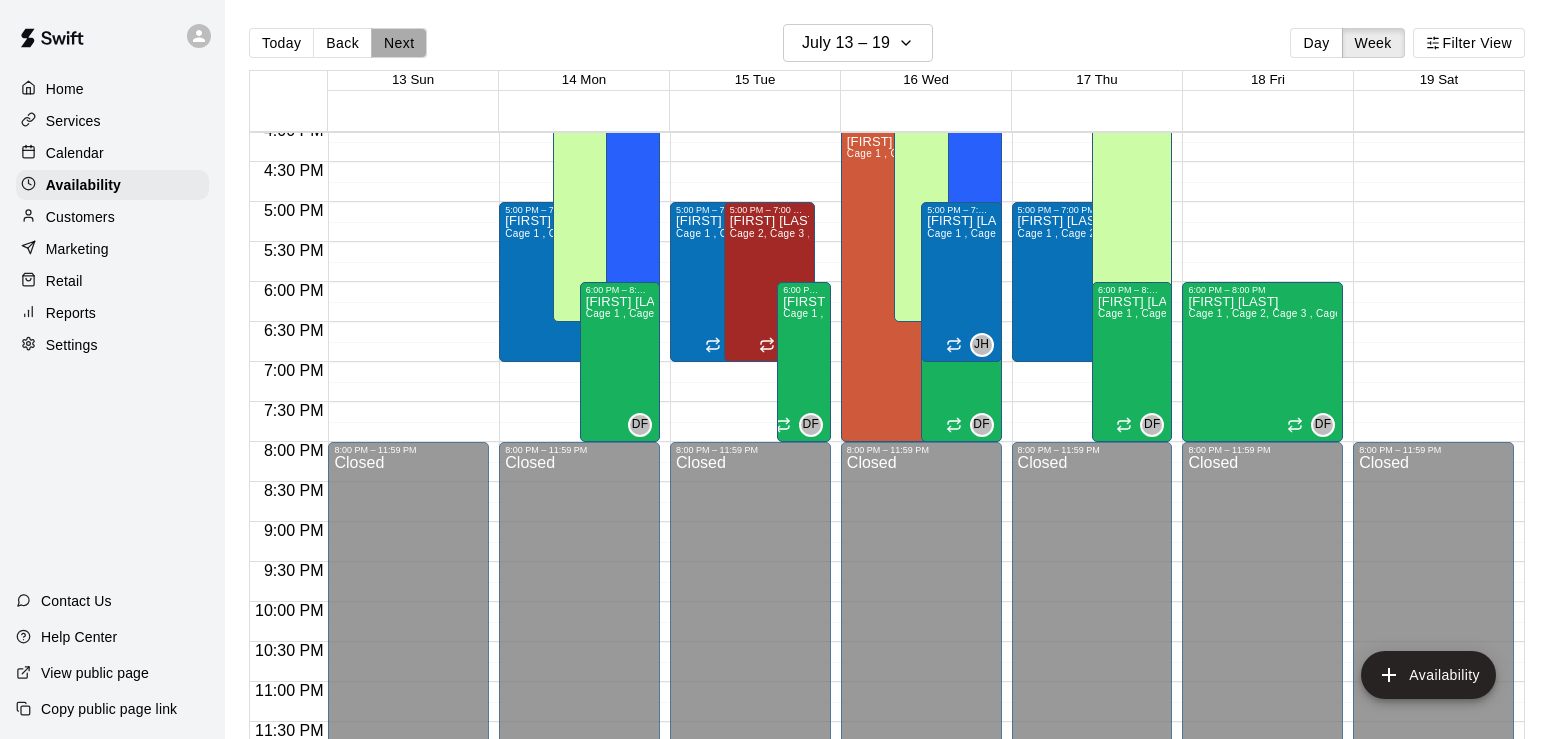 click on "Next" at bounding box center (399, 43) 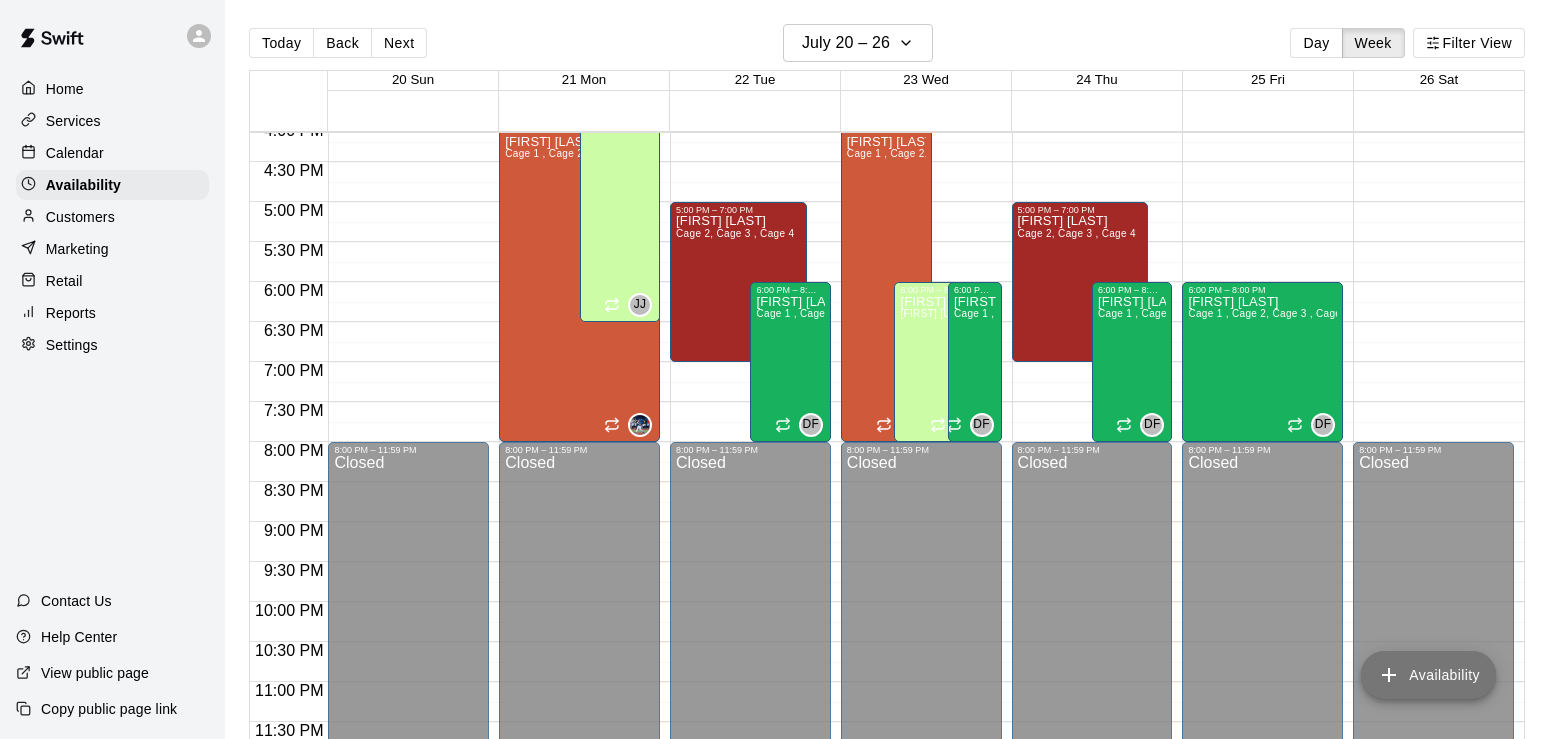 click on "Availability" at bounding box center [1428, 675] 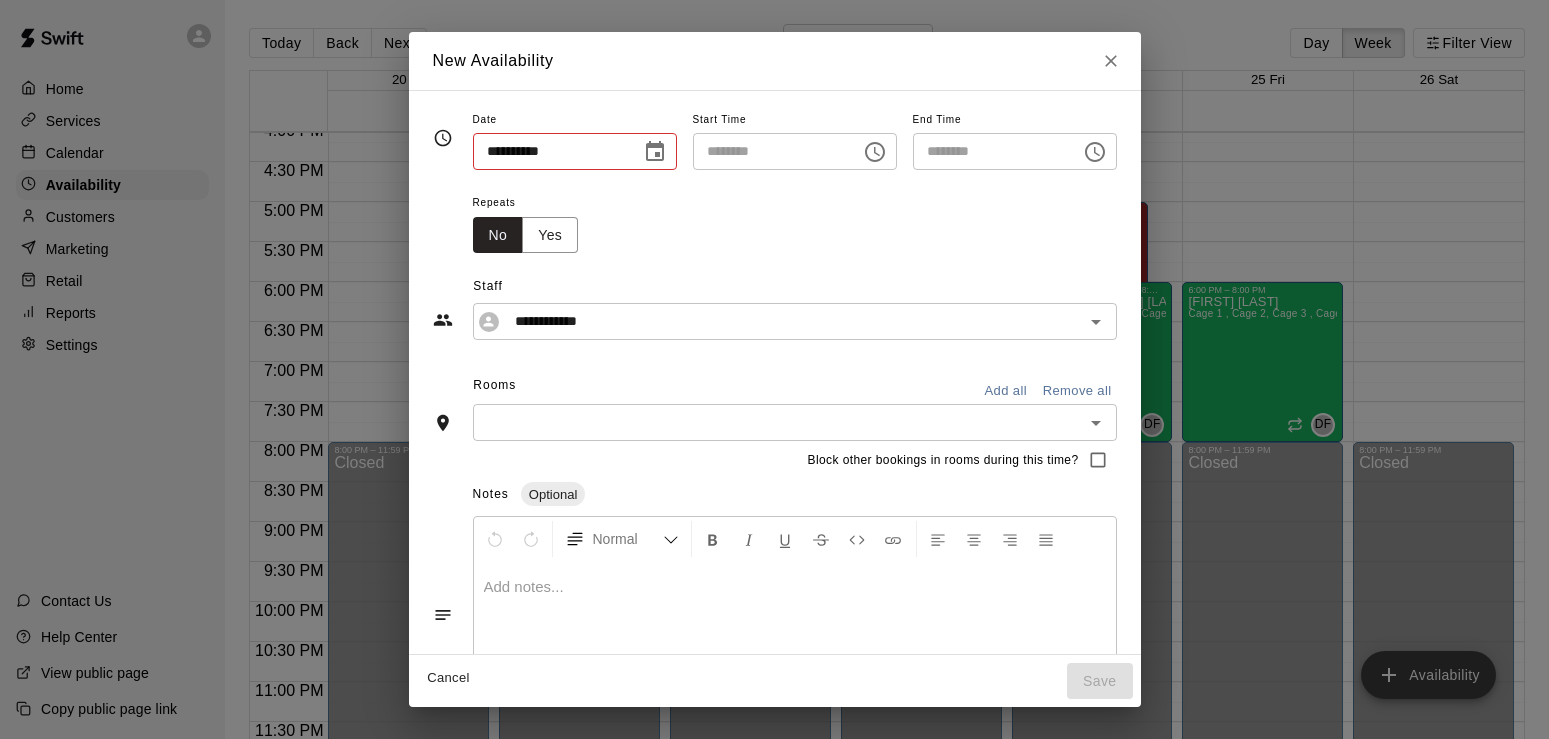 type on "**********" 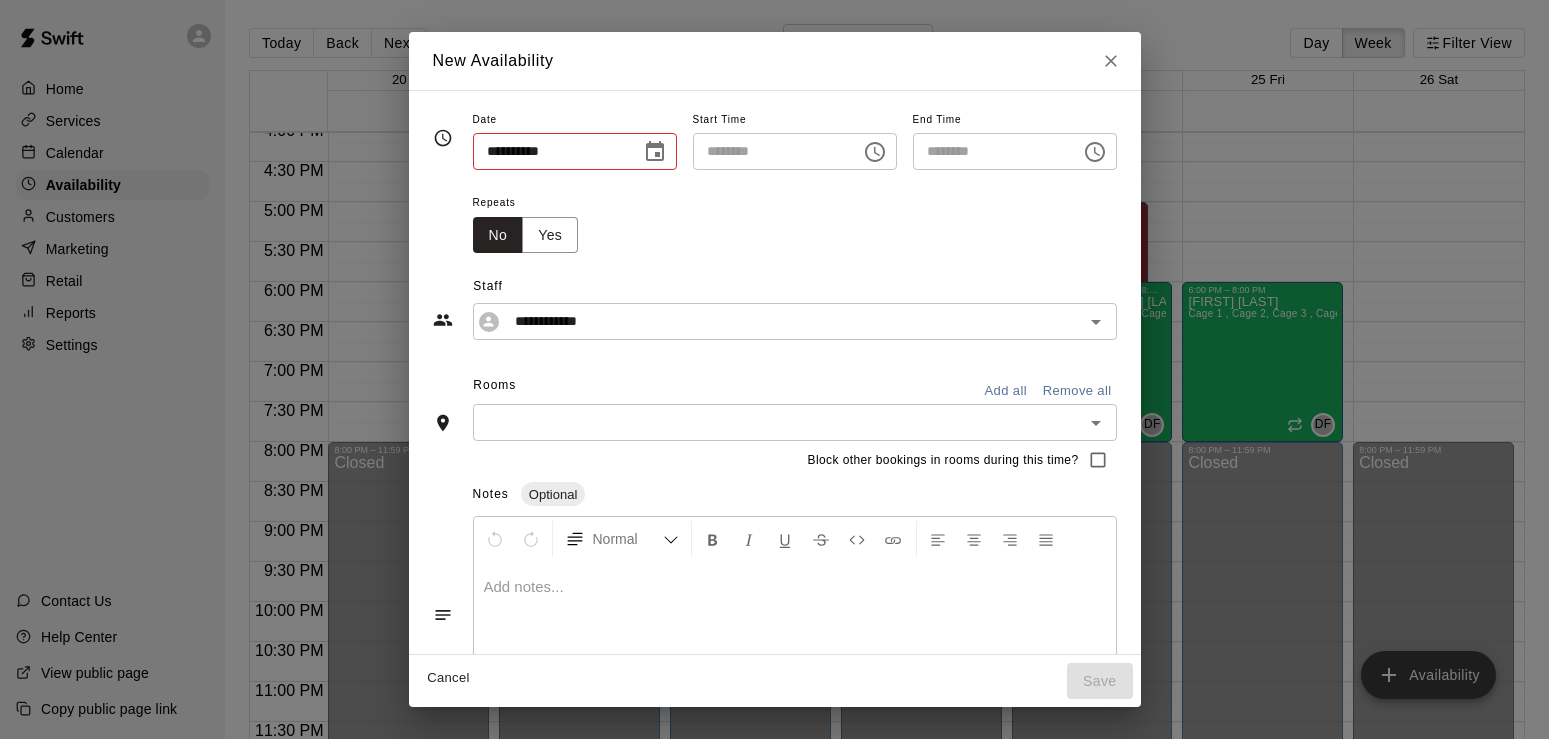 type on "********" 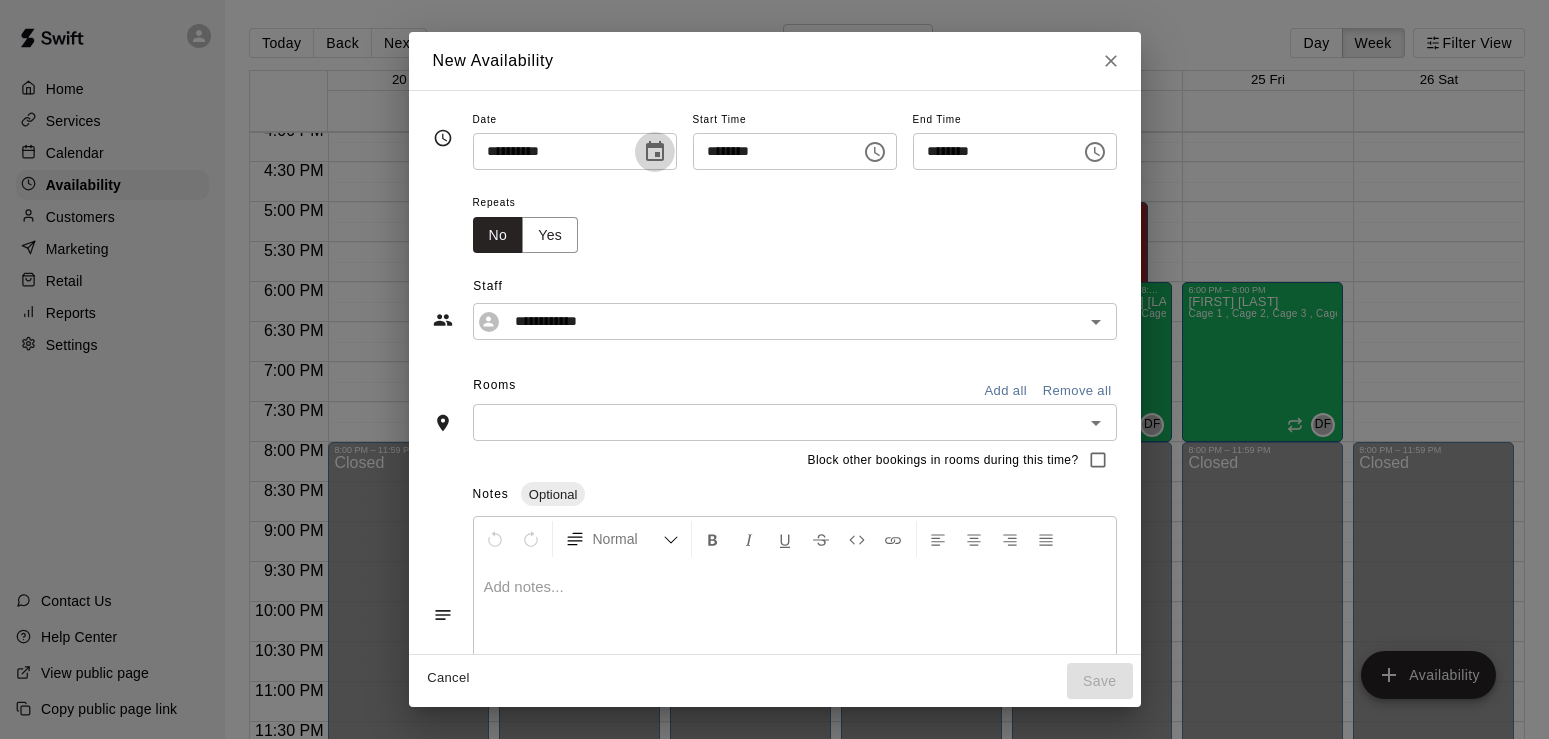 click 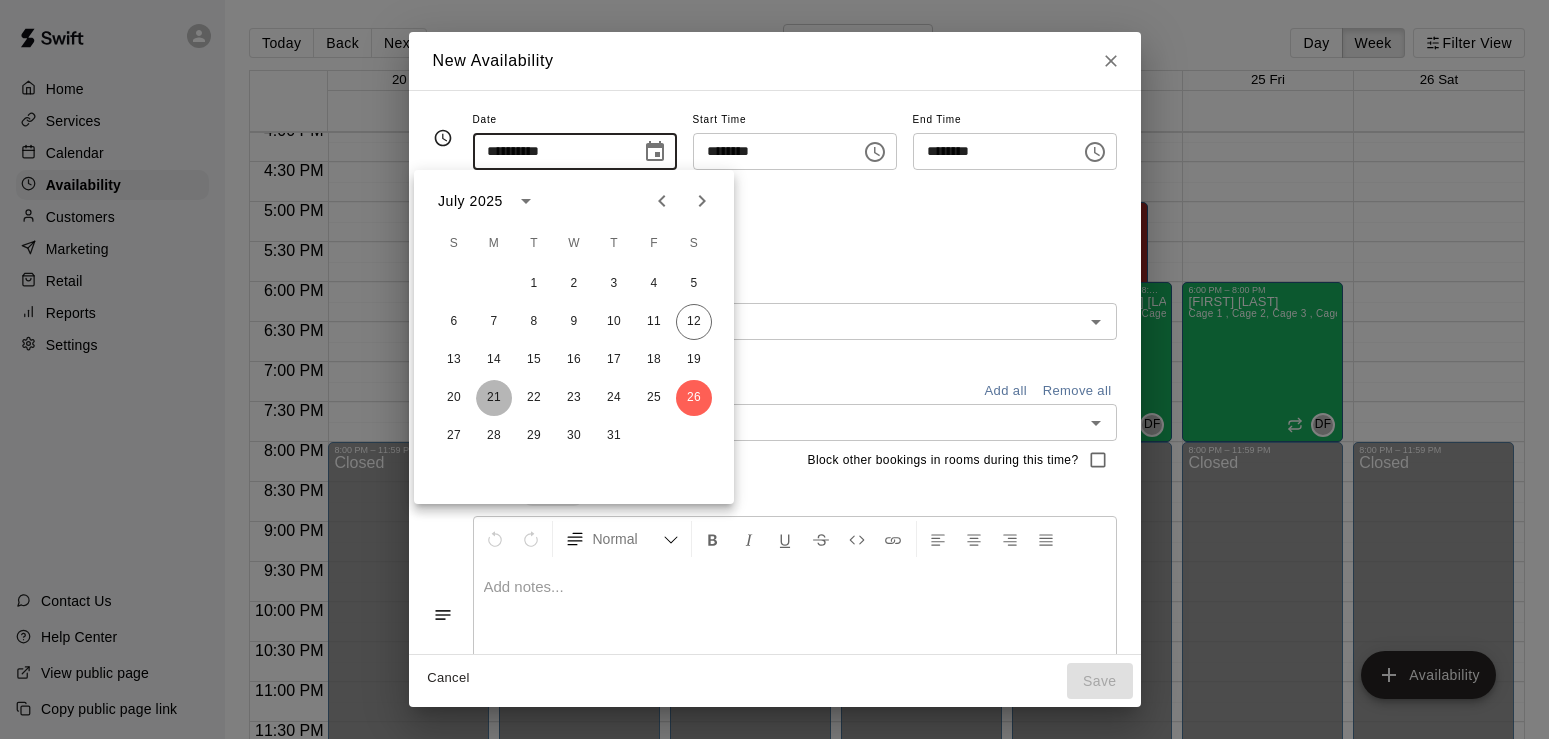 click on "21" at bounding box center (494, 398) 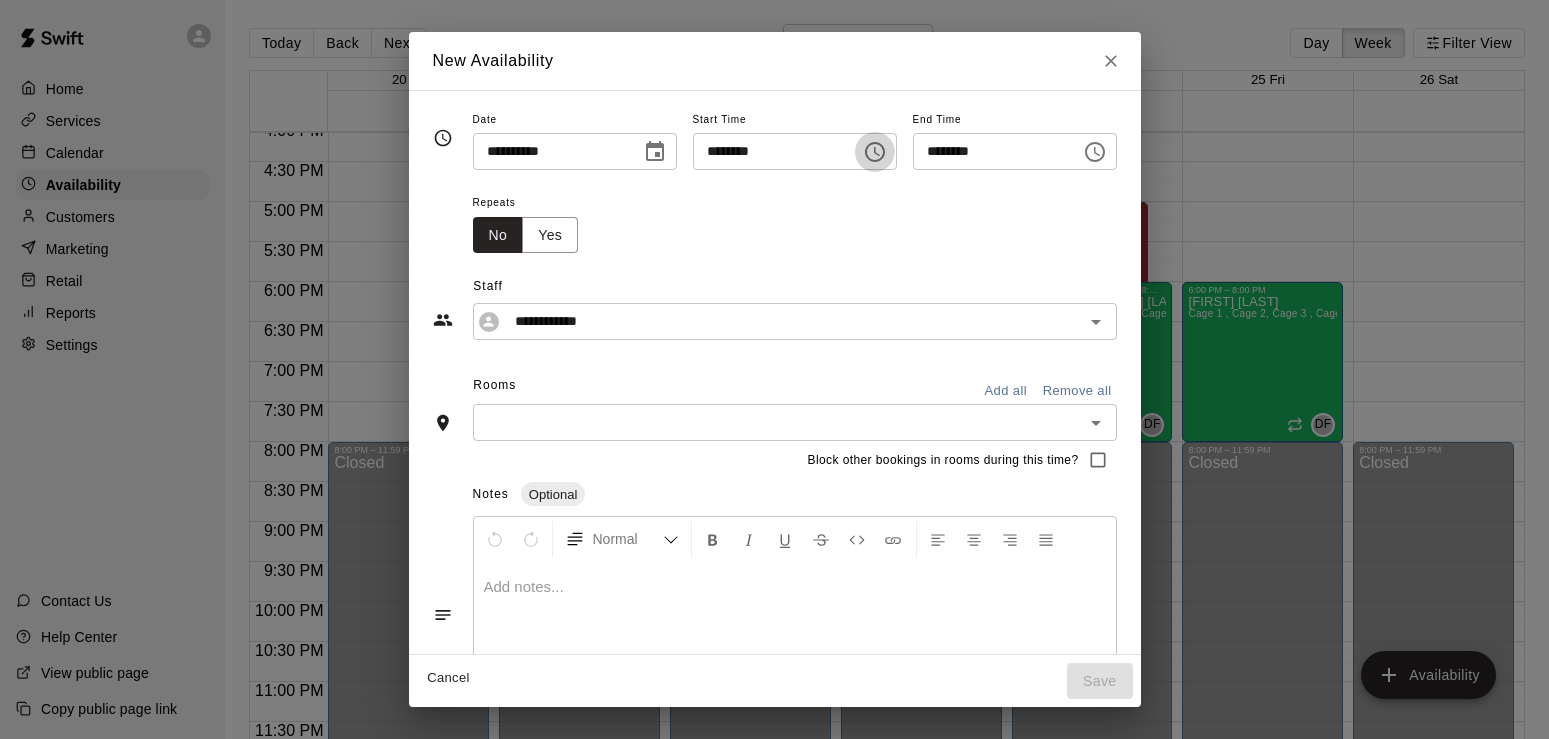 click 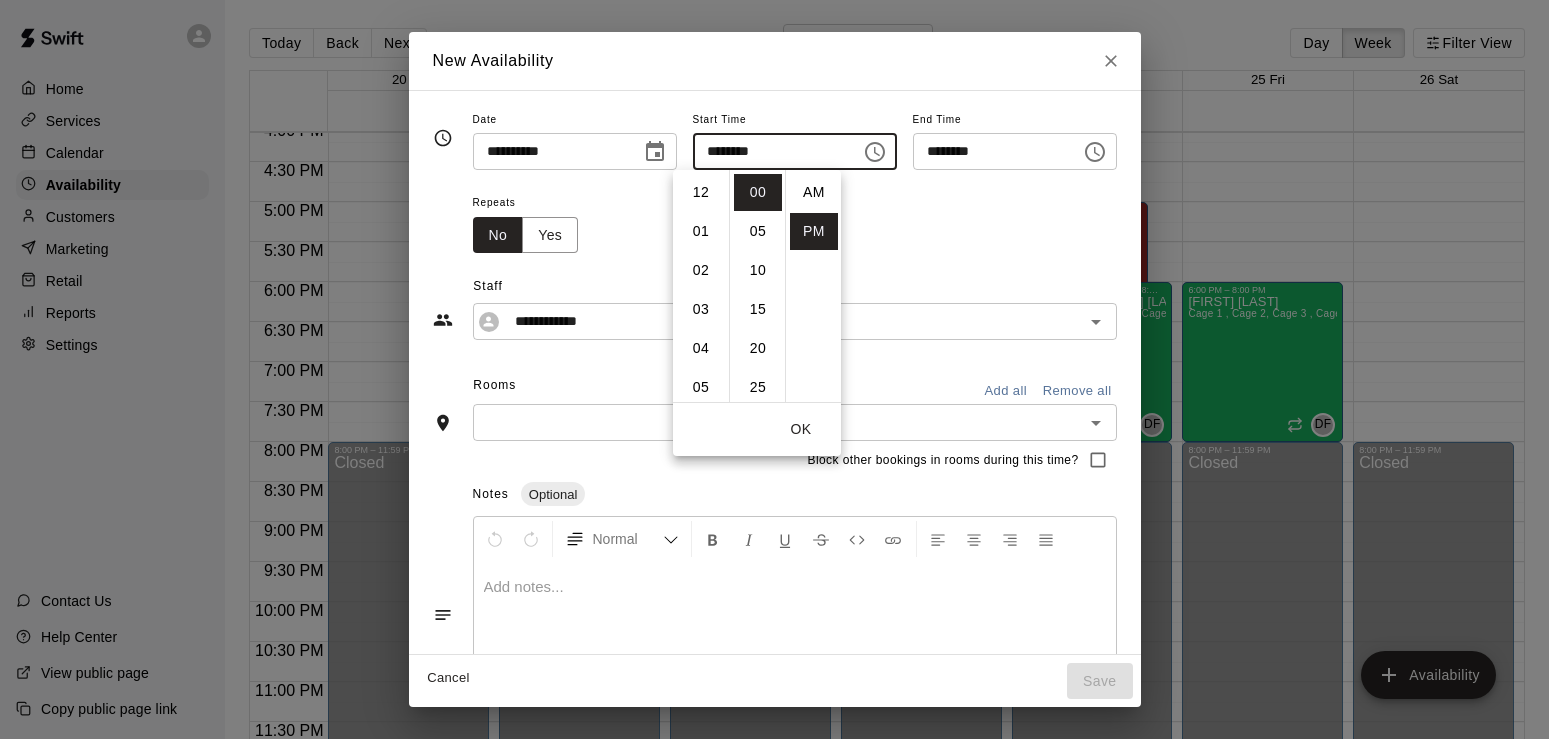 scroll, scrollTop: 426, scrollLeft: 0, axis: vertical 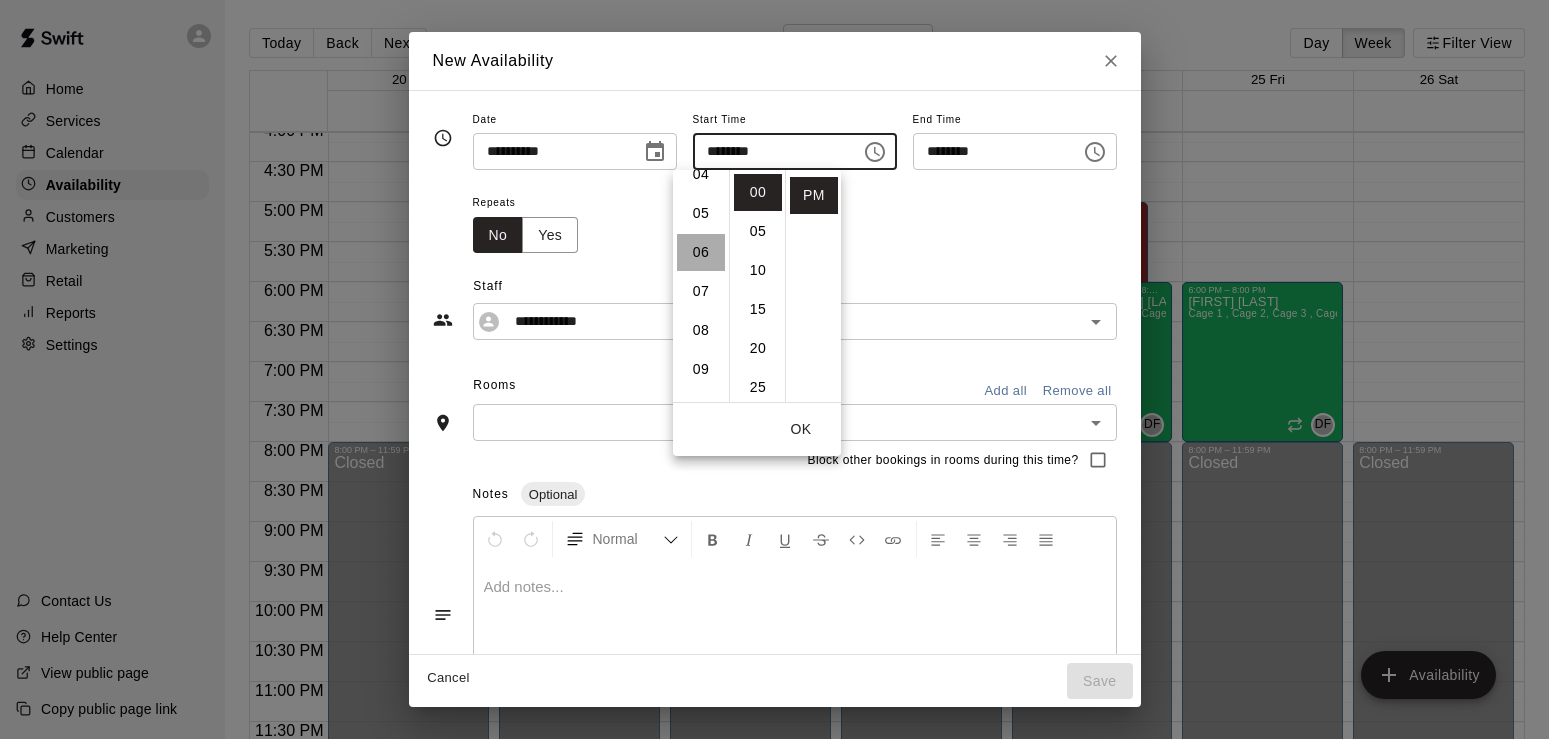 click on "06" at bounding box center [701, 252] 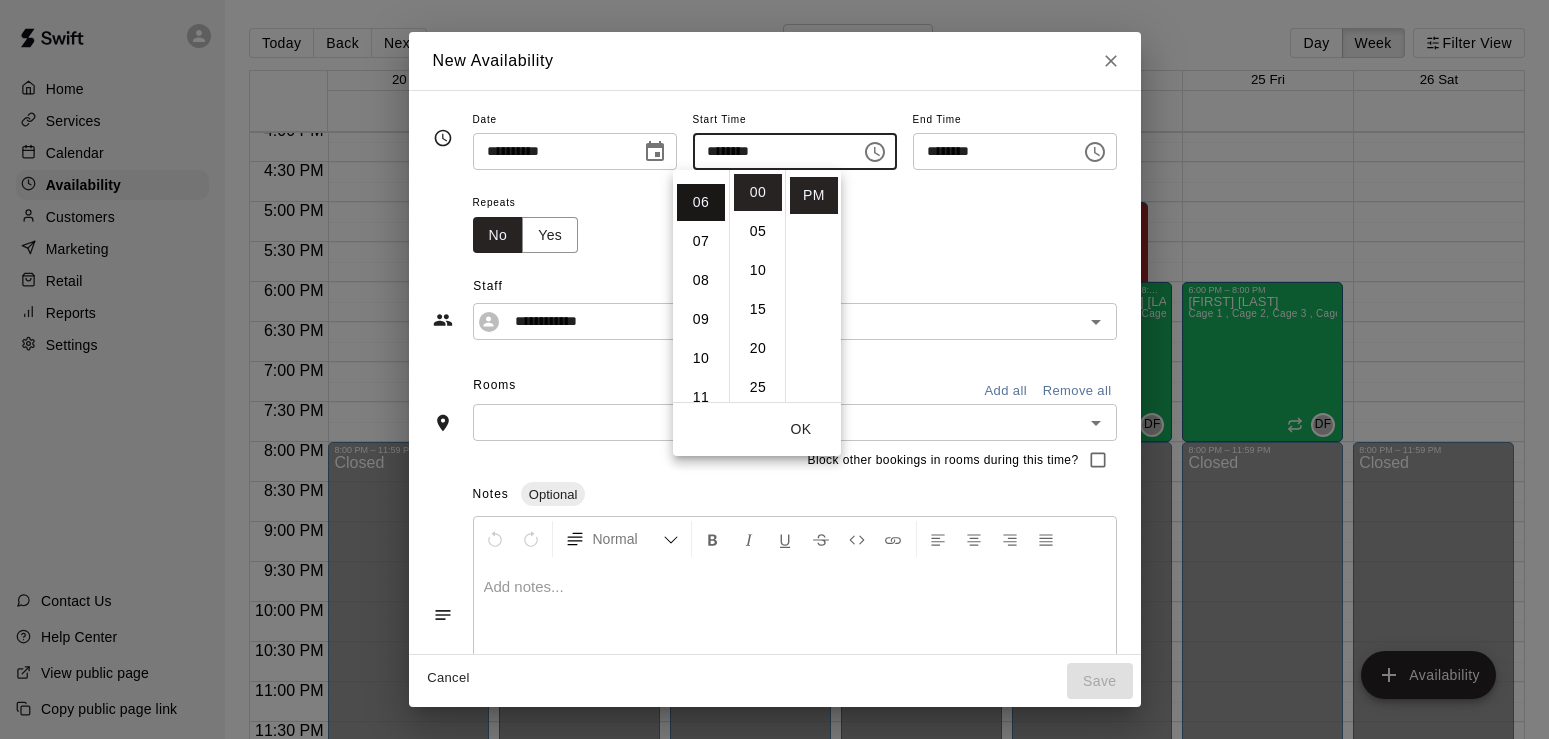 scroll, scrollTop: 233, scrollLeft: 0, axis: vertical 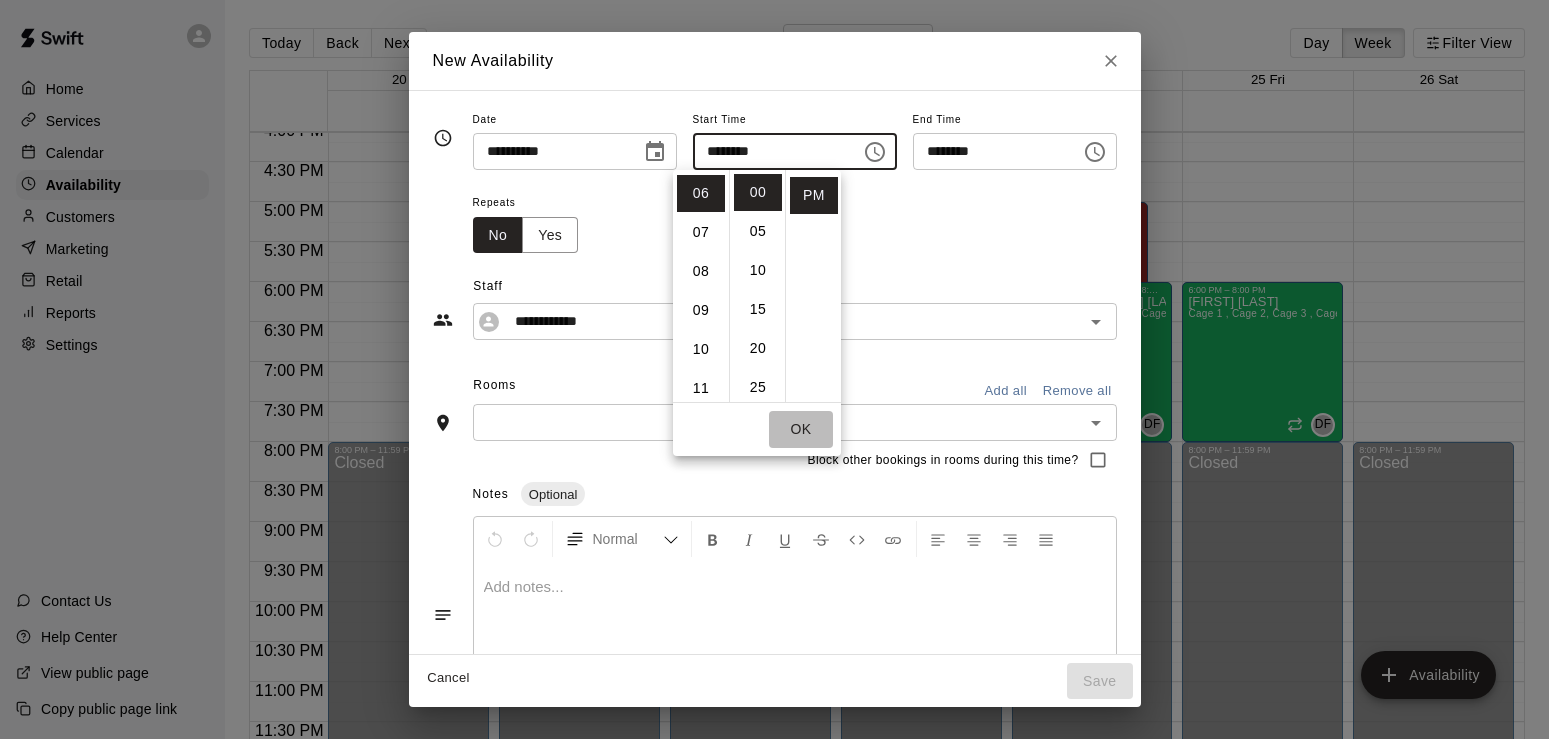 click on "OK" at bounding box center [801, 429] 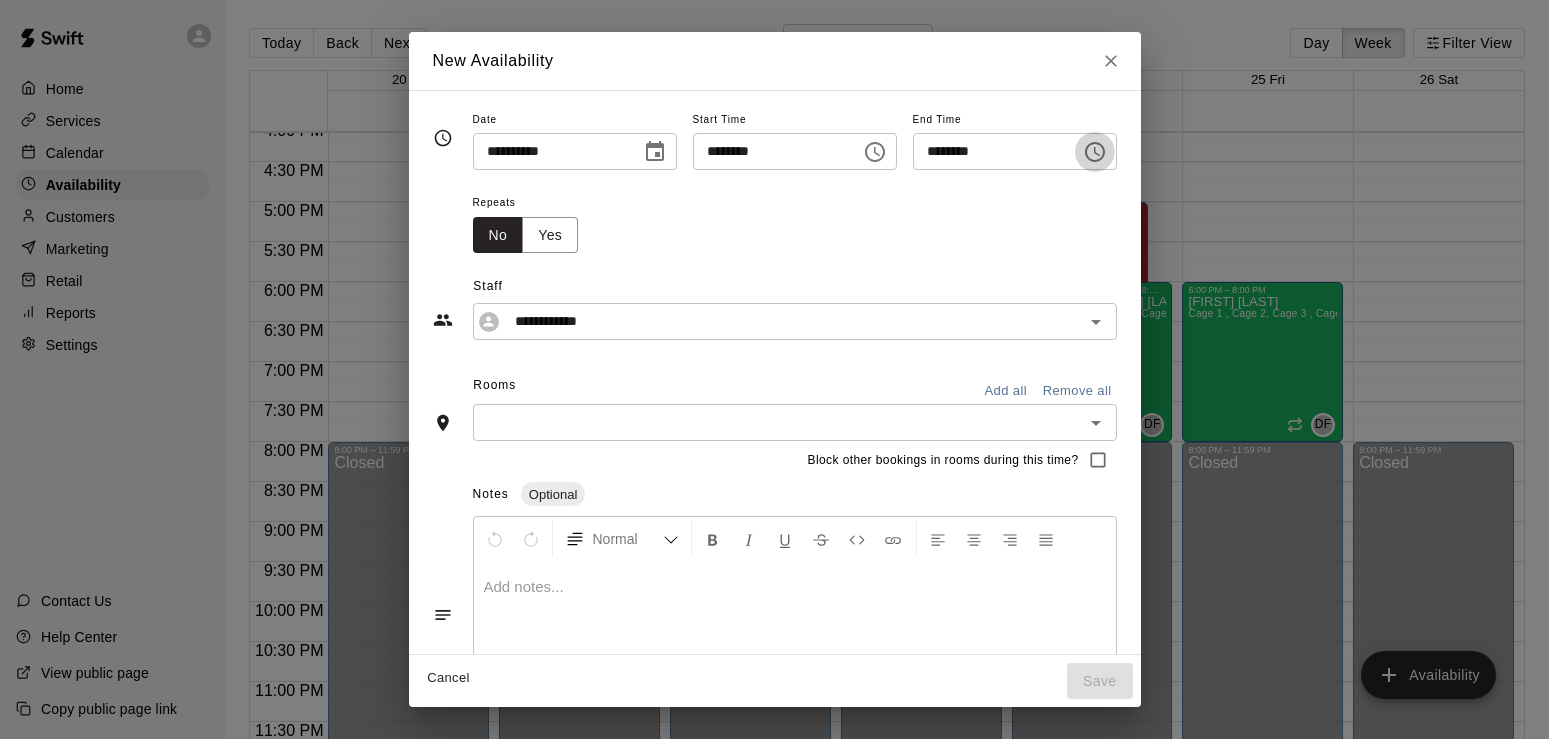 click 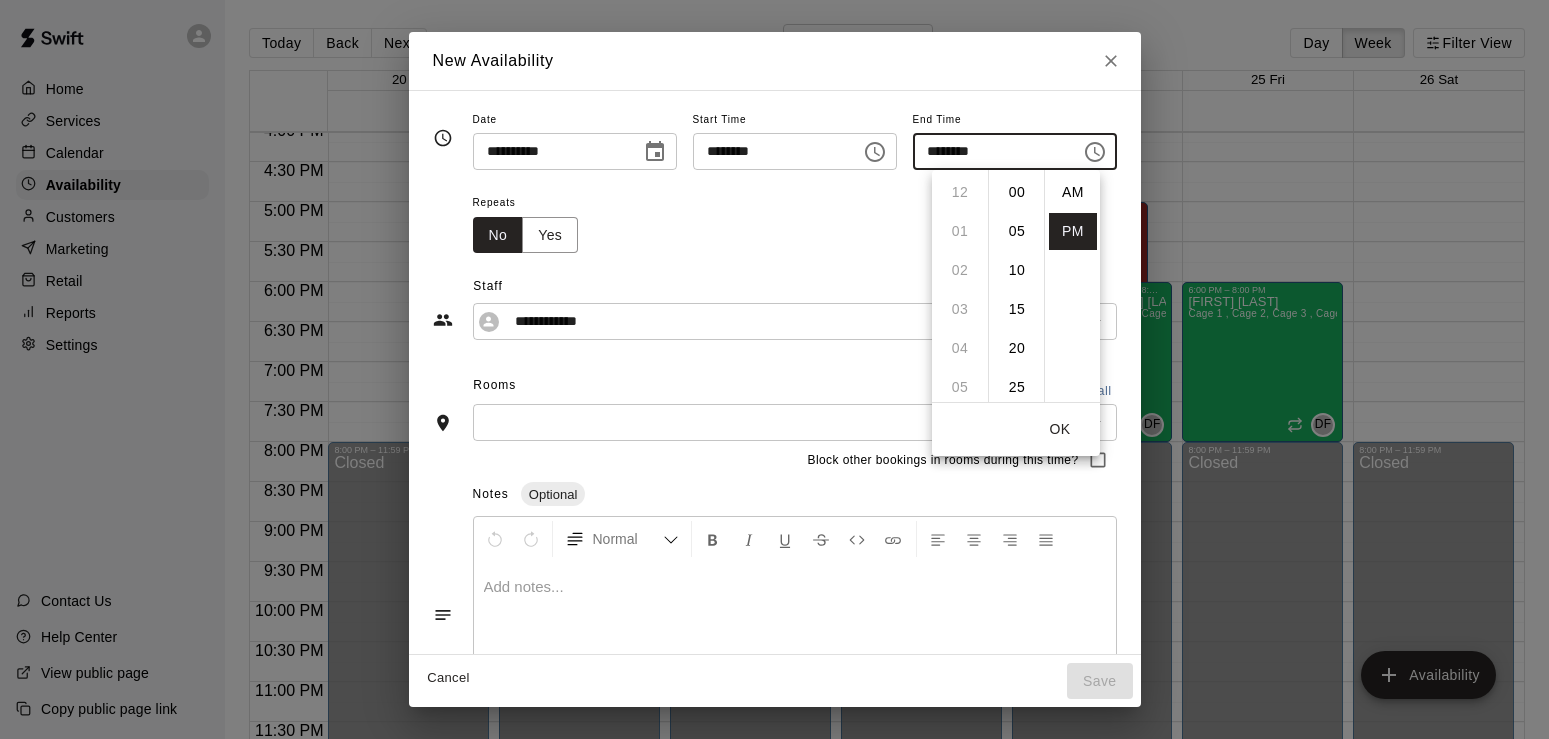 scroll, scrollTop: 426, scrollLeft: 0, axis: vertical 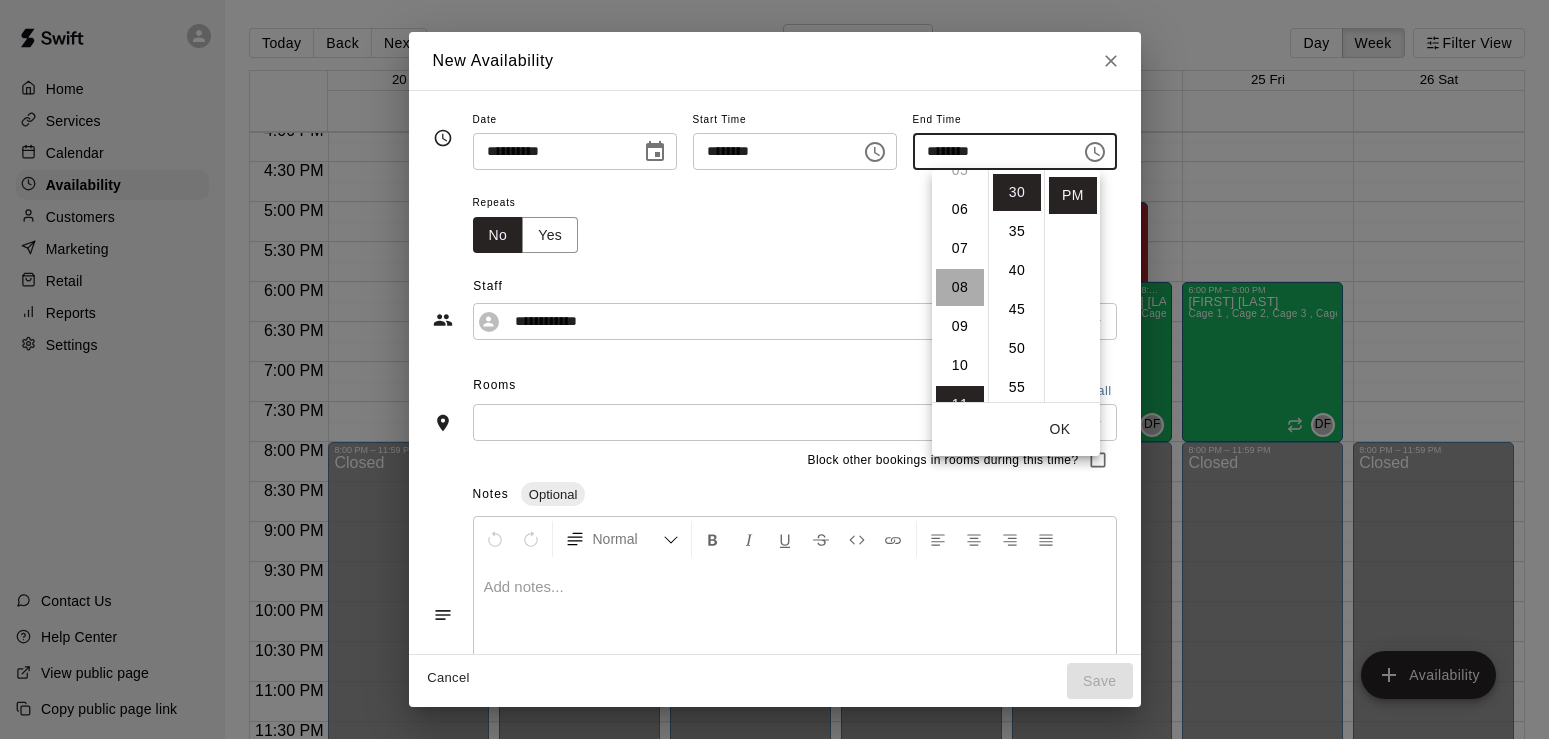 click on "08" at bounding box center [960, 287] 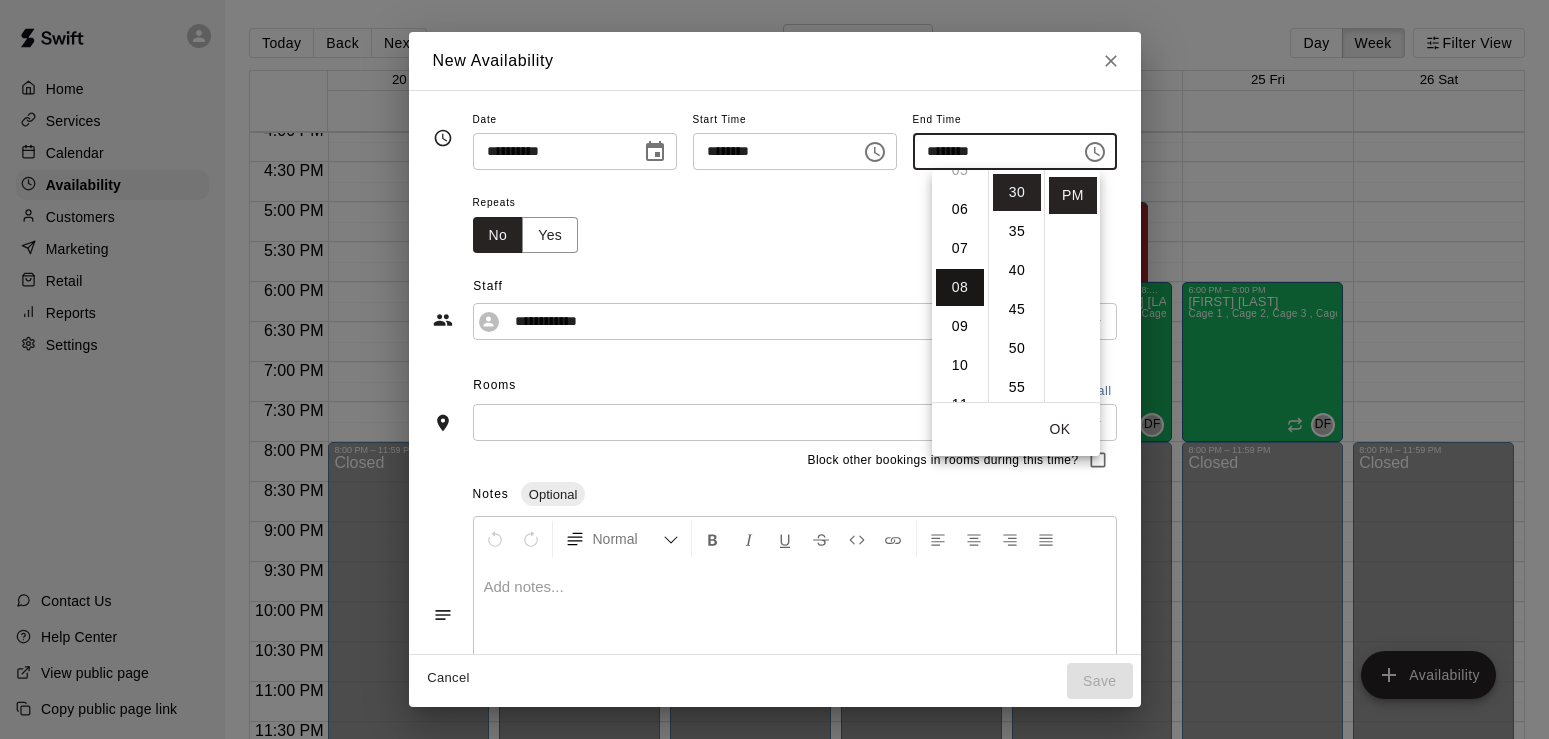 scroll, scrollTop: 285, scrollLeft: 0, axis: vertical 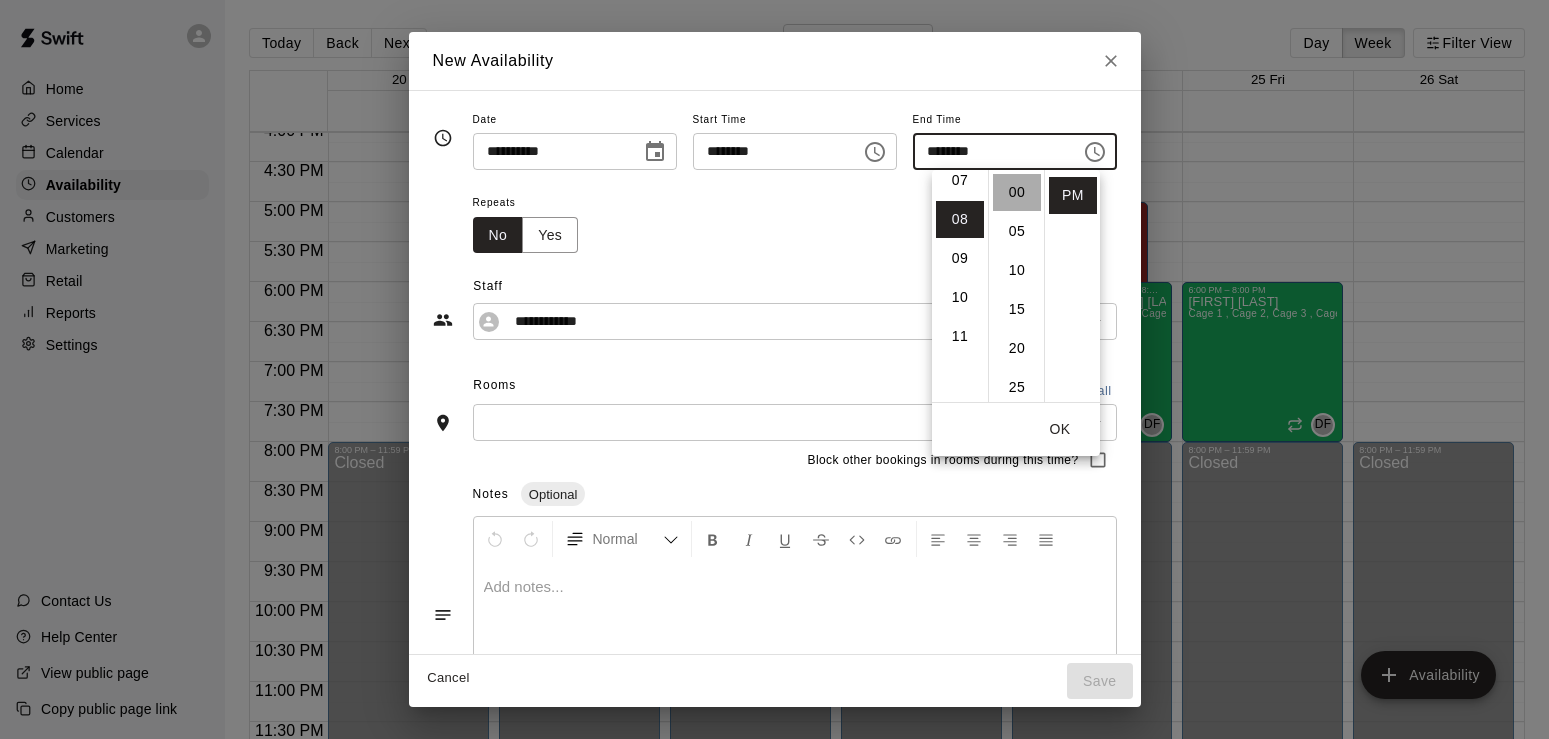 click on "00" at bounding box center (1017, 192) 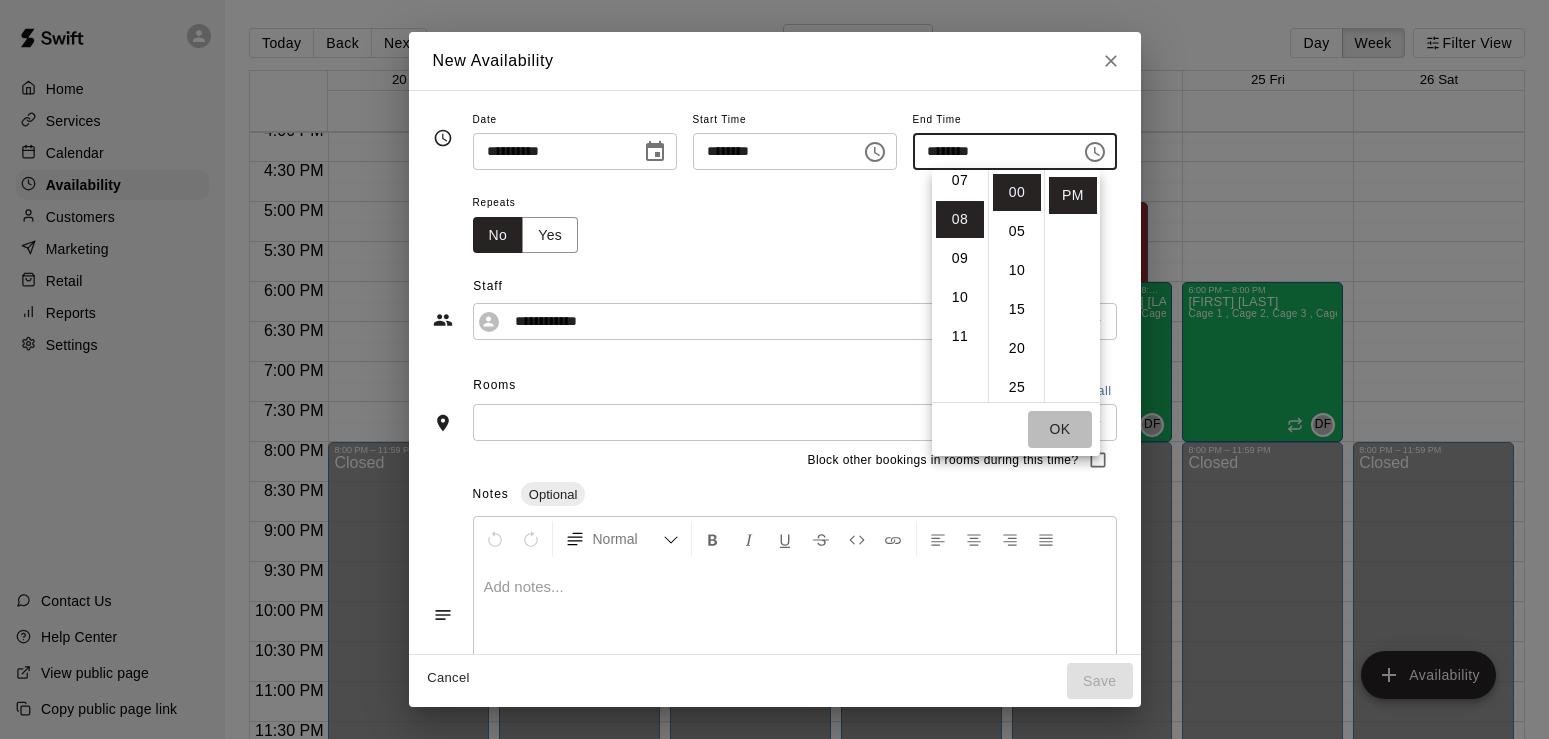 click on "OK" at bounding box center [1060, 429] 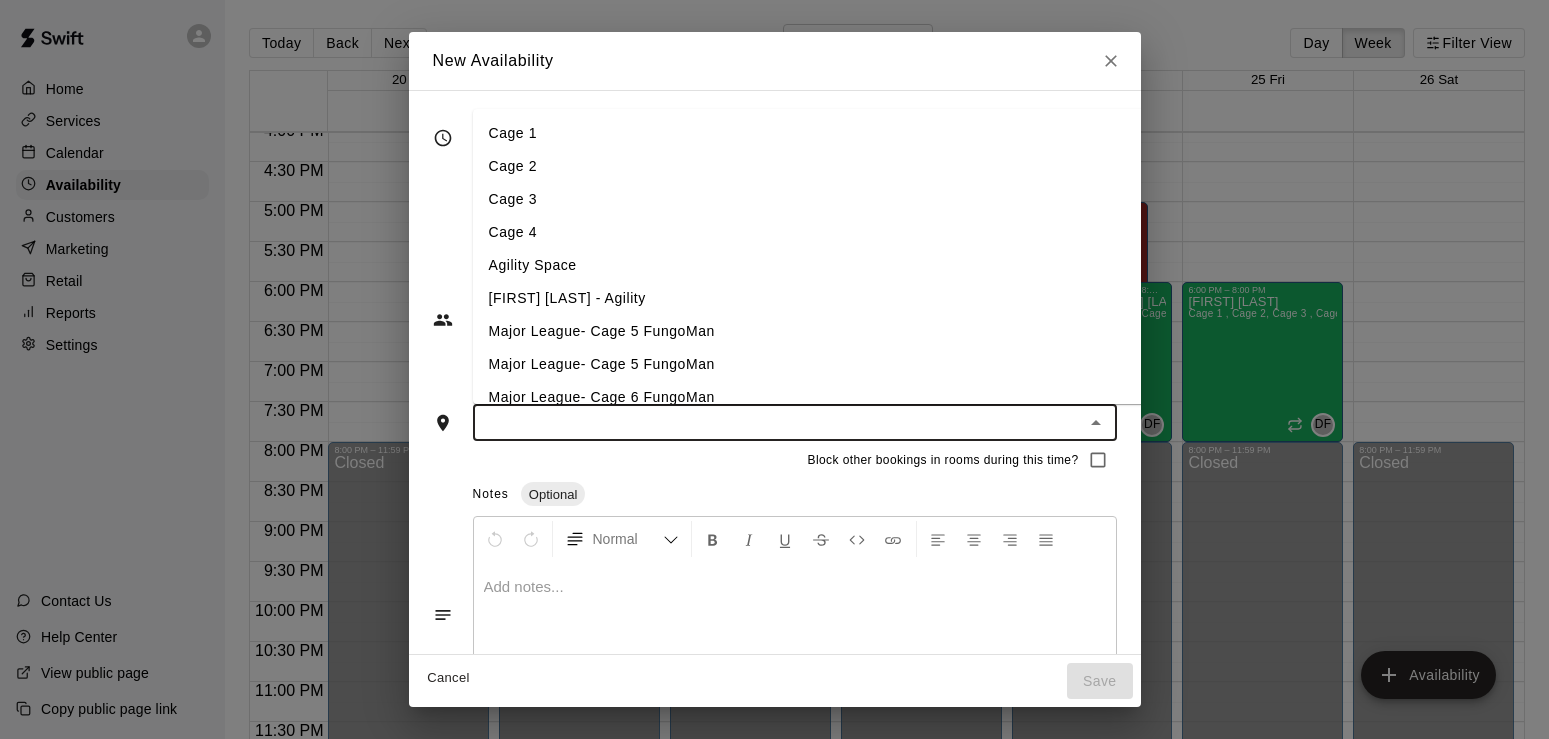 click at bounding box center [778, 422] 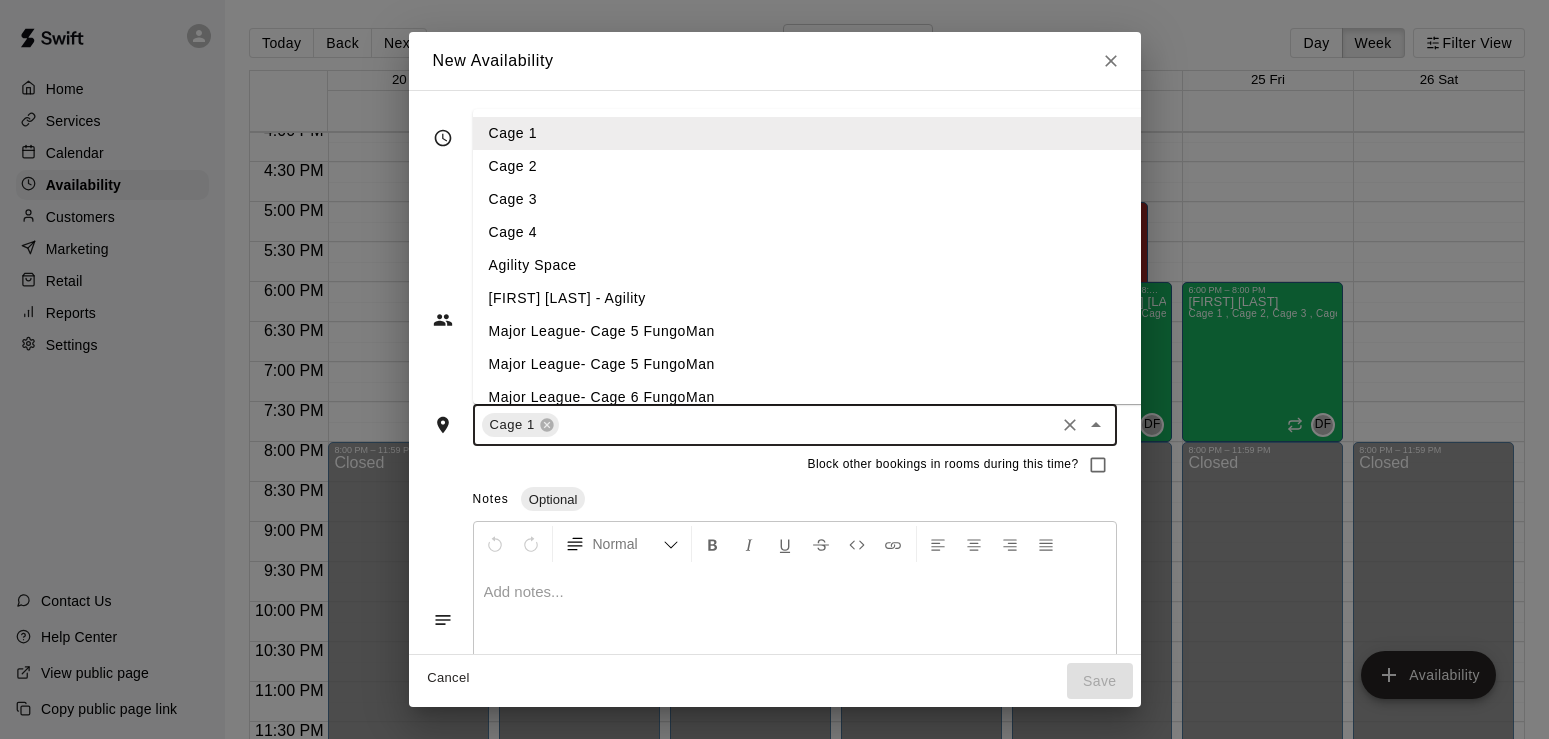 click at bounding box center (807, 425) 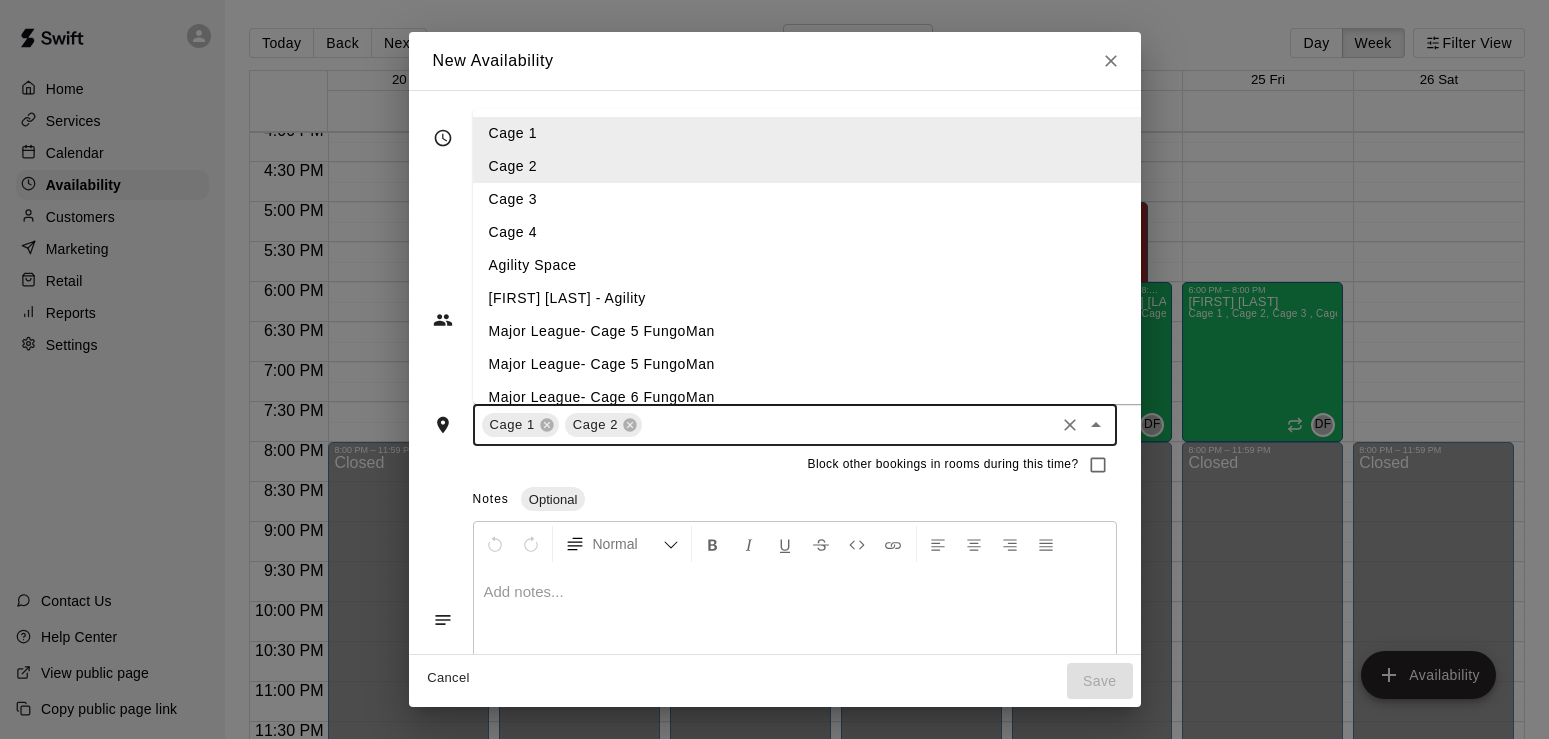 click at bounding box center (848, 425) 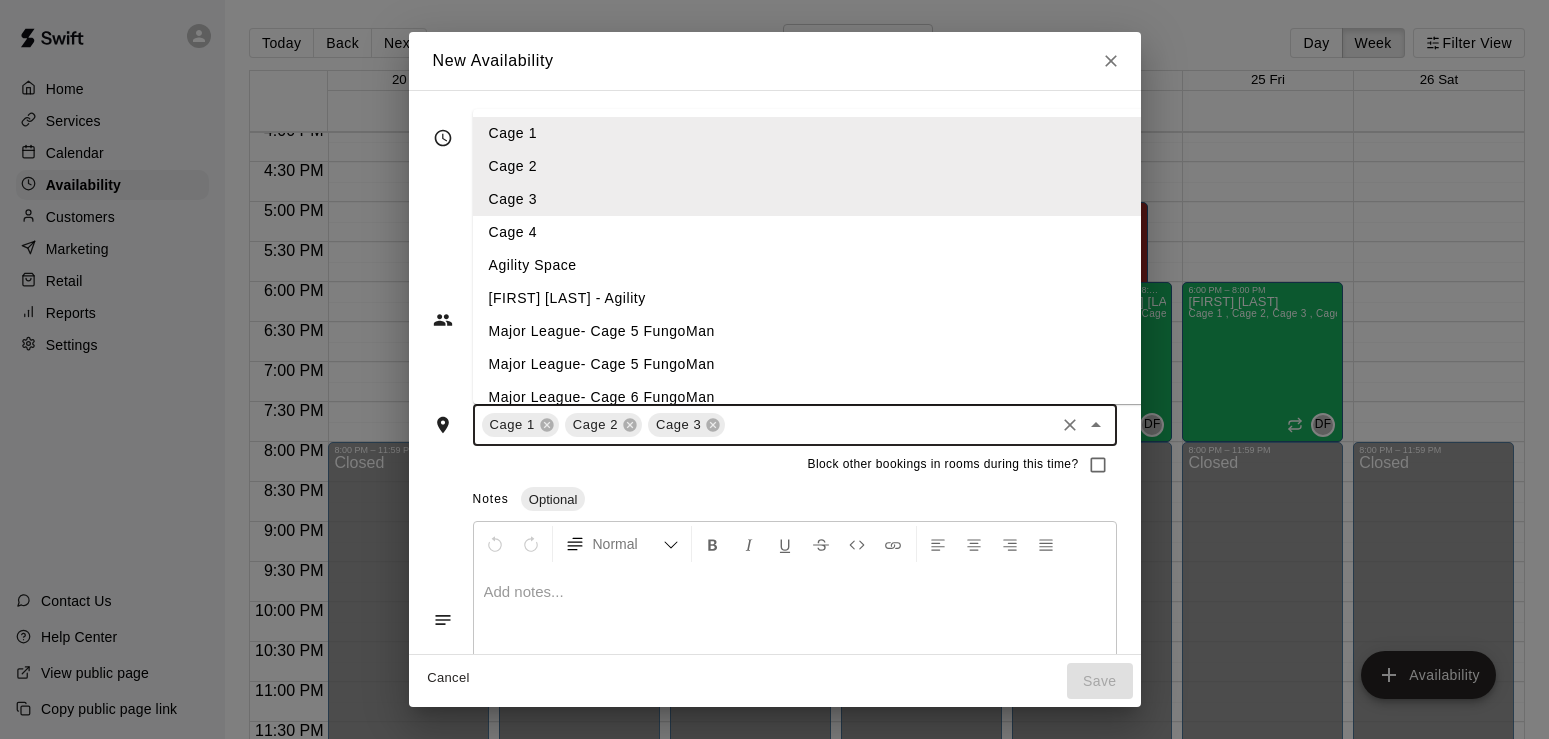 click at bounding box center [889, 425] 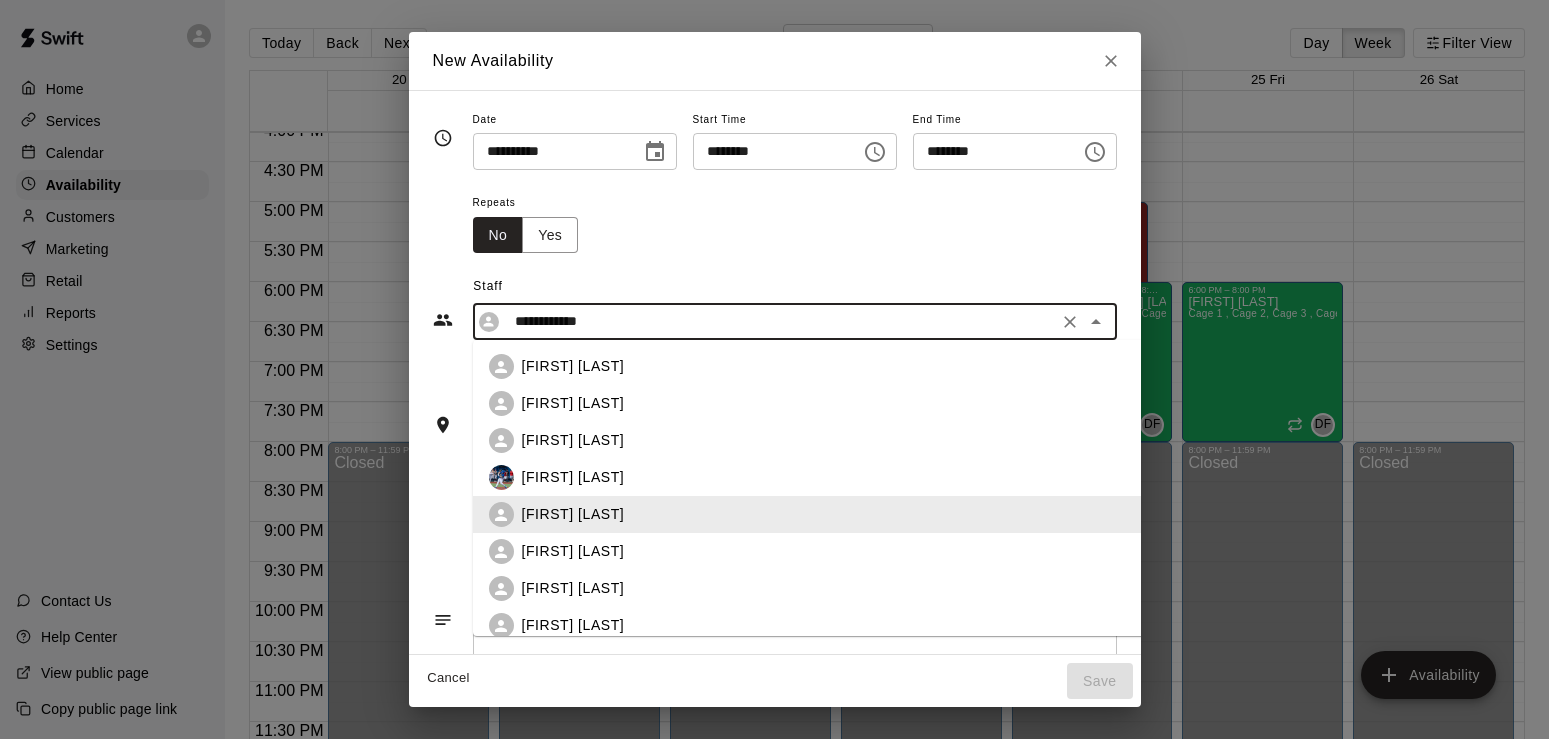 click on "**********" at bounding box center [779, 321] 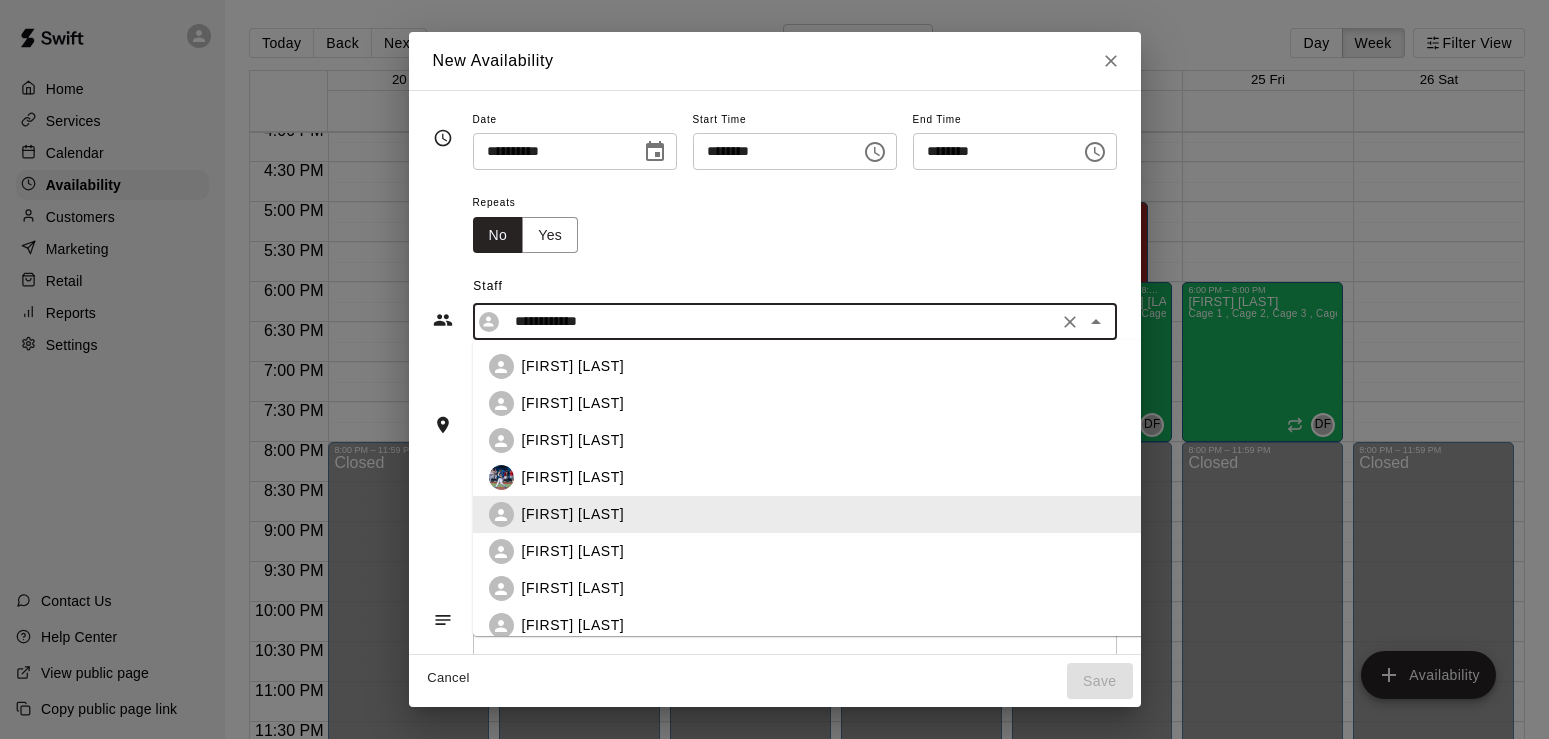click on "[FIRST] [LAST]" at bounding box center (573, 514) 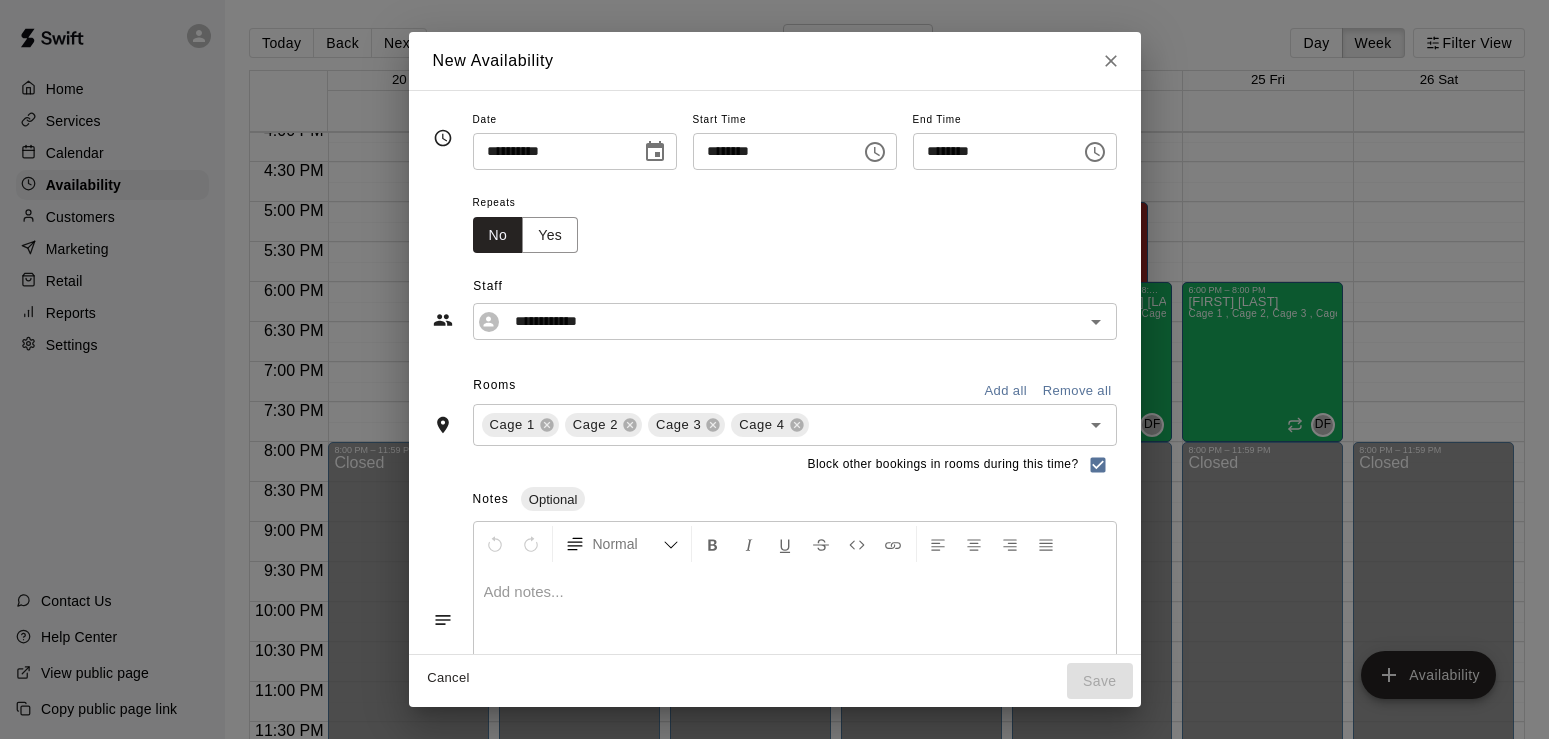 click on "Block other bookings in rooms during this time?" at bounding box center [775, 465] 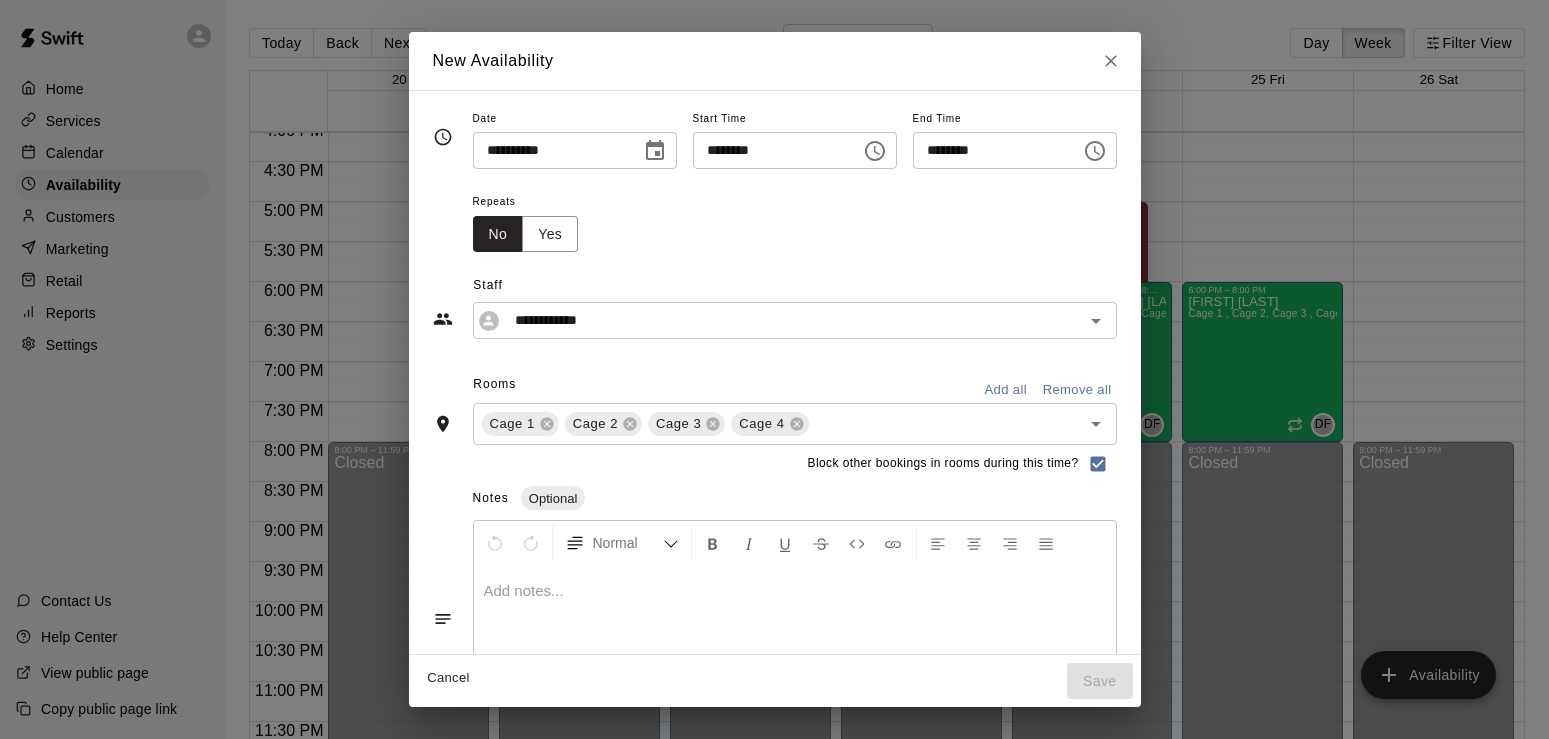 scroll, scrollTop: 0, scrollLeft: 0, axis: both 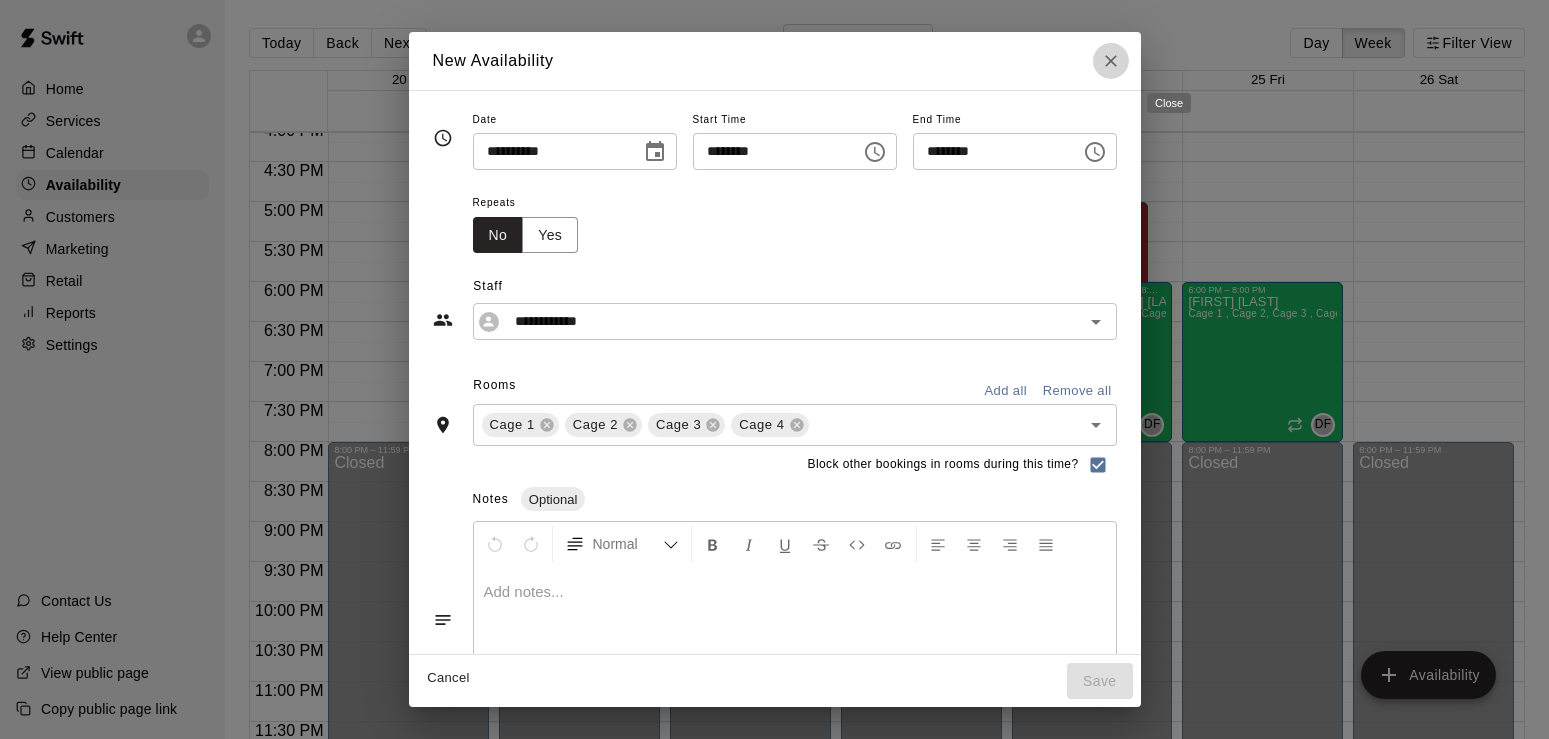 click 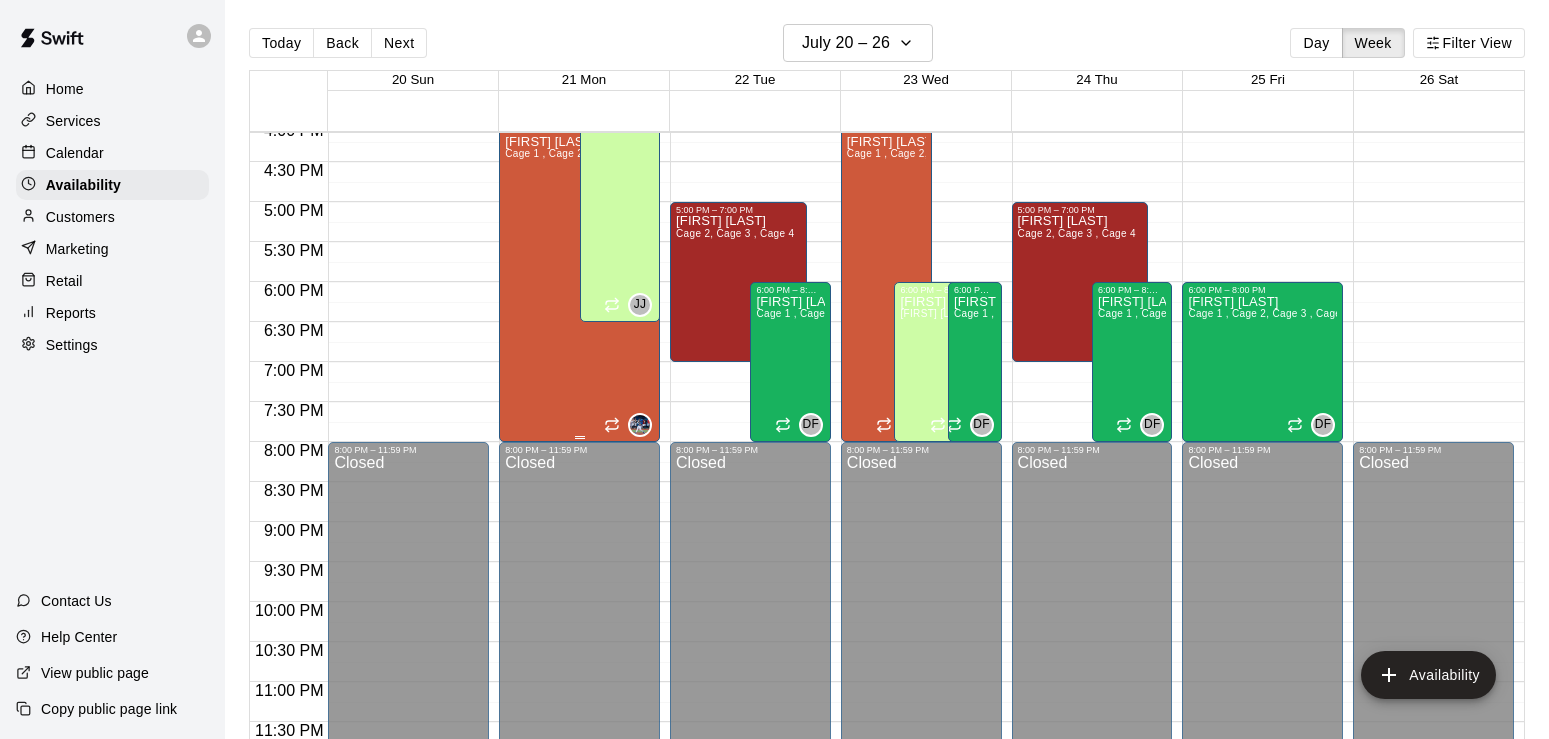 click on "[FIRST] [LAST] Cage 1 , Cage 2, Cage 3 , Cage 4" at bounding box center [579, 504] 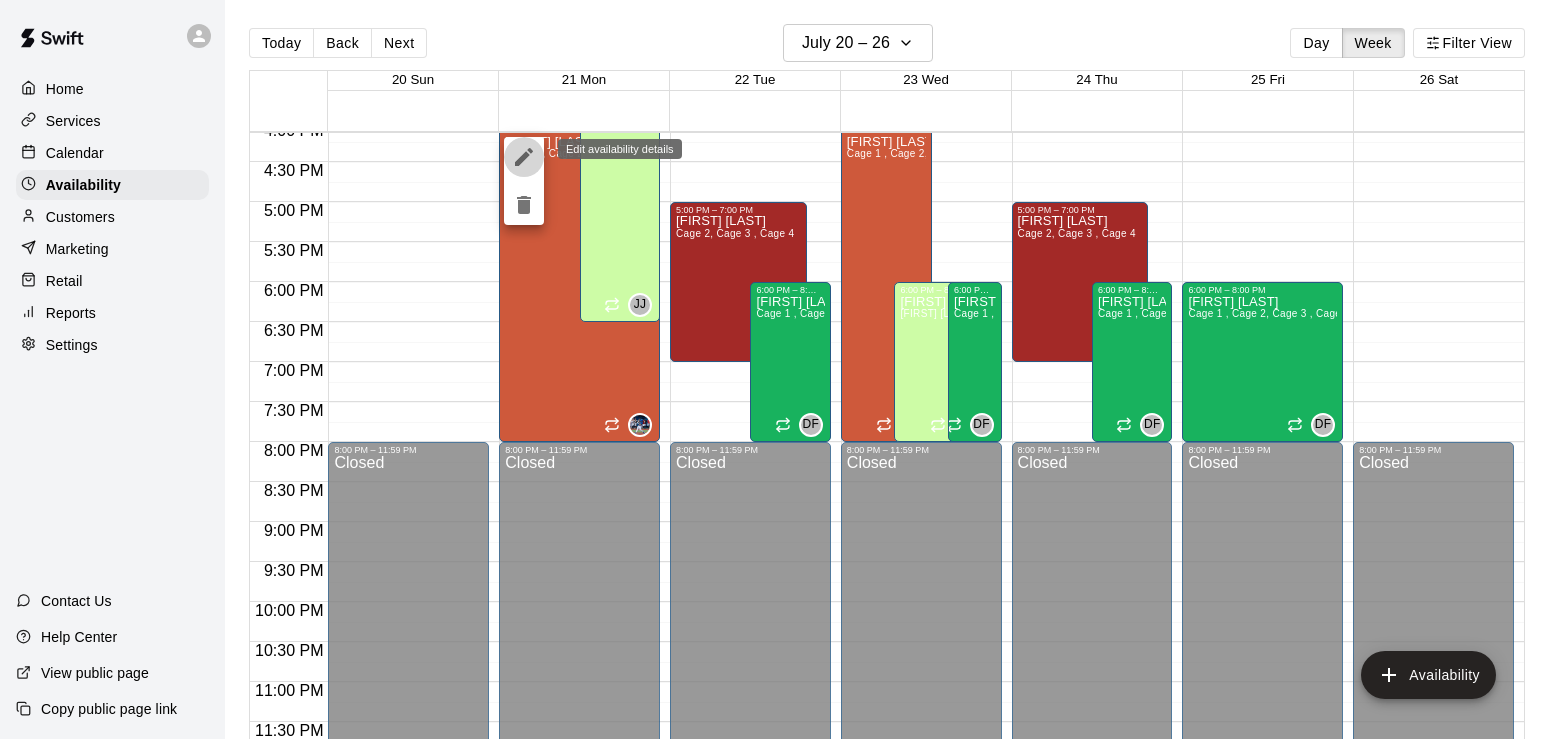click 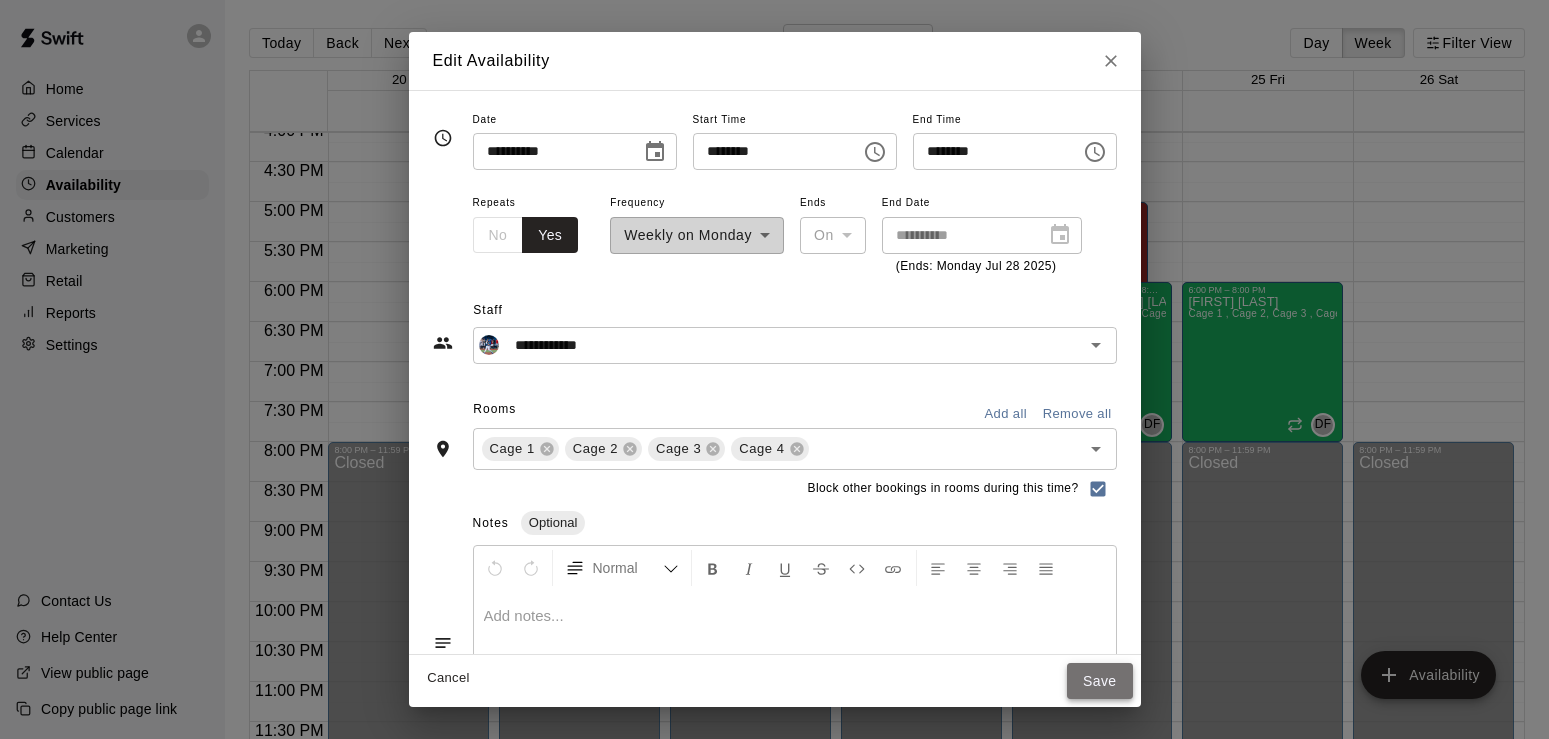 click on "Save" at bounding box center [1100, 681] 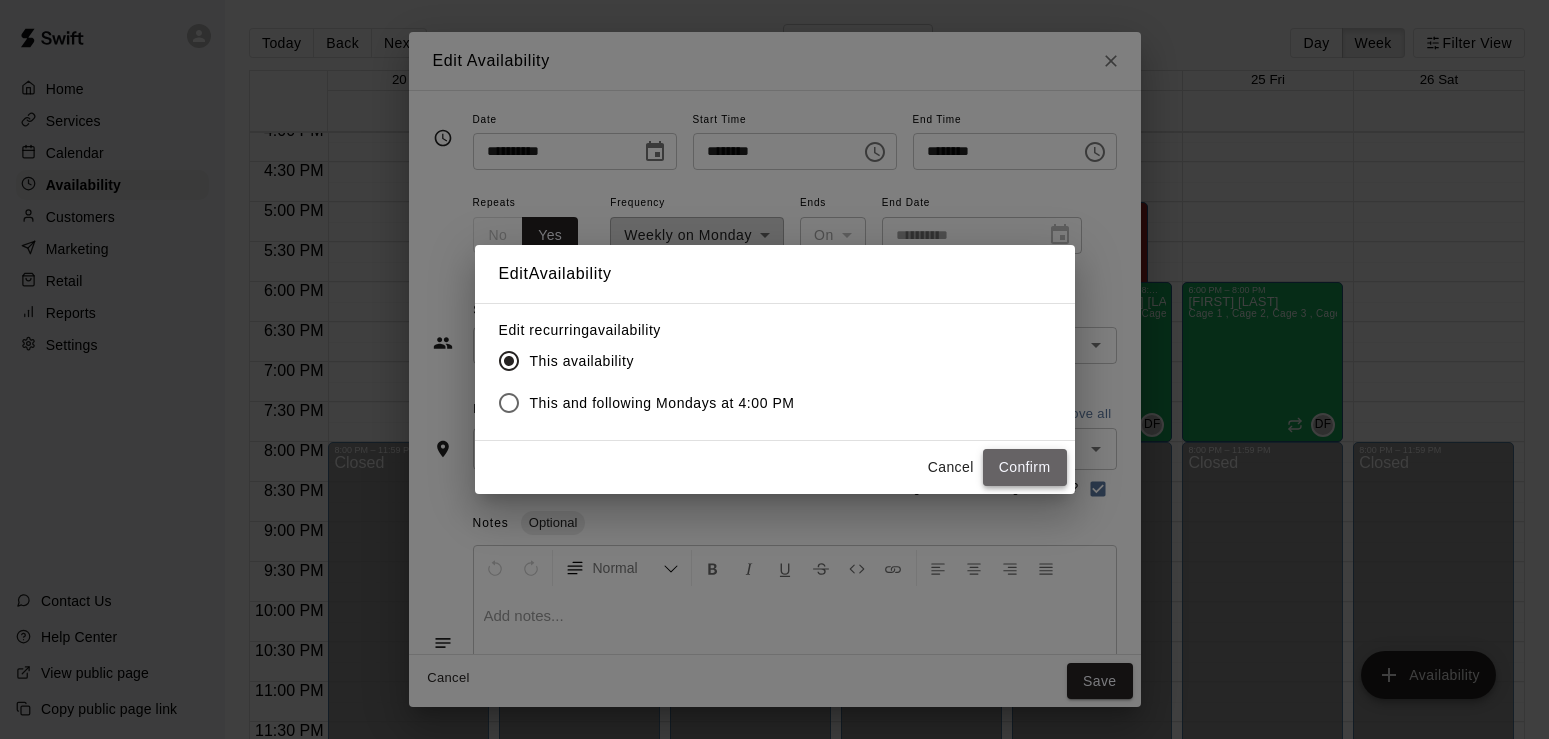 click on "Confirm" at bounding box center [1025, 467] 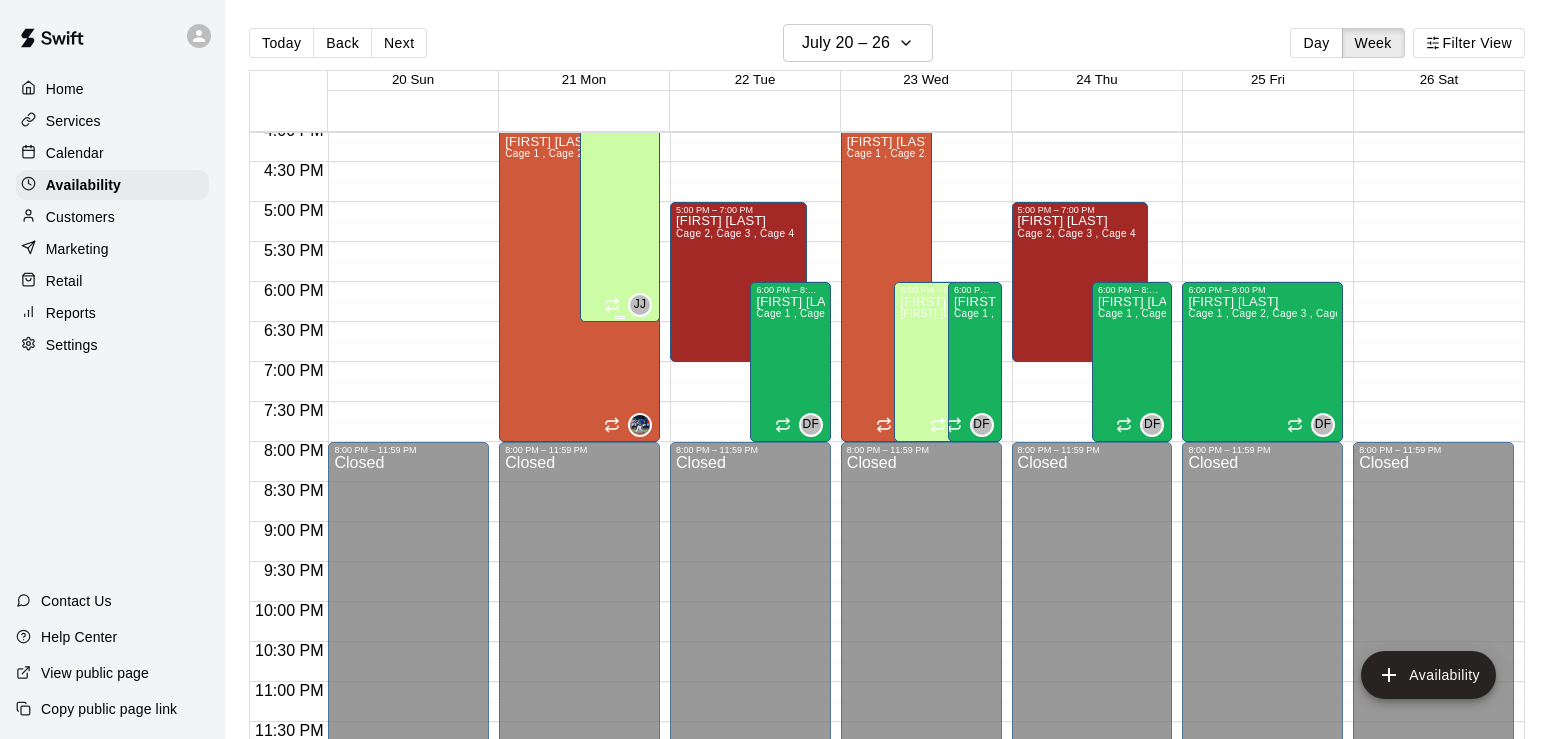 click on "[FIRST] [LAST] [FIRST] [LAST] - Agility" at bounding box center [620, 264] 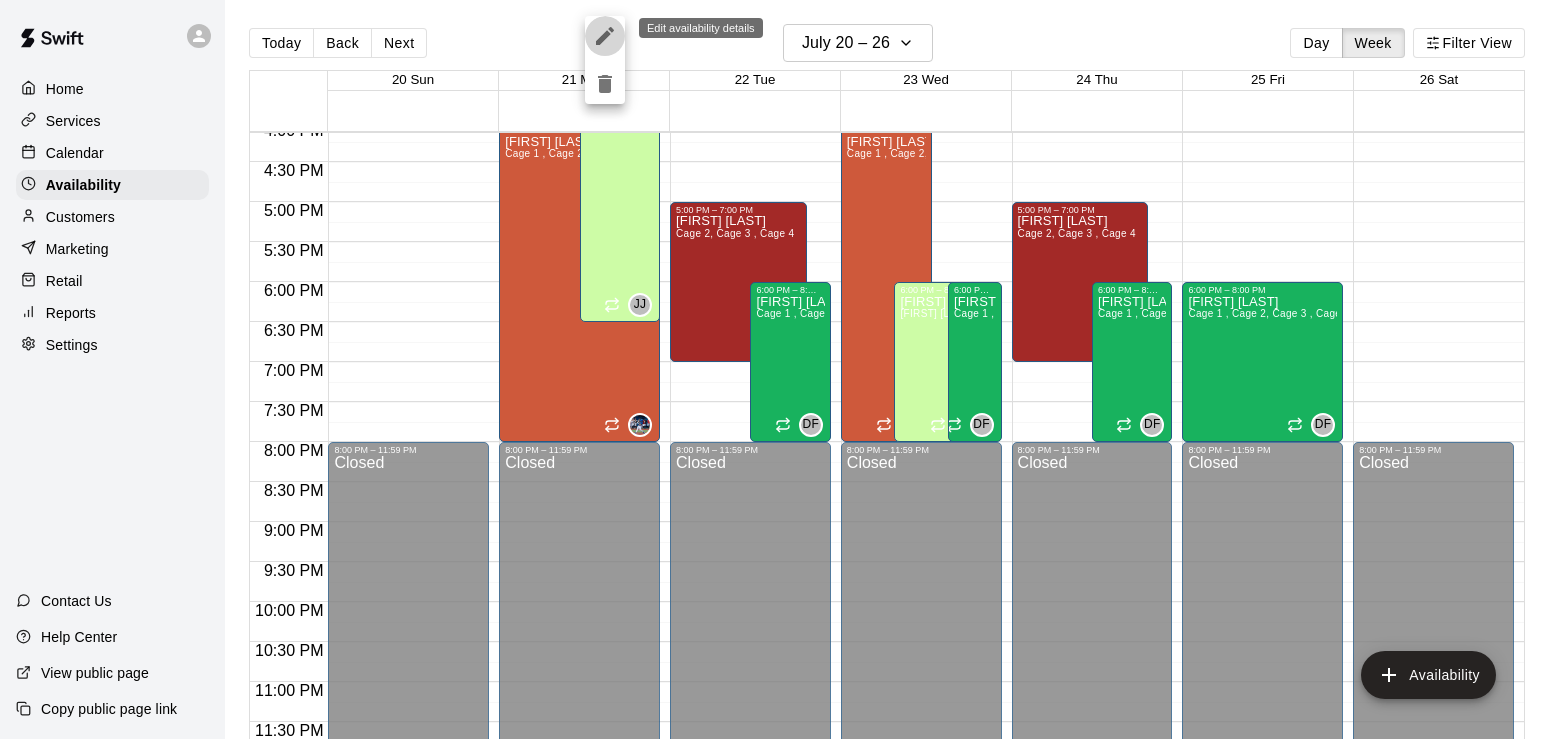 click 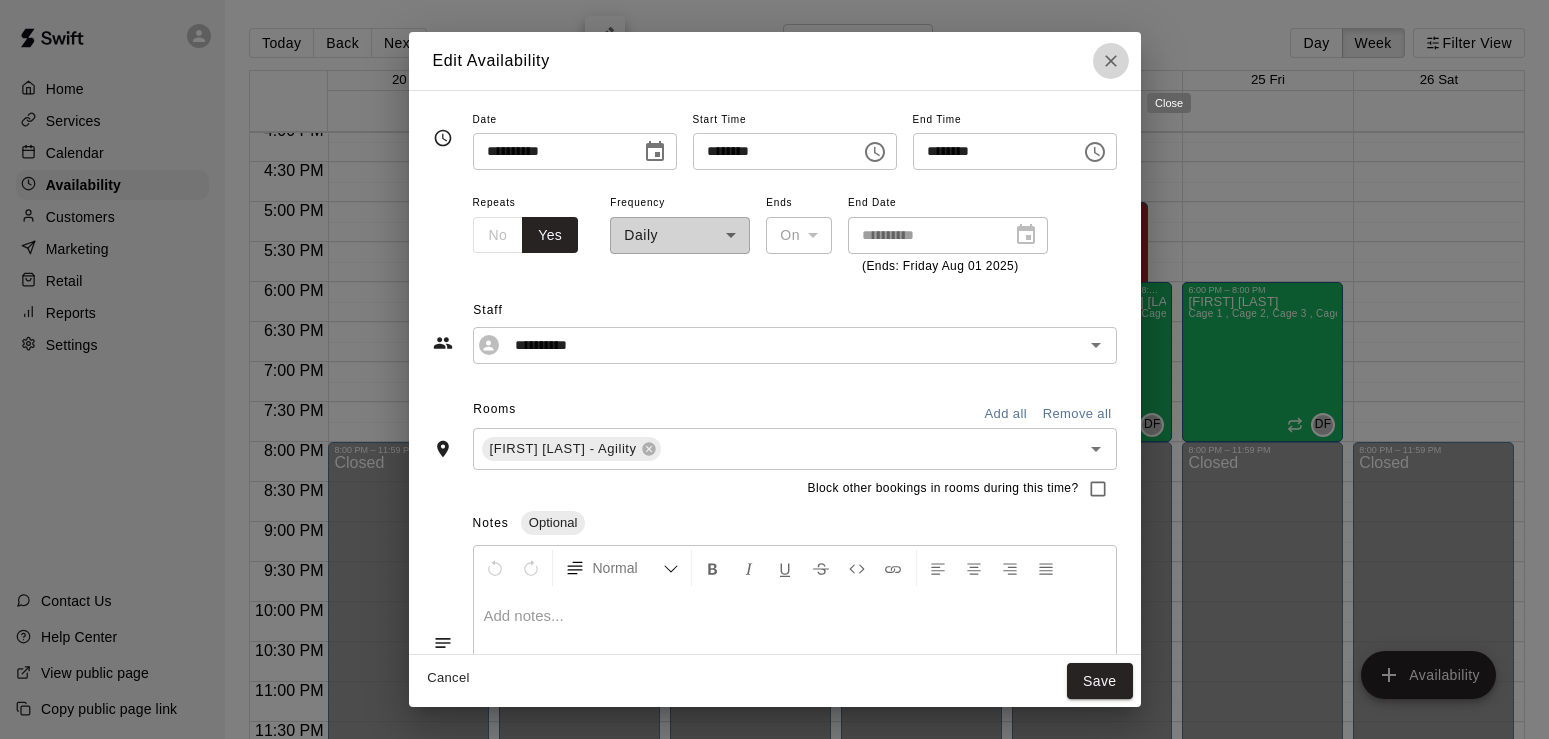 click at bounding box center (1111, 61) 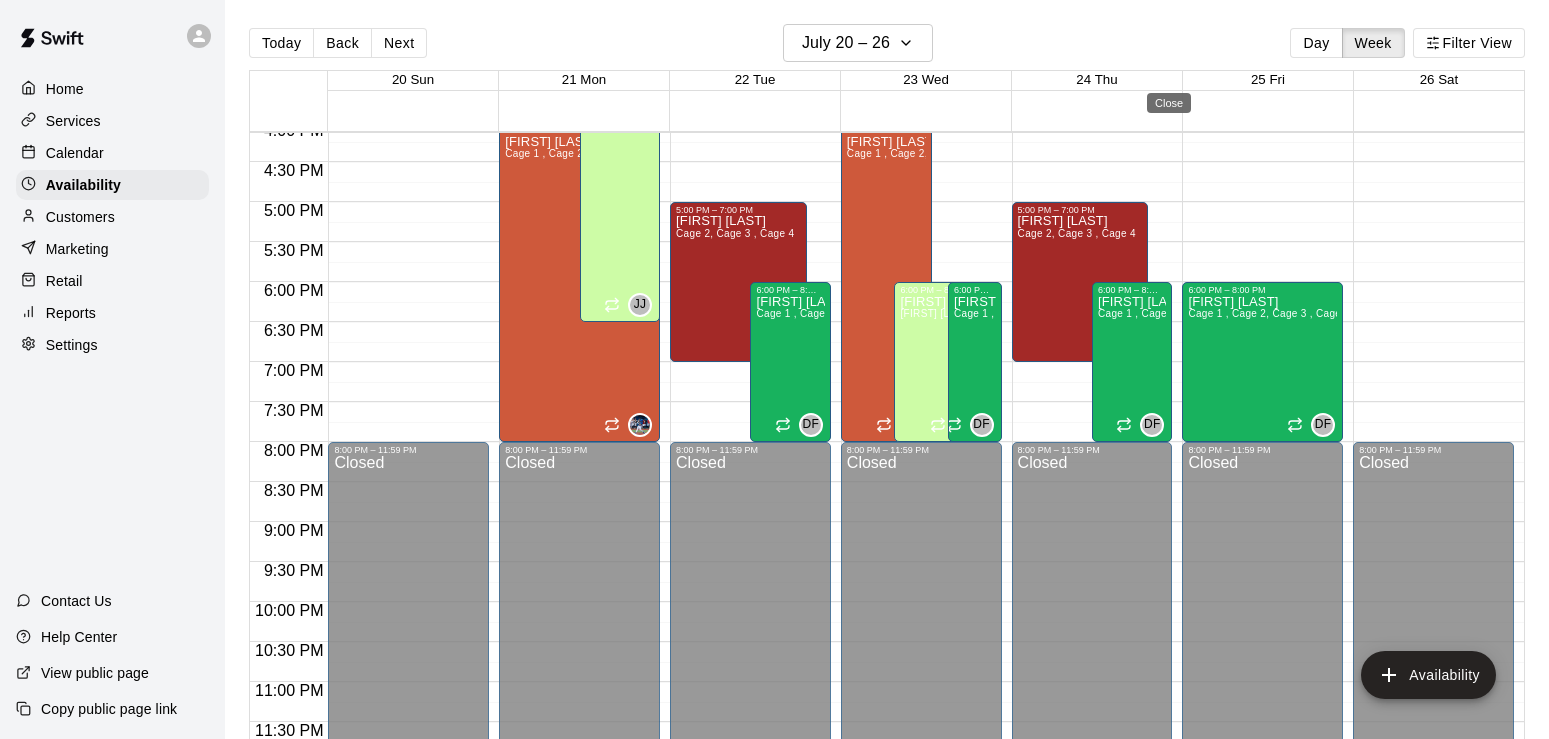 type on "**********" 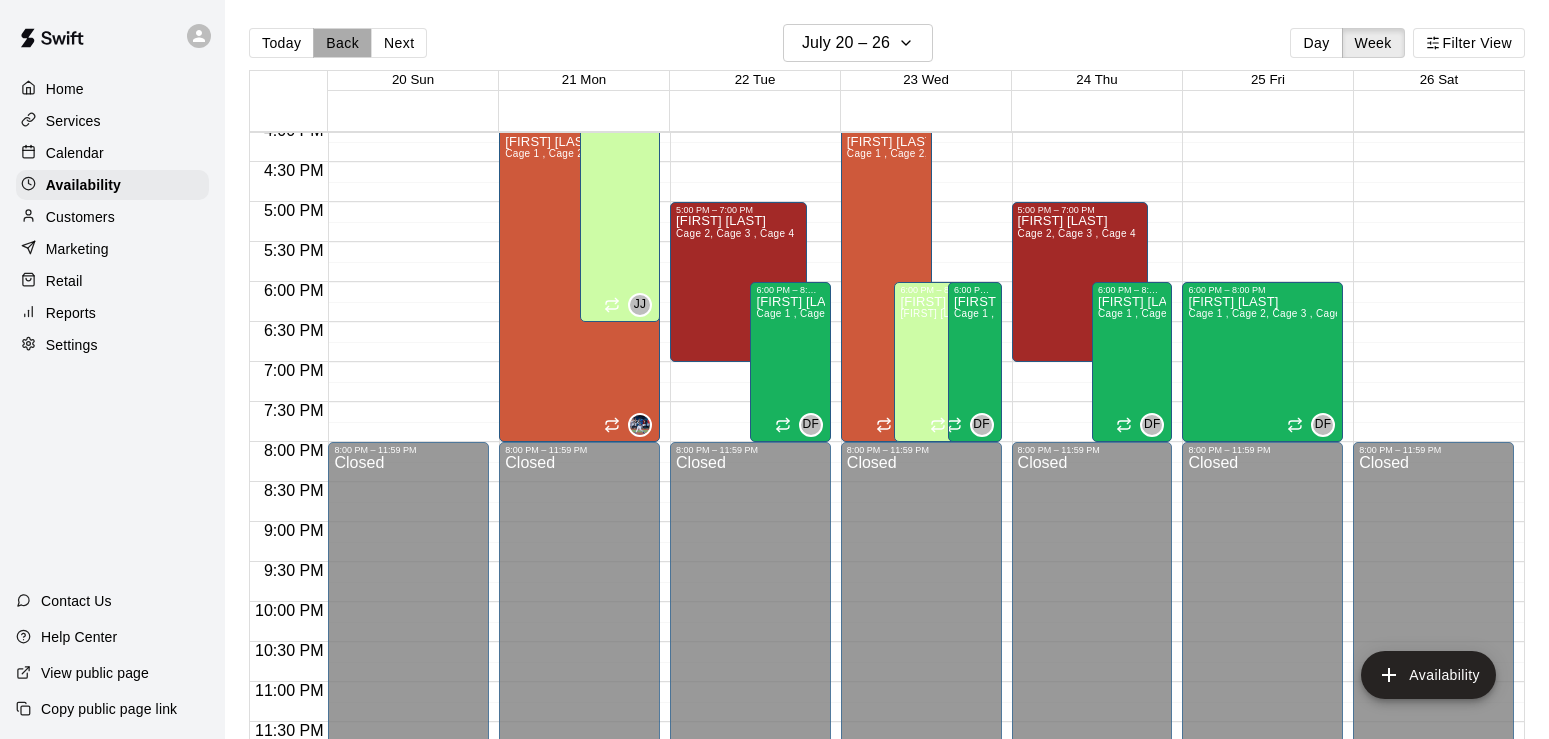 click on "Back" at bounding box center (342, 43) 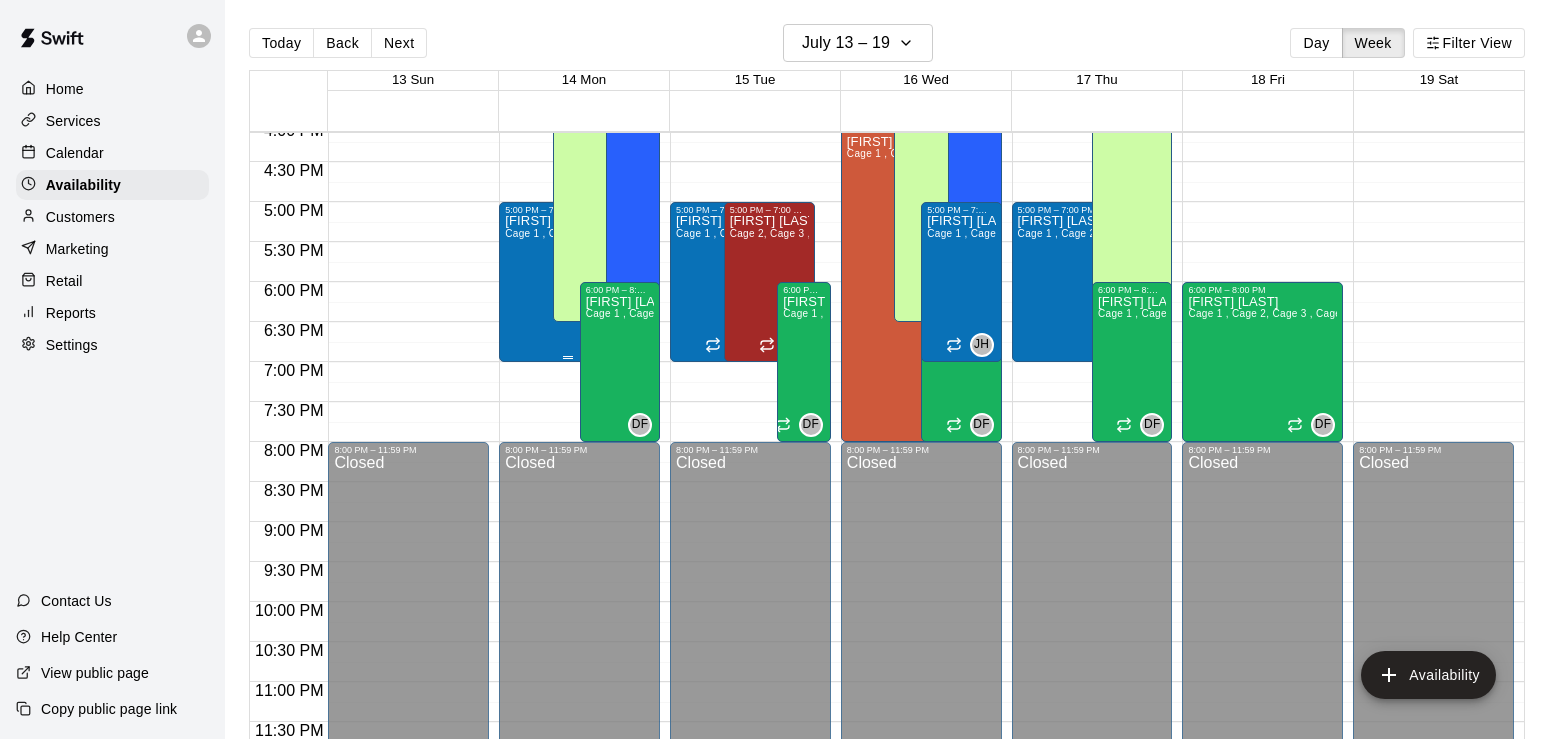 click on "[FIRST] [LAST] Cage 1 , Cage 2, Cage 3 , Cage 4" at bounding box center (567, 584) 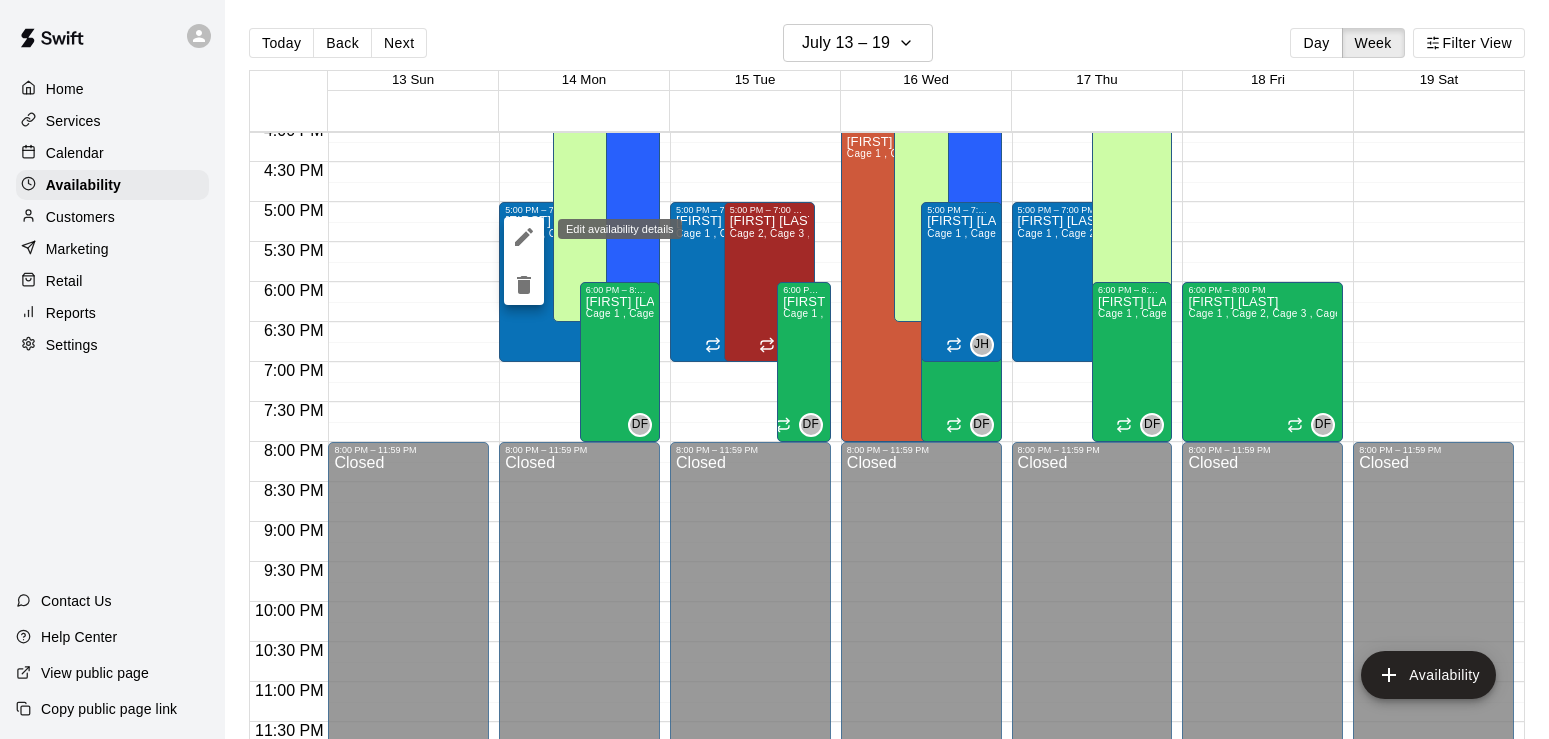 click 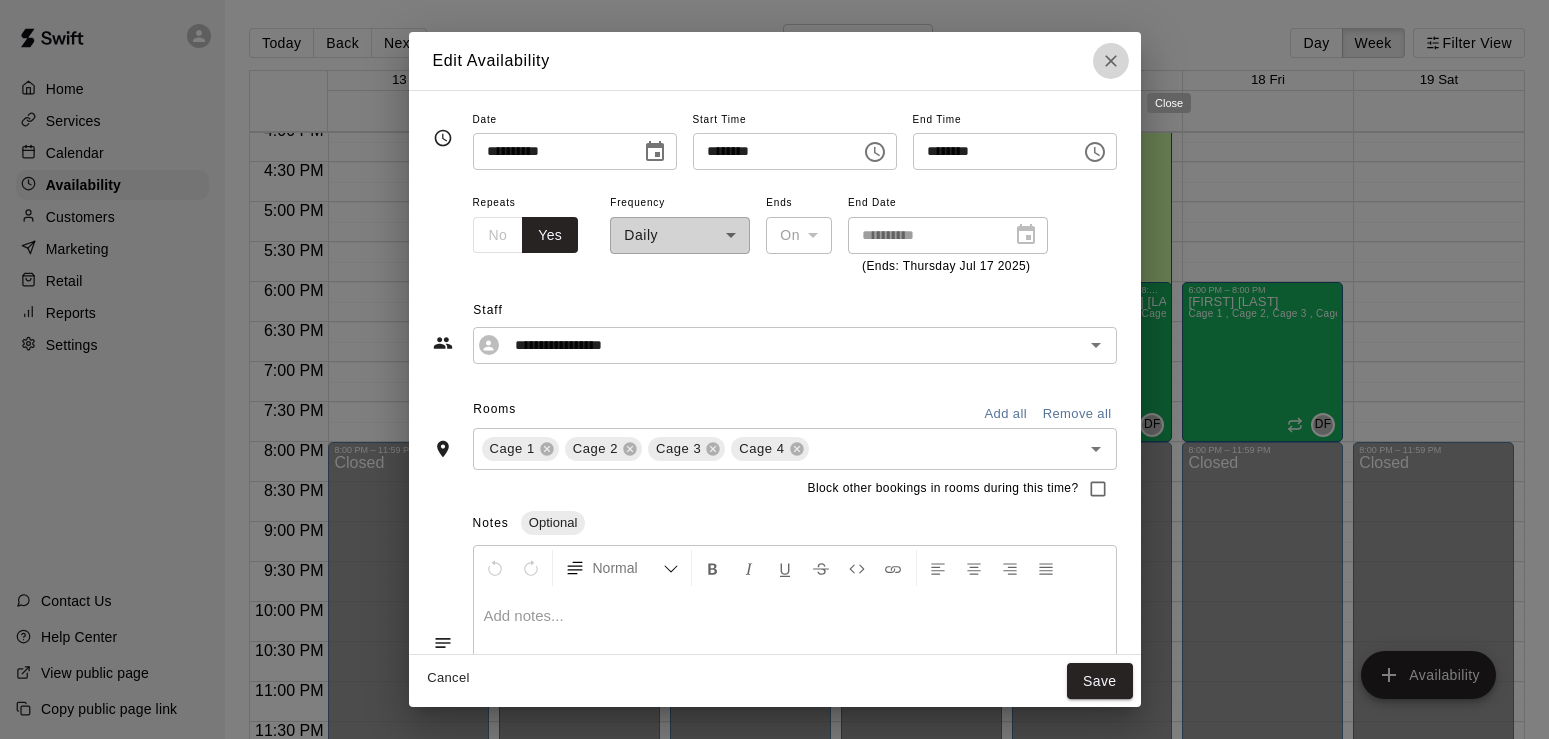 click 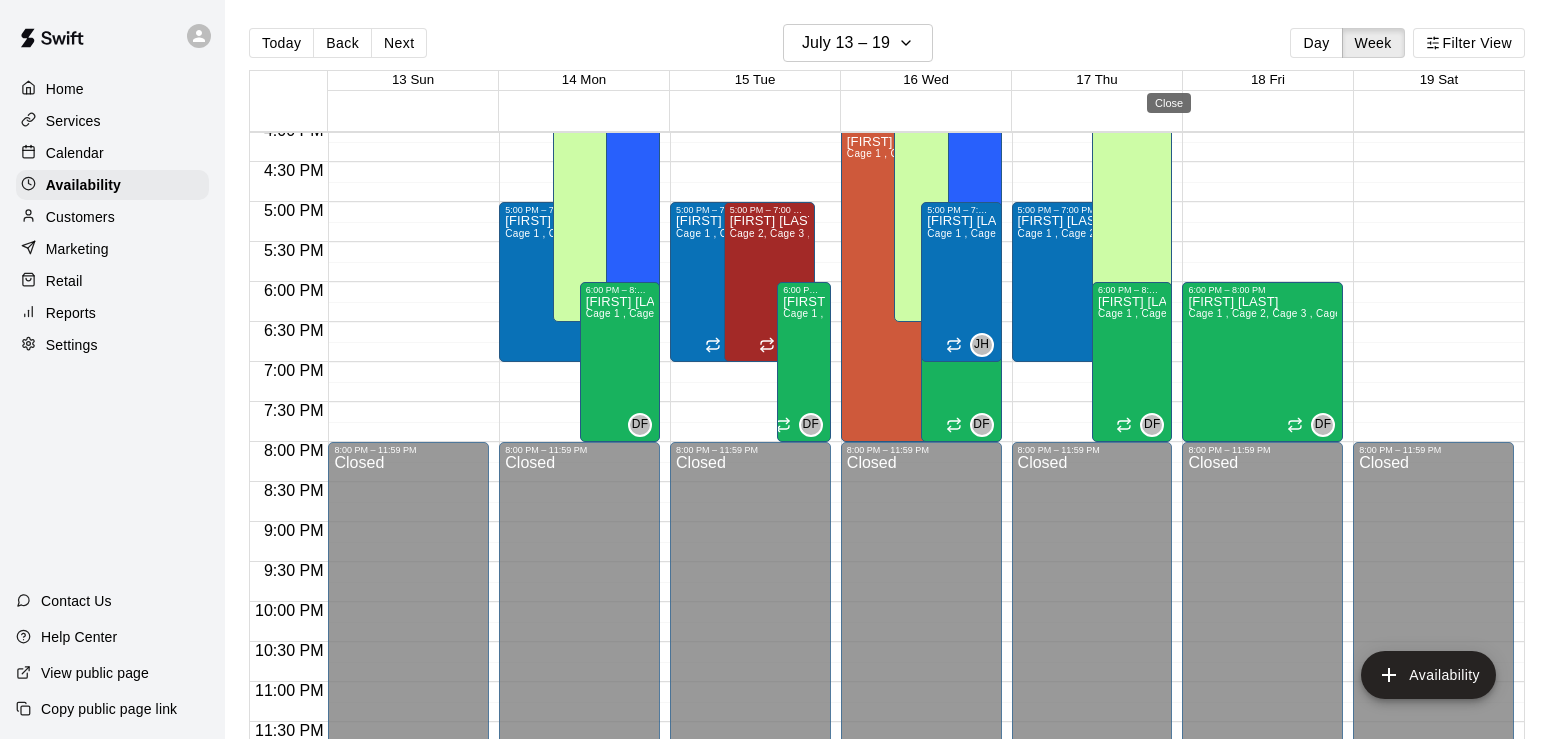 type on "**********" 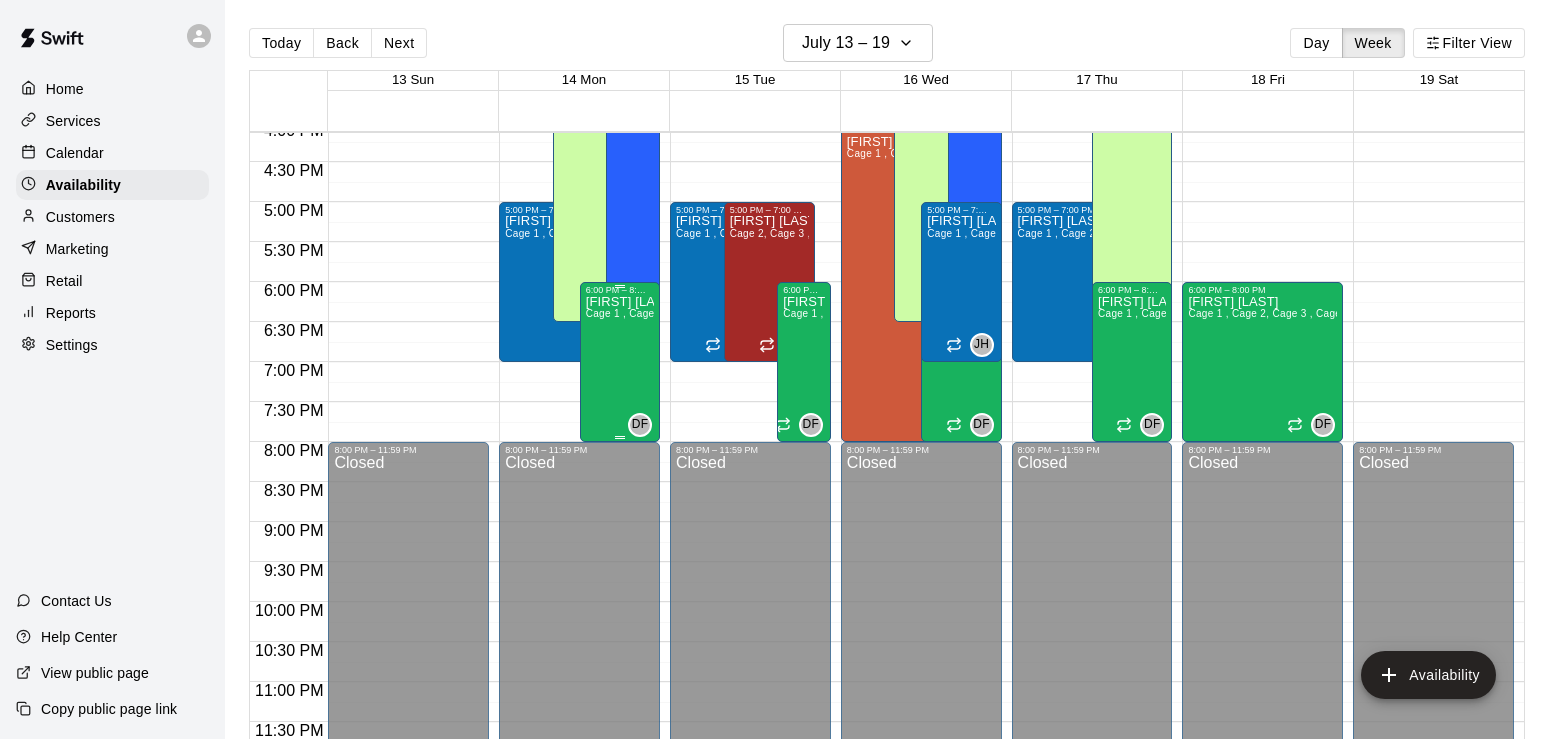 click on "[FIRST] [LAST] Cage 1 , Cage 2, Cage 3 , Cage 4" at bounding box center (620, 664) 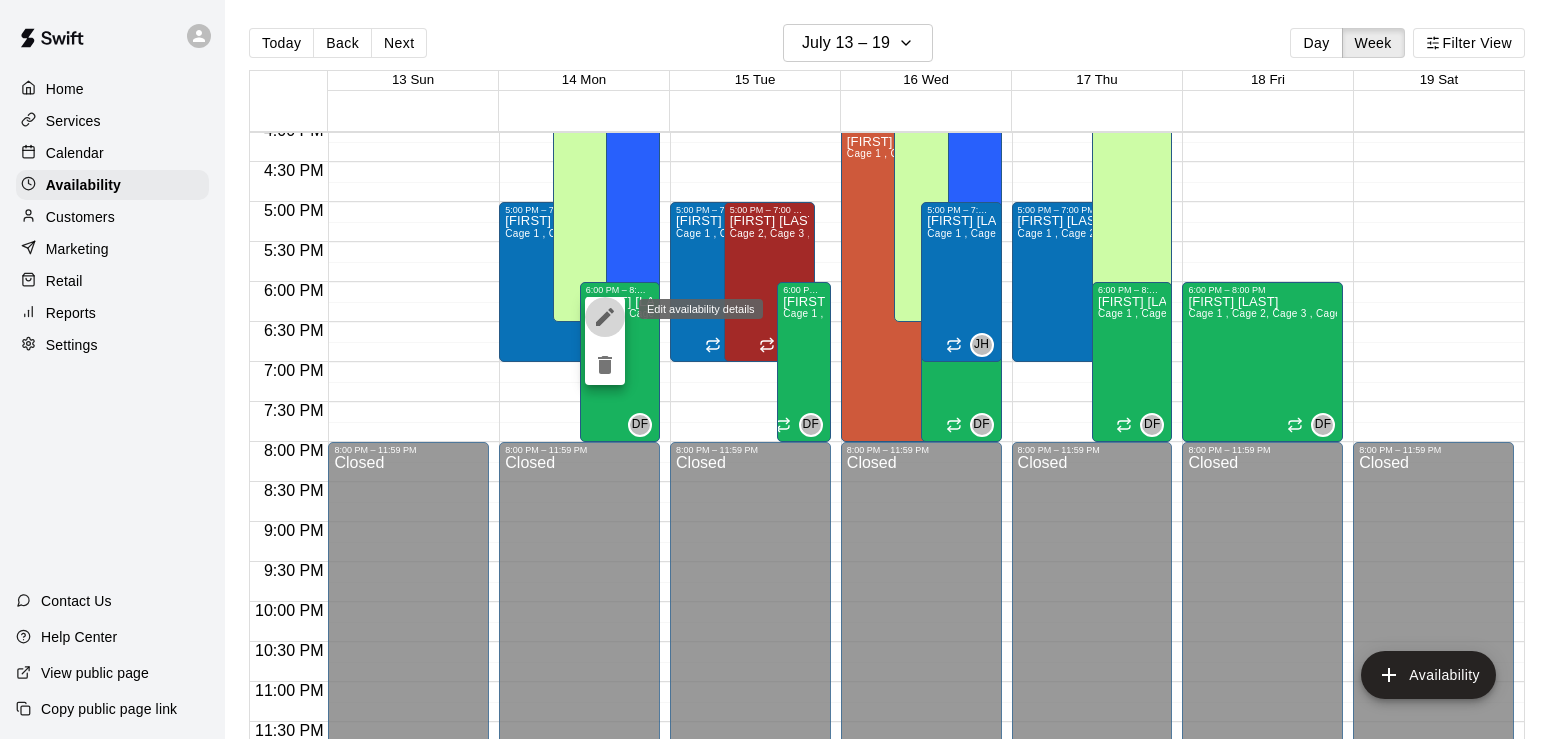 click 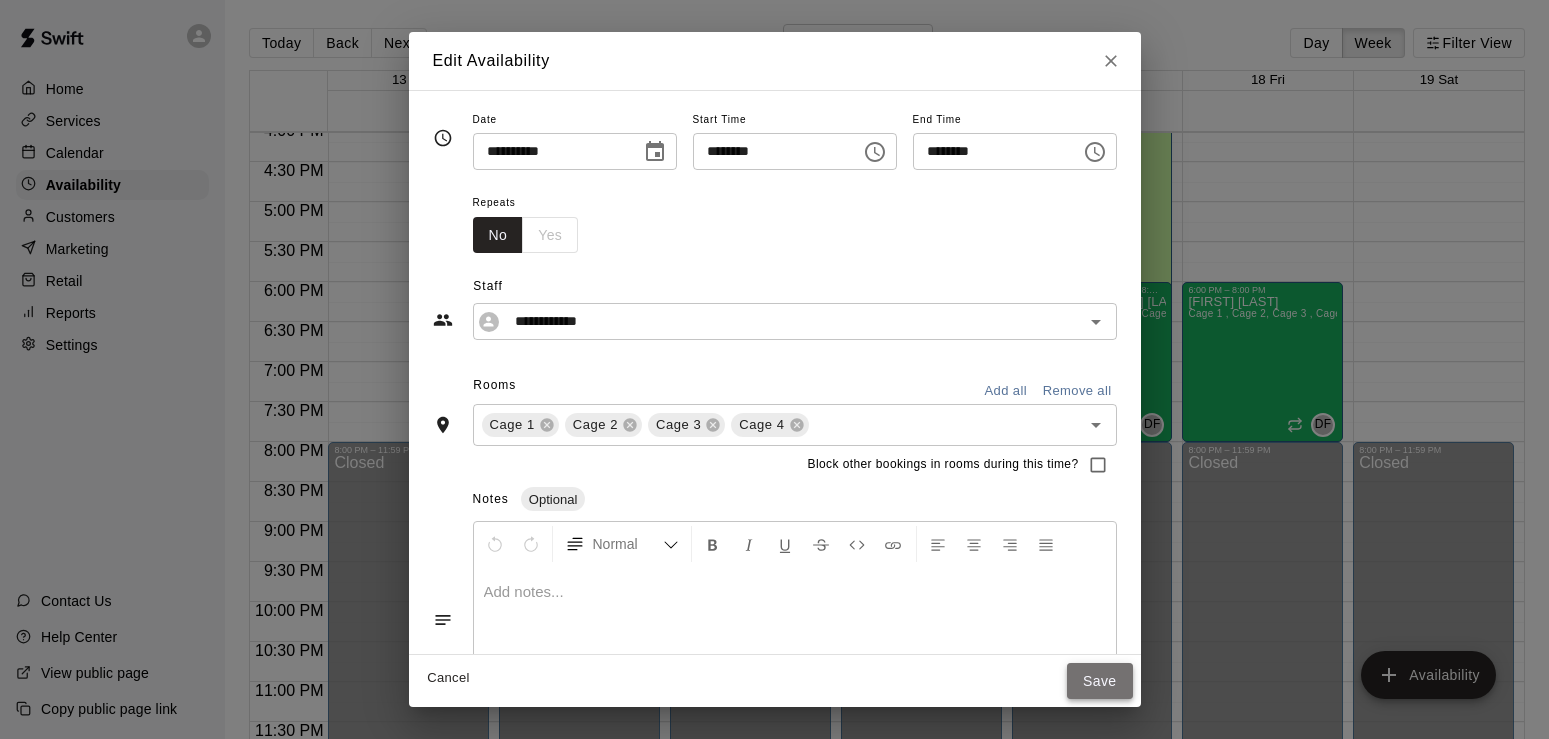 click on "Save" at bounding box center [1100, 681] 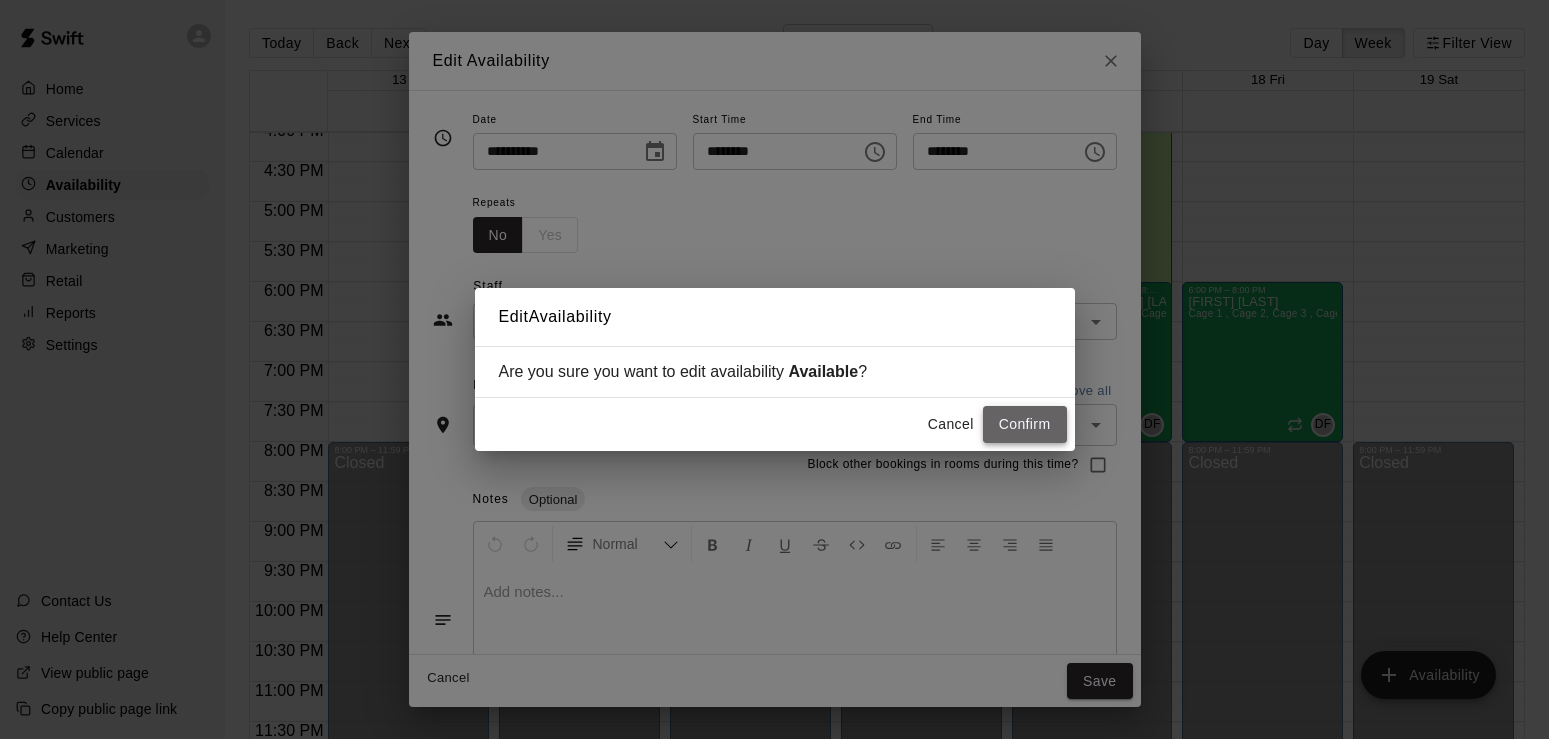 click on "Confirm" at bounding box center (1025, 424) 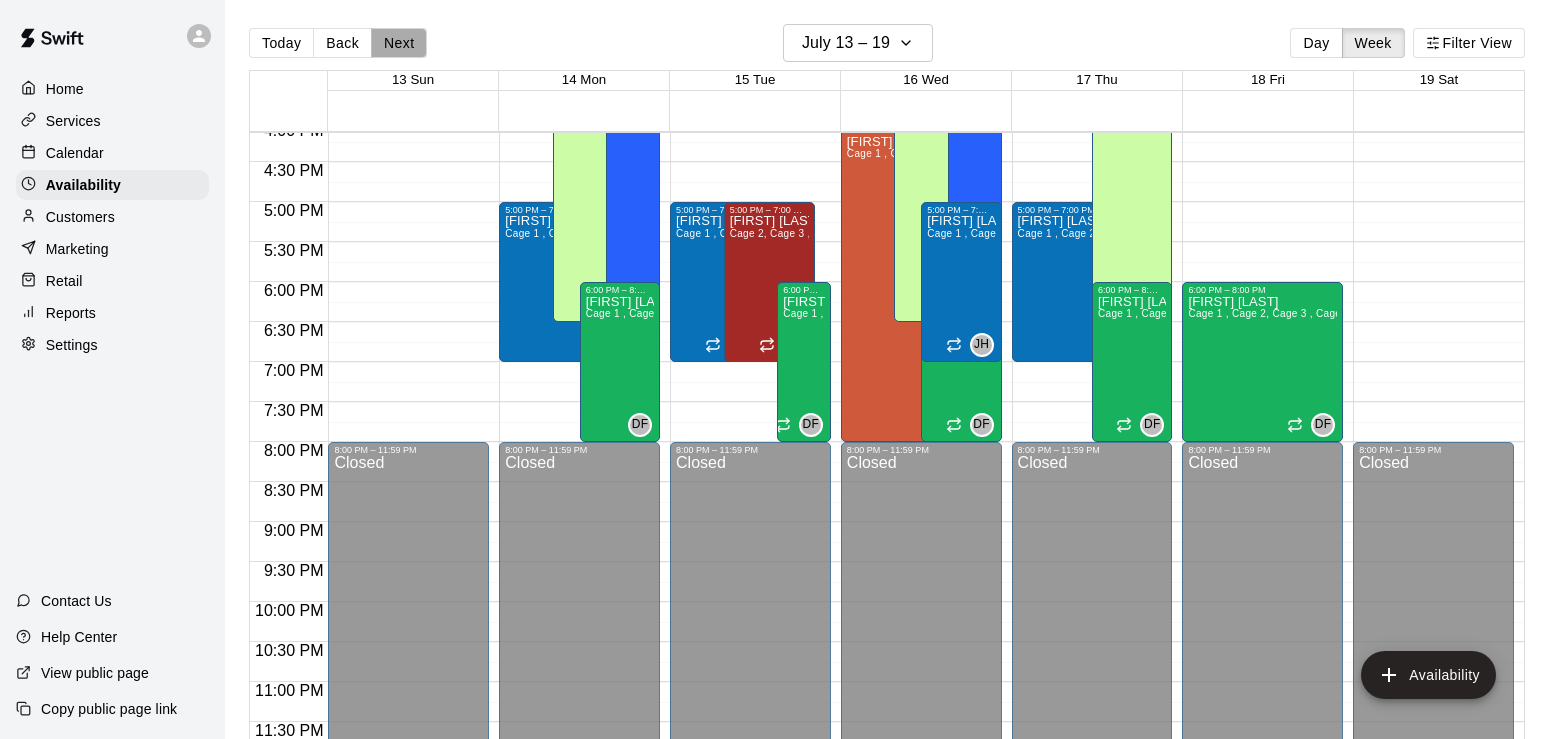 click on "Next" at bounding box center (399, 43) 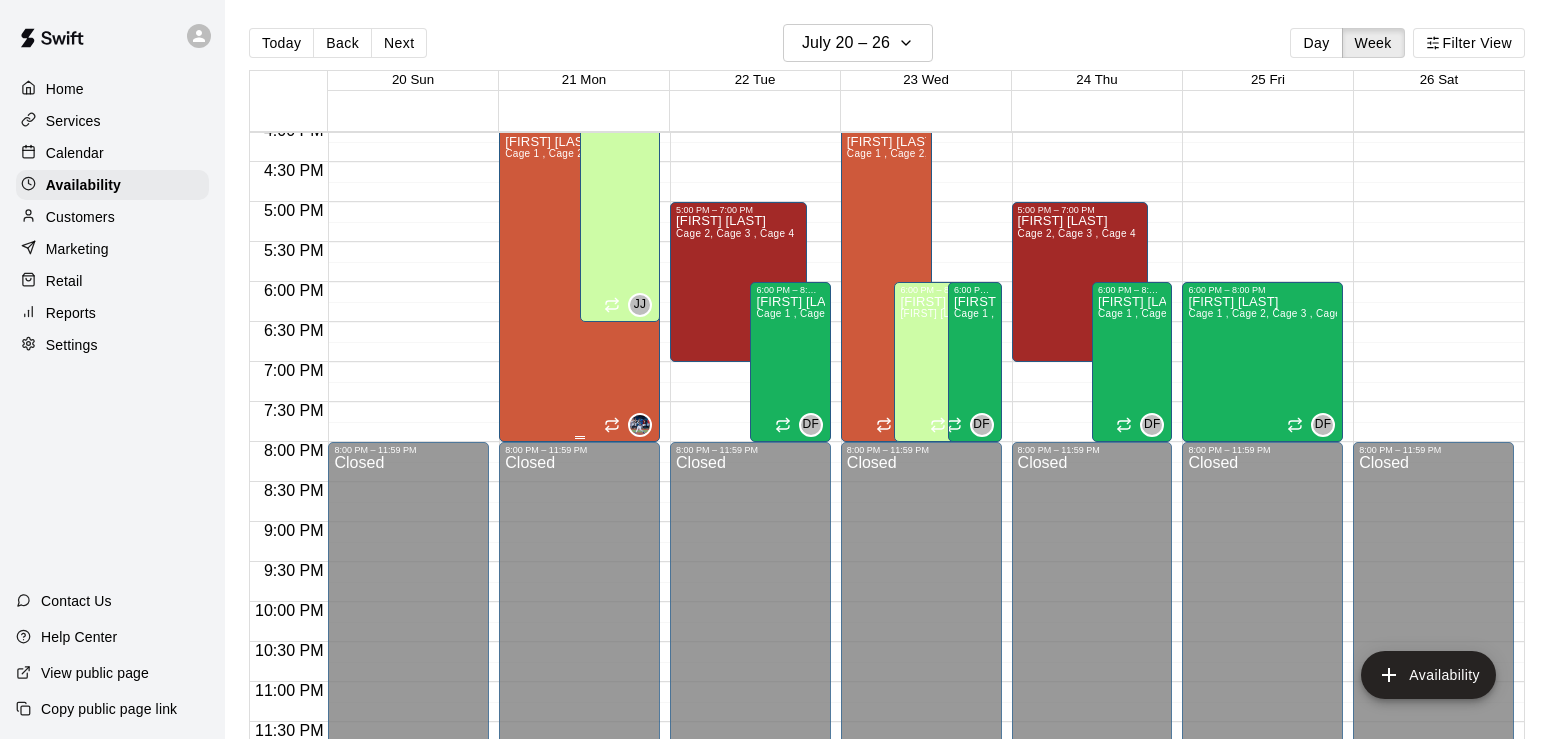 click on "[FIRST] [LAST] Cage 1 , Cage 2, Cage 3 , Cage 4" at bounding box center (579, 504) 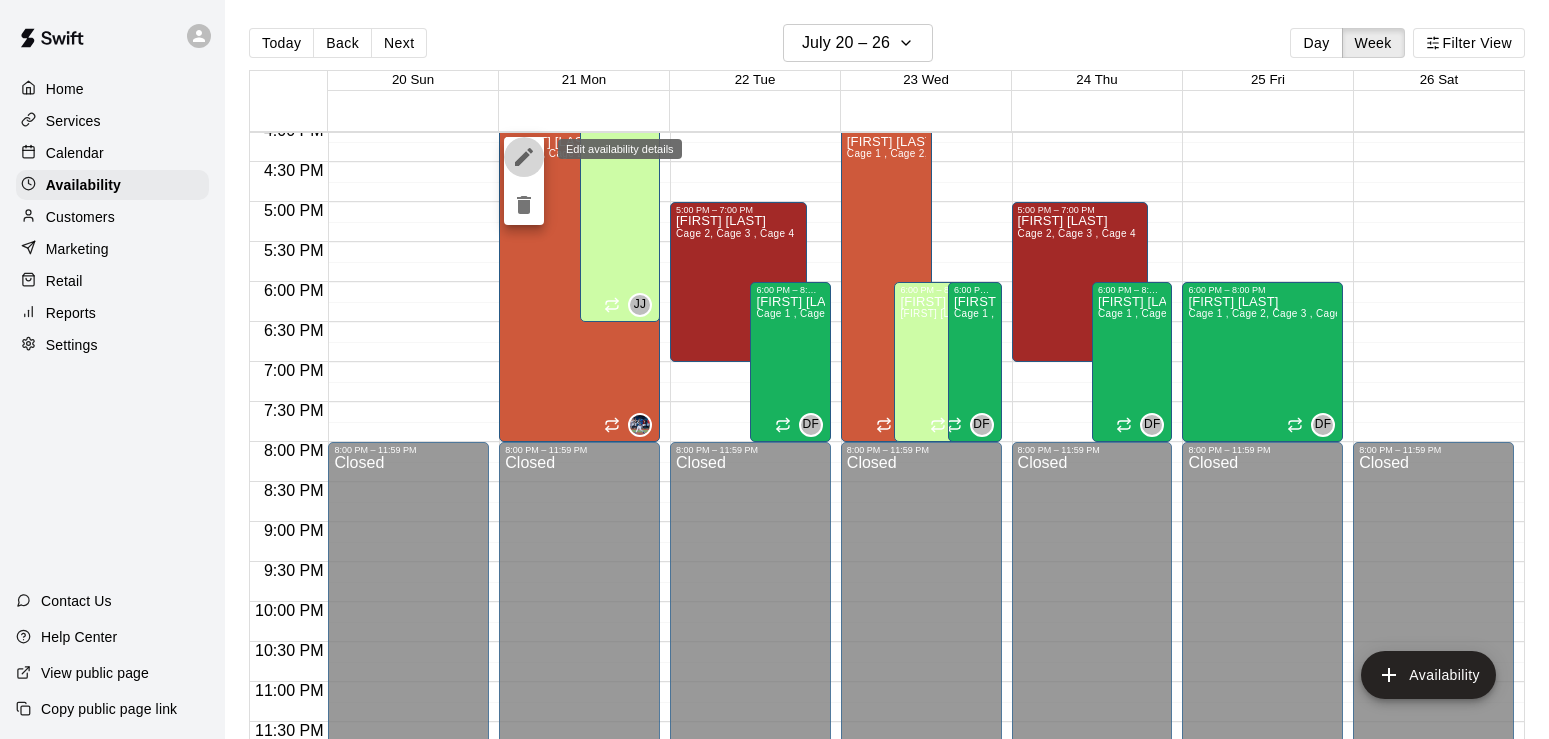 click 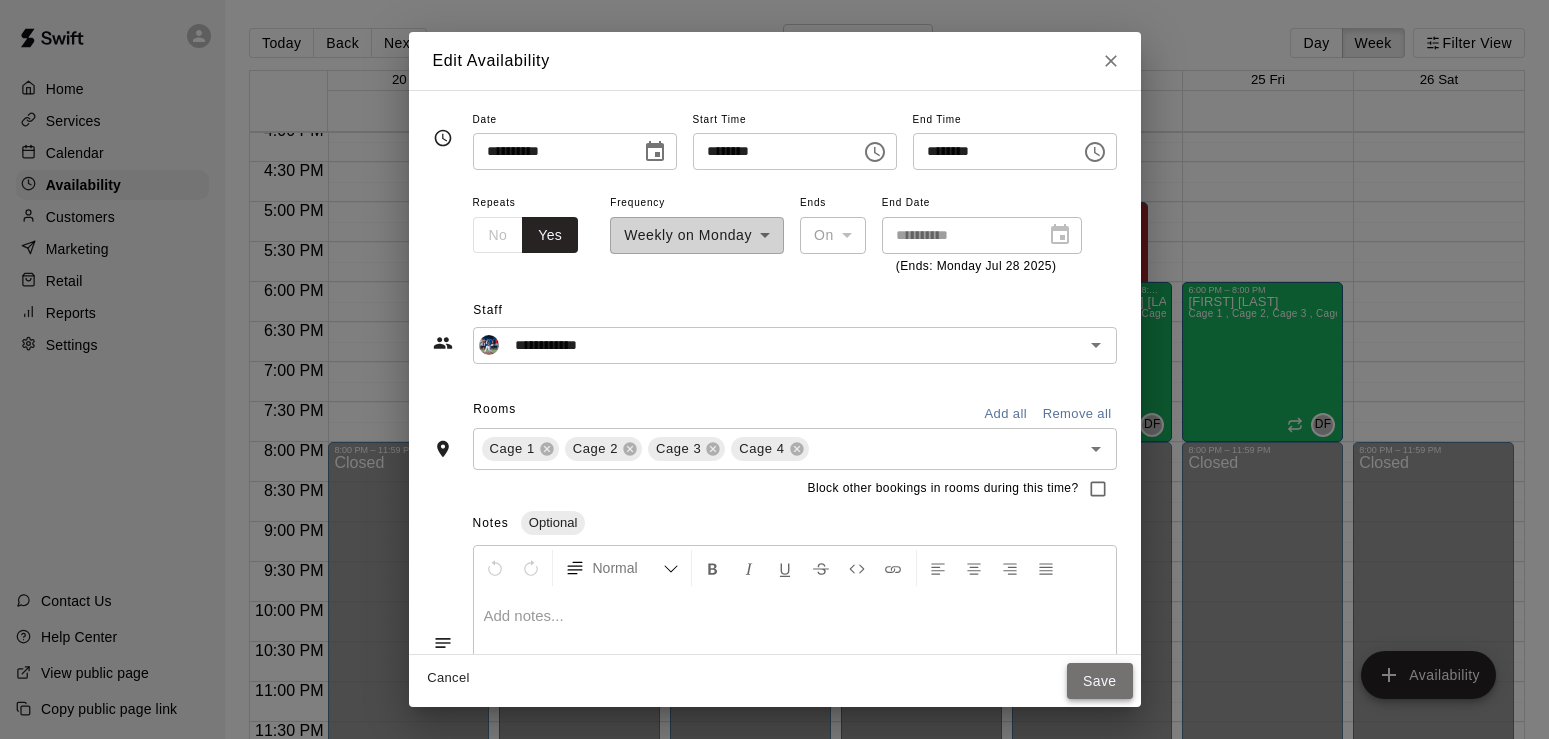 click on "Save" at bounding box center [1100, 681] 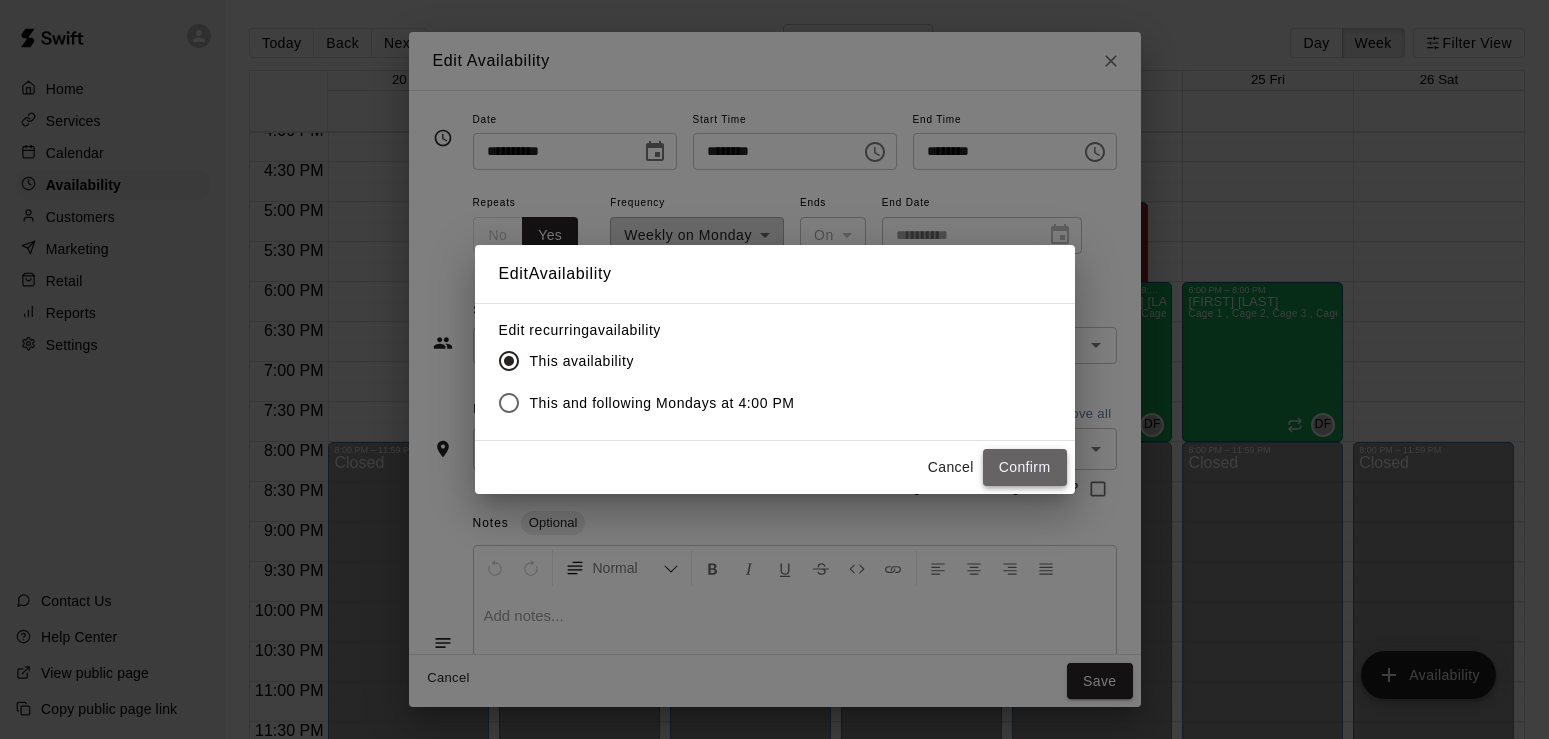 click on "Confirm" at bounding box center [1025, 467] 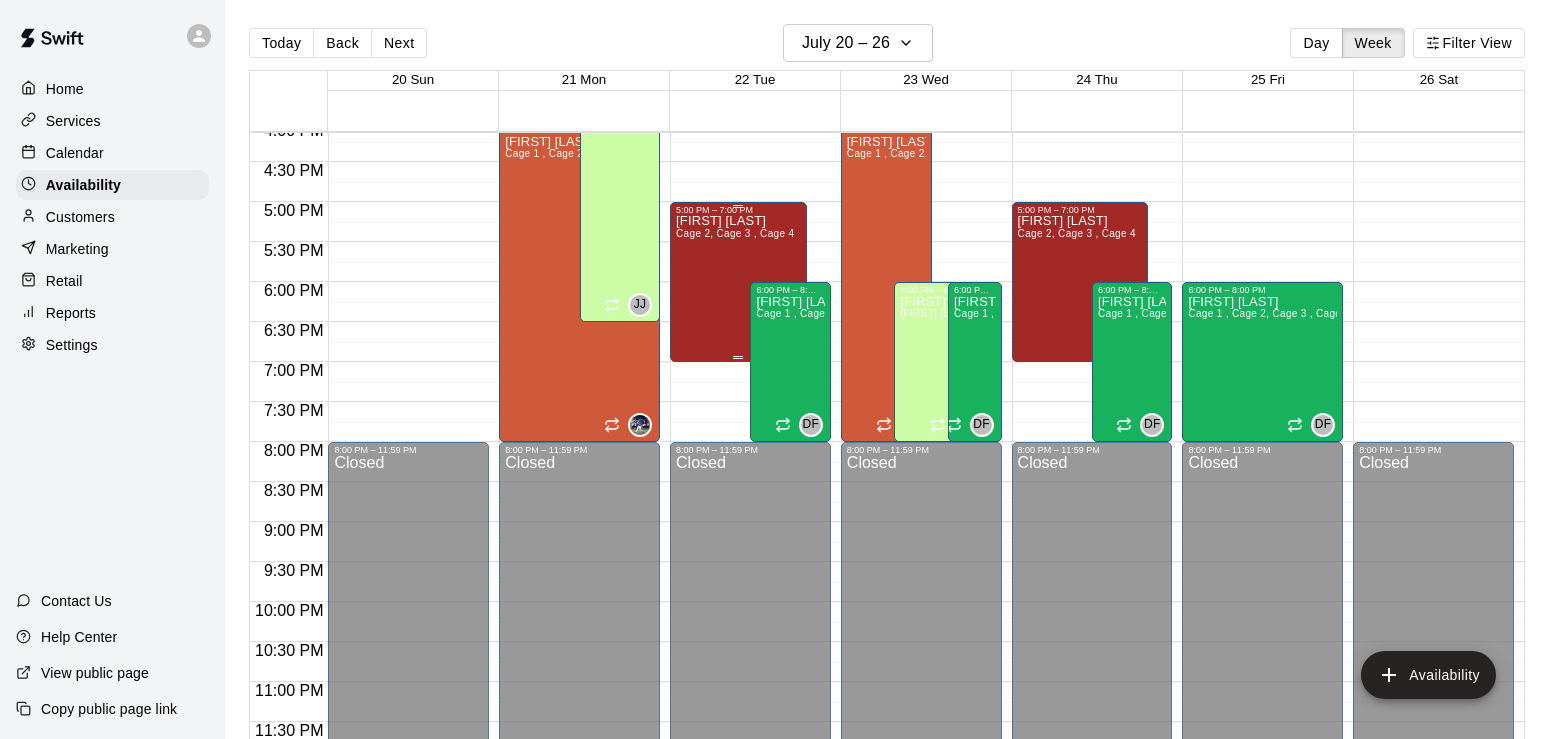 click on "[FIRST] [LAST] Cage 2, Cage 3 , Cage 4" at bounding box center (735, 584) 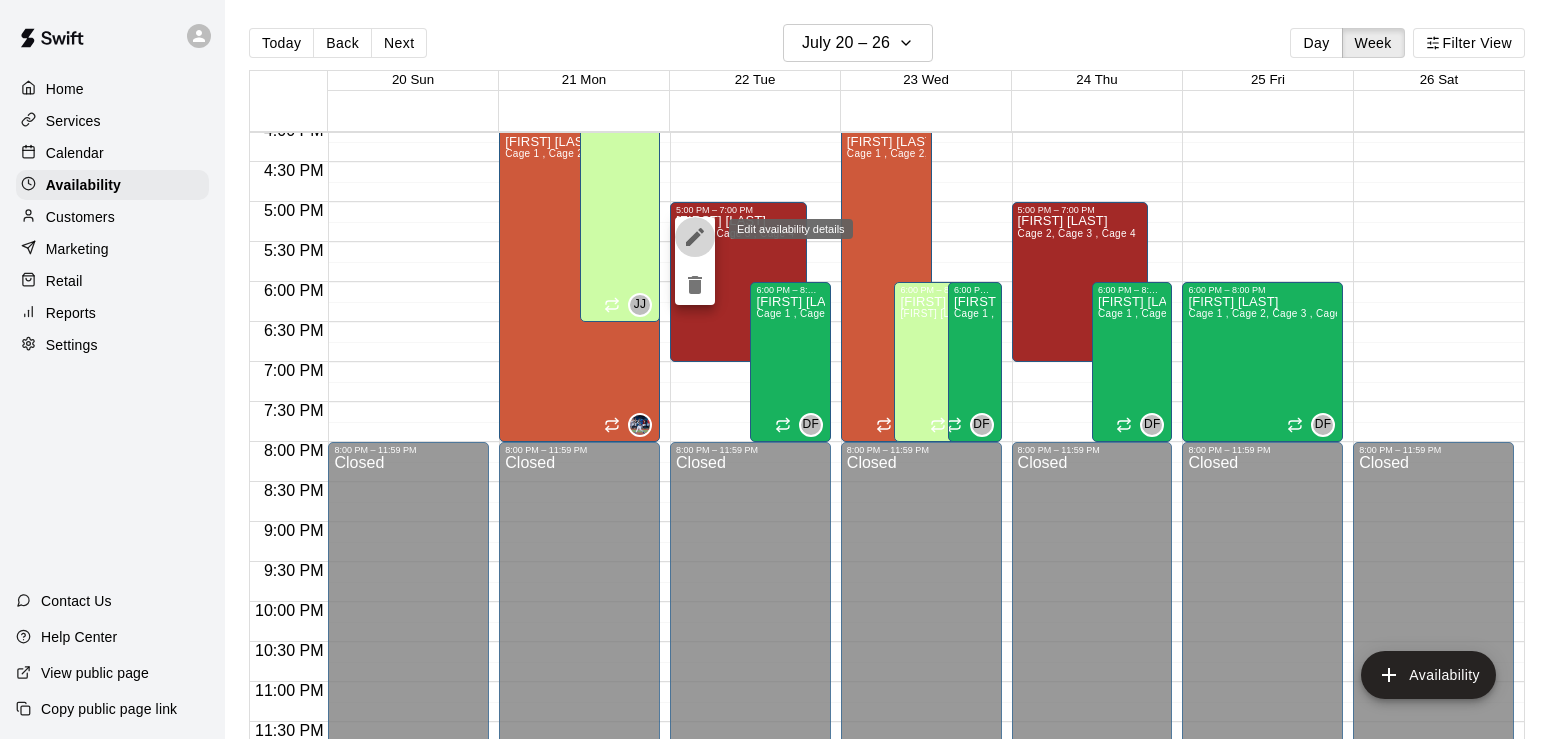 click 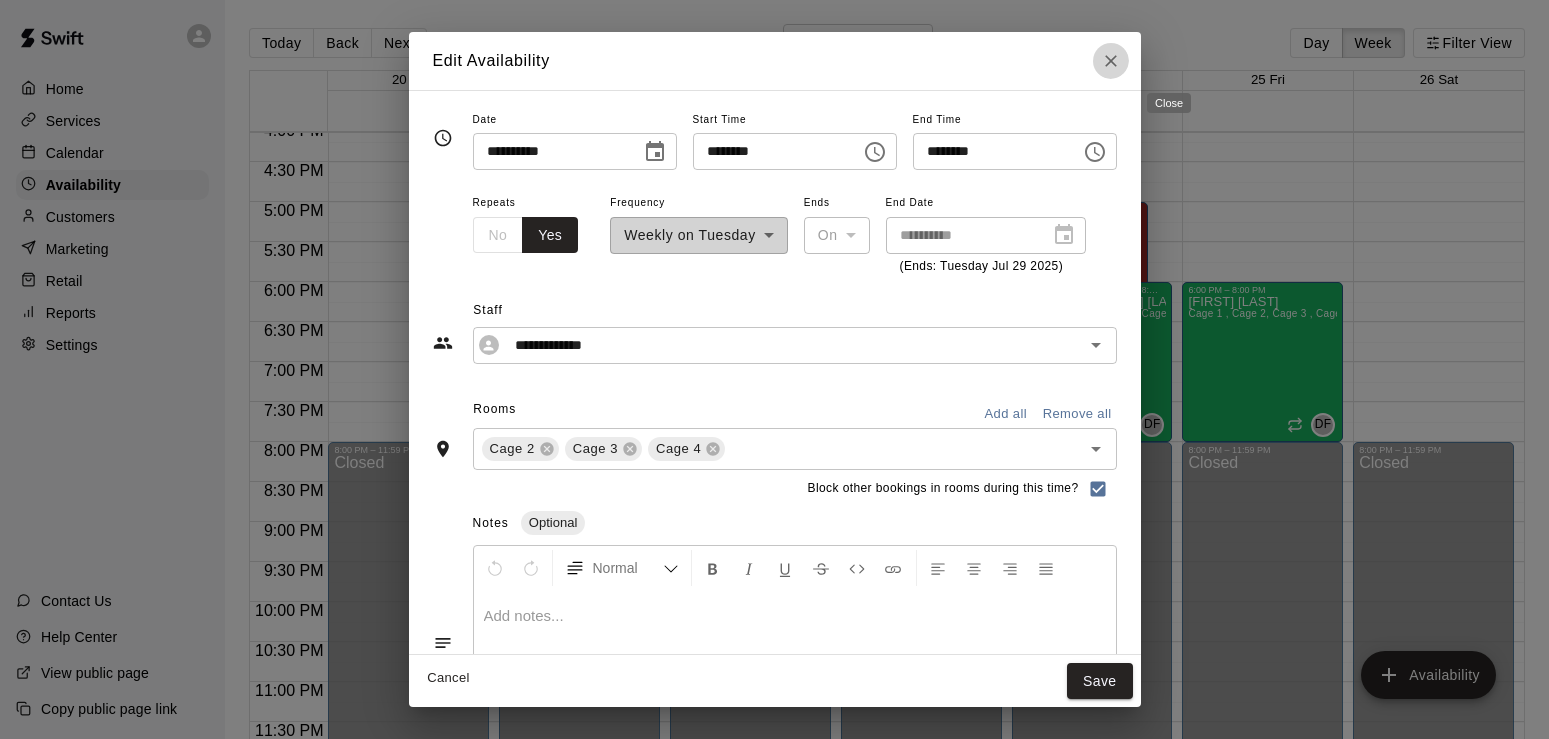 click 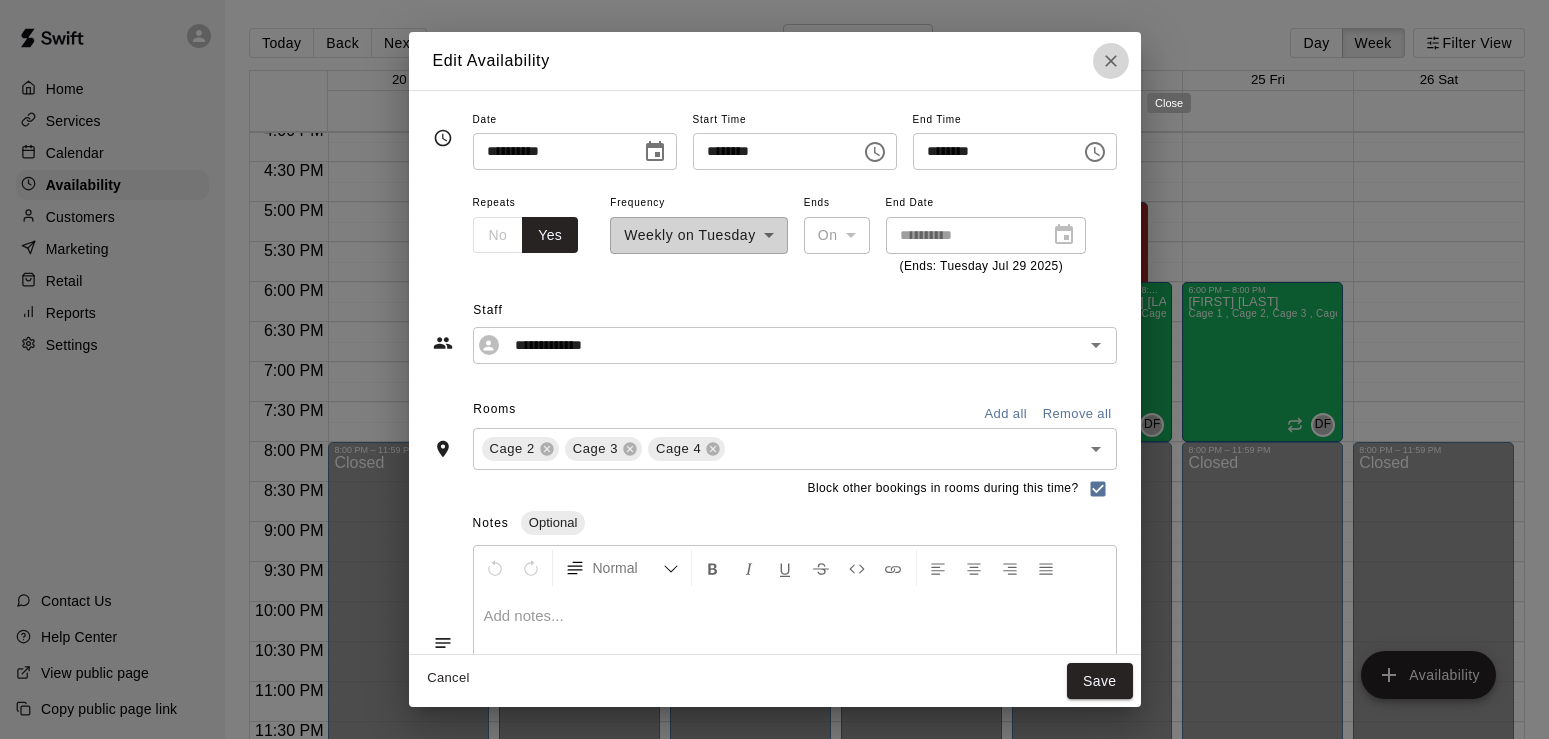 type on "**********" 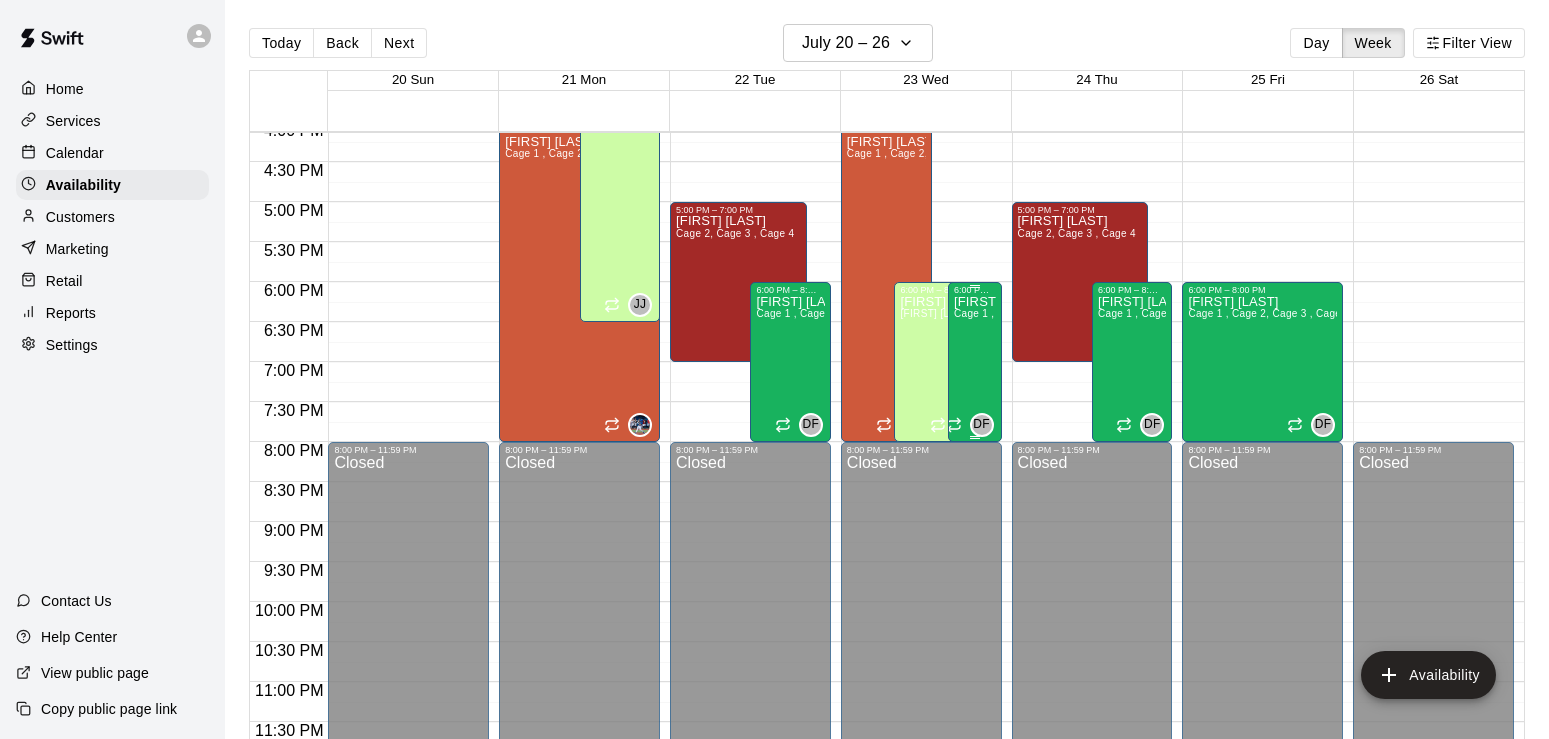 click on "[FIRST] [LAST] Cage 1 , Cage 2, Cage 3 , Cage 4" at bounding box center [975, 664] 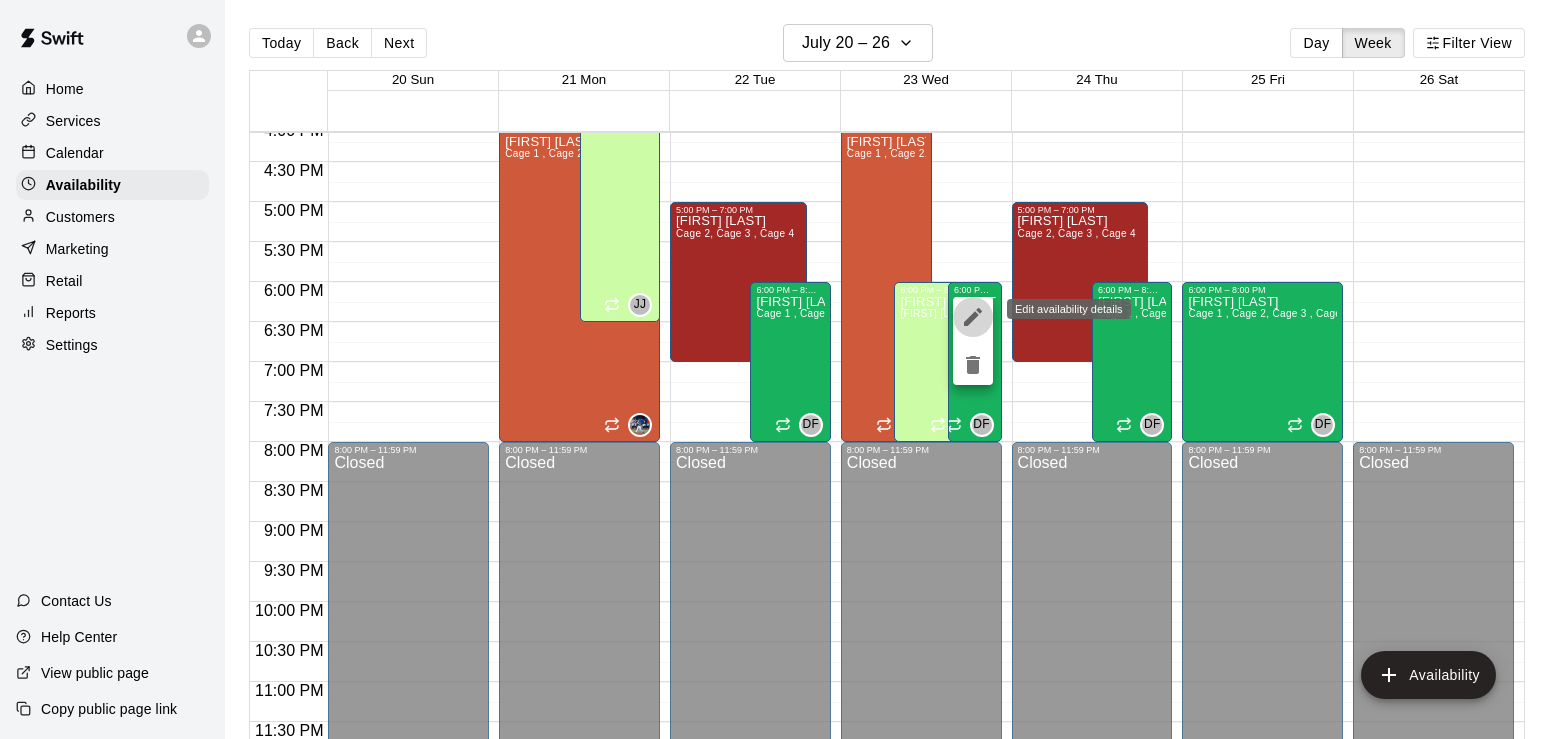 click 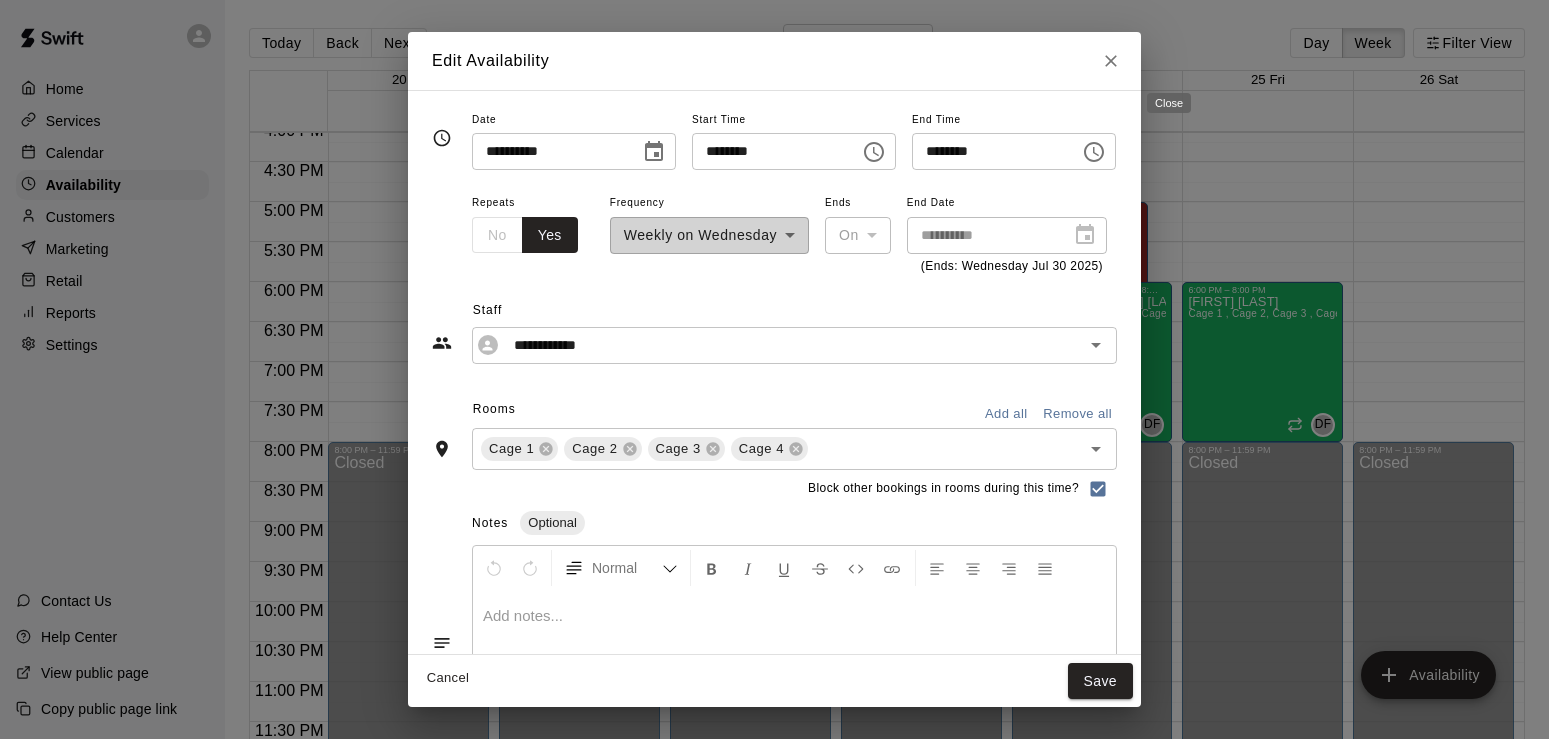 click 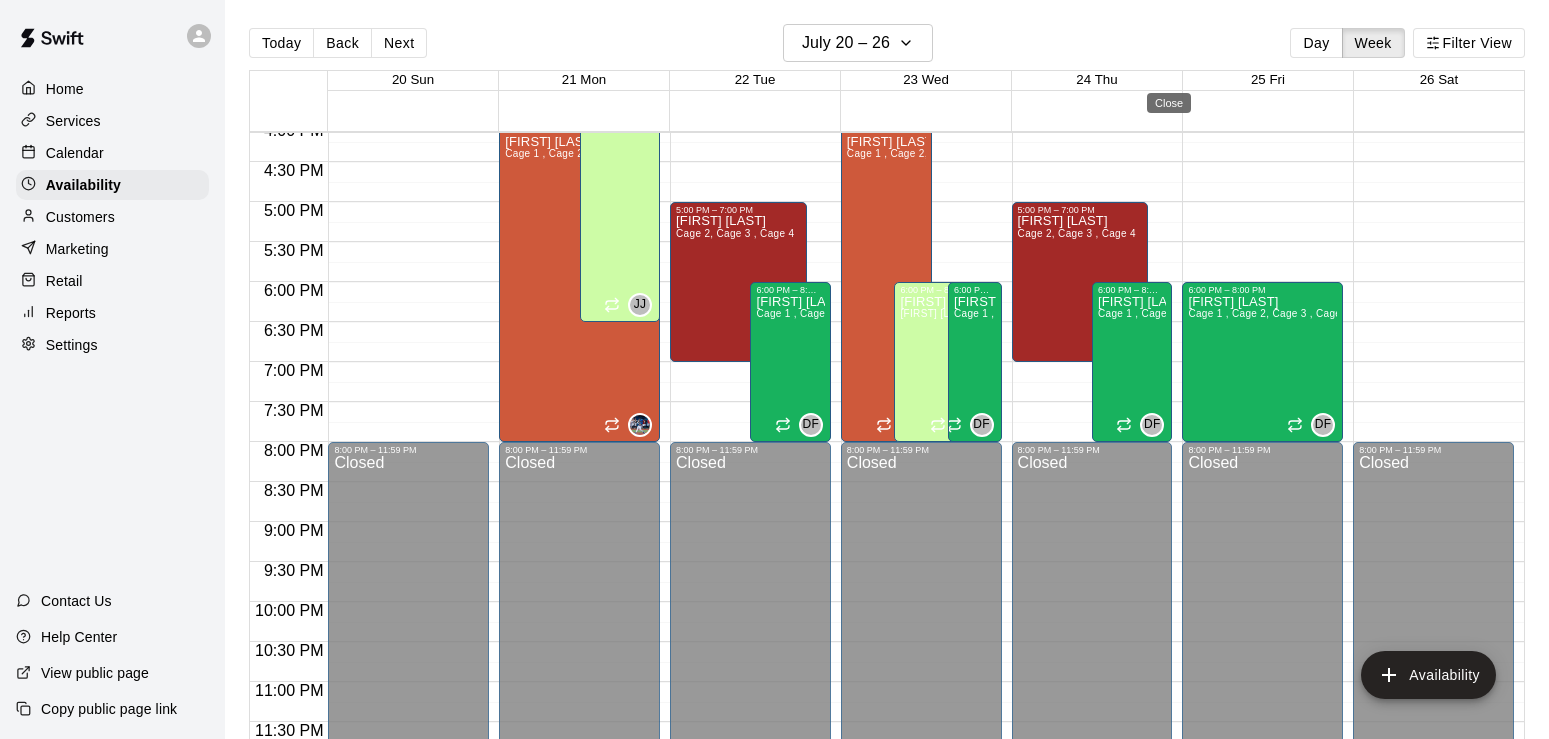 type on "**********" 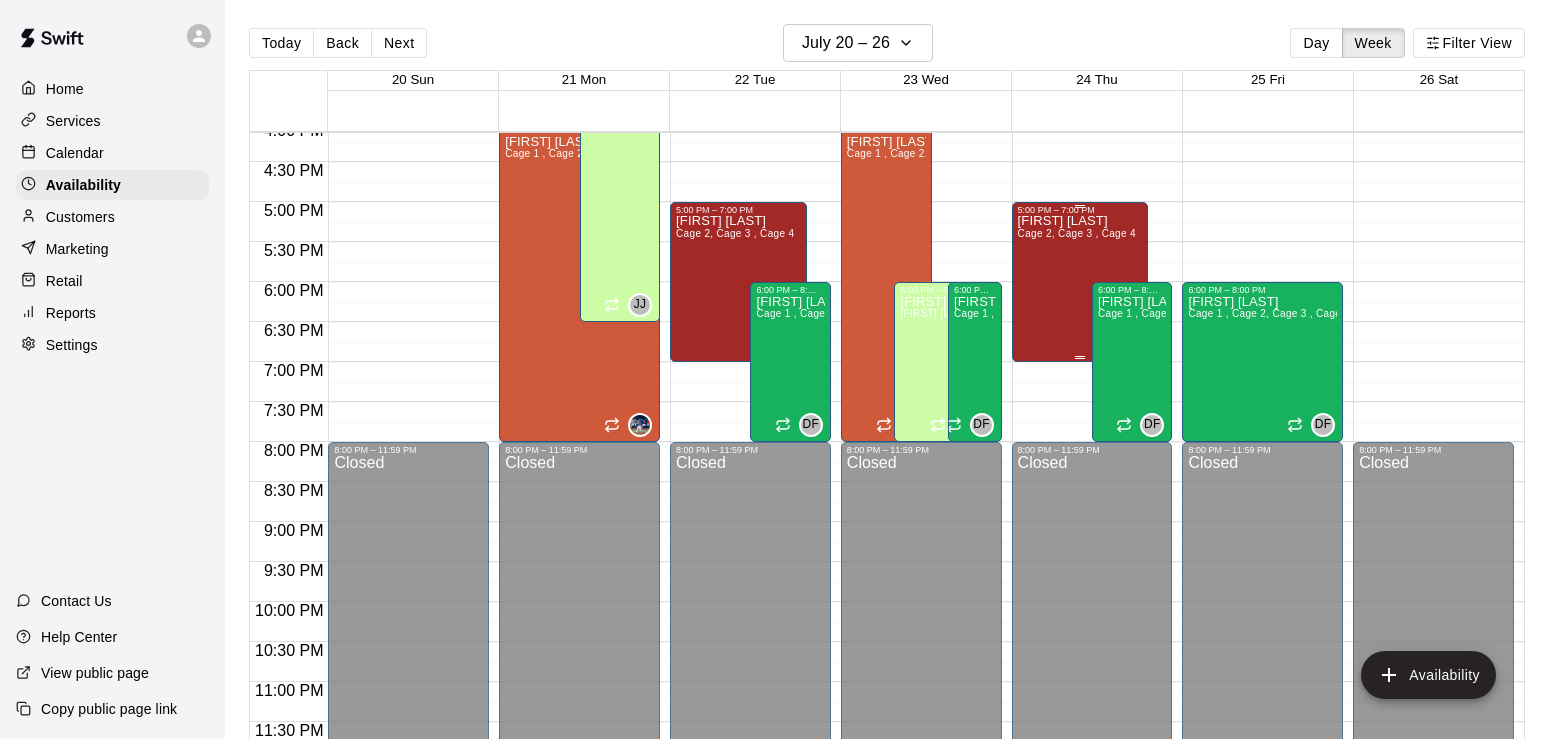 click on "[FIRST] [LAST] Cage 2, Cage 3 , Cage 4" at bounding box center (1077, 584) 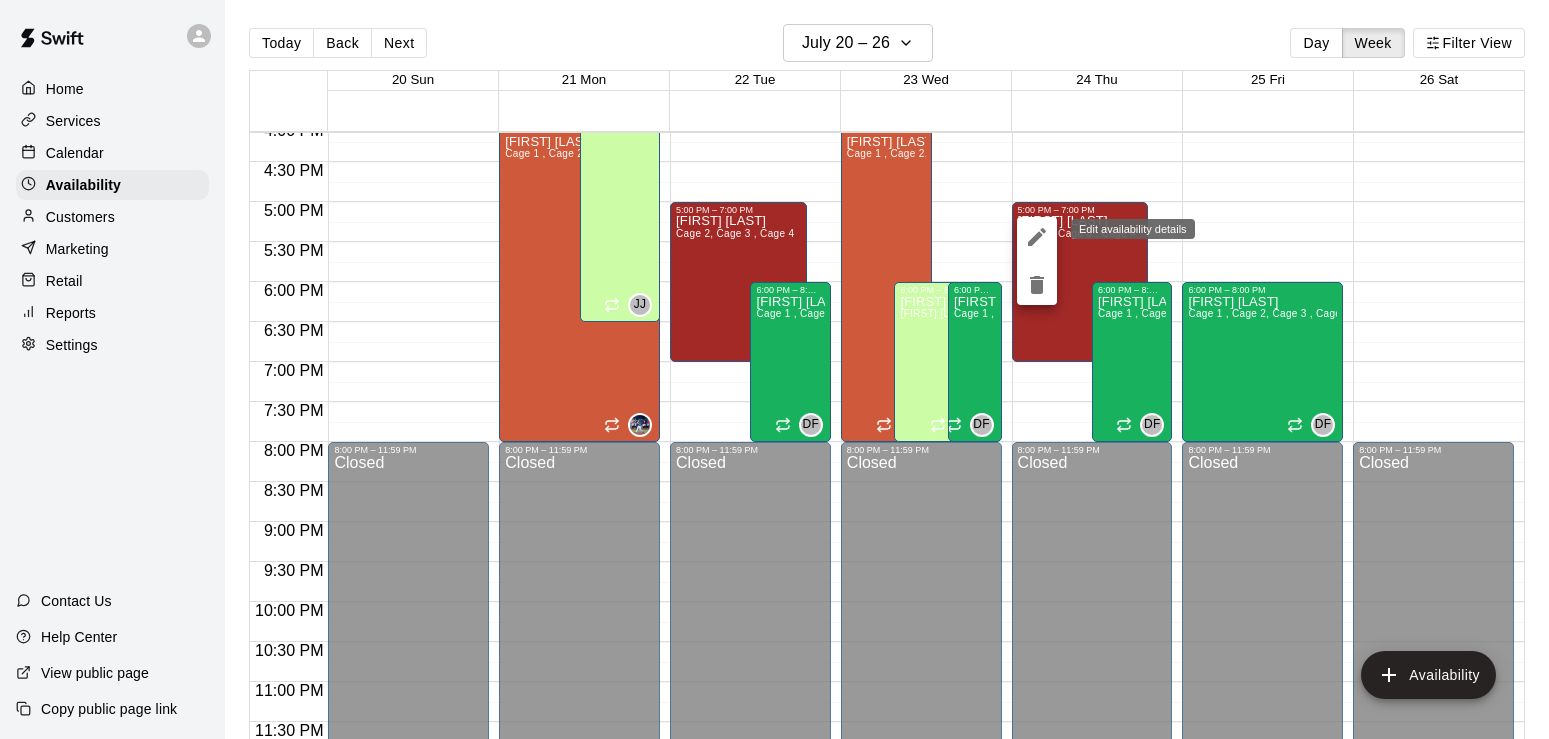 click at bounding box center (1037, 237) 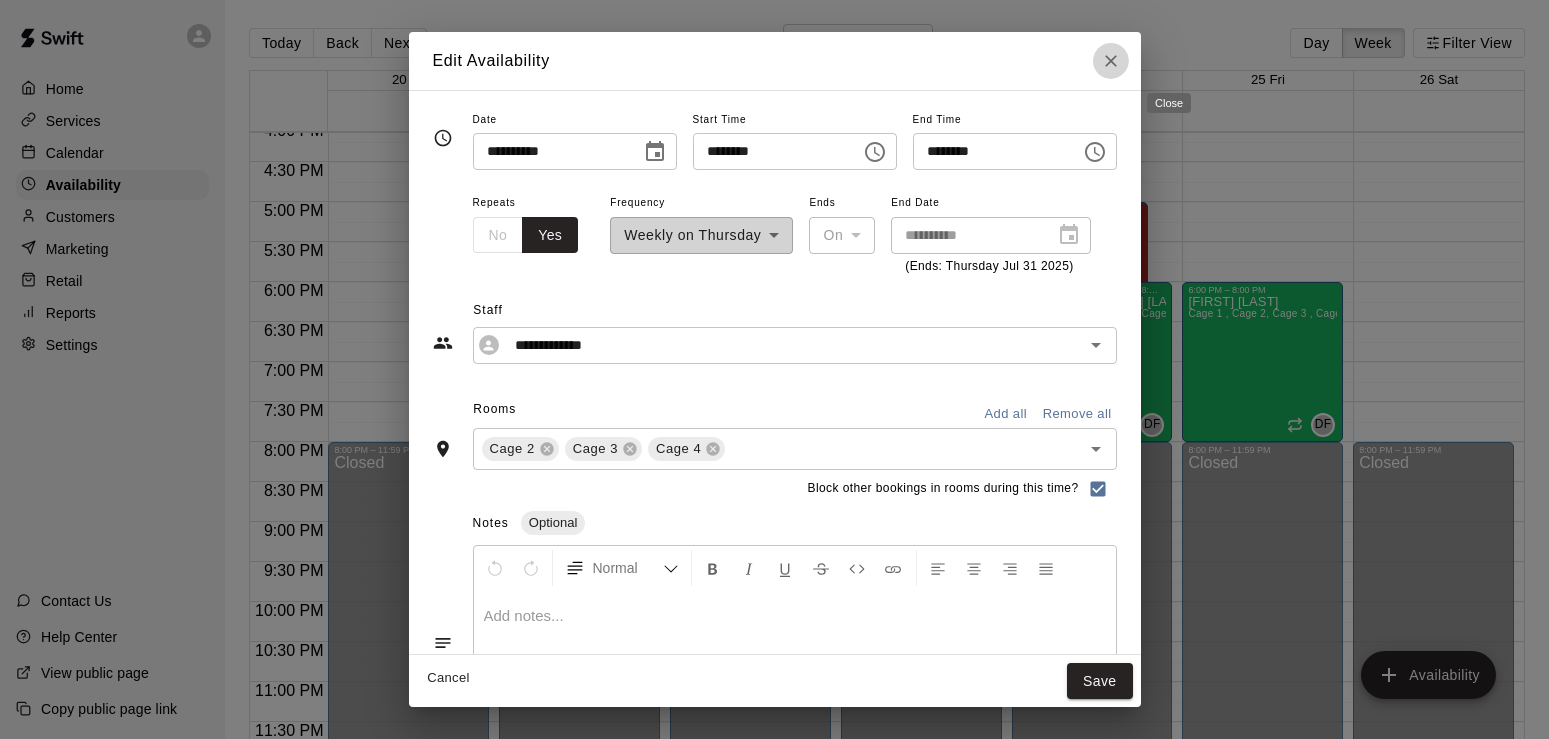 click 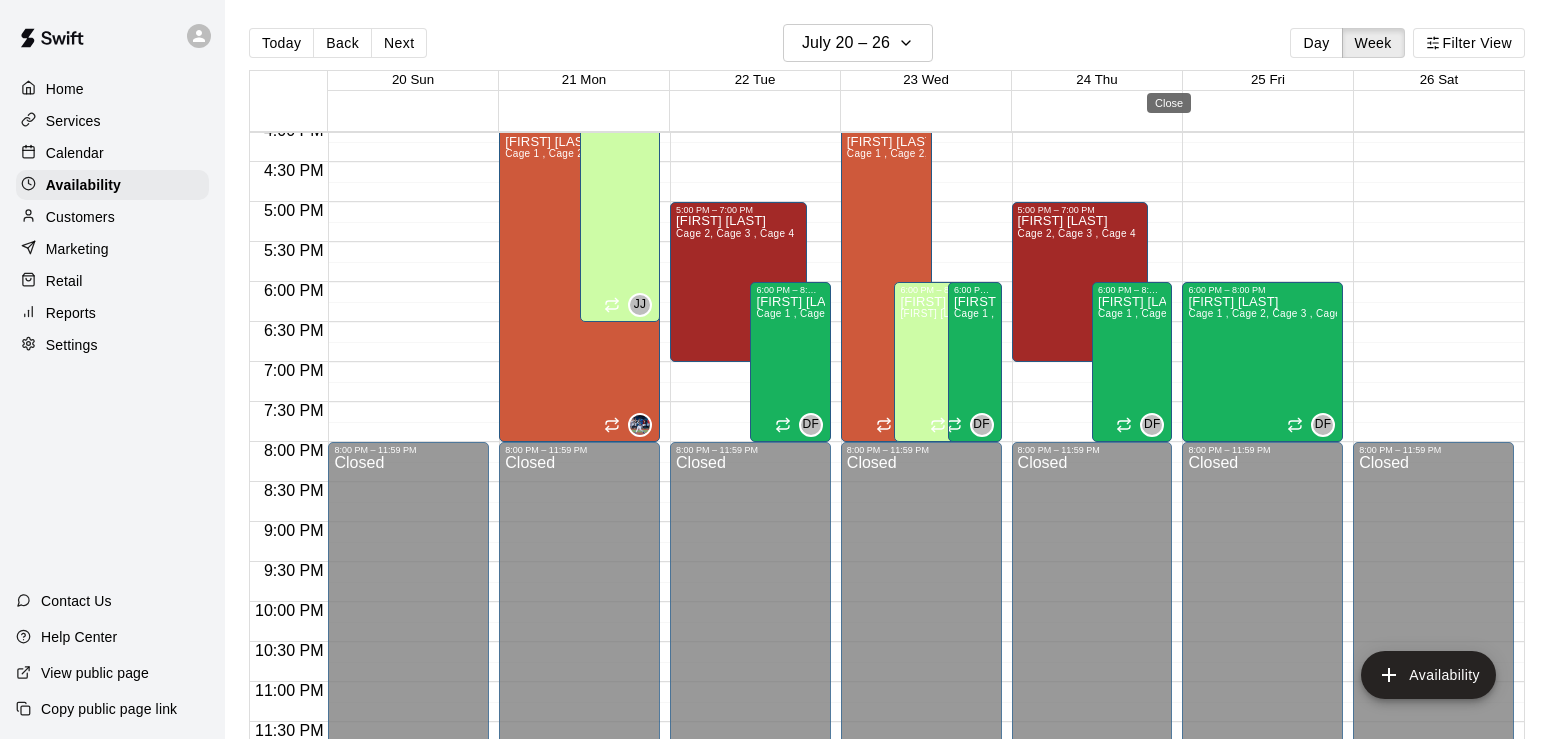 type on "**********" 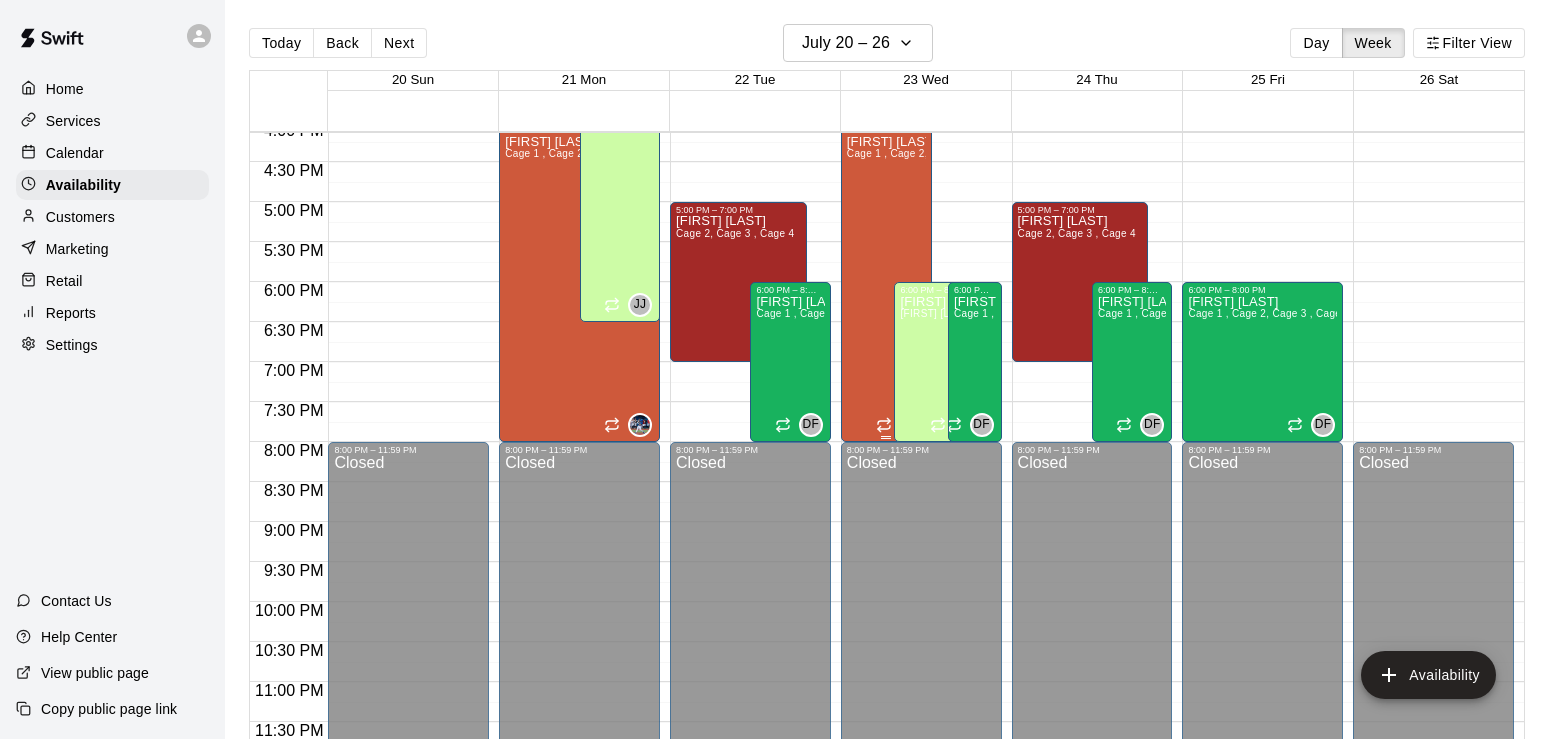 click on "[FIRST] [LAST] Cage 1 , Cage 2, Cage 3 , Cage 4" at bounding box center [886, 504] 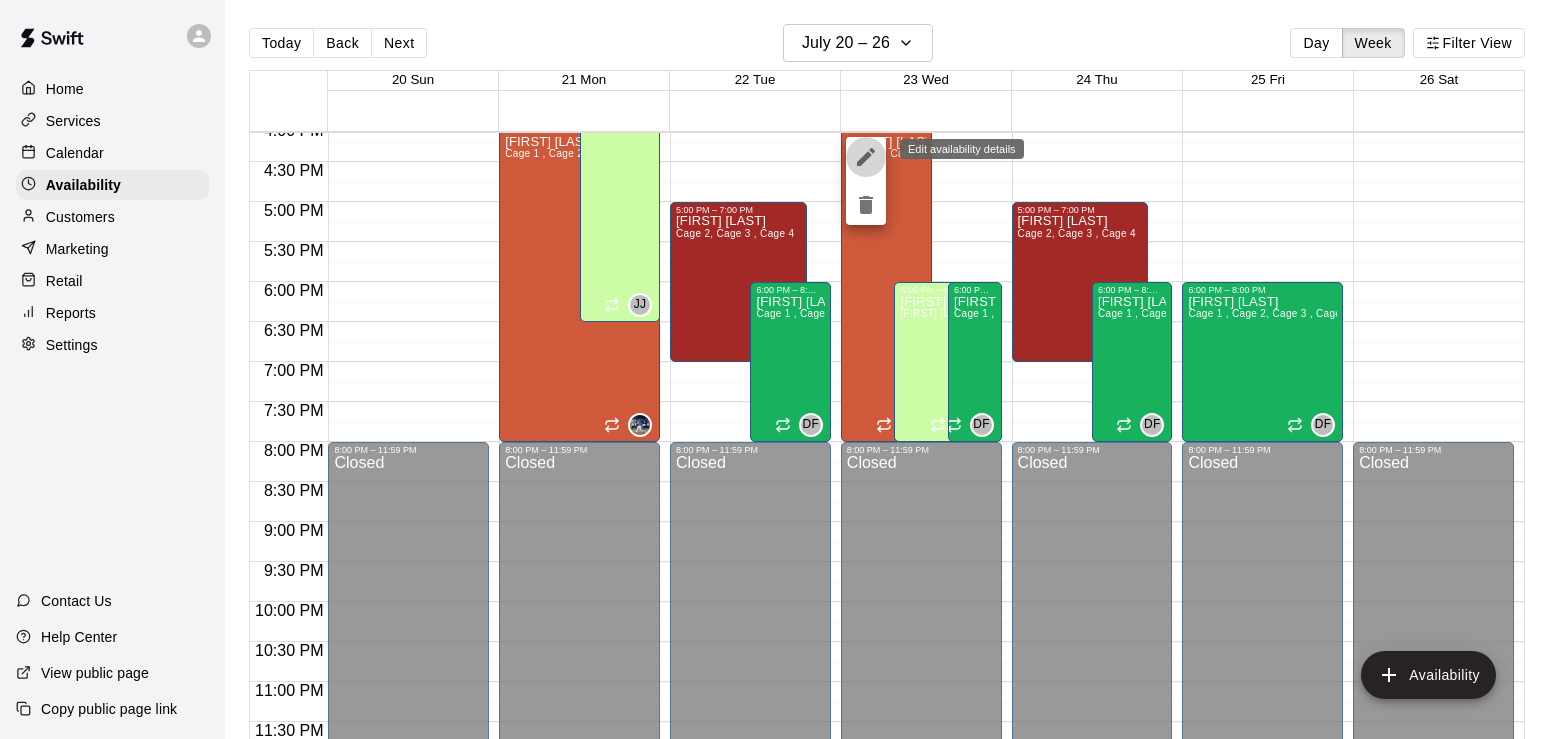 click 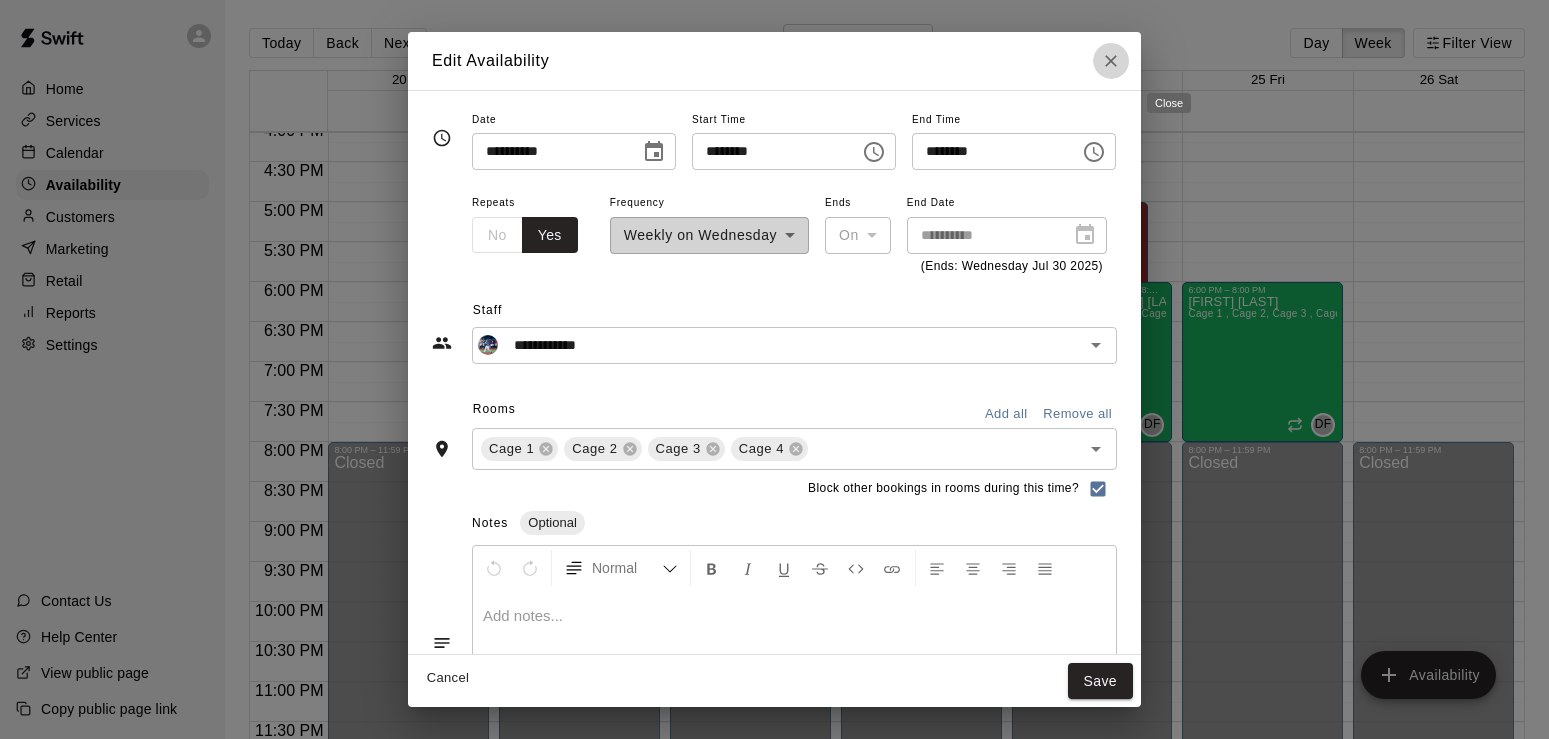 click 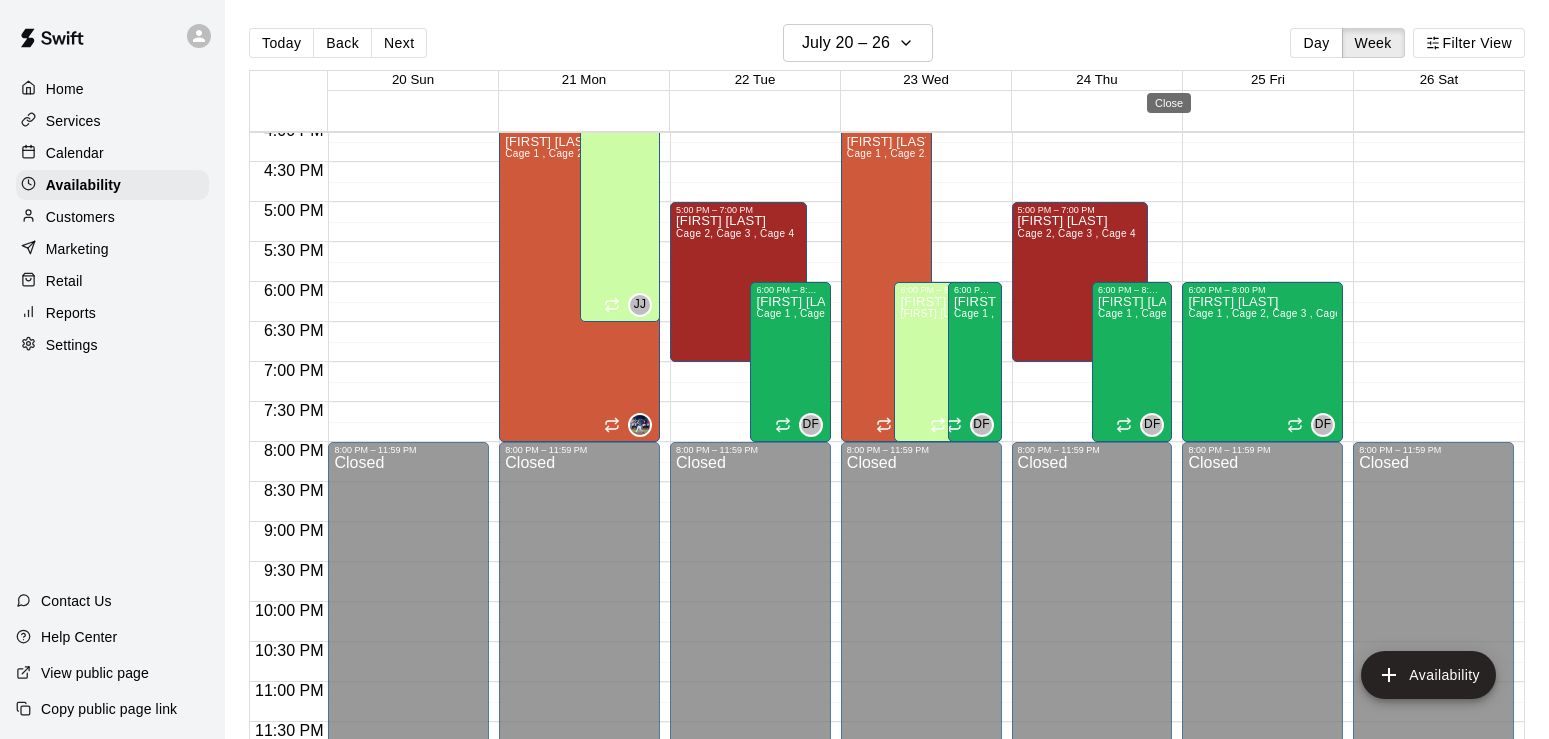 type on "**********" 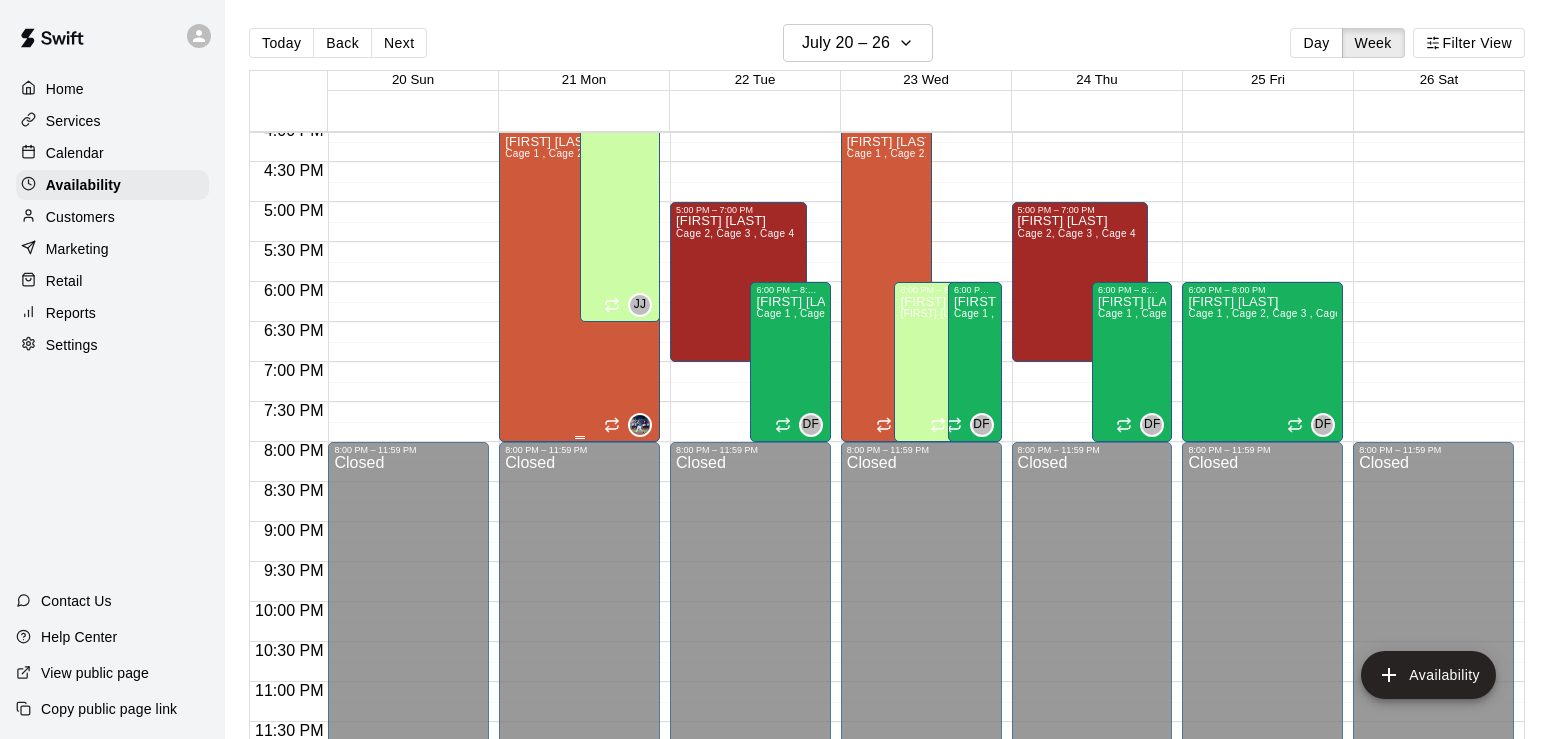 click on "[FIRST] [LAST] Cage 1 , Cage 2, Cage 3 , Cage 4" at bounding box center (579, 504) 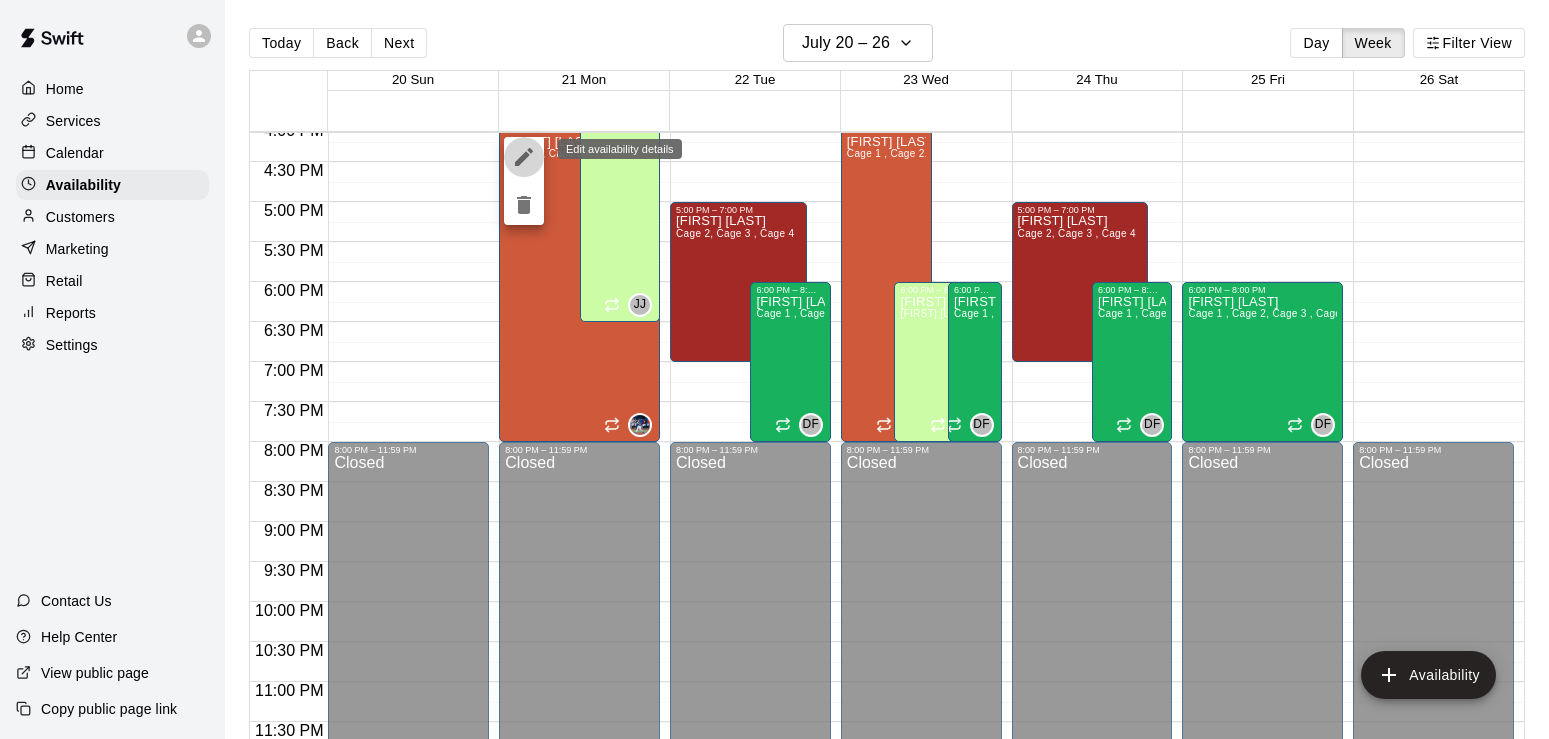 click 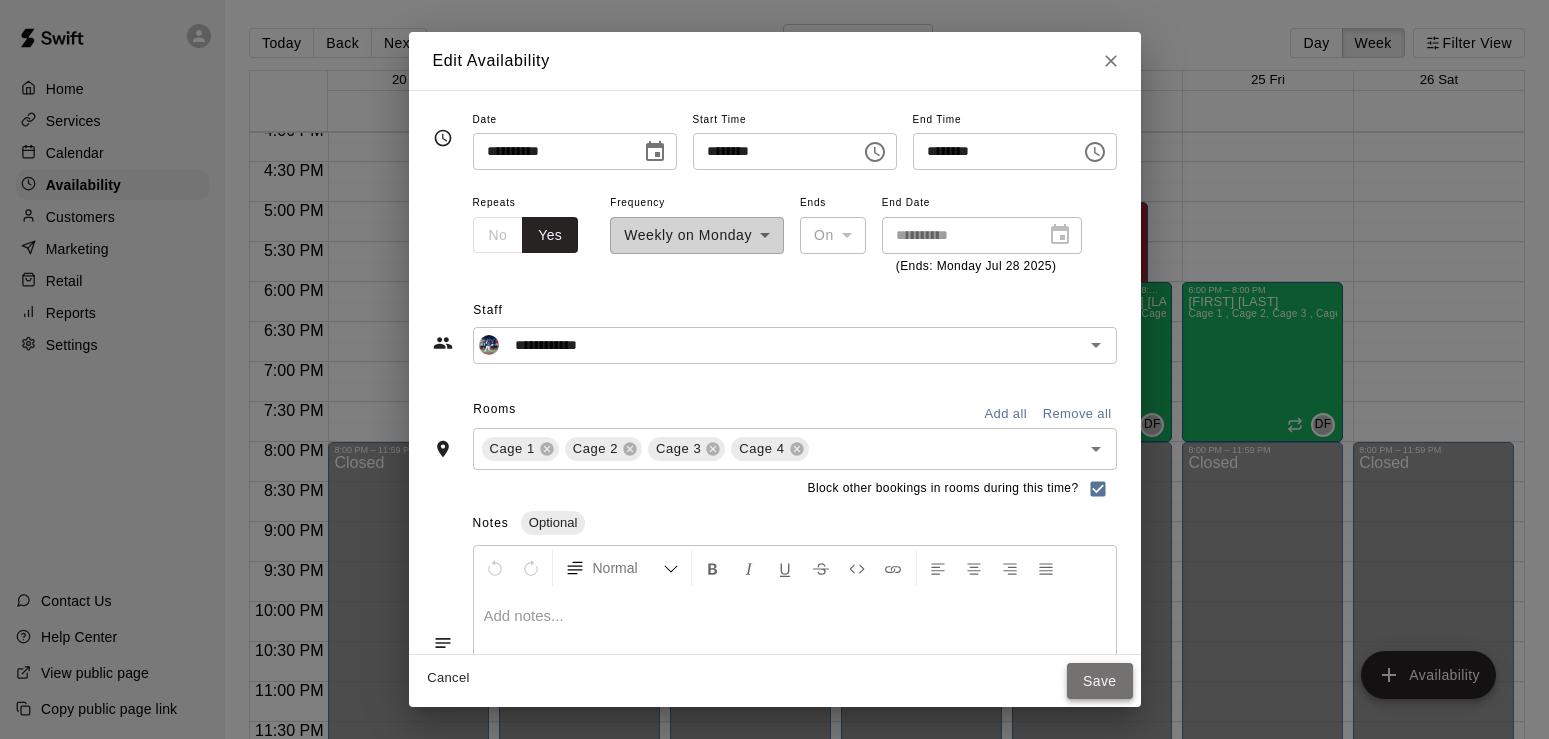 click on "Save" at bounding box center (1100, 681) 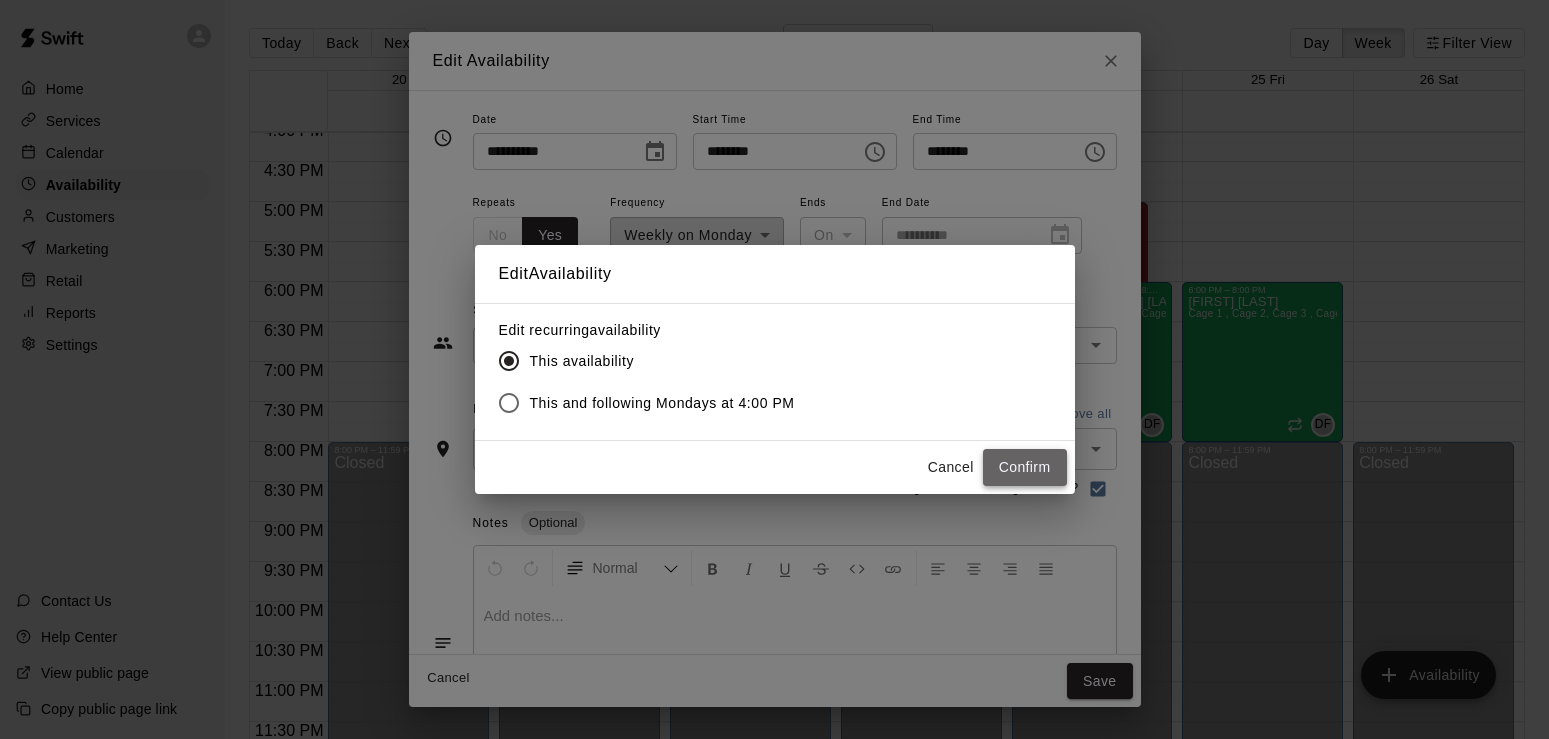 click on "Confirm" at bounding box center [1025, 467] 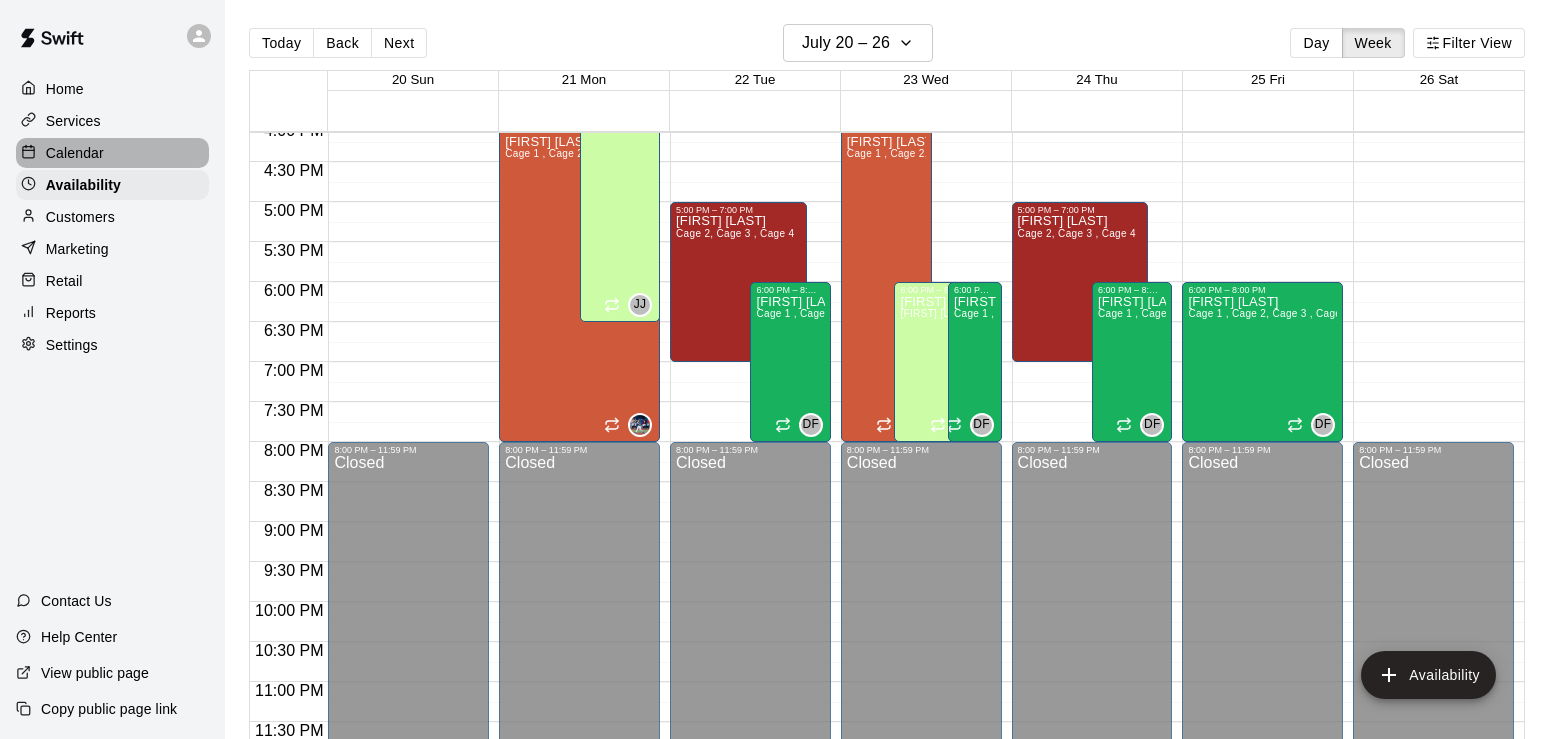 click on "Calendar" at bounding box center (75, 153) 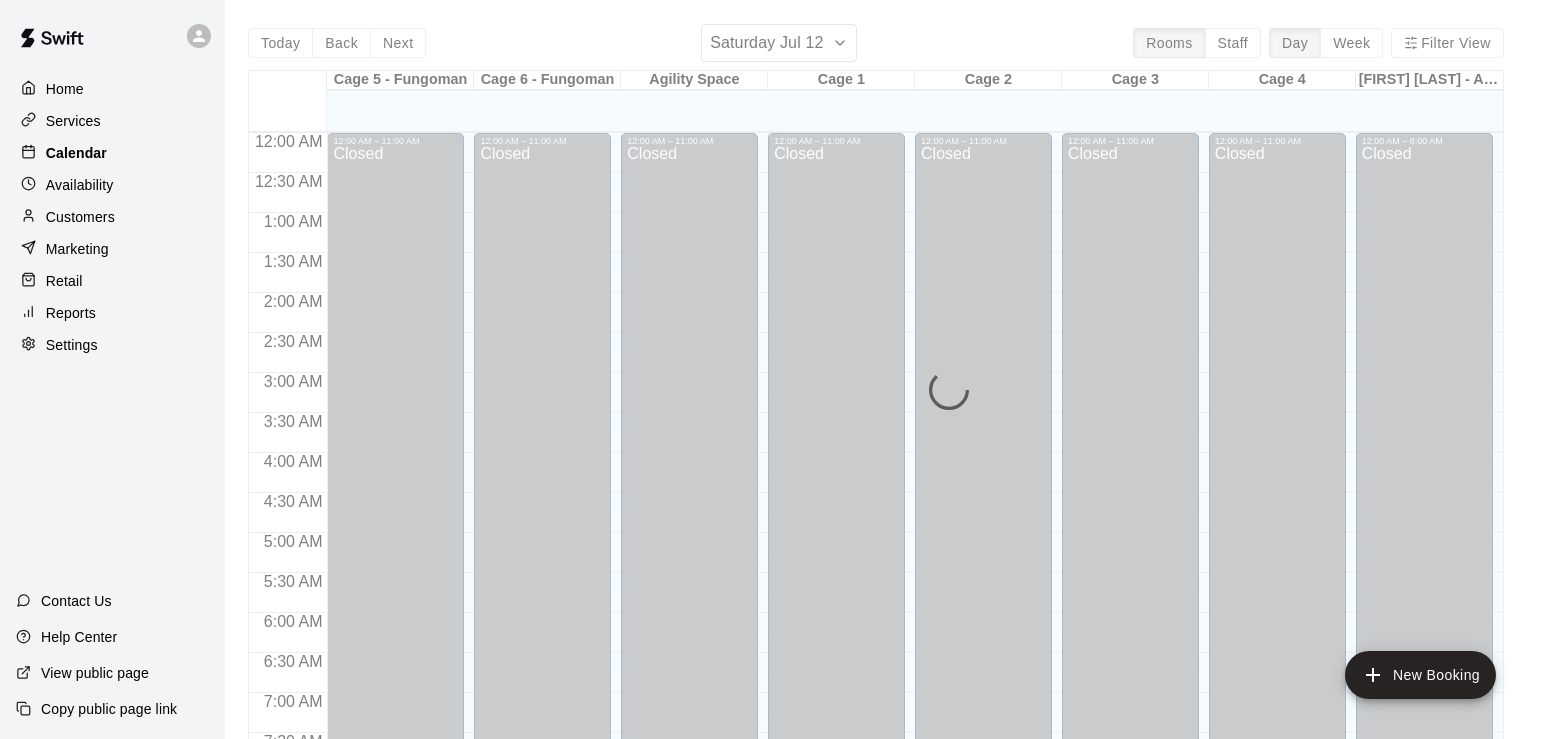 scroll, scrollTop: 1231, scrollLeft: 0, axis: vertical 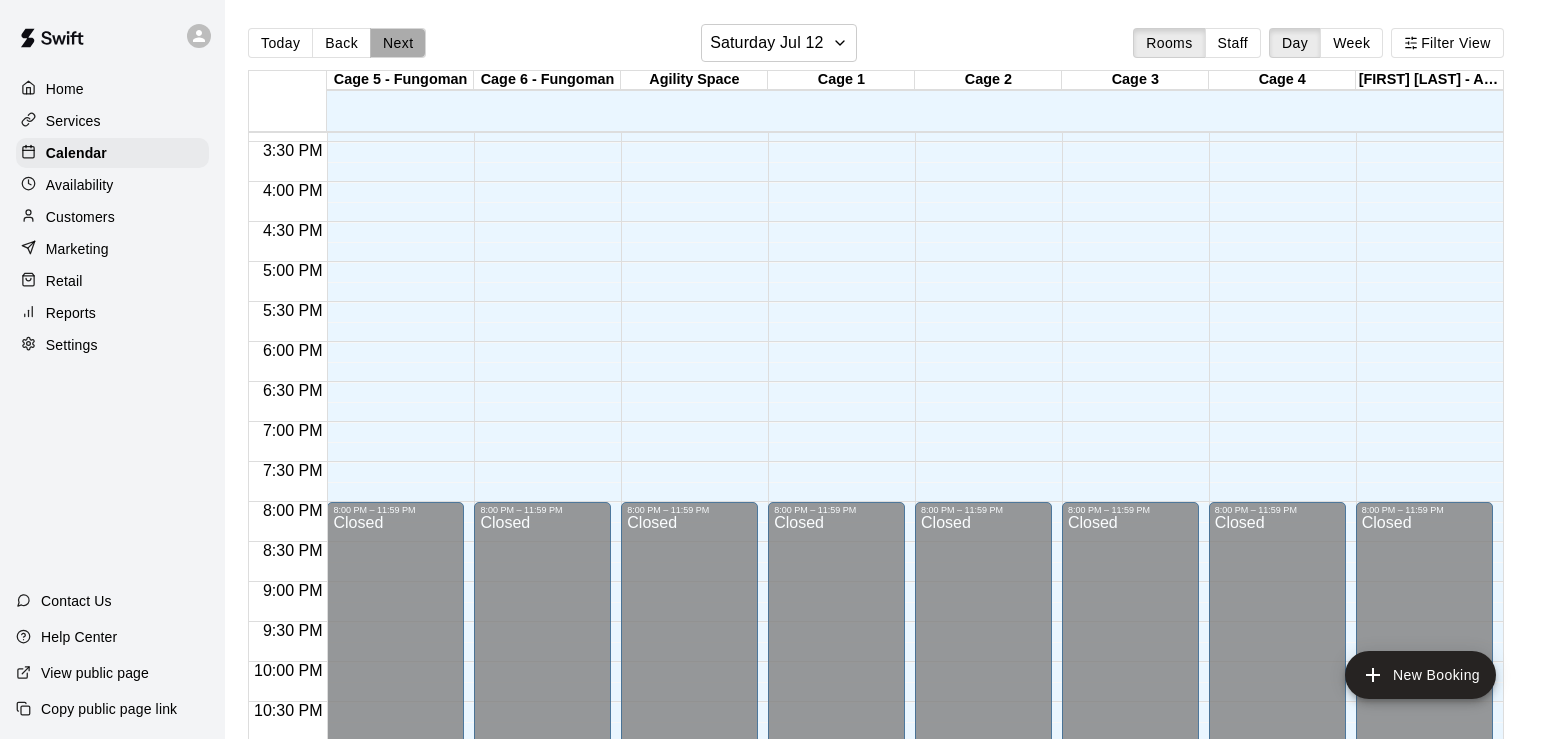 click on "Next" at bounding box center [398, 43] 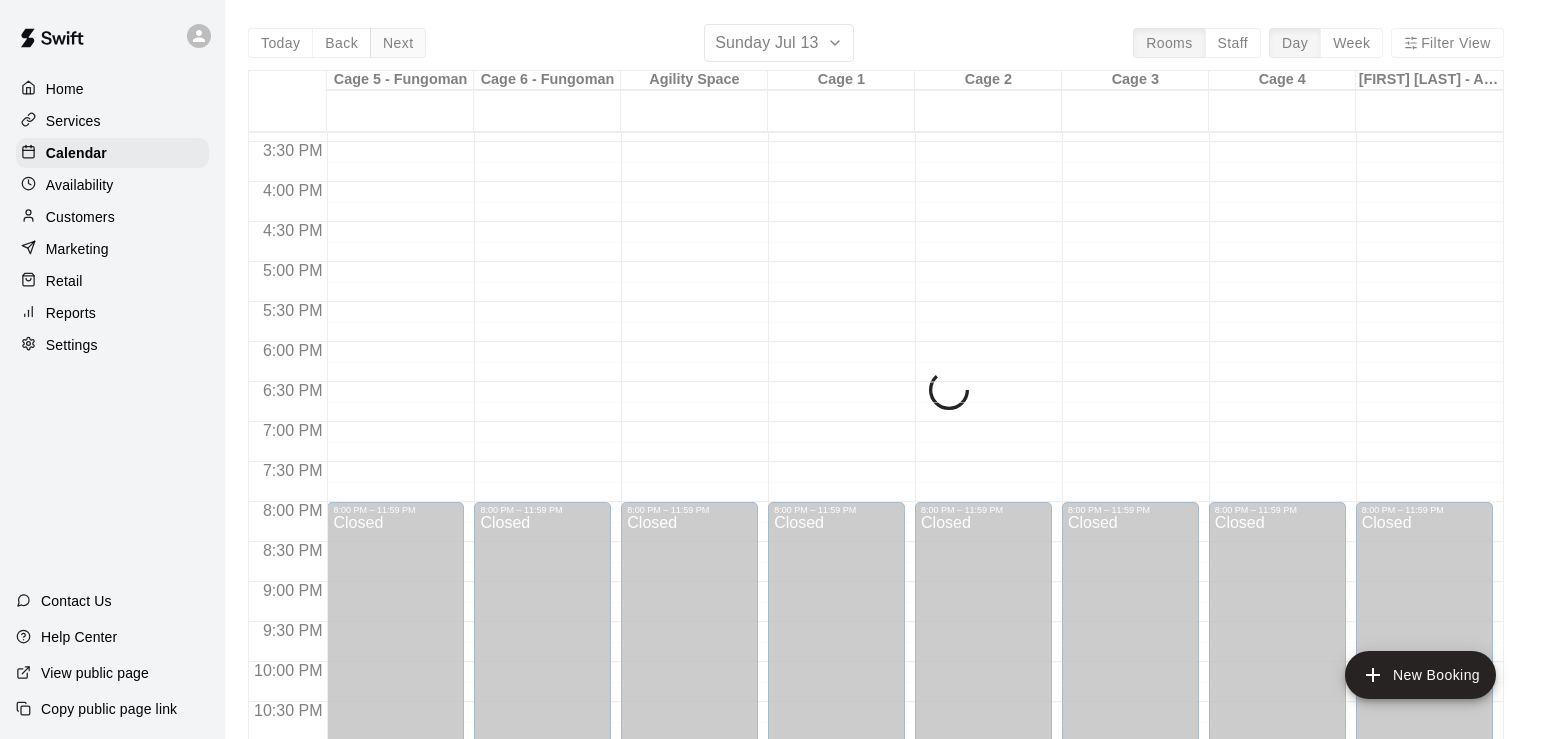 click on "Today Back Next Sunday Jul 13 Rooms Staff Day Week Filter View Cage 5 - Fungoman 13 Sun Cage 6 - Fungoman 13 Sun Agility Space  13 Sun Cage 1  13 Sun Cage 2 13 Sun Cage 3  13 Sun Cage 4  13 Sun [FIRST] [LAST] - Agility 13 Sun 12:00 AM 12:30 AM 1:00 AM 1:30 AM 2:00 AM 2:30 AM 3:00 AM 3:30 AM 4:00 AM 4:30 AM 5:00 AM 5:30 AM 6:00 AM 6:30 AM 7:00 AM 7:30 AM 8:00 AM 8:30 AM 9:00 AM 9:30 AM 10:00 AM 10:30 AM 11:00 AM 11:30 AM 12:00 PM 12:30 PM 1:00 PM 1:30 PM 2:00 PM 2:30 PM 3:00 PM 3:30 PM 4:00 PM 4:30 PM 5:00 PM 5:30 PM 6:00 PM 6:30 PM 7:00 PM 7:30 PM 8:00 PM 8:30 PM 9:00 PM 9:30 PM 10:00 PM 10:30 PM 11:00 PM 11:30 PM 12:00 AM – 12:00 PM Closed 8:00 PM – 11:59 PM Closed 12:00 AM – 12:00 PM Closed 8:00 PM – 11:59 PM Closed 12:00 AM – 12:00 PM Closed 8:00 PM – 11:59 PM Closed 12:00 AM – 12:00 PM Closed 8:00 PM – 11:59 PM Closed 12:00 AM – 12:00 PM Closed 8:00 PM – 11:59 PM Closed 12:00 AM – 12:00 PM Closed 8:00 PM – 11:59 PM Closed 12:00 AM – 12:00 PM Closed 8:00 PM – 11:59 PM Closed Closed" at bounding box center (876, 393) 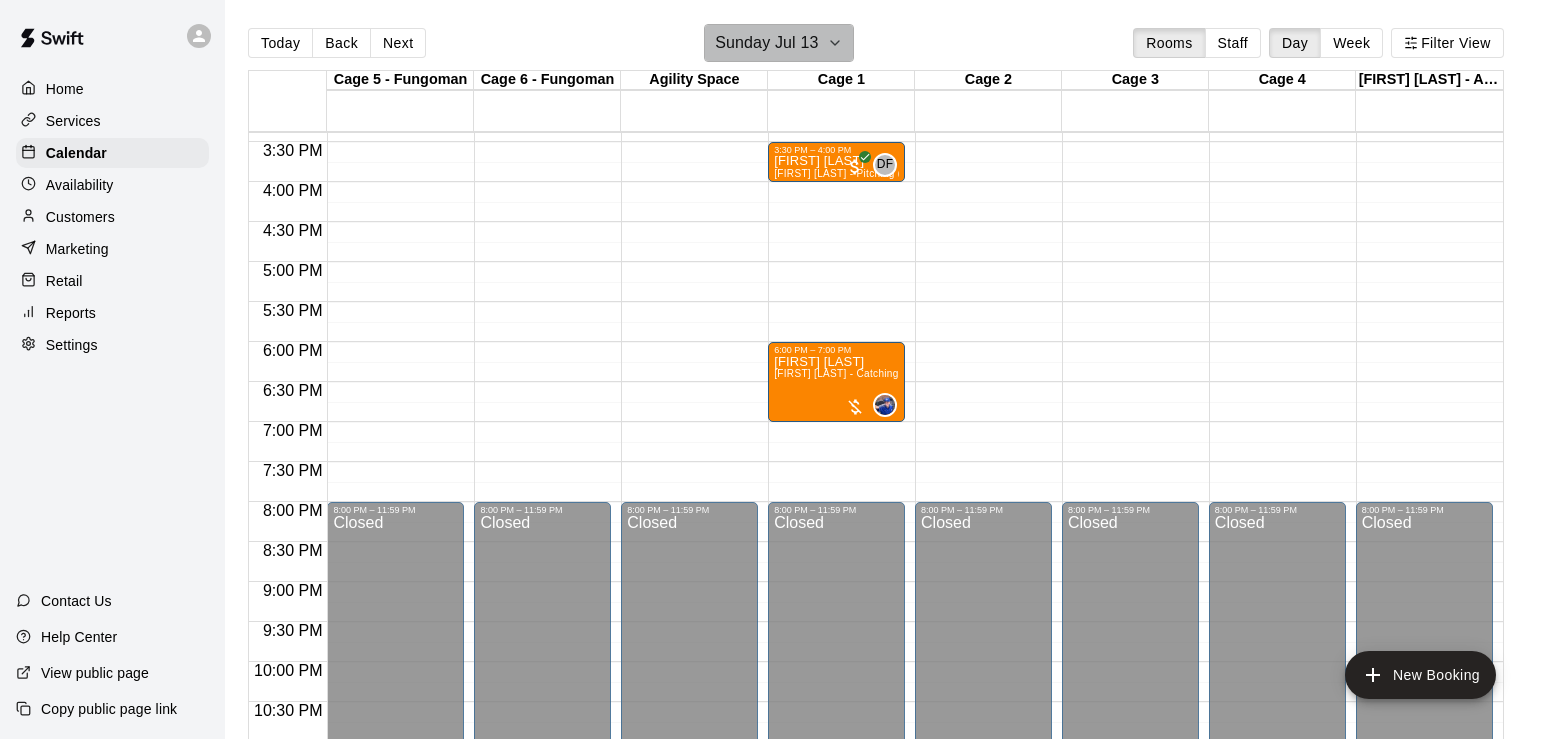 click 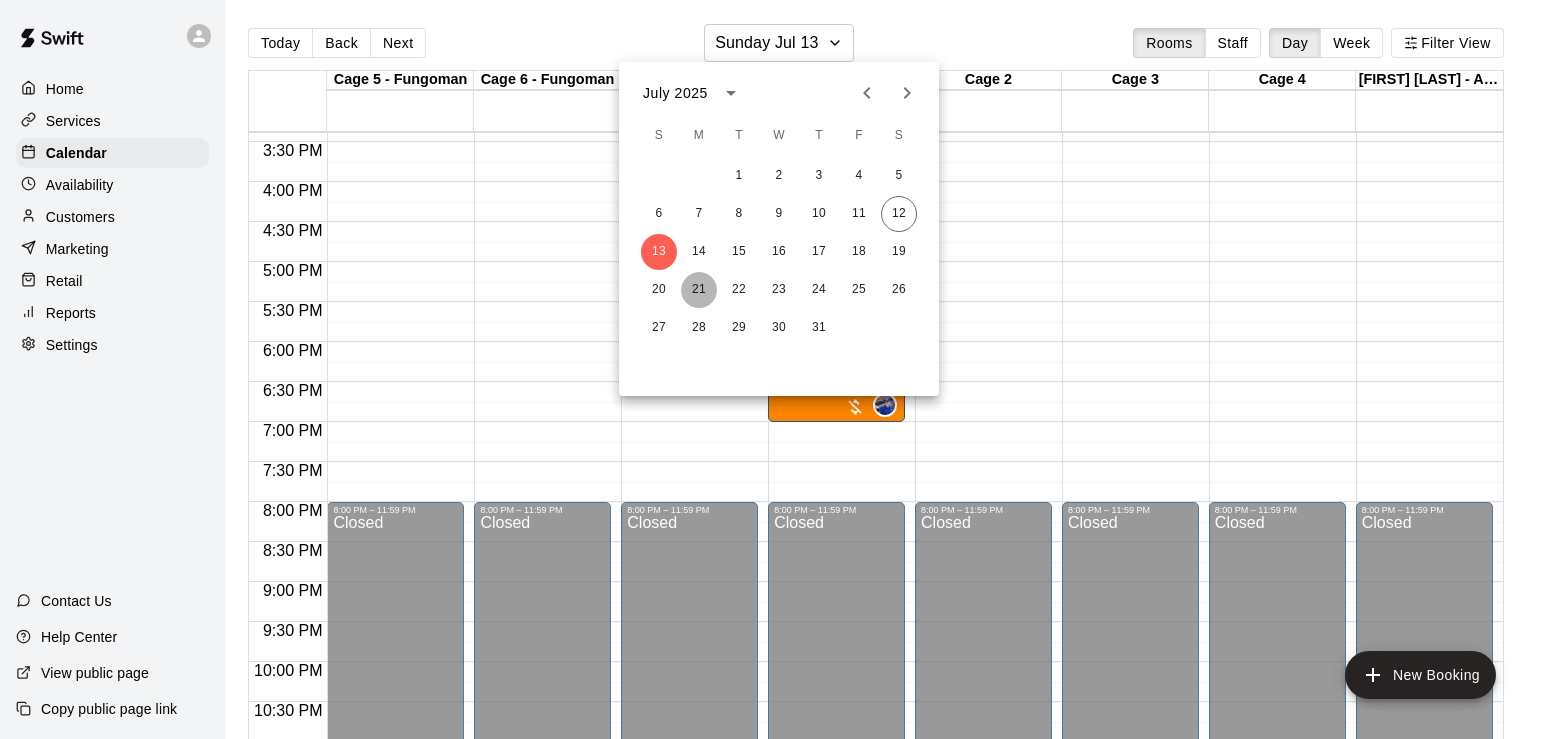 click on "21" at bounding box center [699, 290] 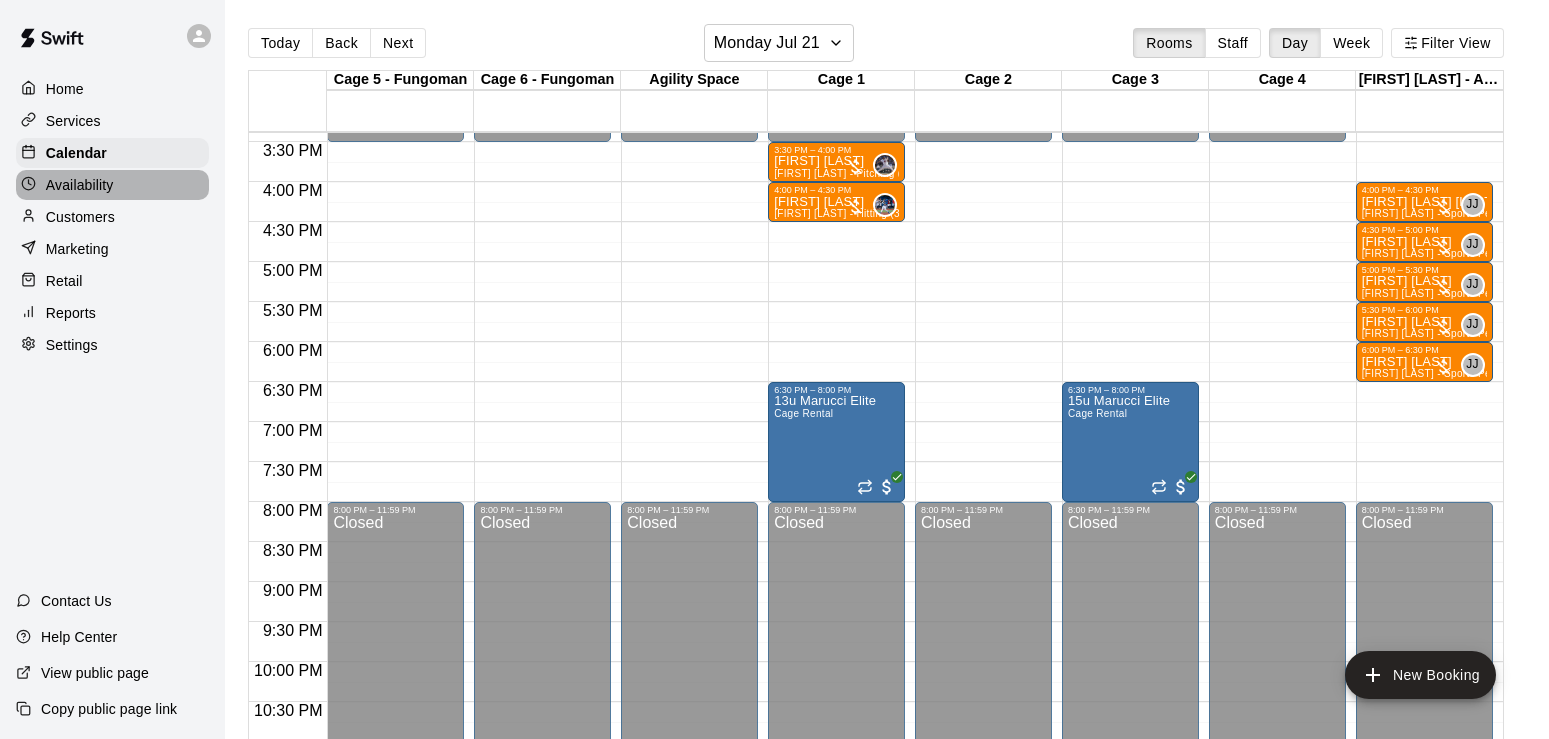 click on "Availability" at bounding box center (80, 185) 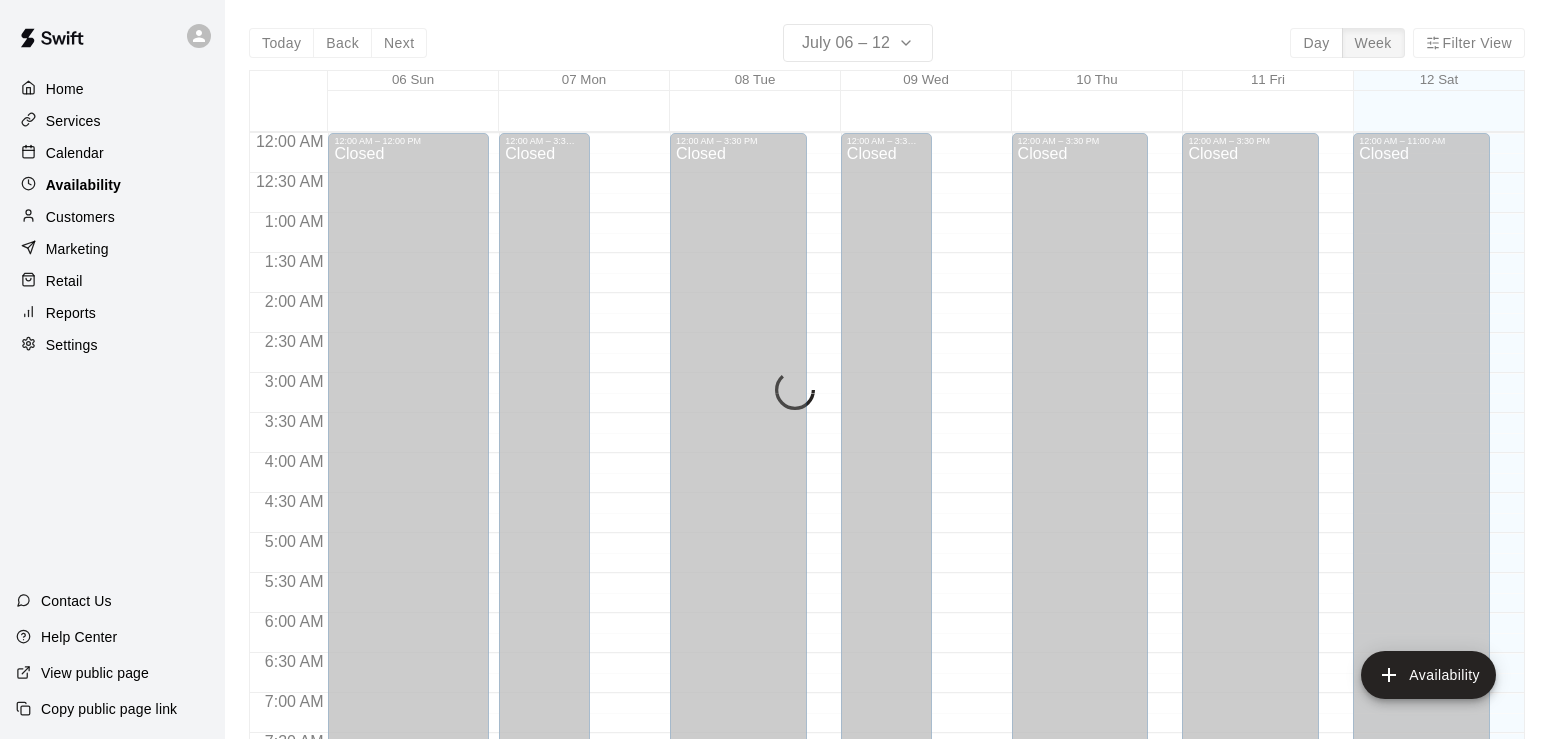 scroll, scrollTop: 1292, scrollLeft: 0, axis: vertical 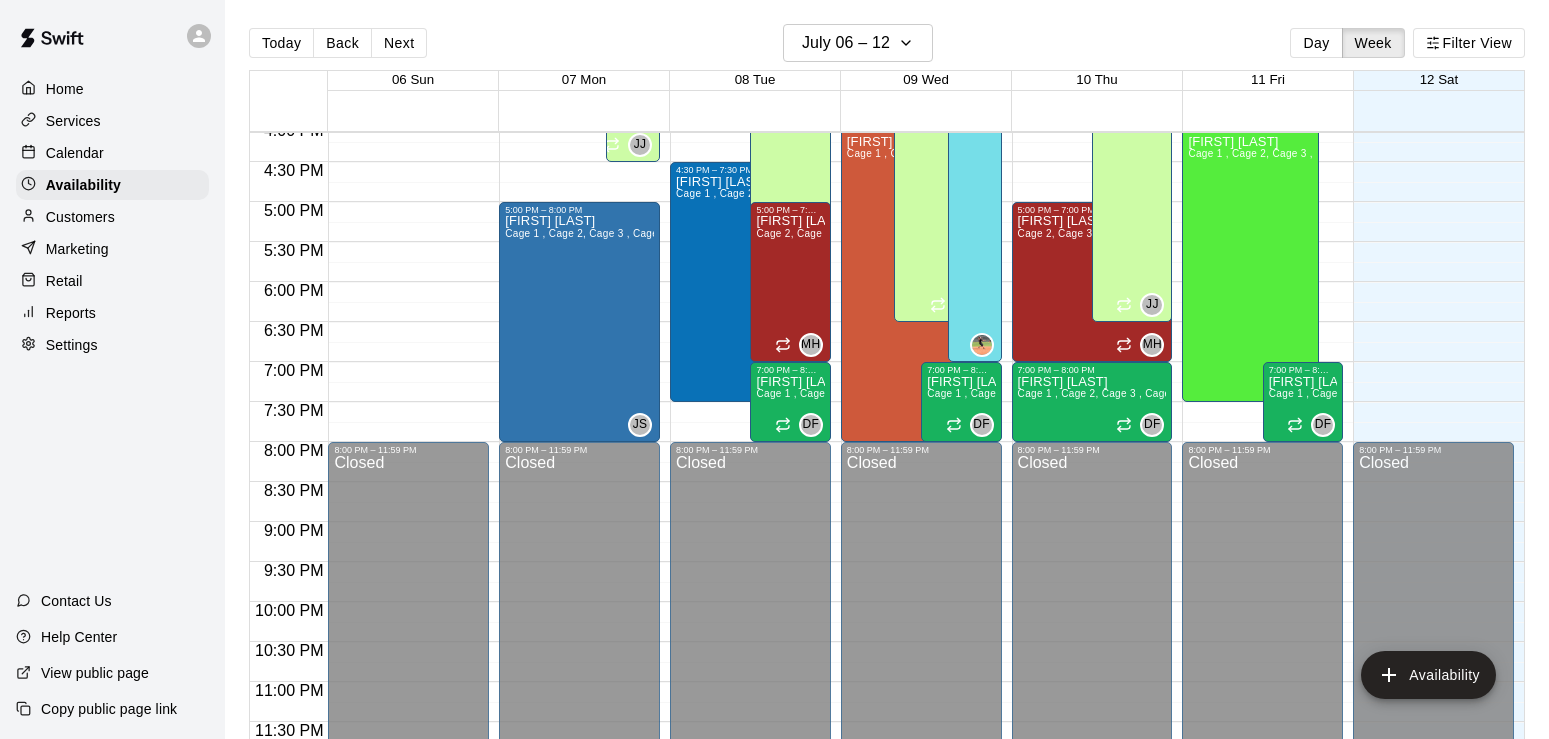 click on "Today Back Next July 06 – 12 Day Week Filter View" at bounding box center (887, 47) 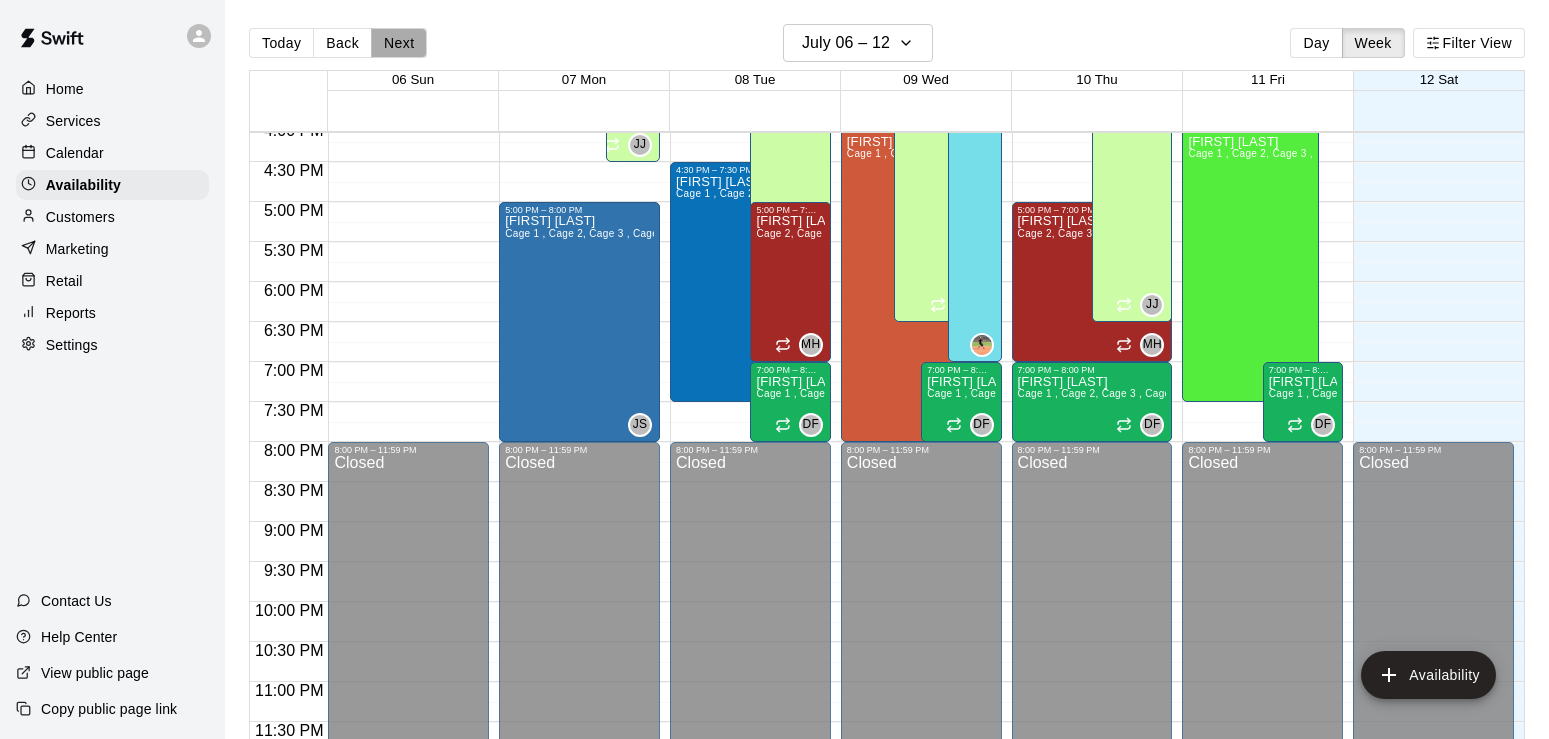 click on "Next" at bounding box center [399, 43] 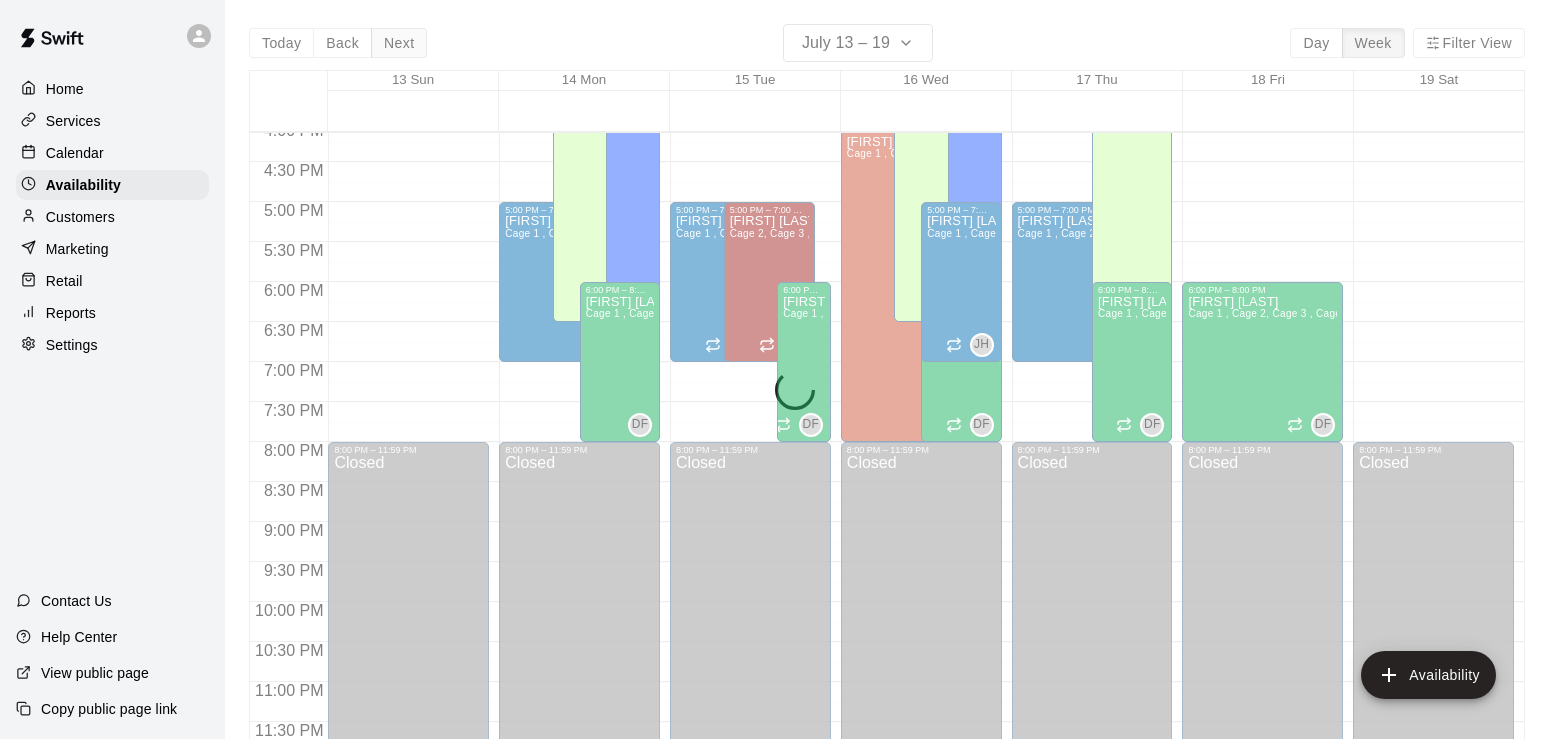 click on "Today Back Next July 13 – 19 Day Week Filter View 13 Sun 14 Mon 15 Tue 16 Wed 17 Thu 18 Fri 19 Sat 12:00 AM 12:30 AM 1:00 AM 1:30 AM 2:00 AM 2:30 AM 3:00 AM 3:30 AM 4:00 AM 4:30 AM 5:00 AM 5:30 AM 6:00 AM 6:30 AM 7:00 AM 7:30 AM 8:00 AM 8:30 AM 9:00 AM 9:30 AM 10:00 AM 10:30 AM 11:00 AM 11:30 AM 12:00 PM 12:30 PM 1:00 PM 1:30 PM 2:00 PM 2:30 PM 3:00 PM 3:30 PM 4:00 PM 4:30 PM 5:00 PM 5:30 PM 6:00 PM 6:30 PM 7:00 PM 7:30 PM 8:00 PM 8:30 PM 9:00 PM 9:30 PM 10:00 PM 10:30 PM 11:00 PM 11:30 PM 12:00 AM – 12:00 PM Closed 2:00 PM – 4:00 PM [FIRST] [LAST] Cage 1 , Cage 2, Cage 3 , Cage 4  DF 8:00 PM – 11:59 PM Closed 12:00 AM – 3:30 PM Closed 5:00 PM – 7:00 PM [FIRST] [LAST] Cage 1 , Cage 2, Cage 3 , Cage 4  JH 1:00 PM – 6:30 PM [FIRST] [LAST] [FIRST] [LAST] - Agility JJ 8:00 PM – 11:59 PM Closed 3:00 PM – 7:30 PM [FIRST] [LAST] Cage 1 , Cage 2, Cage 3 , Cage 4  6:00 PM – 8:00 PM [FIRST] [LAST] Cage 1 , Cage 2, Cage 3 , Cage 4  DF 12:00 AM – 3:30 PM Closed 5:00 PM – 7:00 PM [FIRST] [LAST] JH JJ MH" at bounding box center (887, 393) 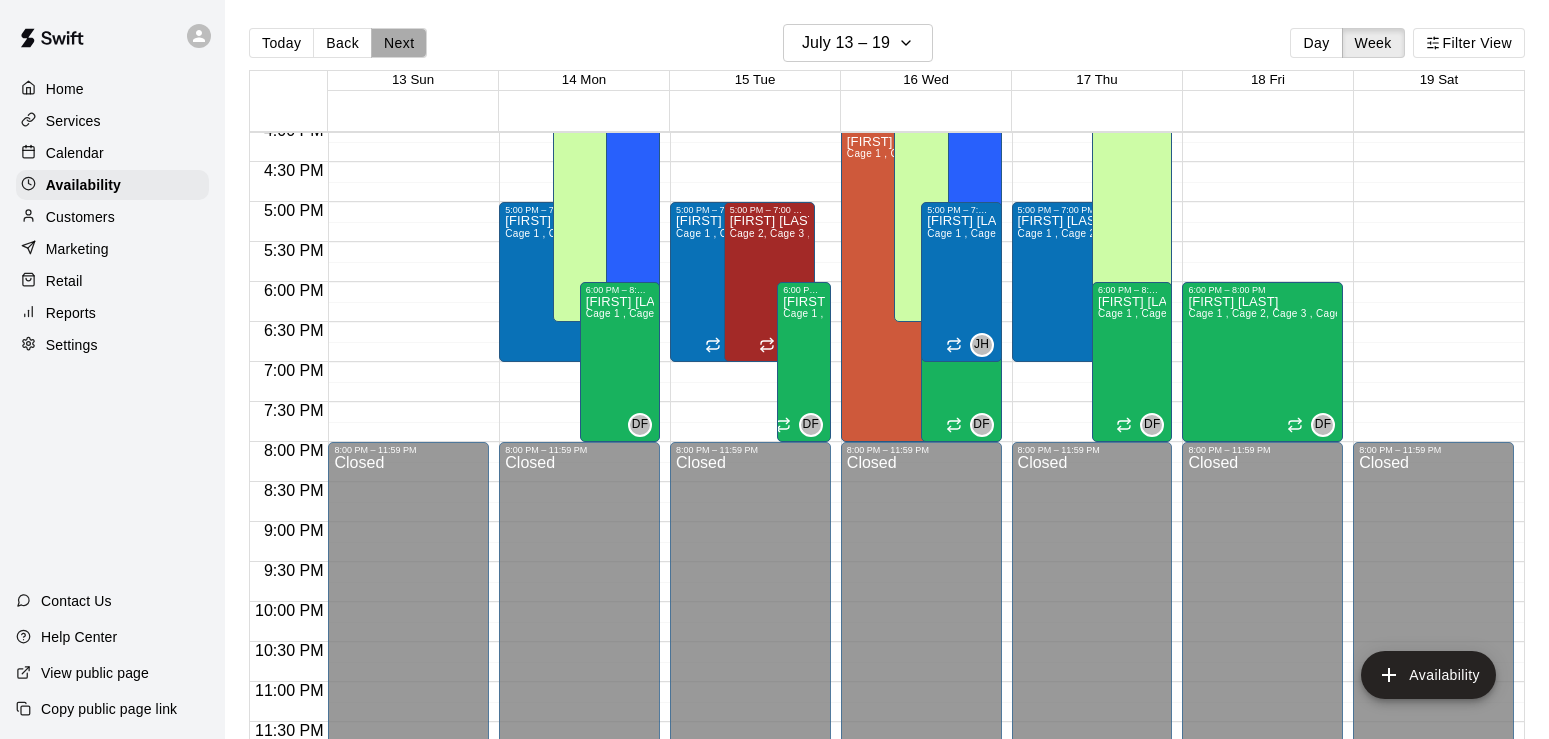 click on "Next" at bounding box center (399, 43) 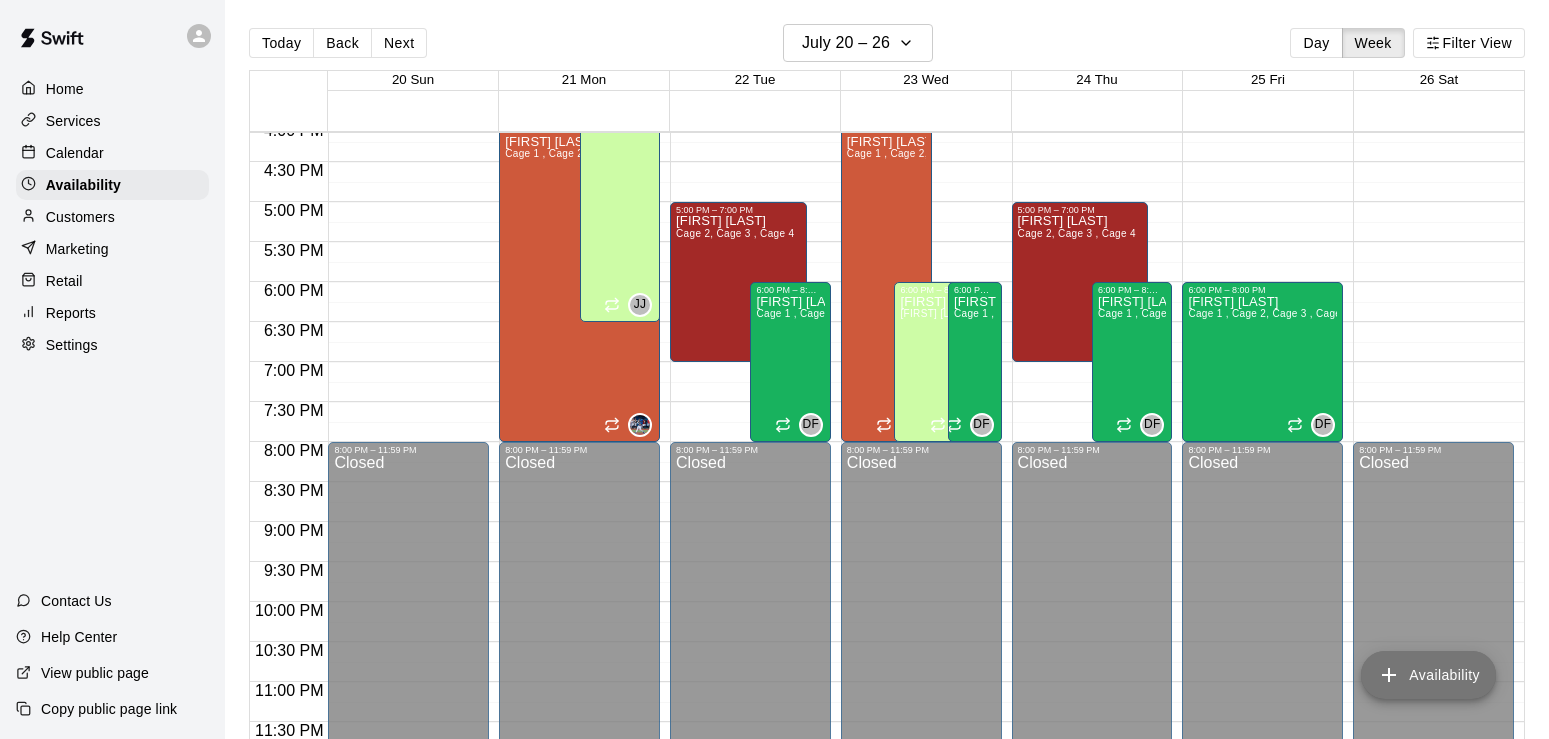 click on "Availability" at bounding box center [1428, 675] 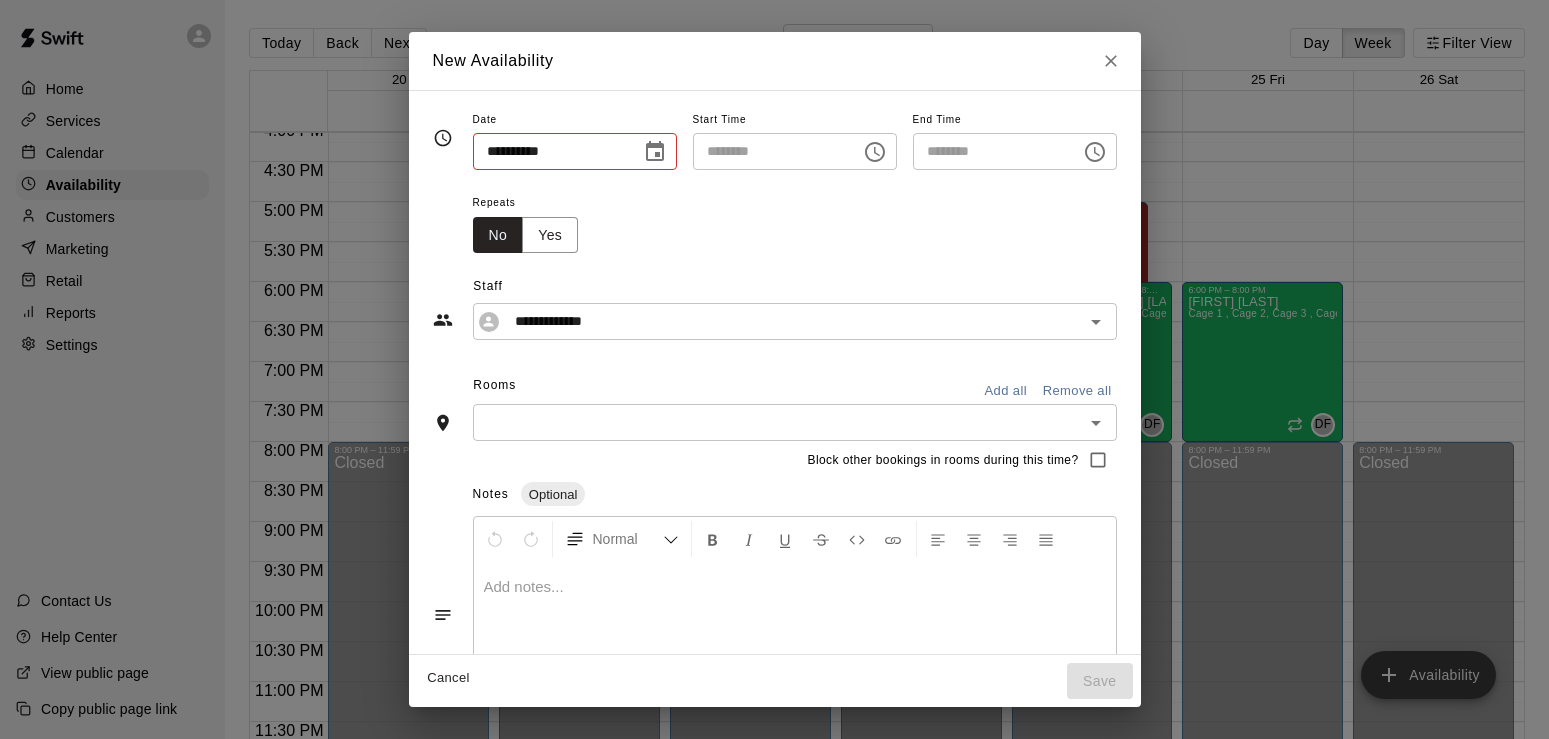 type on "**********" 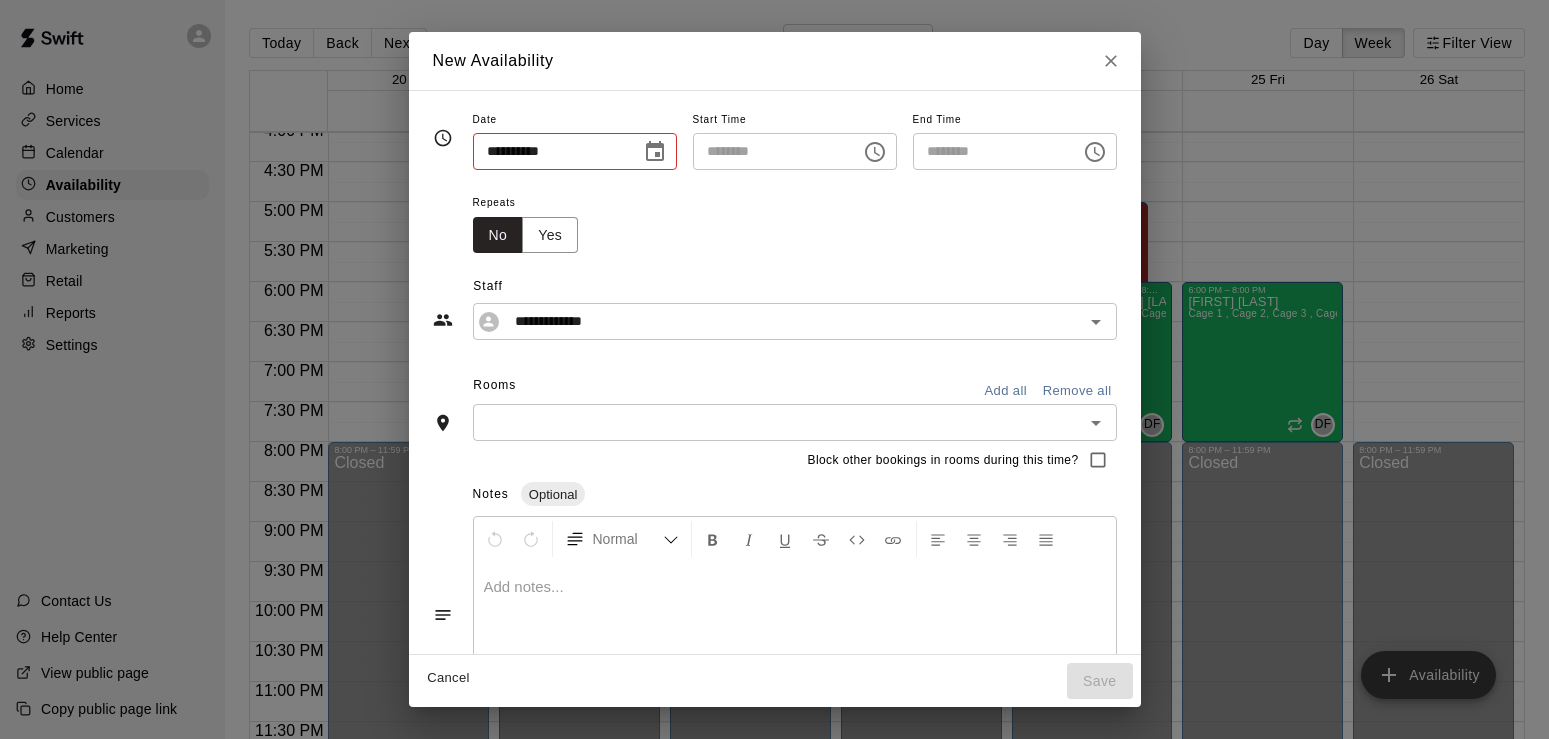 type on "********" 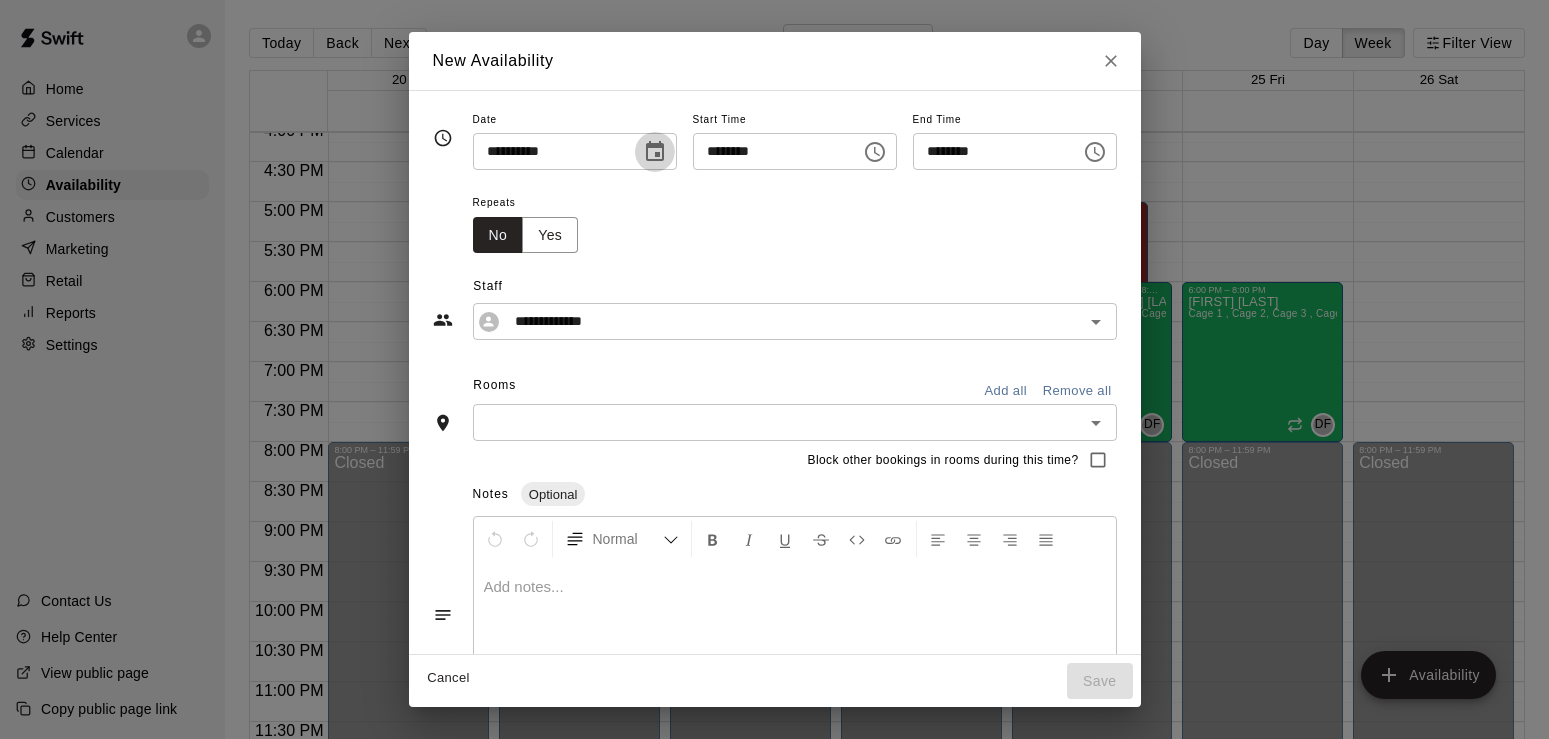 click 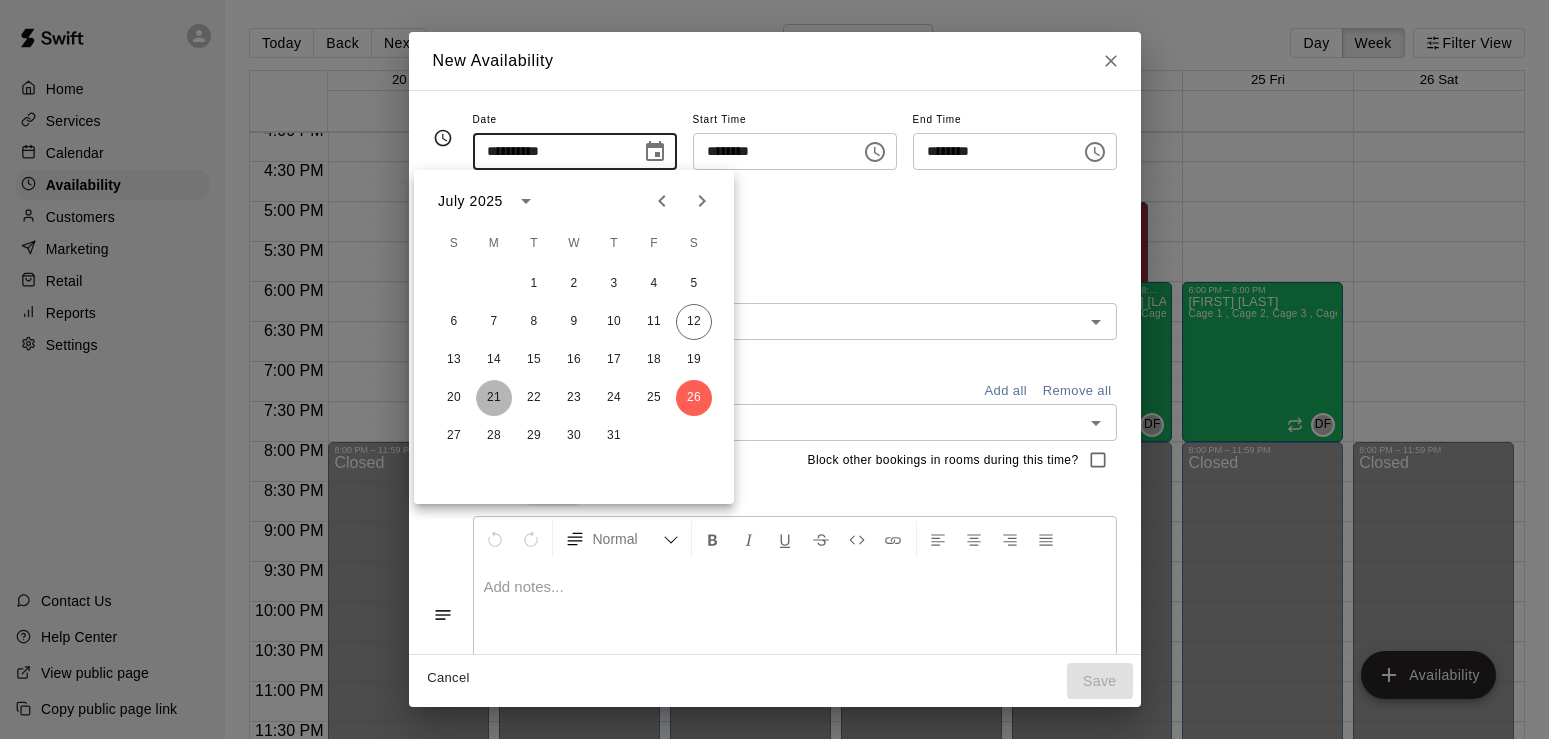 click on "21" at bounding box center [494, 398] 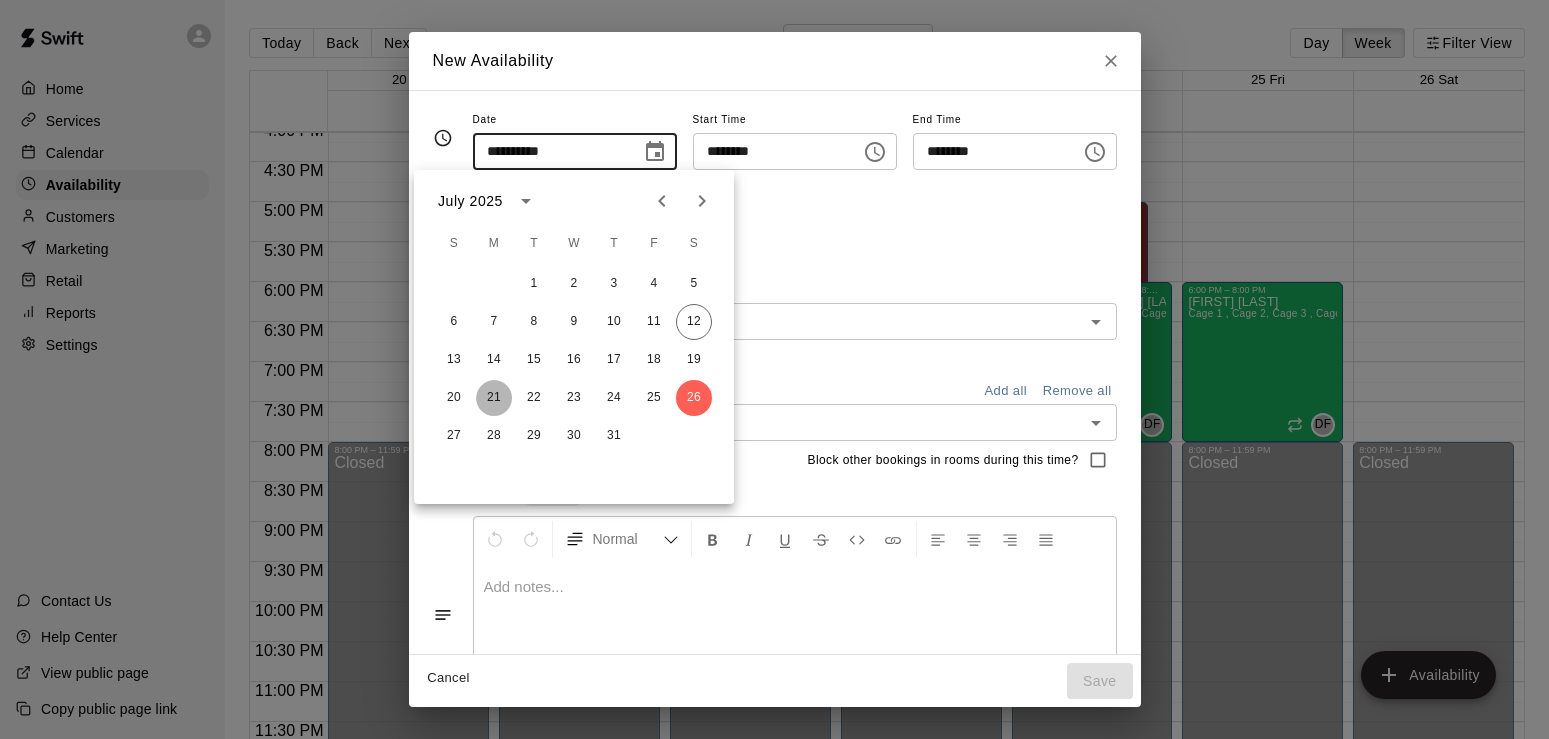 type on "**********" 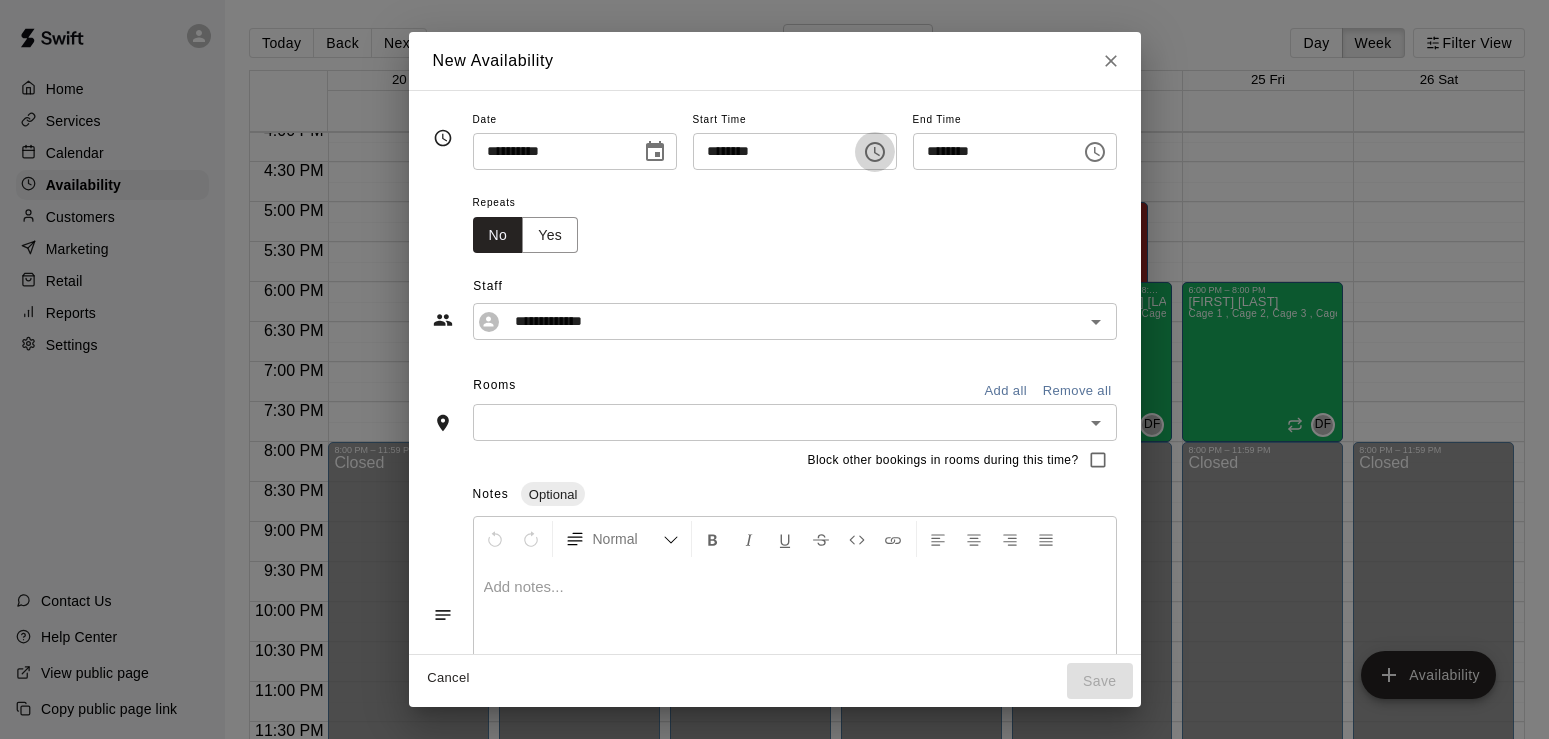 click 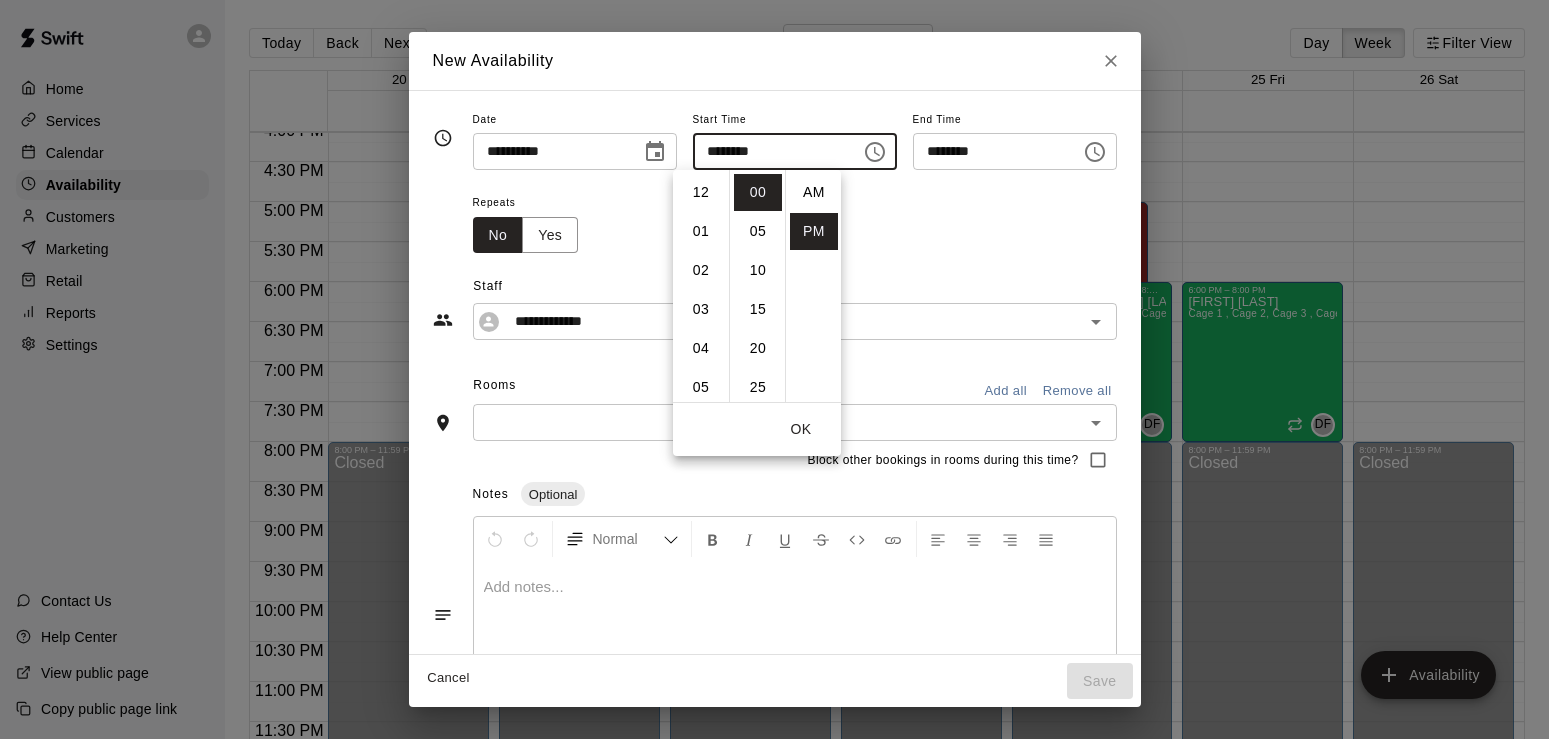 scroll, scrollTop: 426, scrollLeft: 0, axis: vertical 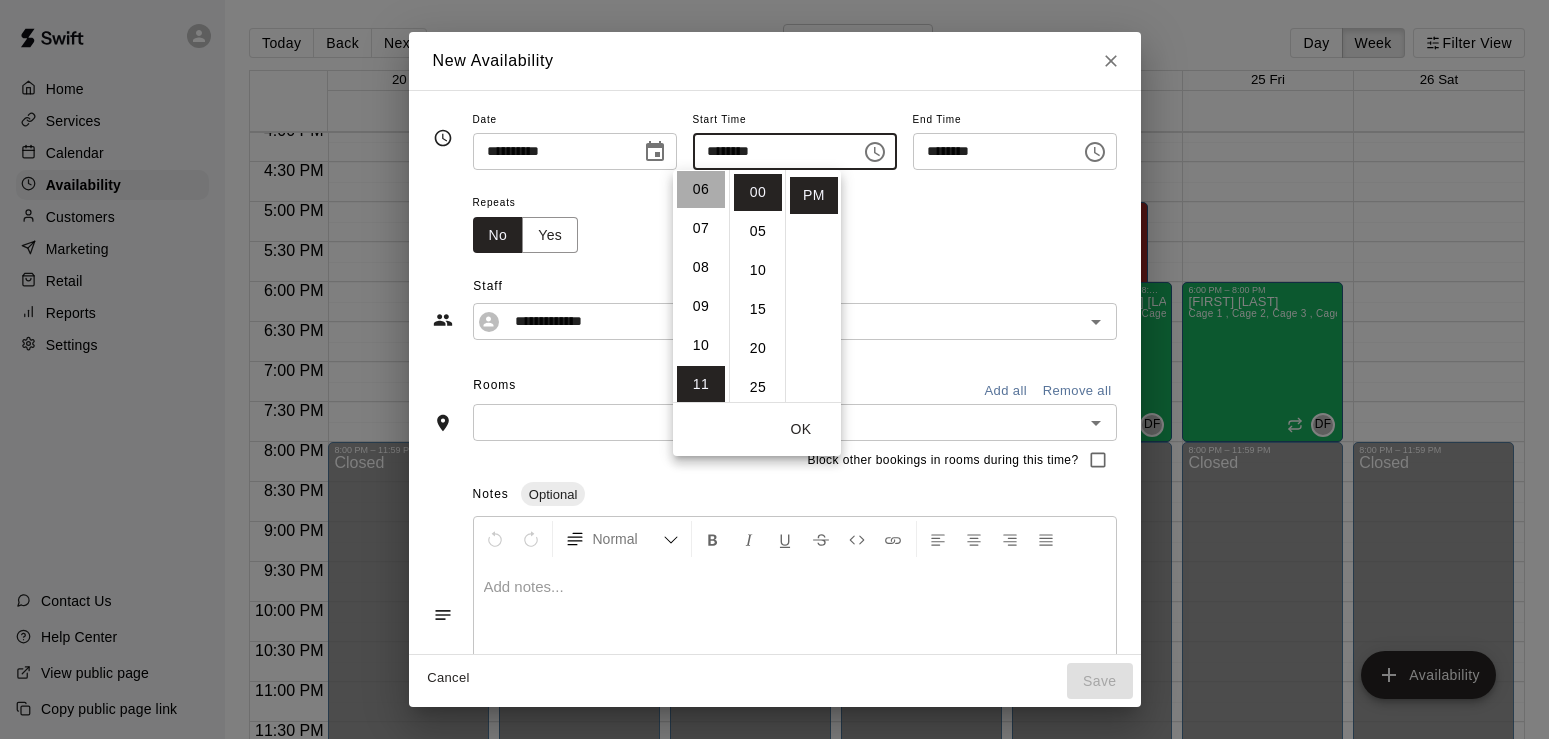 click on "06" at bounding box center [701, 189] 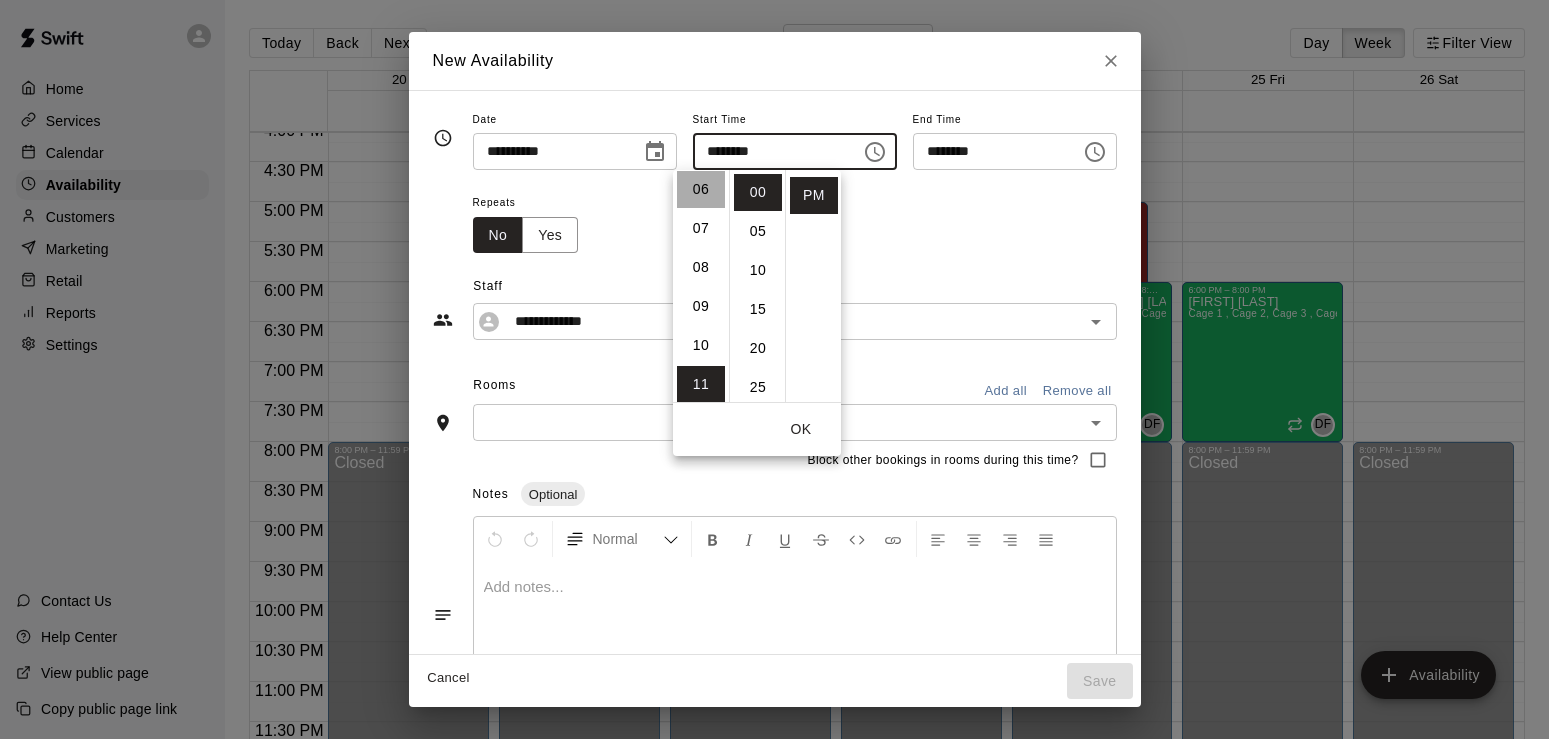type on "********" 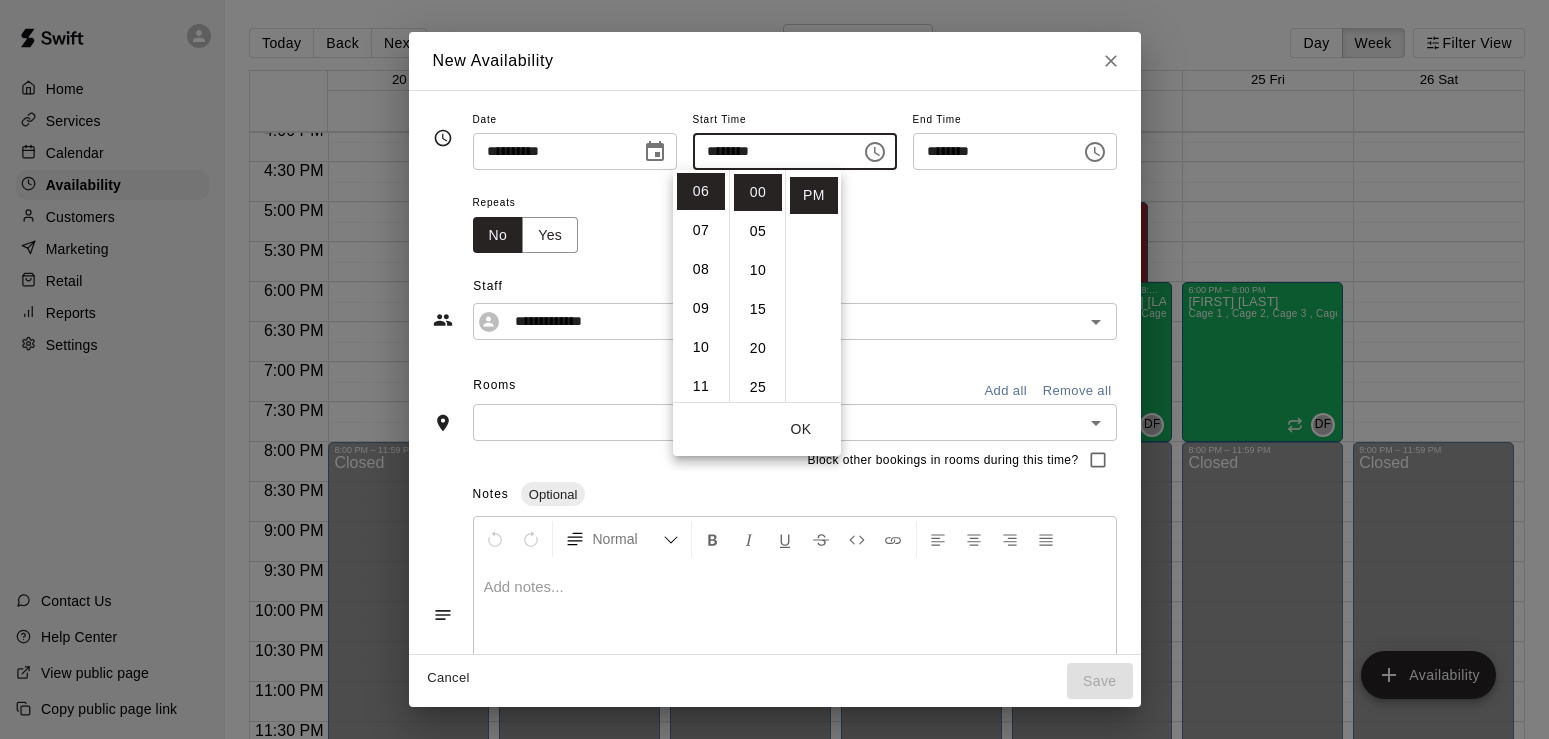 scroll, scrollTop: 234, scrollLeft: 0, axis: vertical 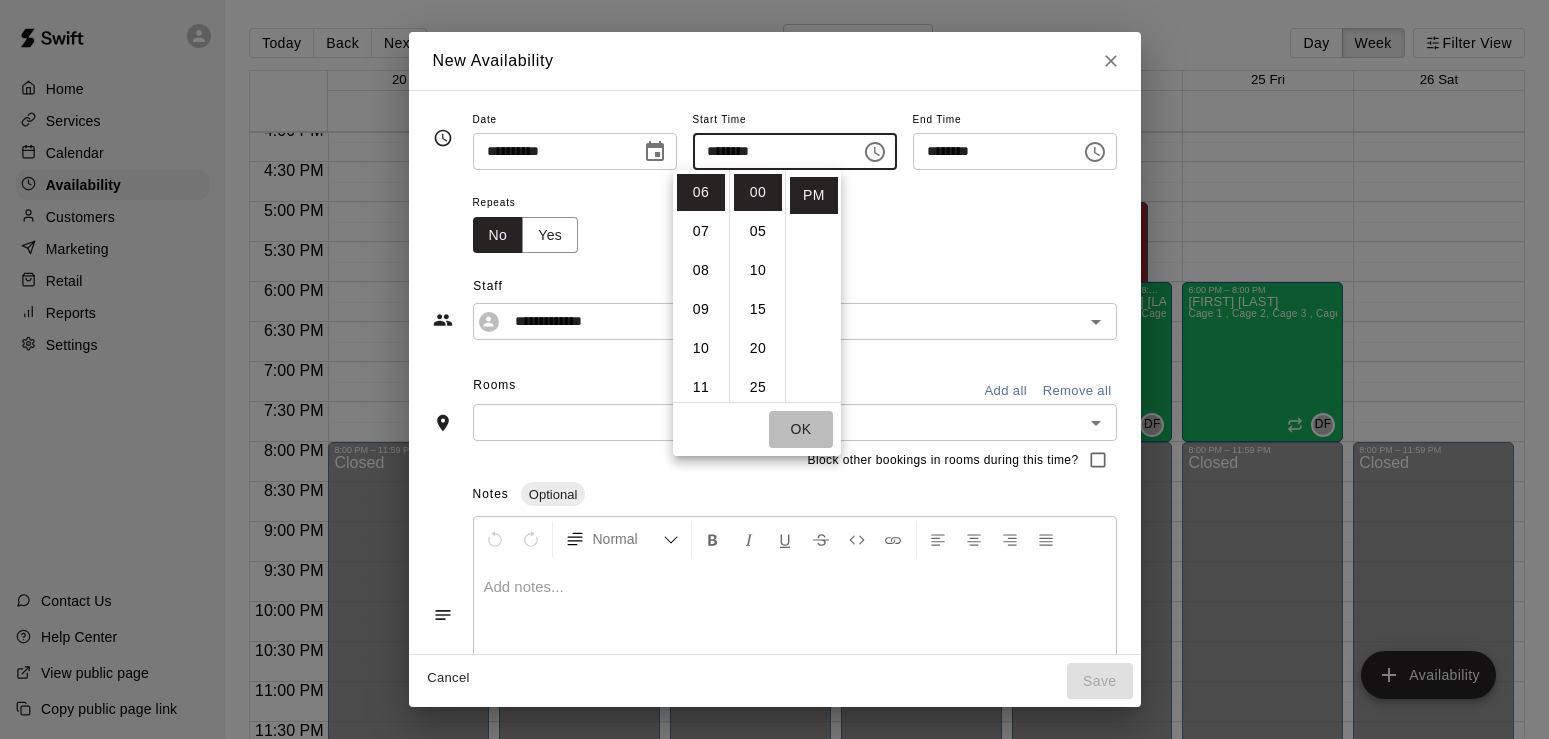 click on "OK" at bounding box center (801, 429) 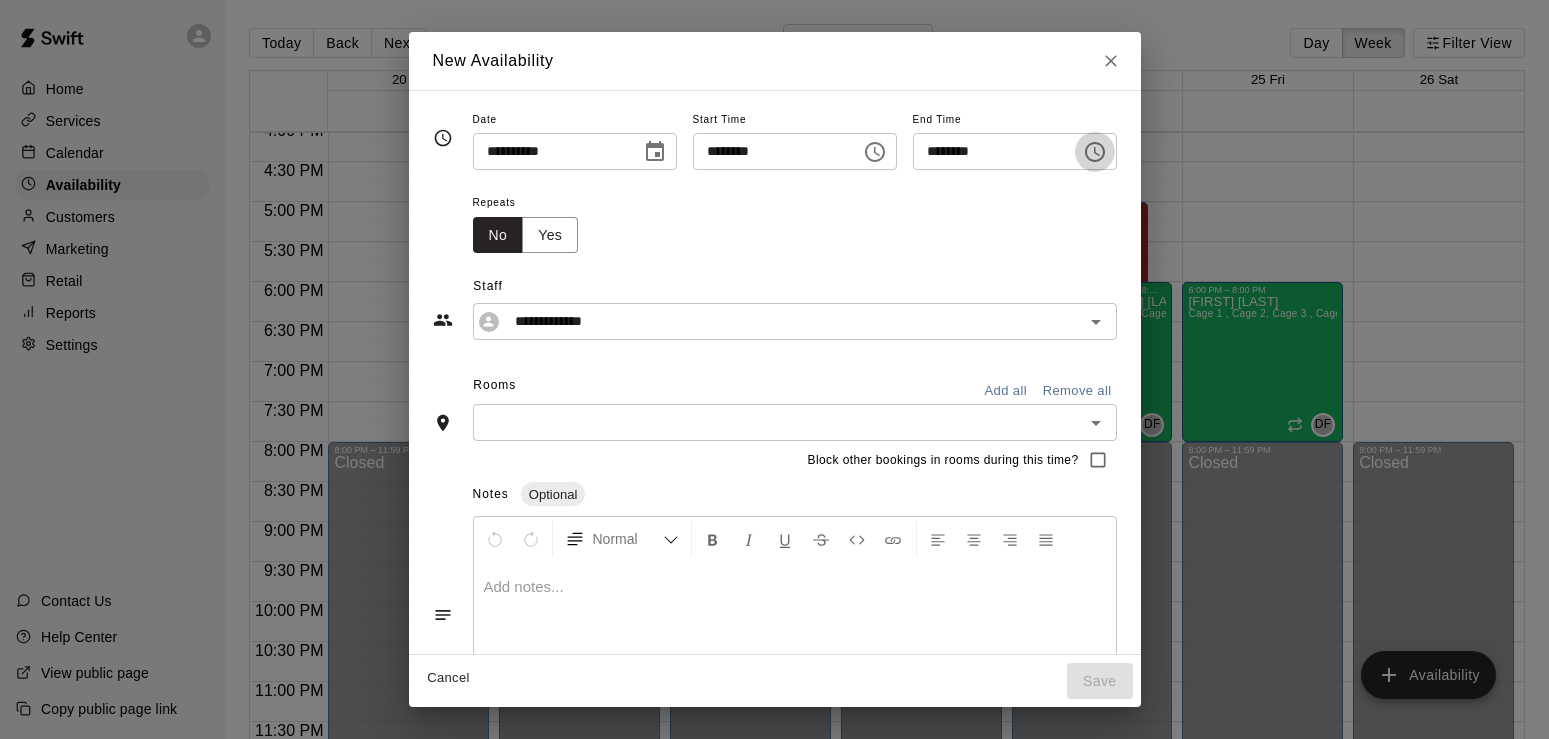 click 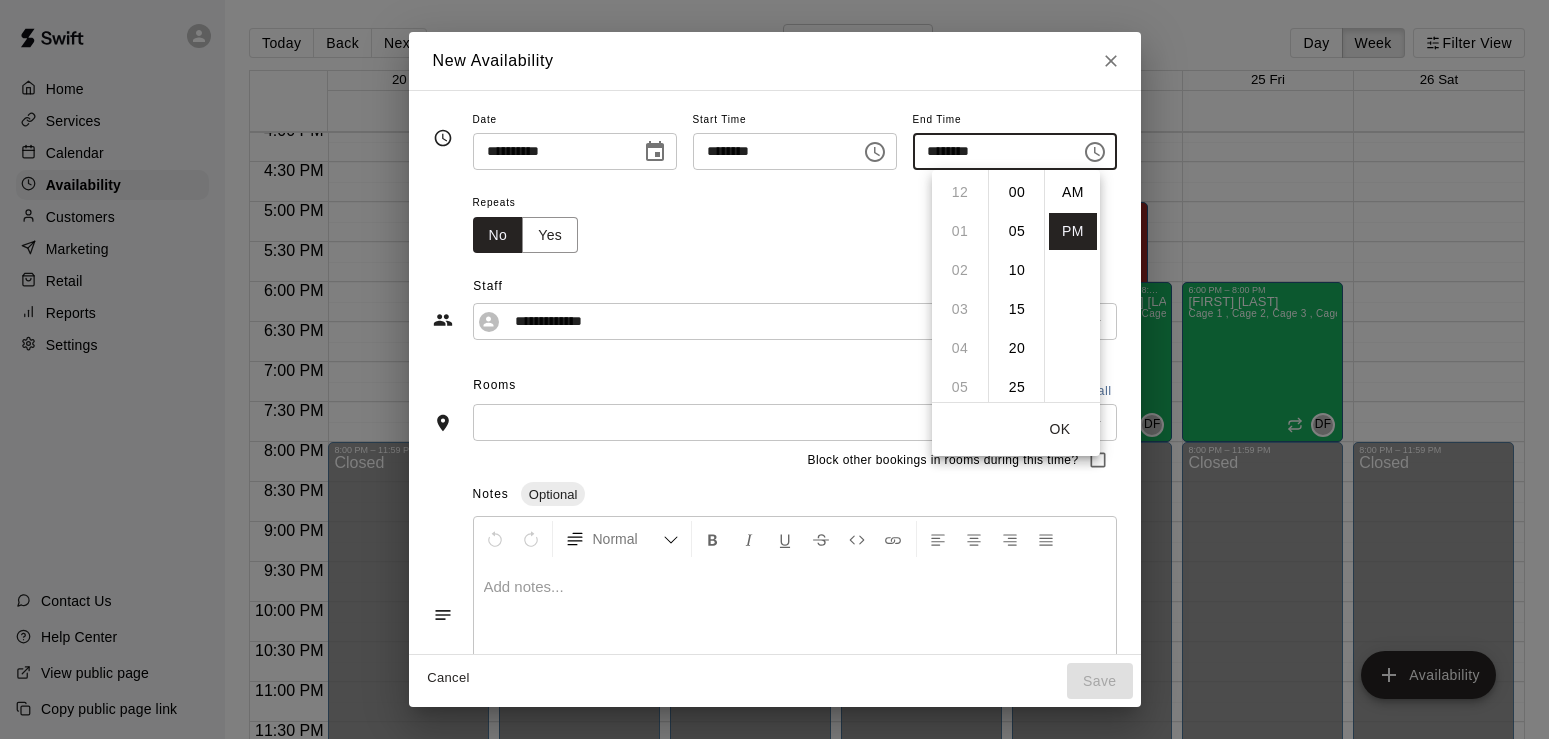 scroll, scrollTop: 426, scrollLeft: 0, axis: vertical 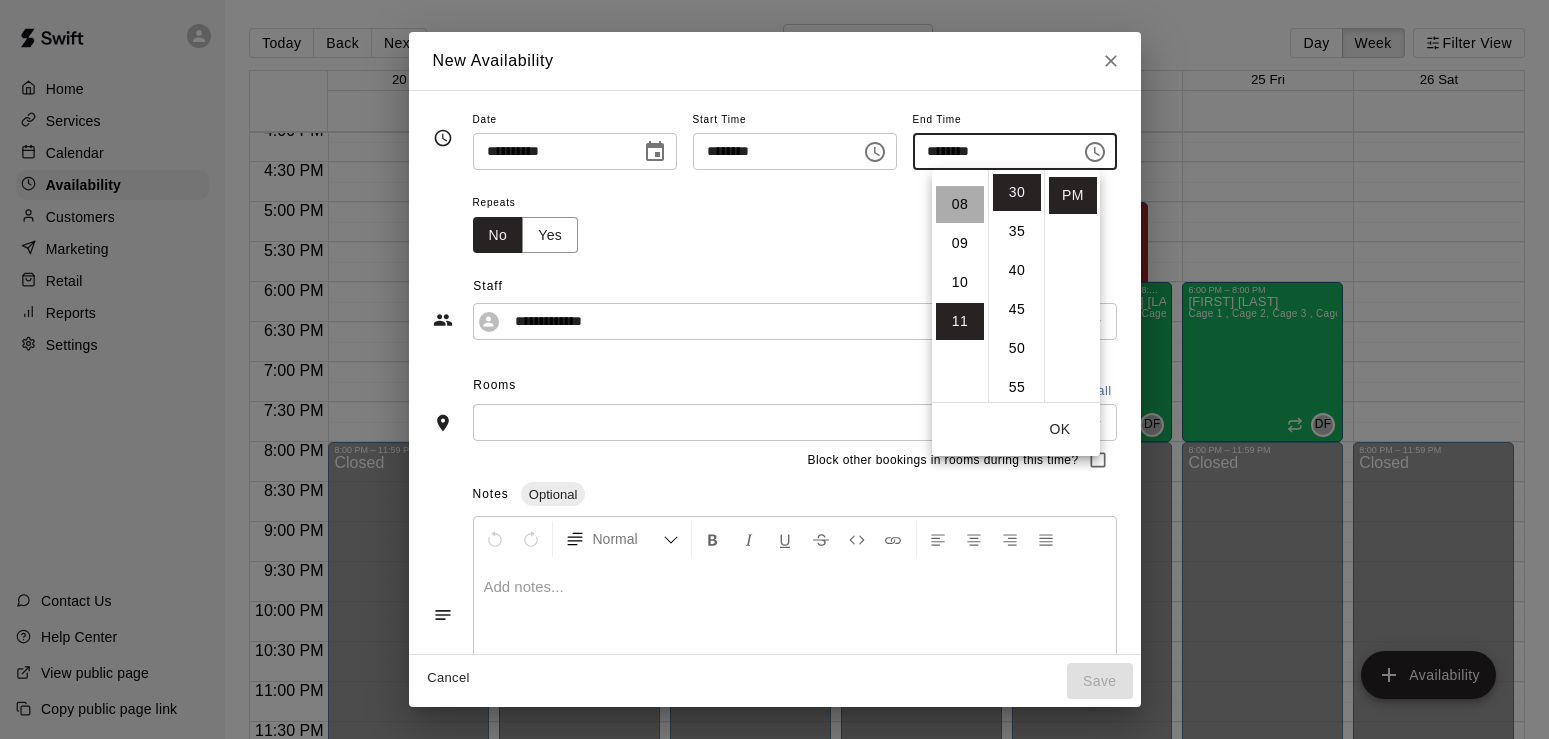 click on "08" at bounding box center [960, 204] 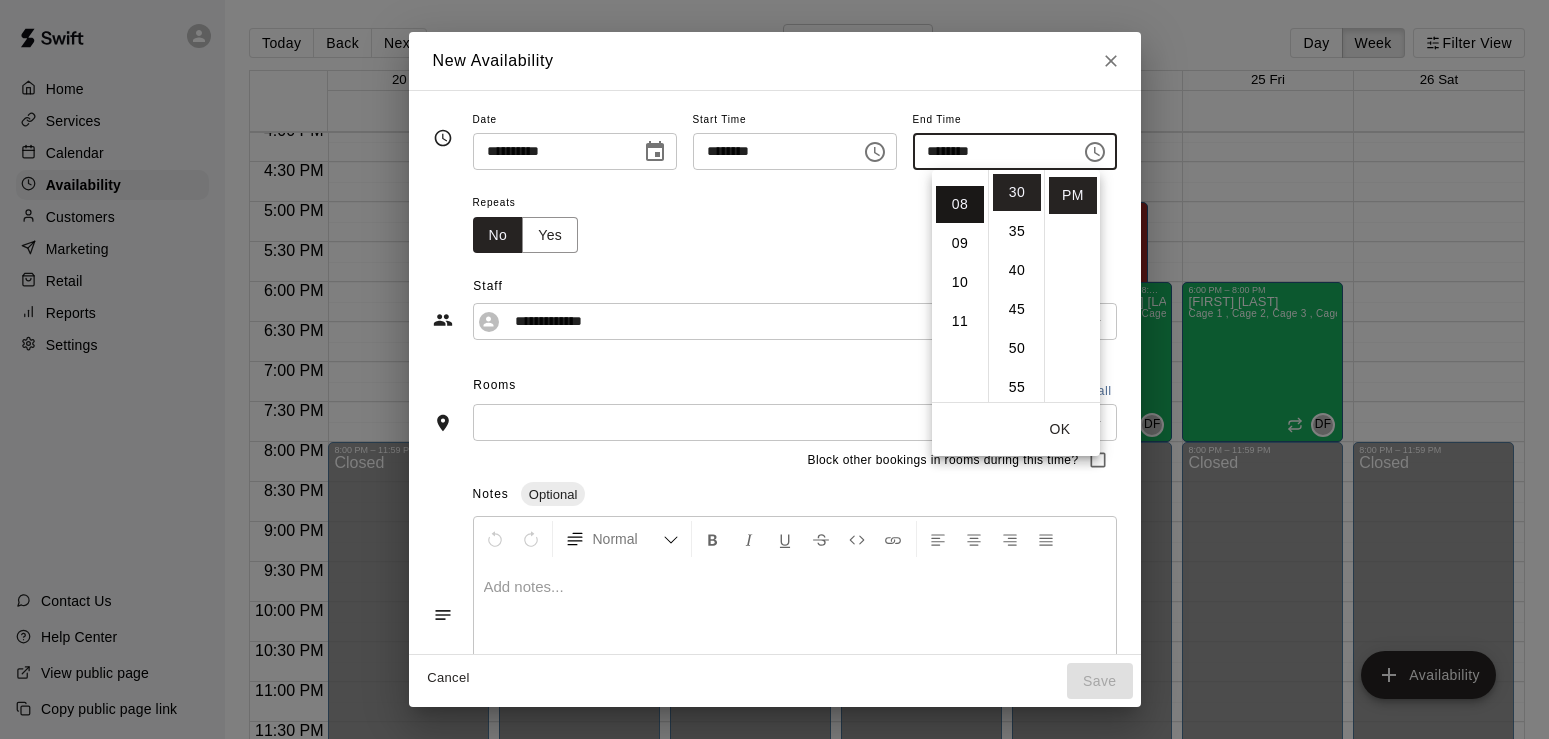 scroll, scrollTop: 310, scrollLeft: 0, axis: vertical 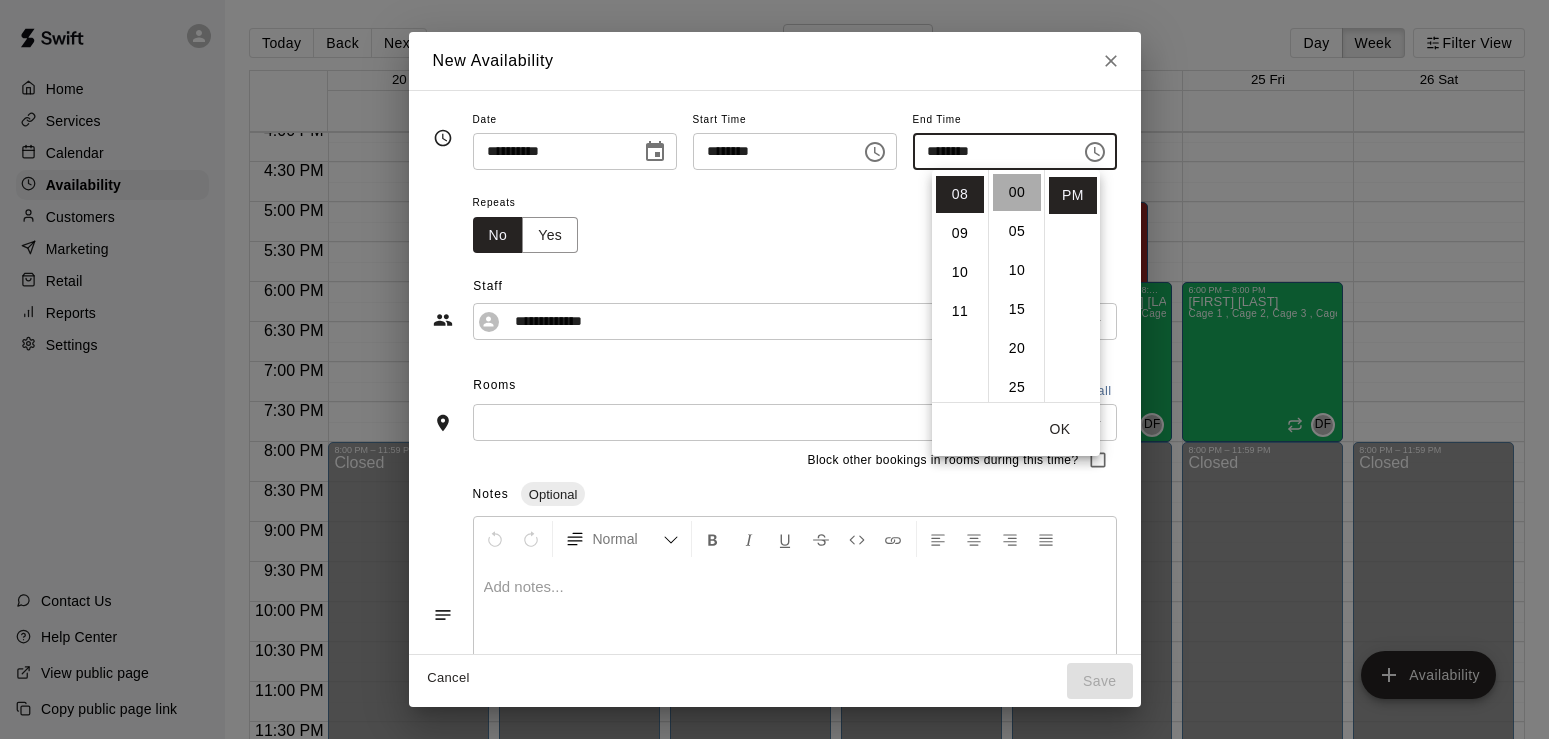 click on "00" at bounding box center (1017, 192) 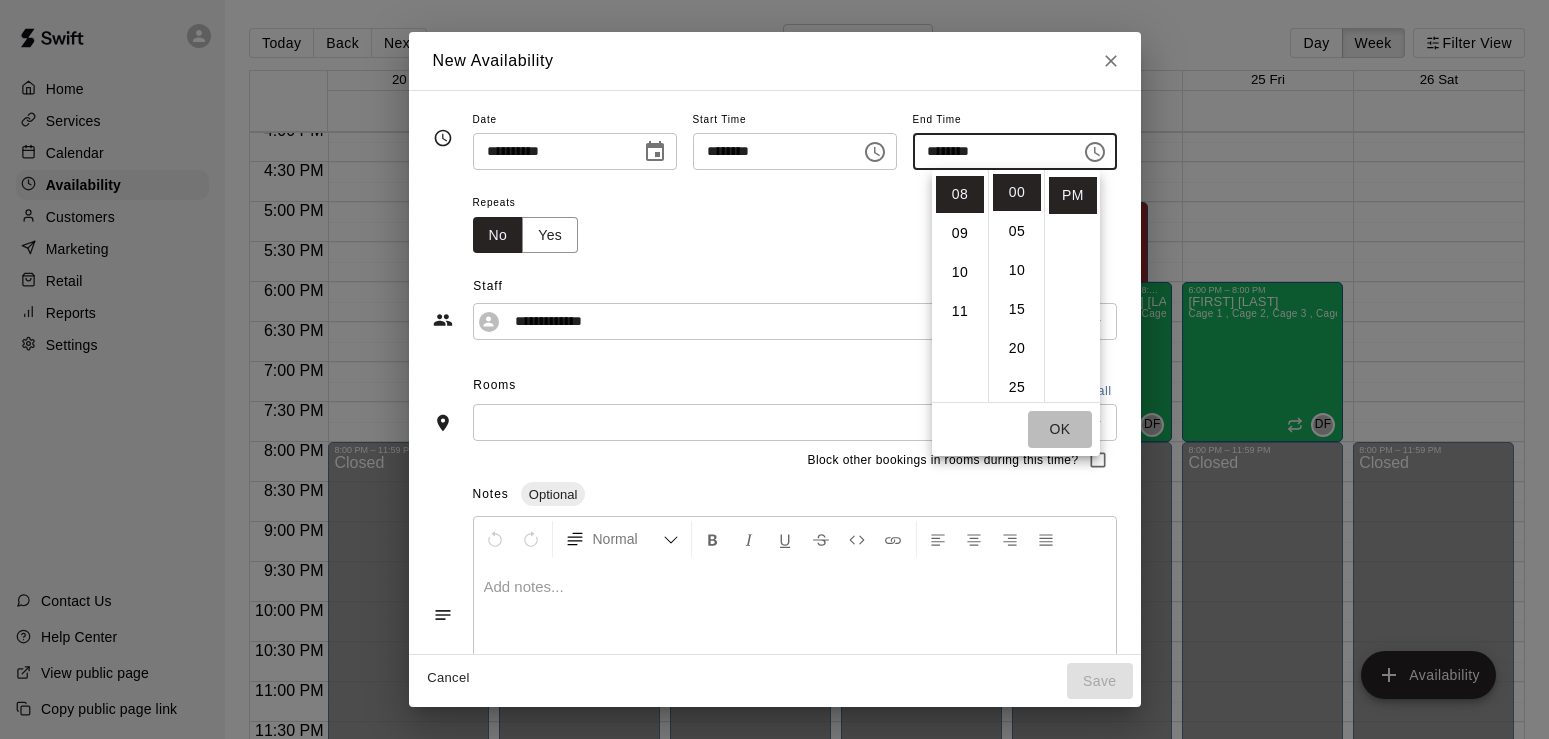 click on "OK" at bounding box center (1060, 429) 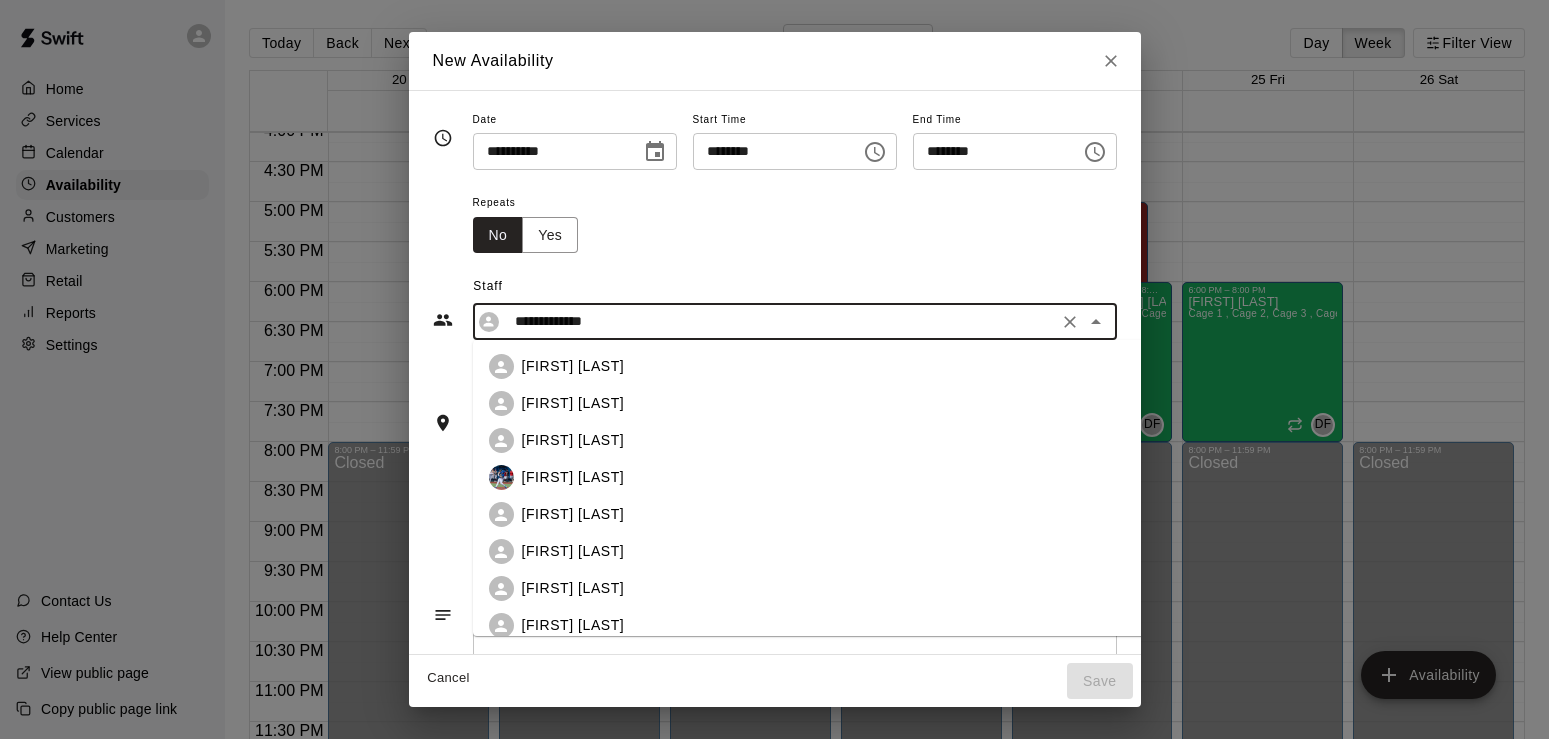 scroll, scrollTop: 119, scrollLeft: 0, axis: vertical 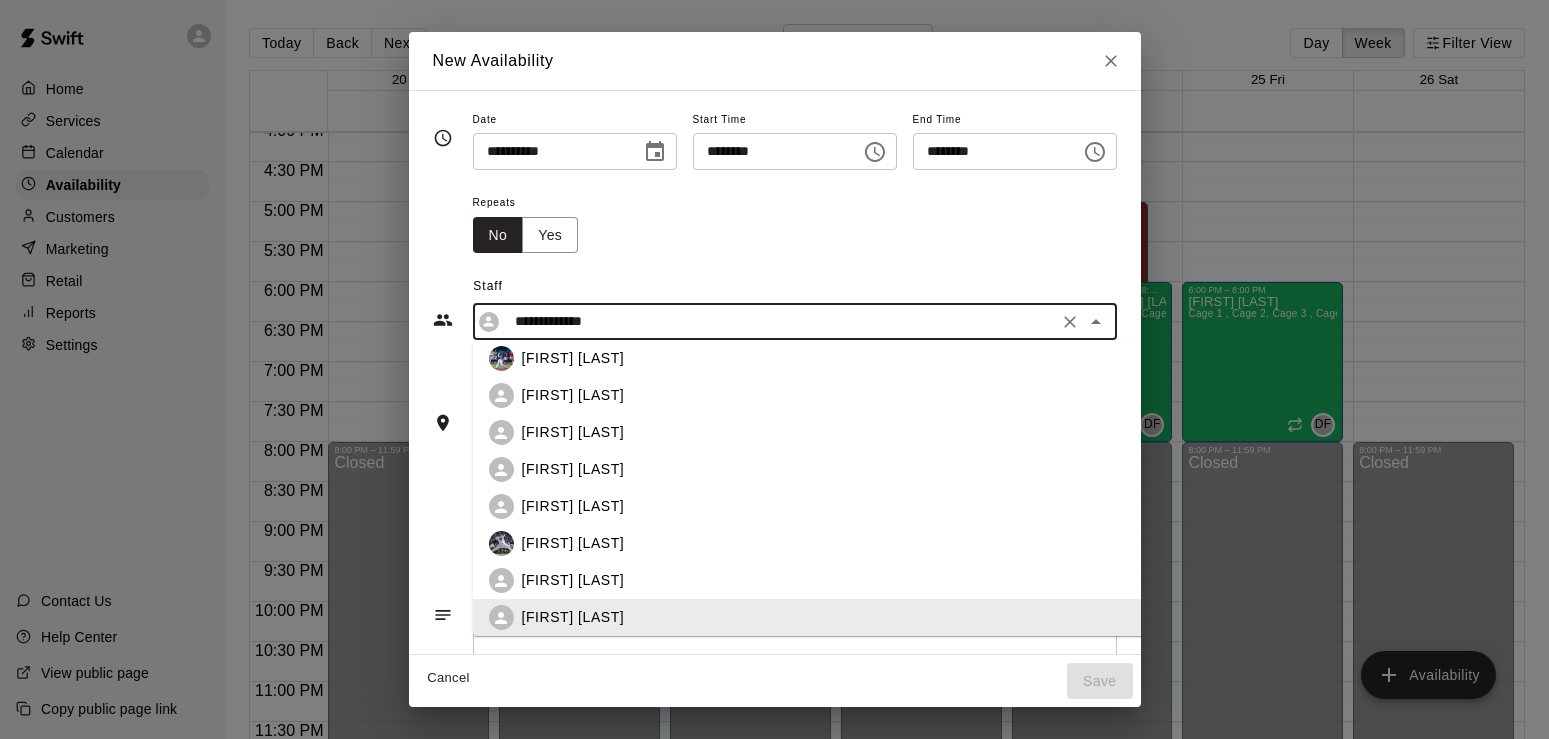 click on "**********" at bounding box center (779, 321) 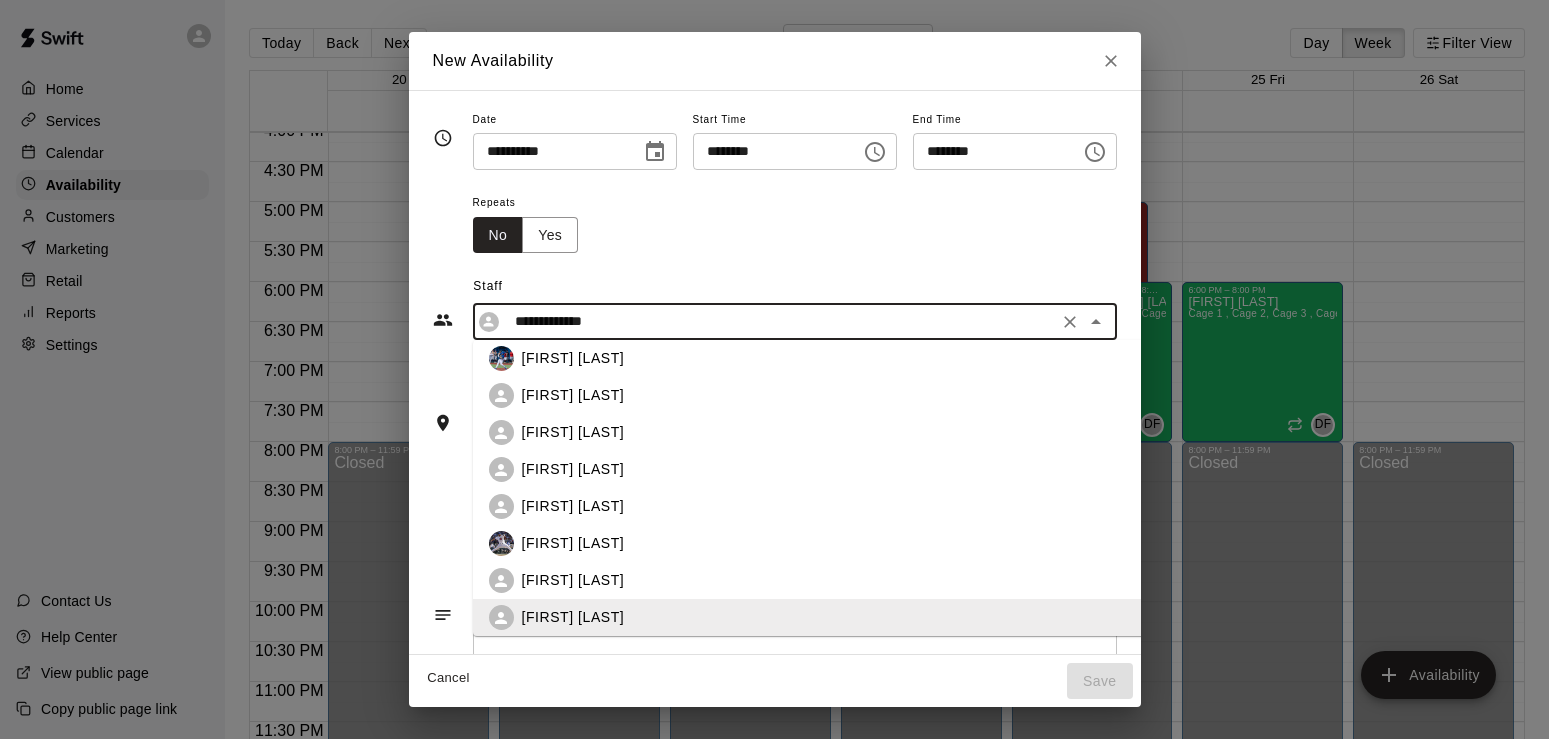 click on "[FIRST] [LAST]" at bounding box center [854, 395] 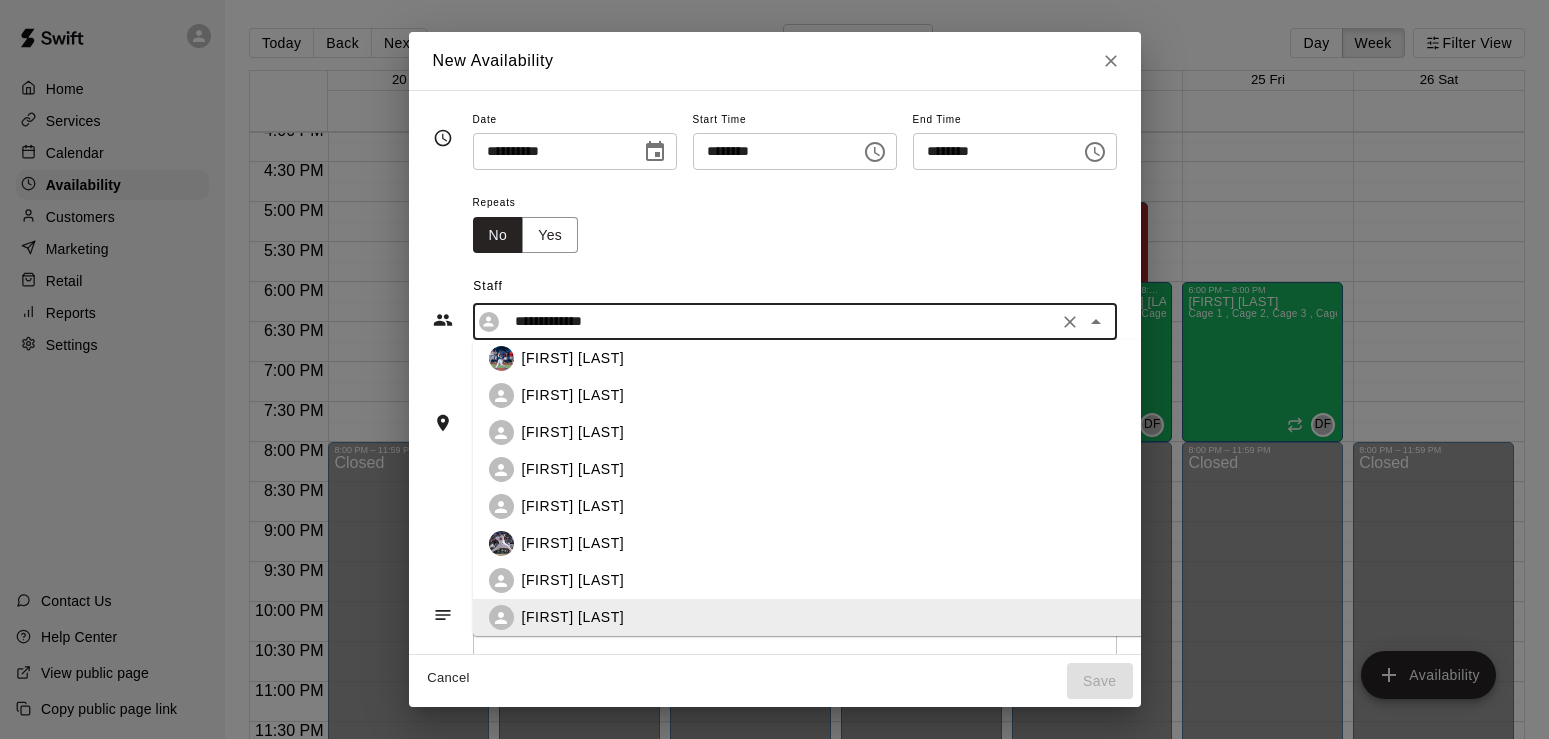 type on "**********" 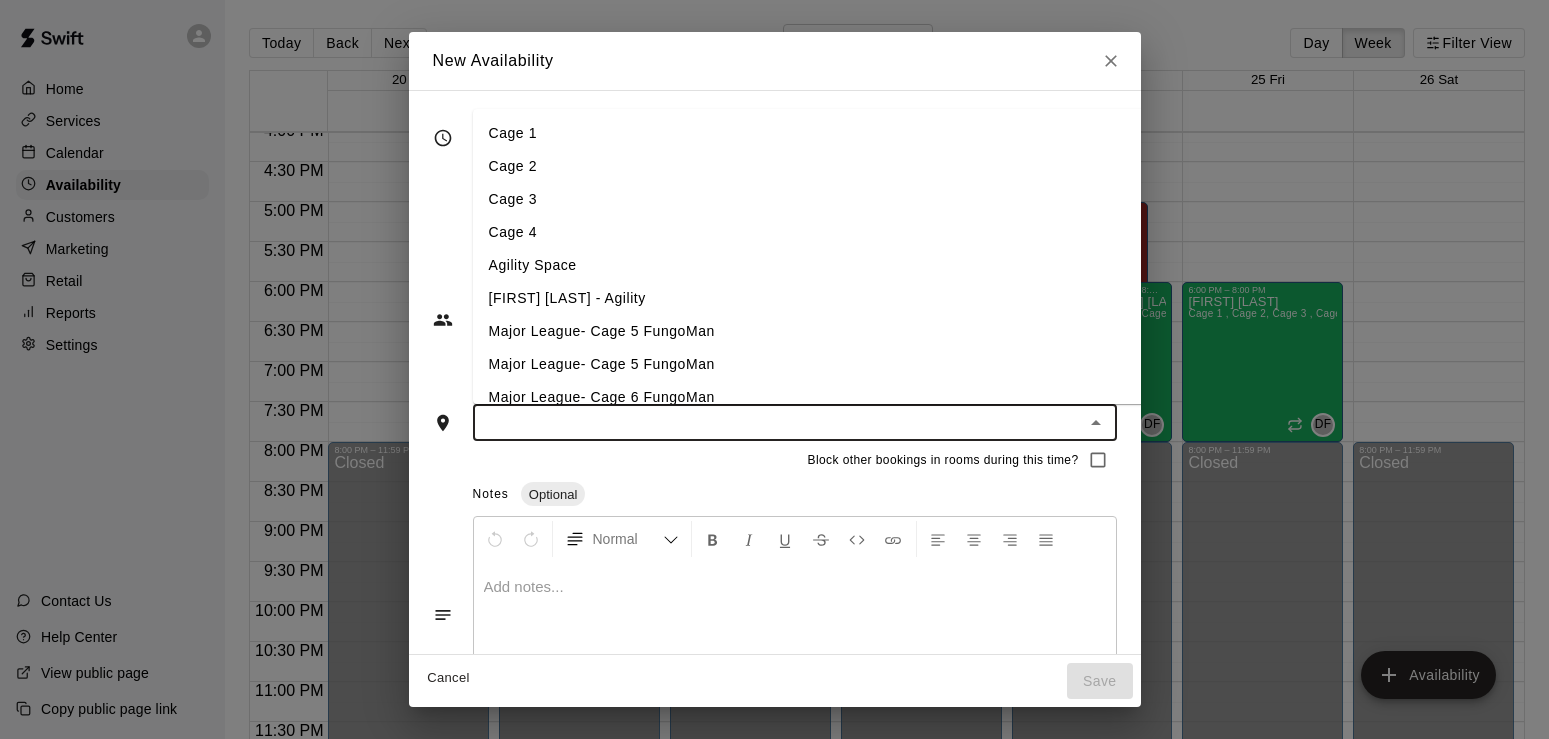 click at bounding box center (778, 422) 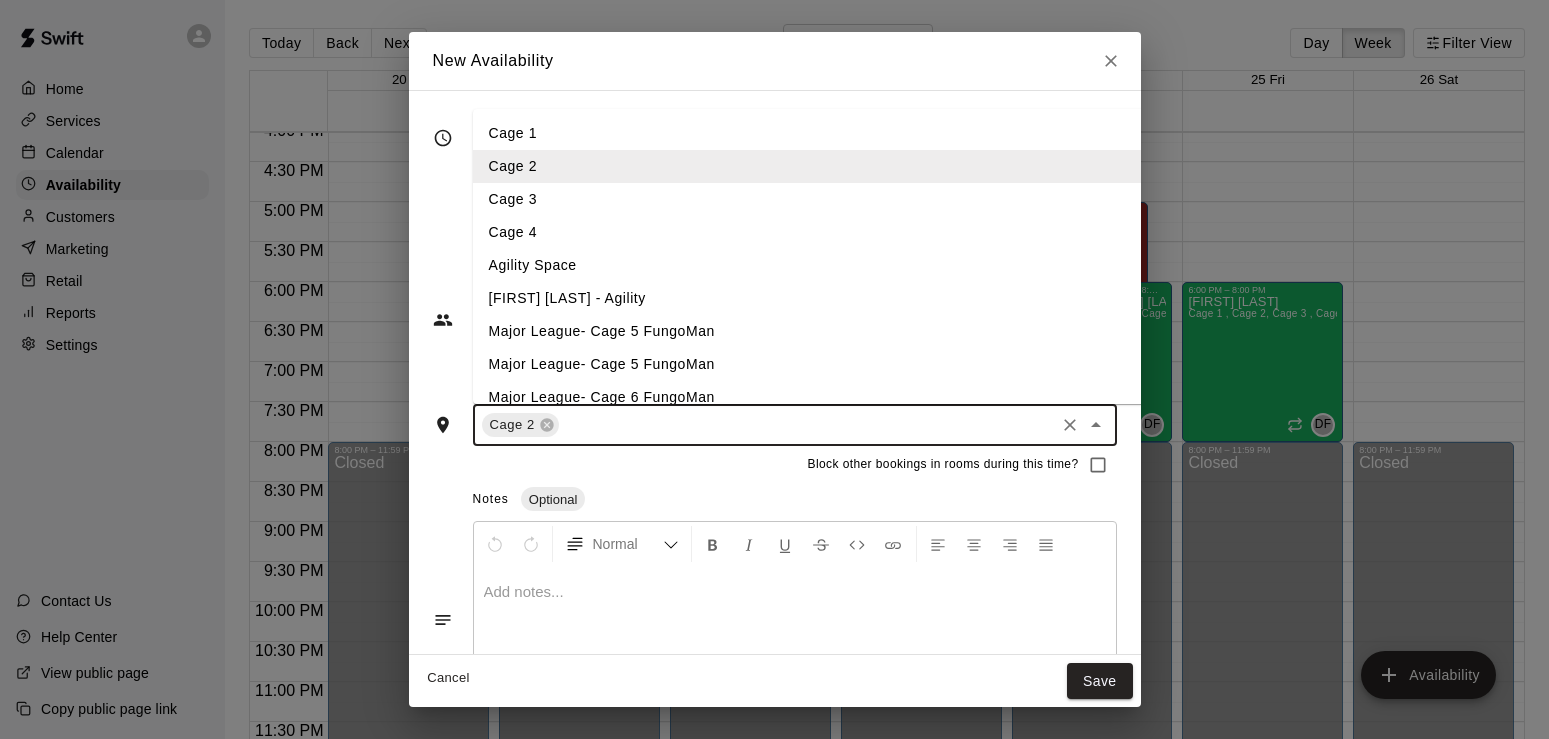 click at bounding box center (807, 425) 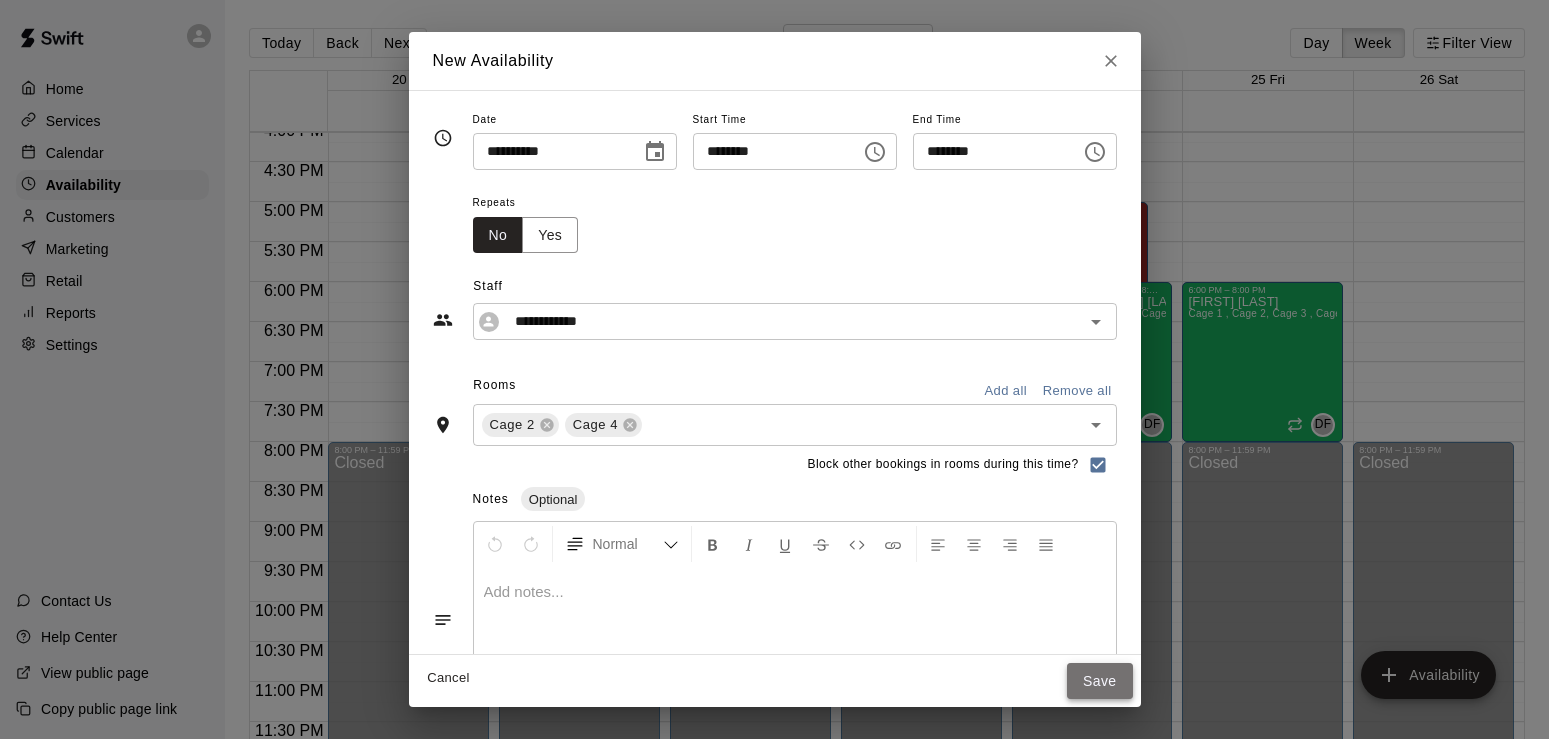 click on "Save" at bounding box center (1100, 681) 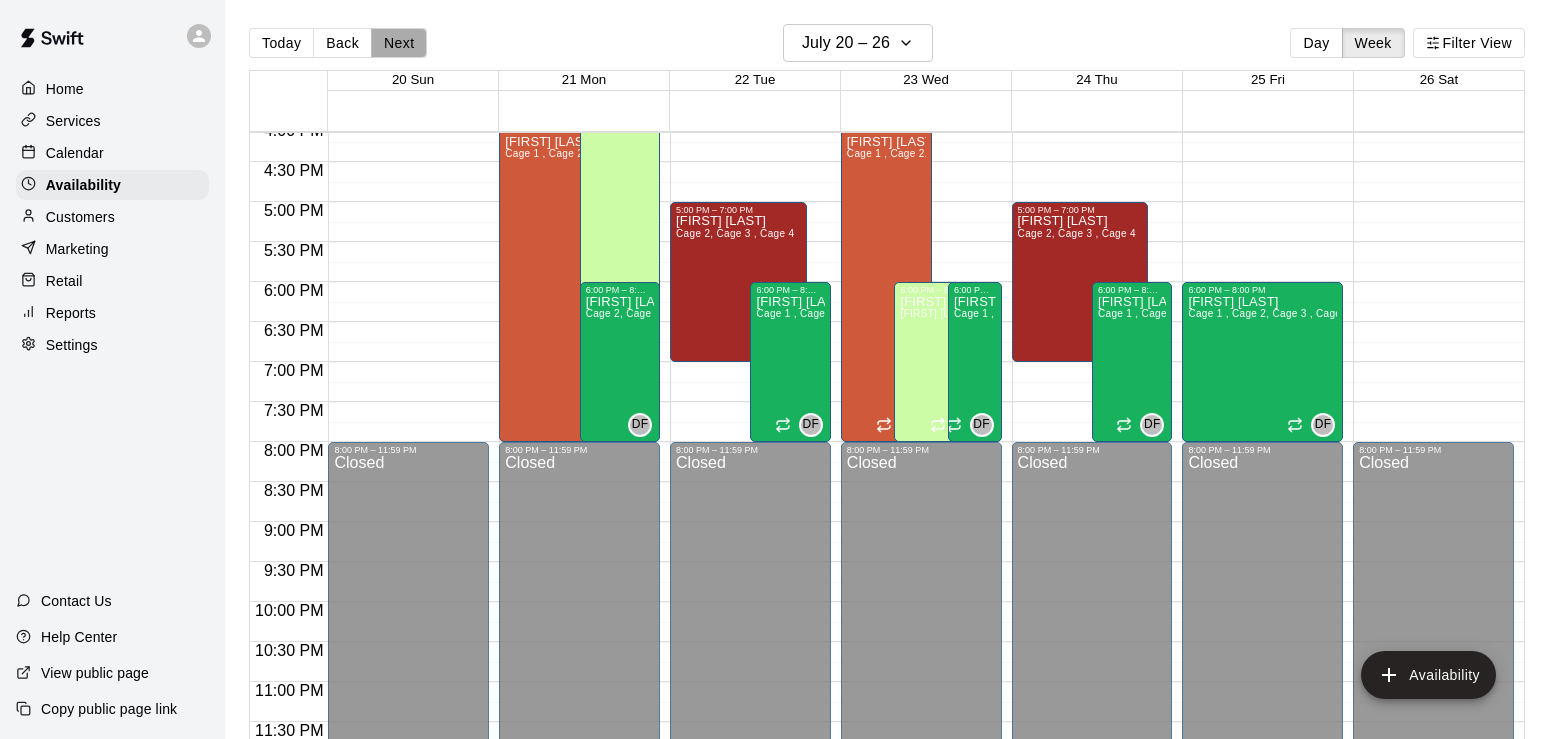 click on "Next" at bounding box center (399, 43) 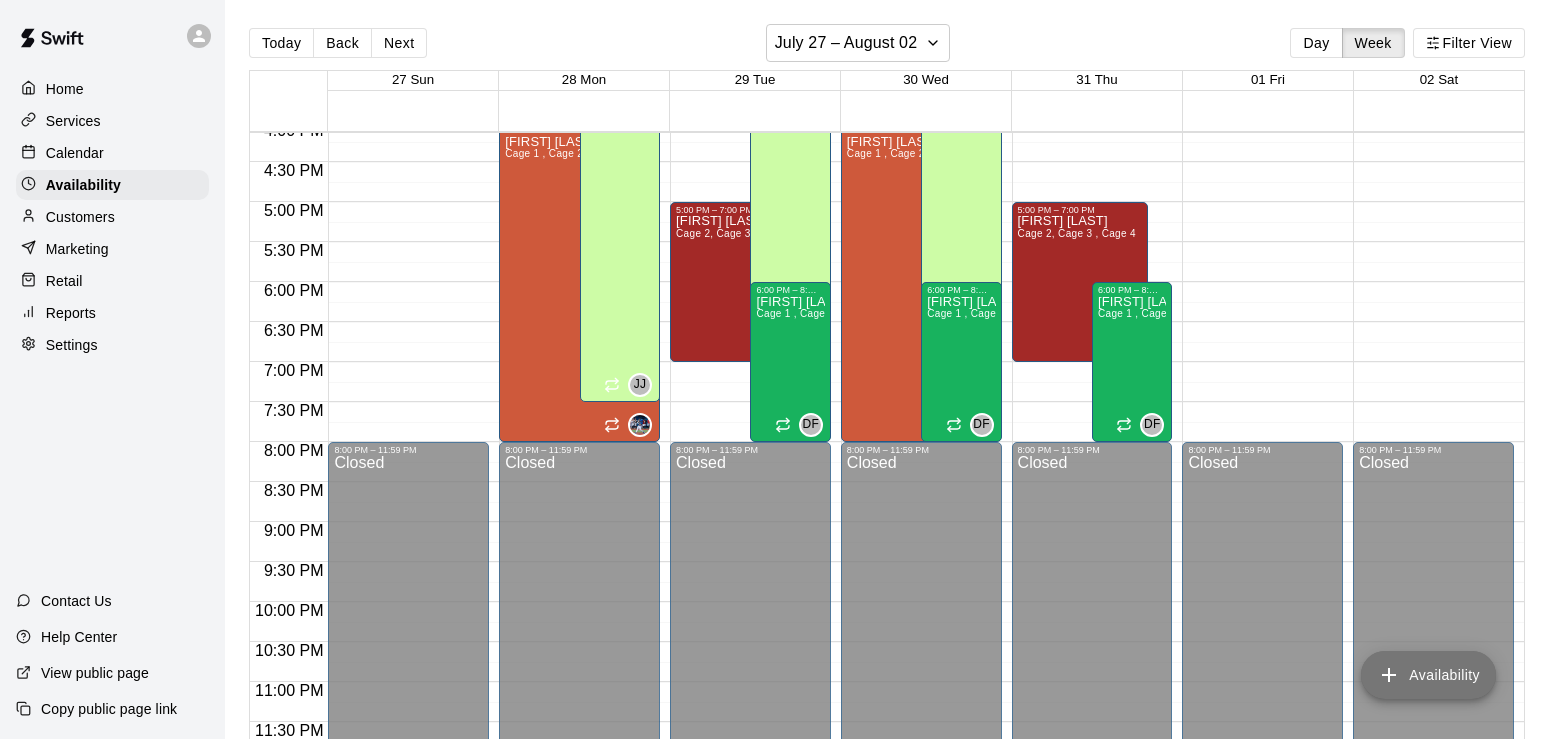 click on "Availability" at bounding box center [1428, 675] 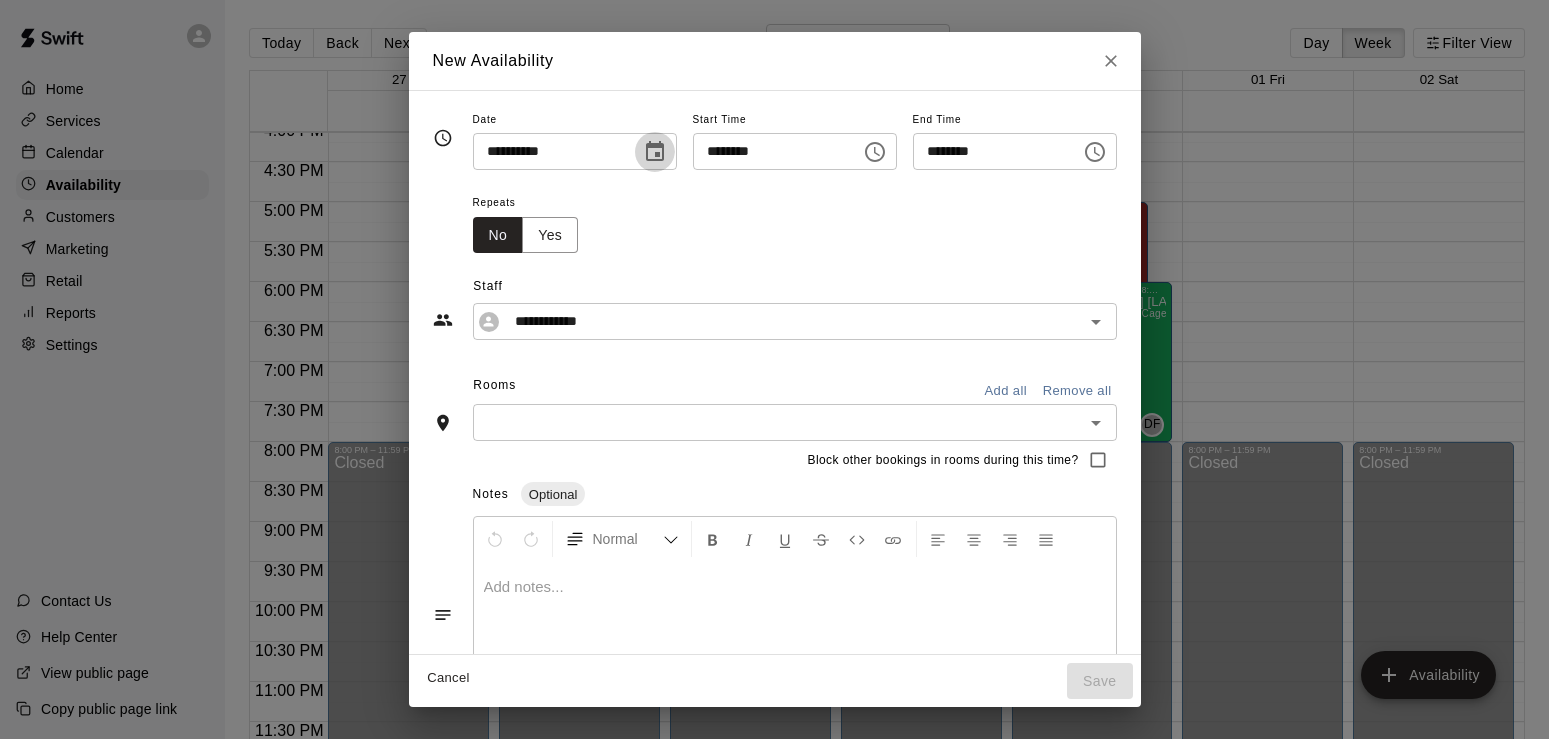 click 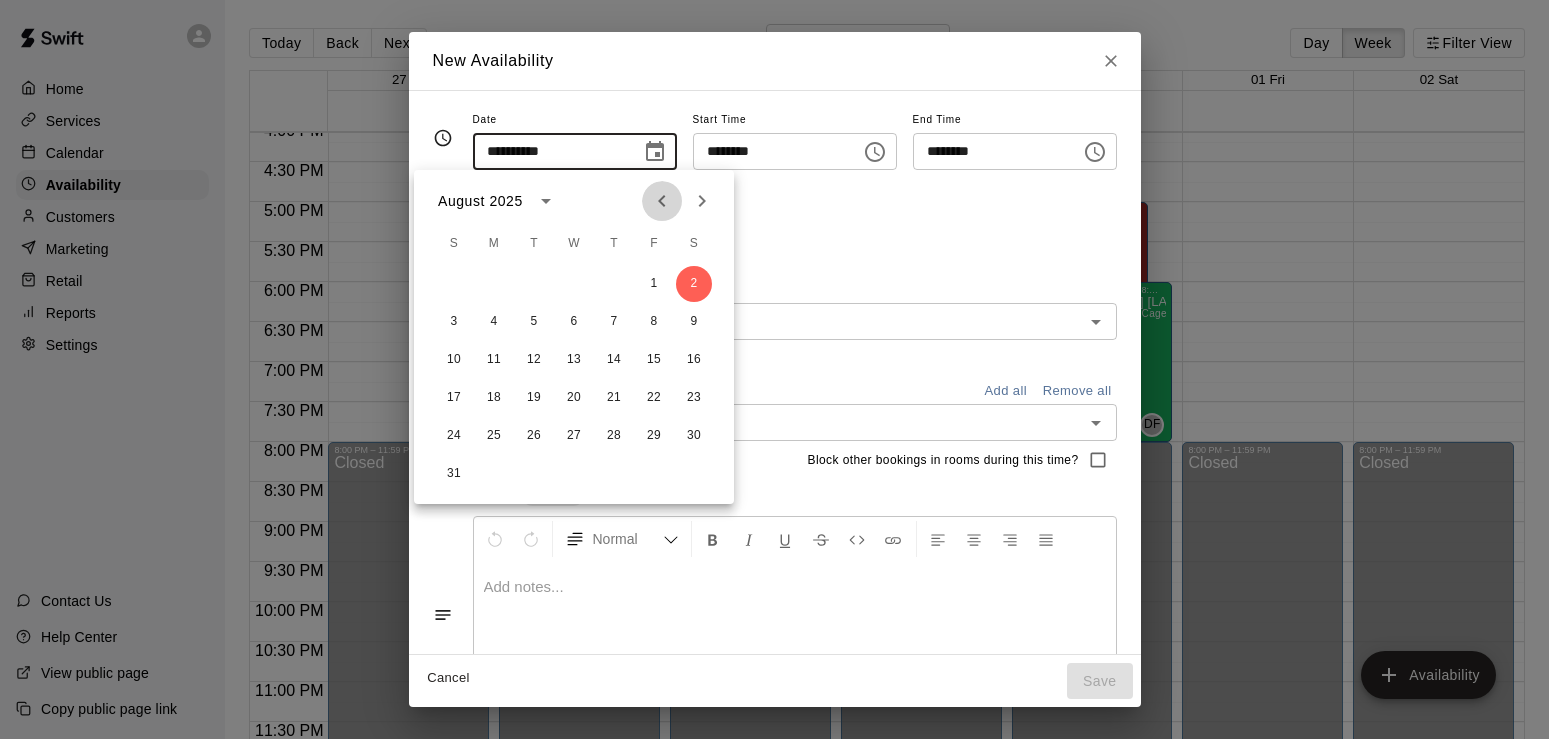 click at bounding box center [662, 201] 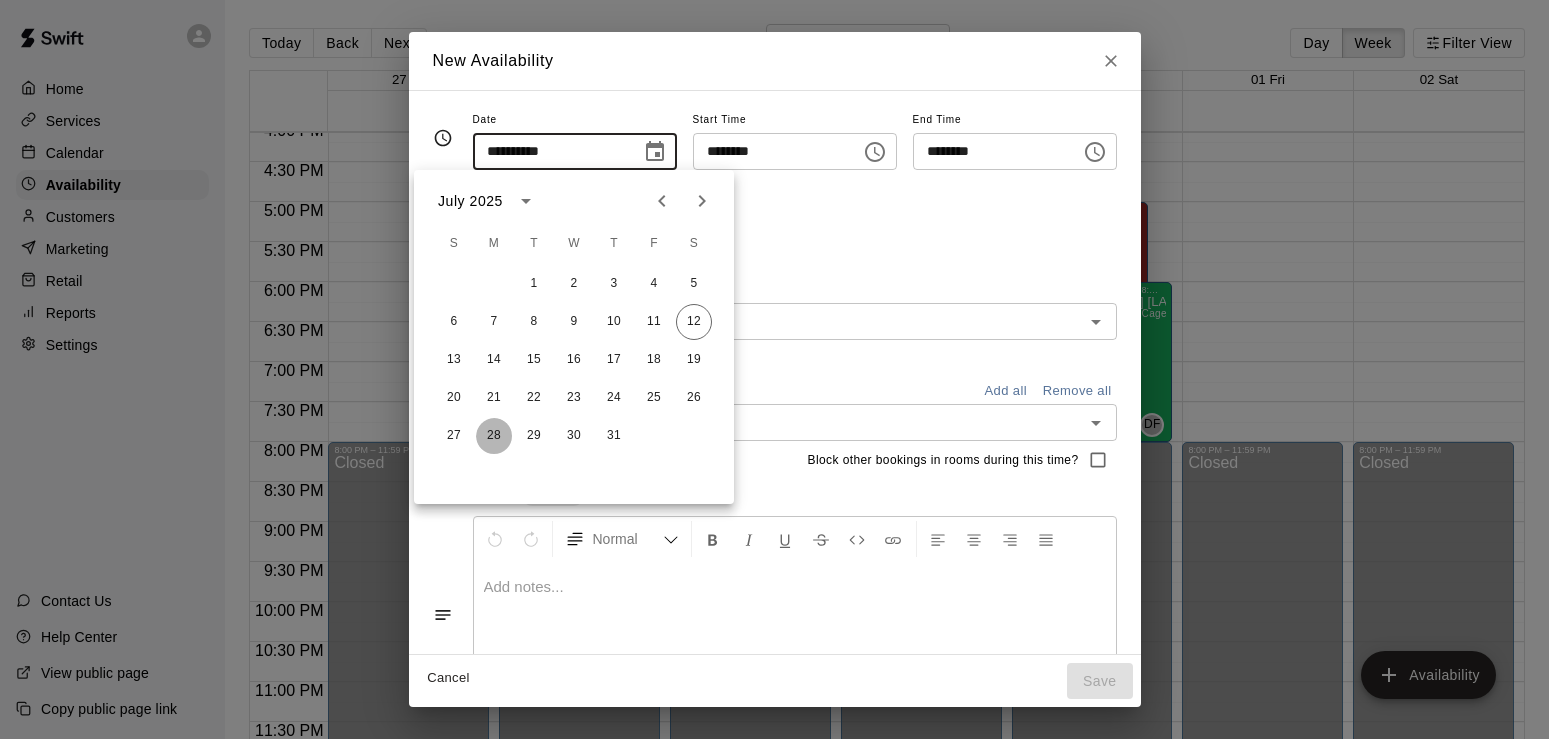 click on "28" at bounding box center (494, 436) 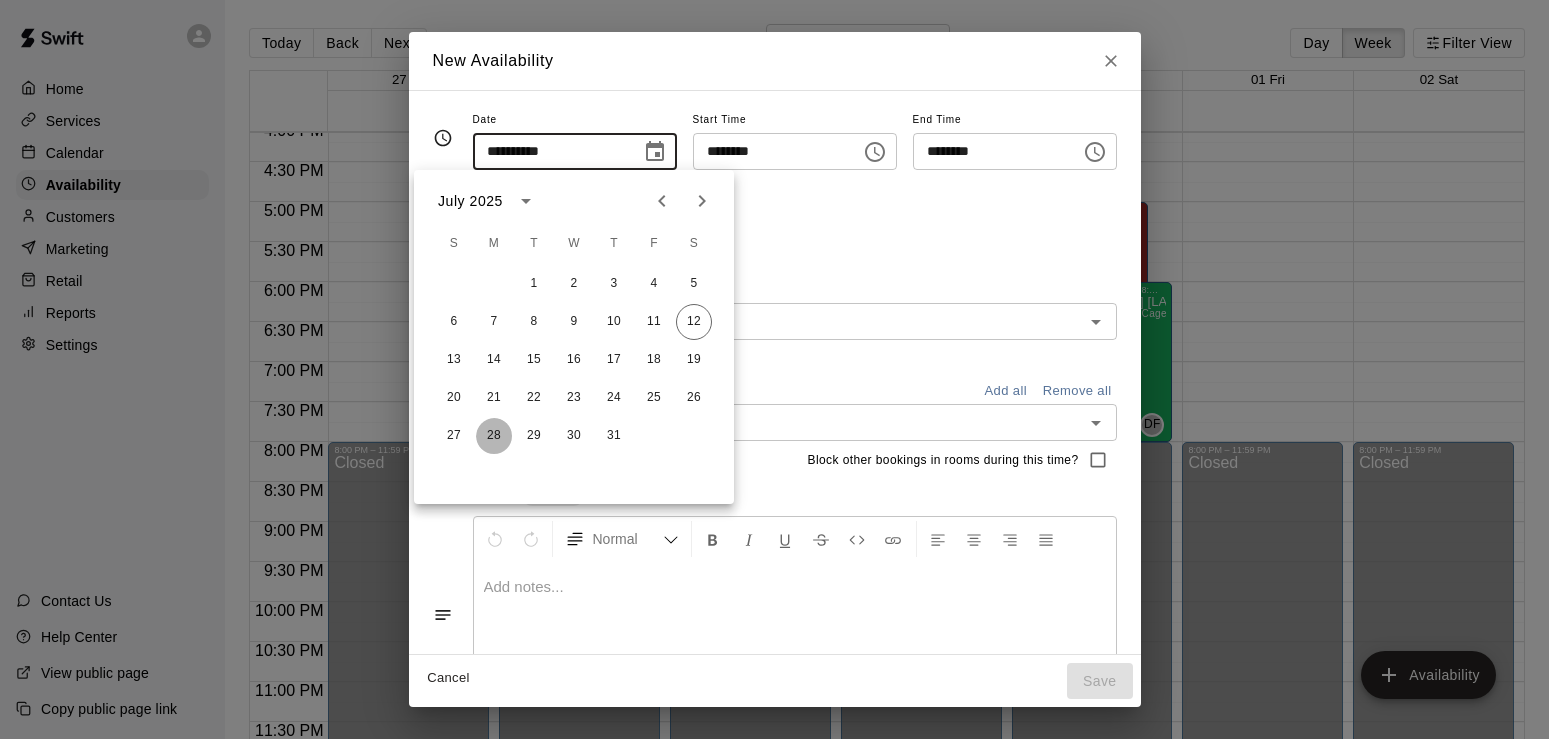 type on "**********" 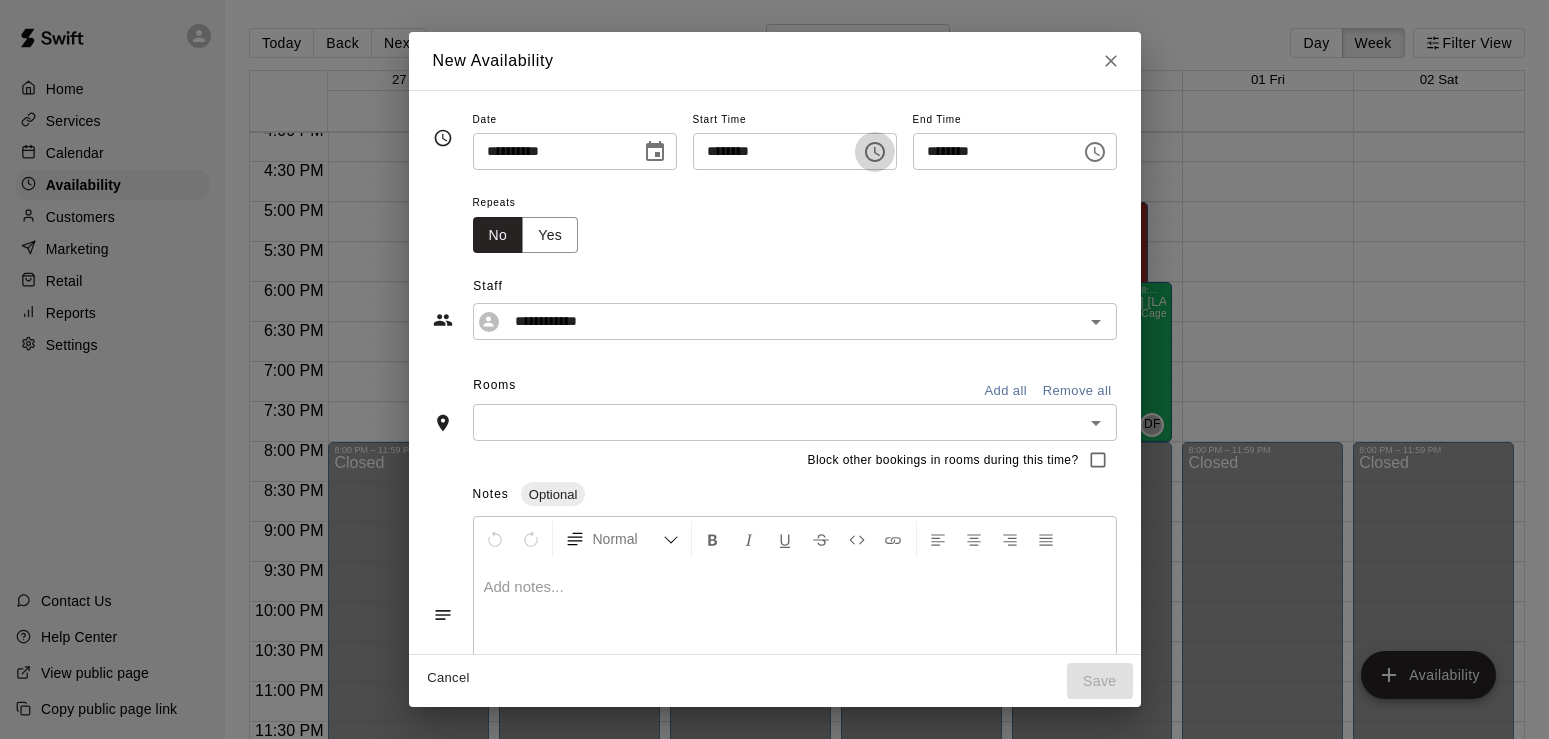 click 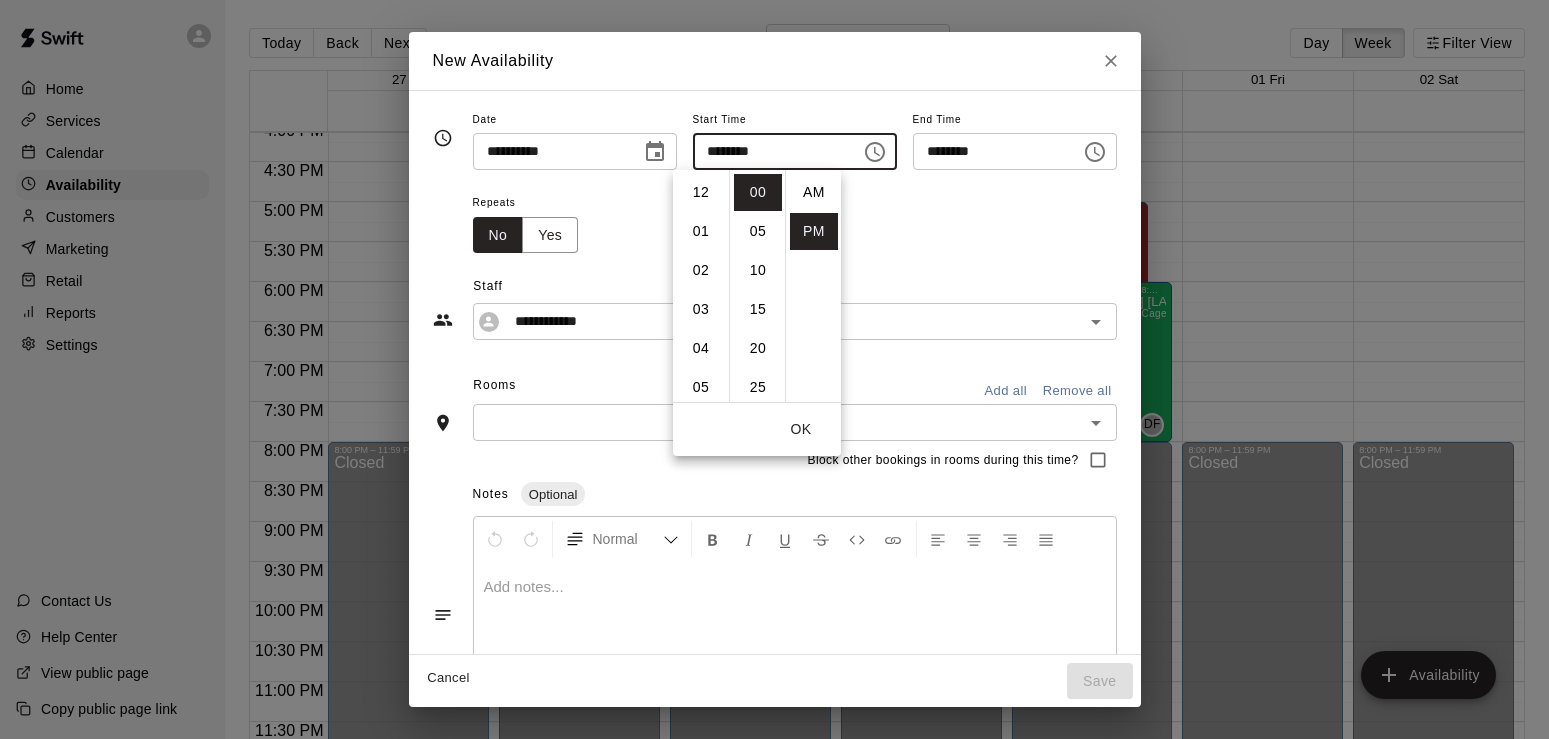 scroll, scrollTop: 426, scrollLeft: 0, axis: vertical 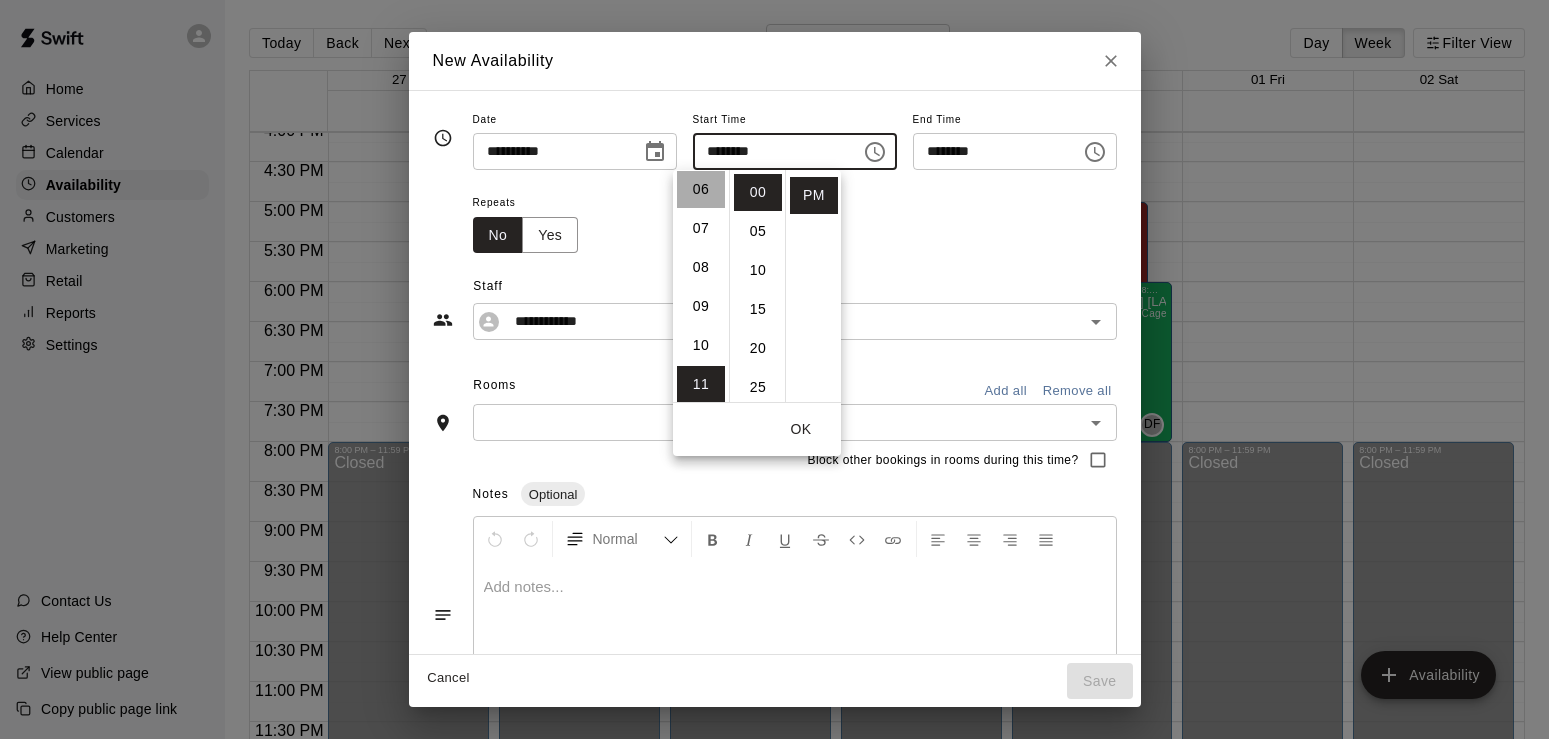 click on "06" at bounding box center [701, 189] 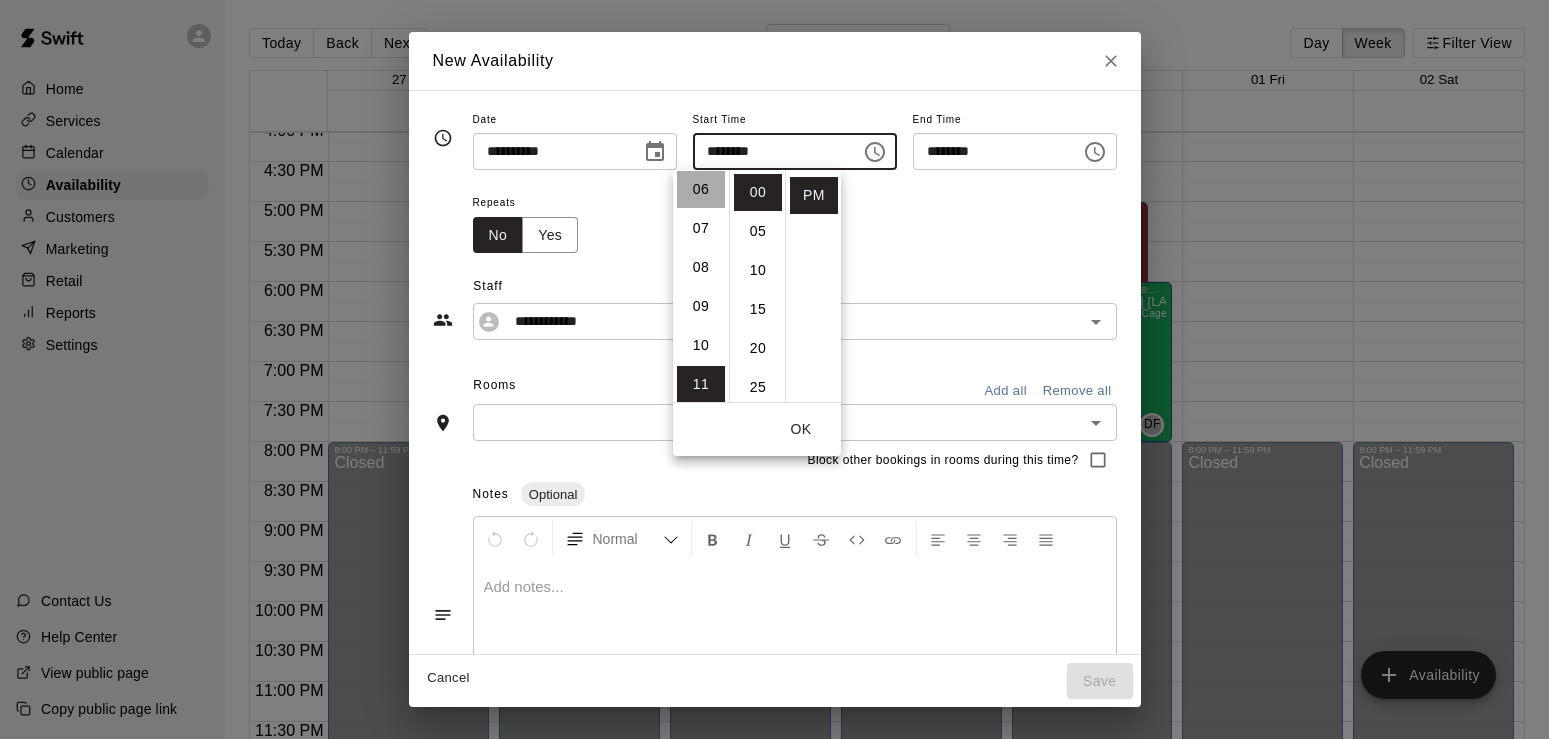 type on "********" 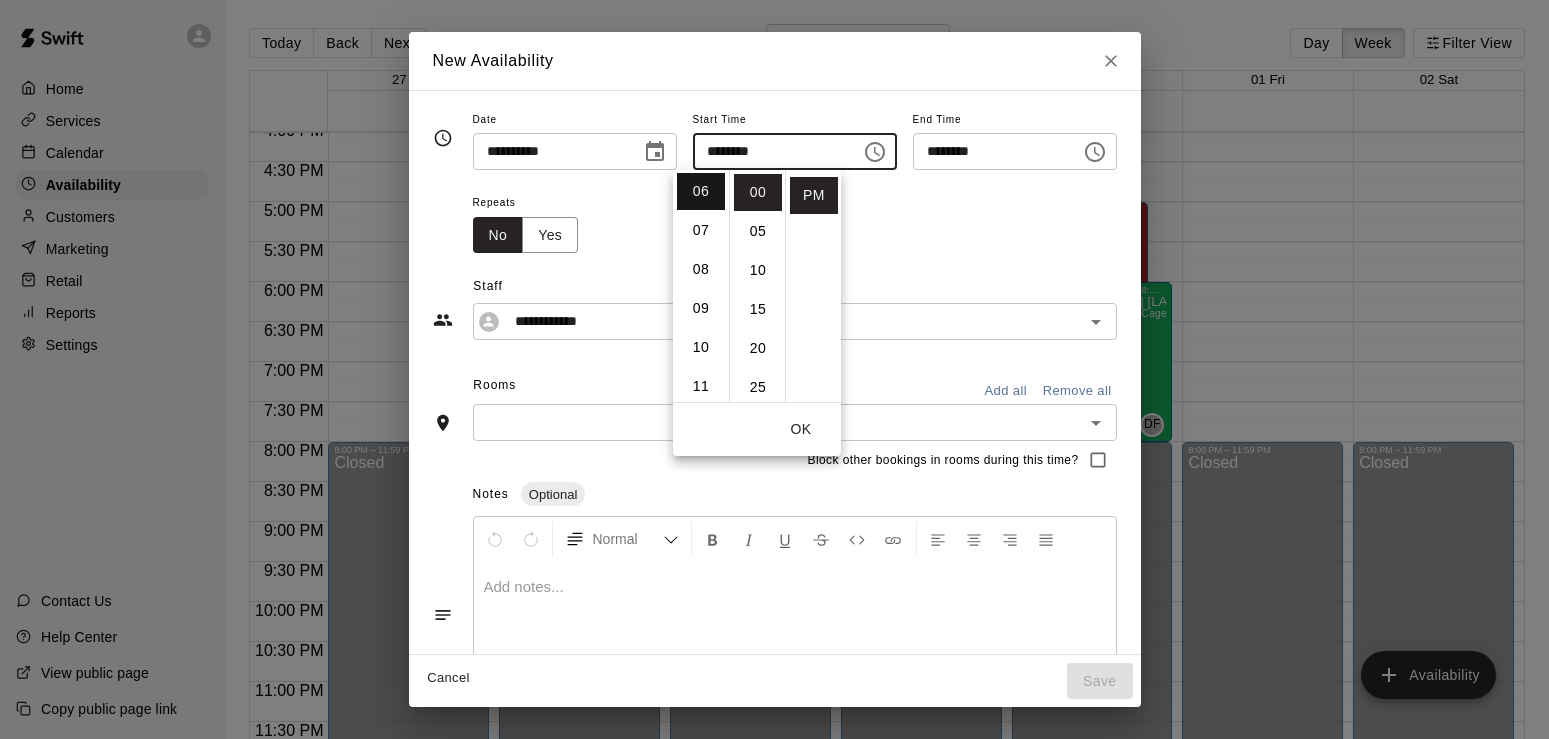 scroll, scrollTop: 234, scrollLeft: 0, axis: vertical 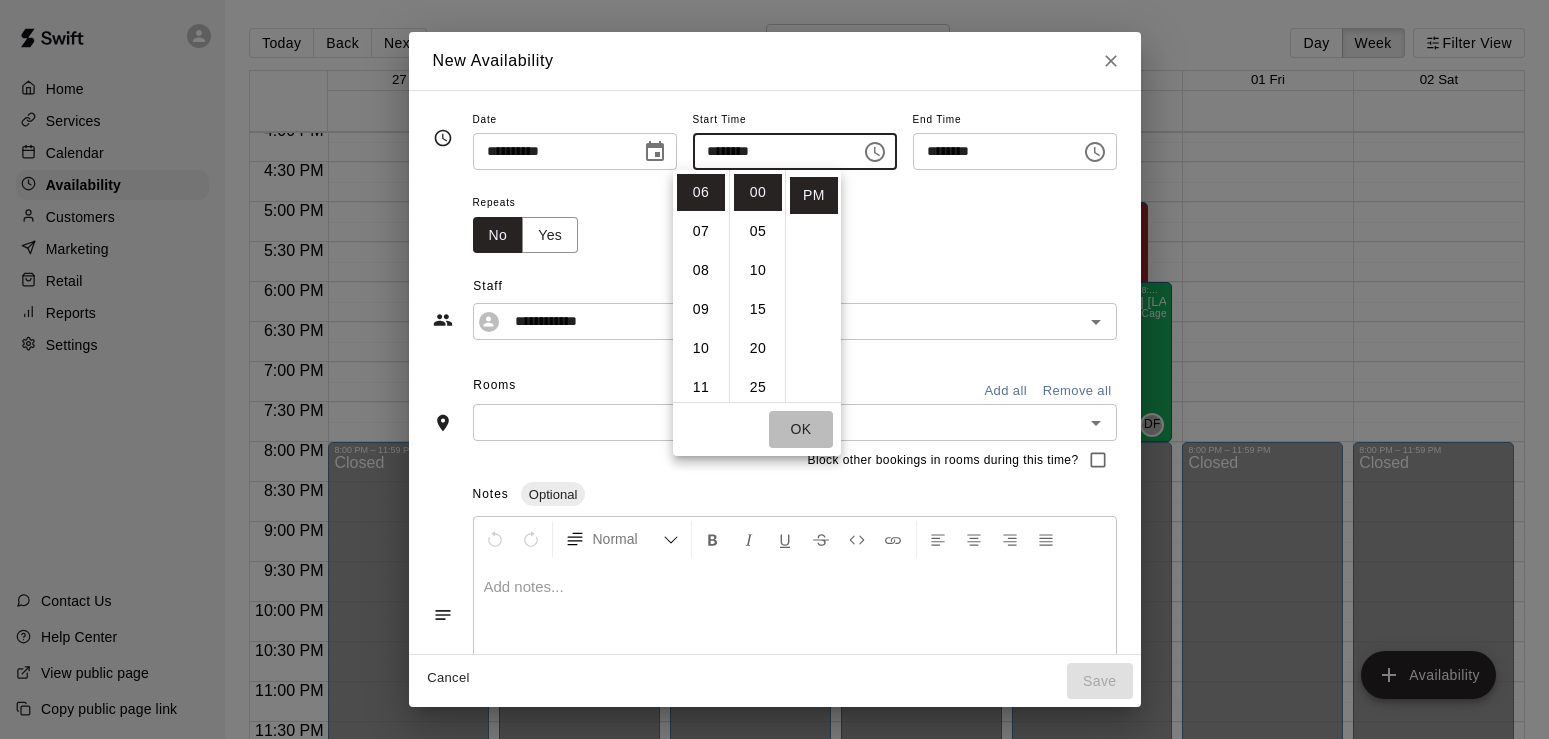 click on "OK" at bounding box center (801, 429) 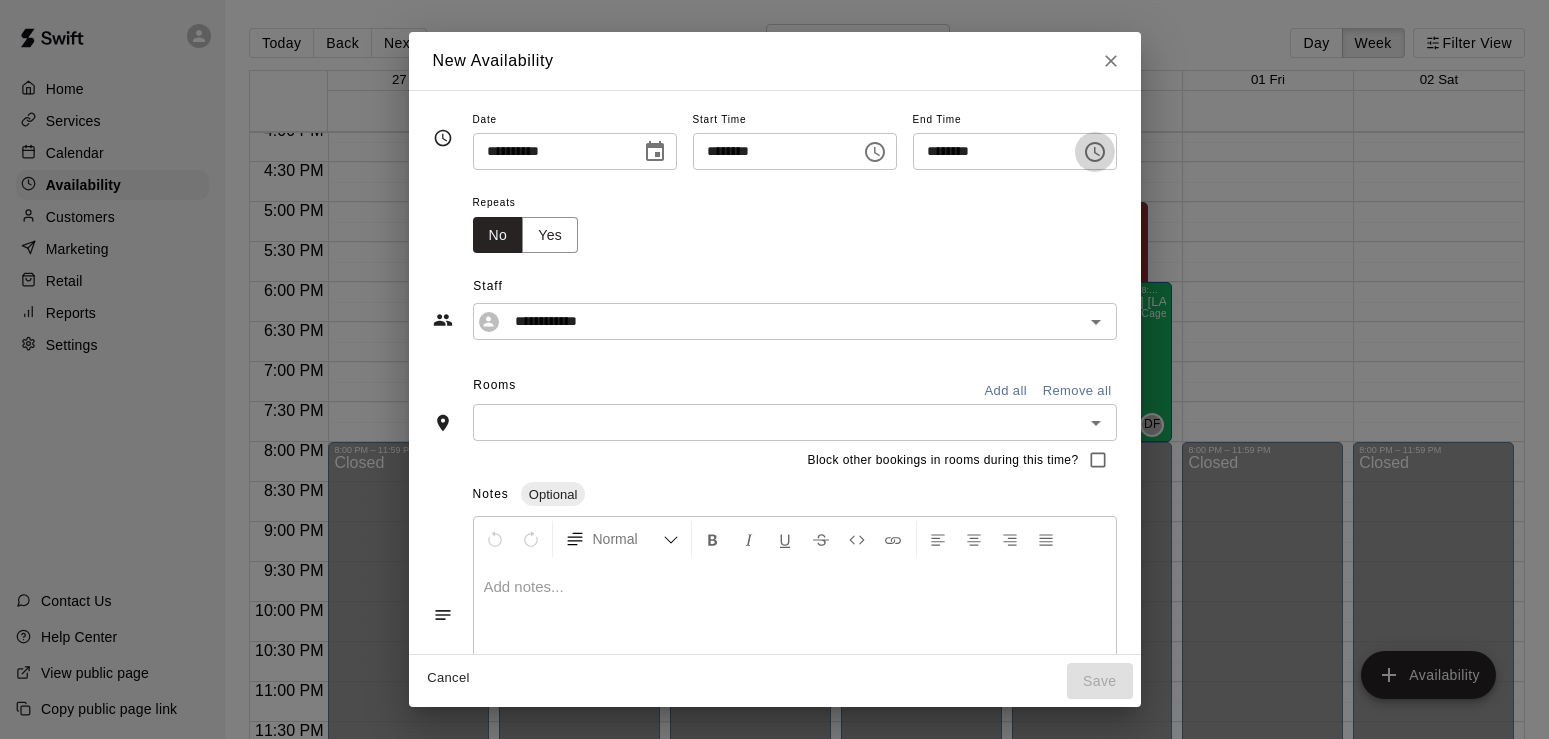 click 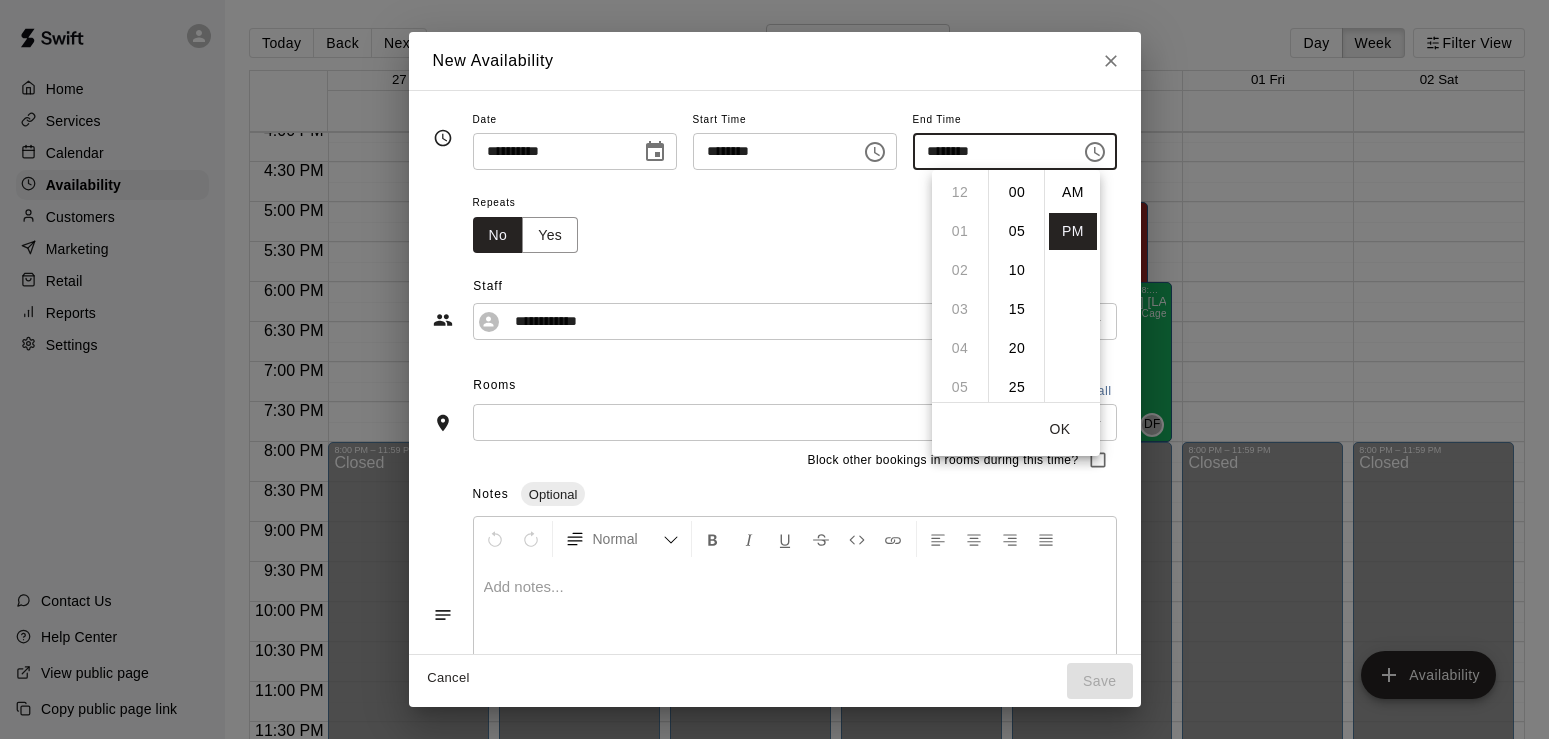 scroll, scrollTop: 426, scrollLeft: 0, axis: vertical 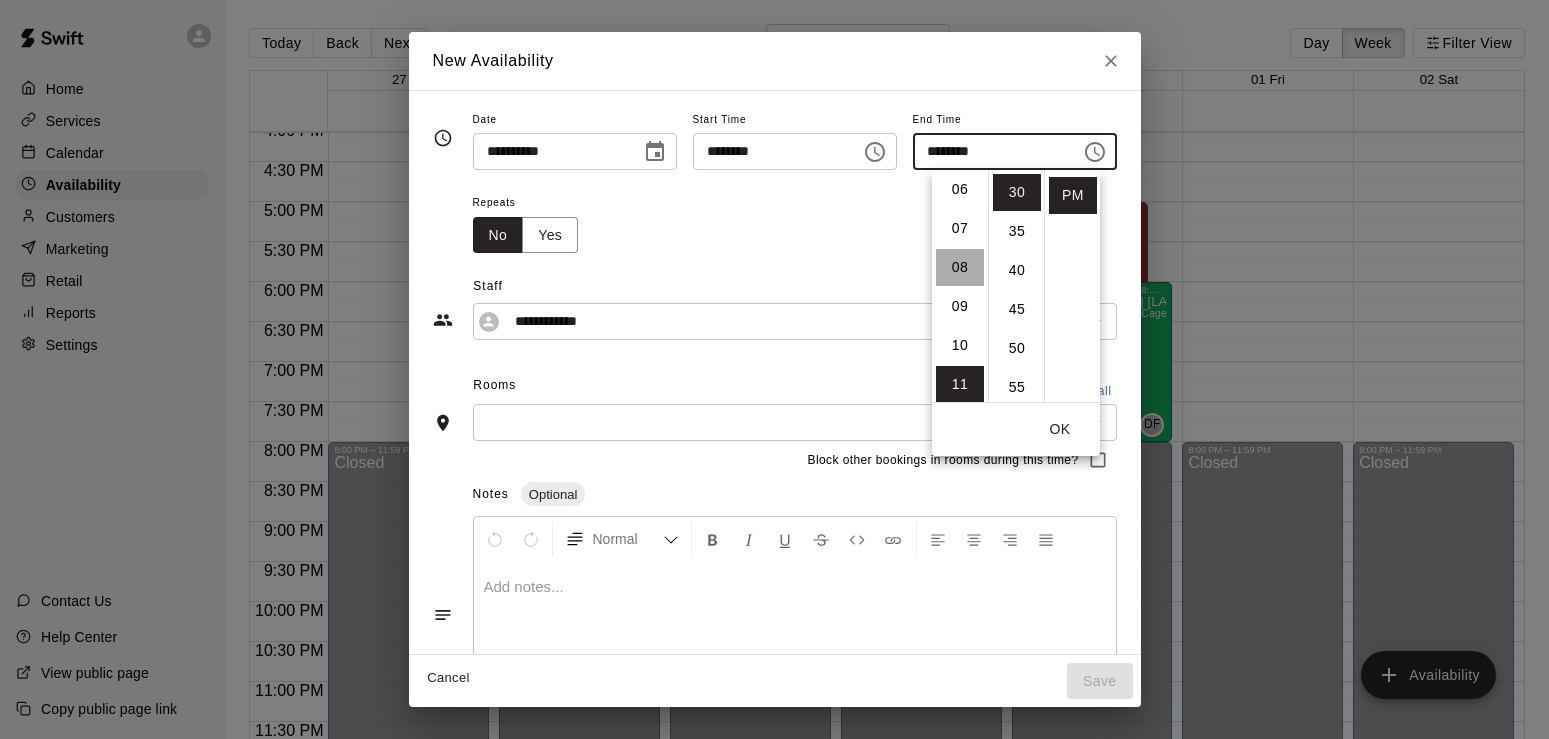 click on "08" at bounding box center (960, 267) 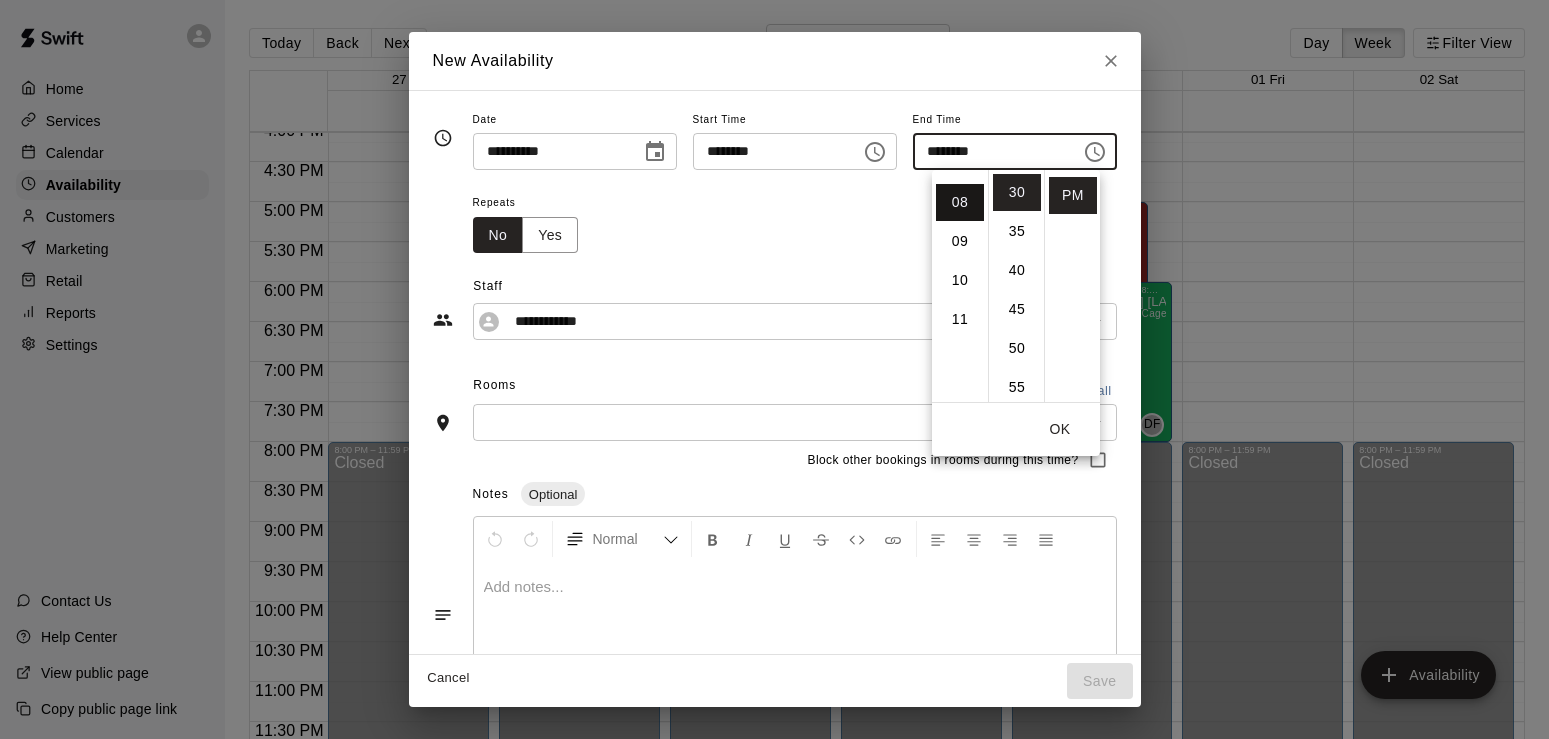 scroll, scrollTop: 311, scrollLeft: 0, axis: vertical 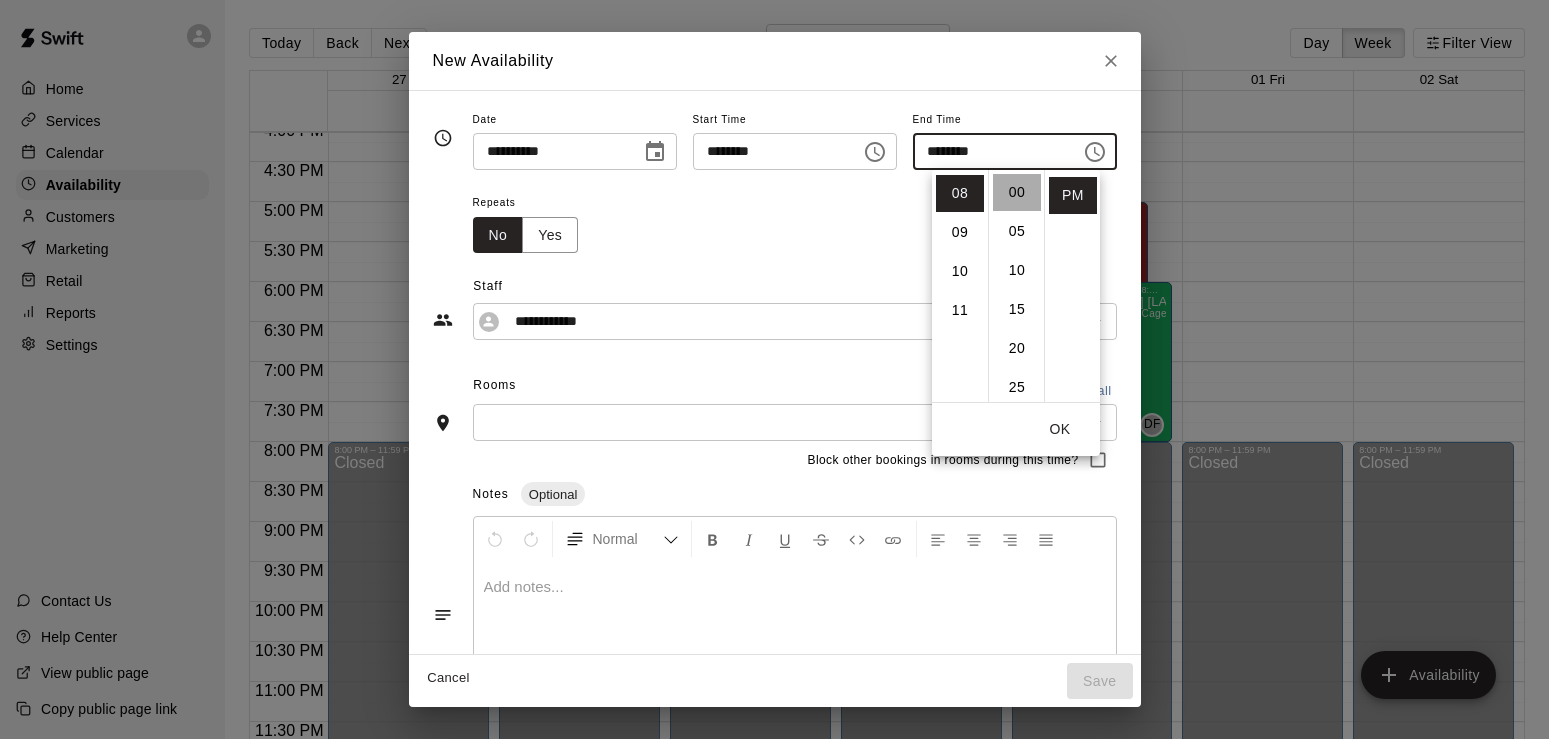 click on "00" at bounding box center [1017, 192] 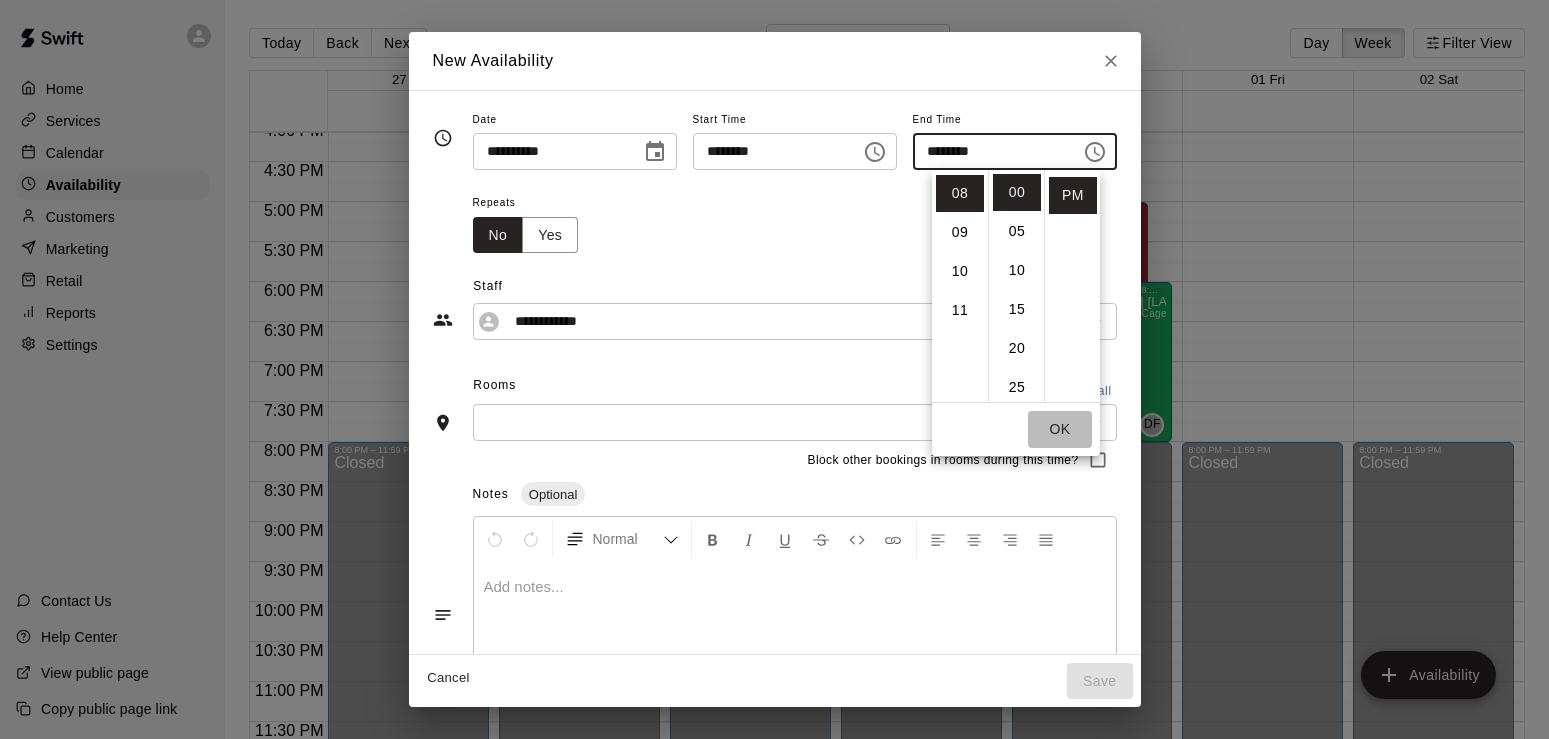 click on "OK" at bounding box center (1060, 429) 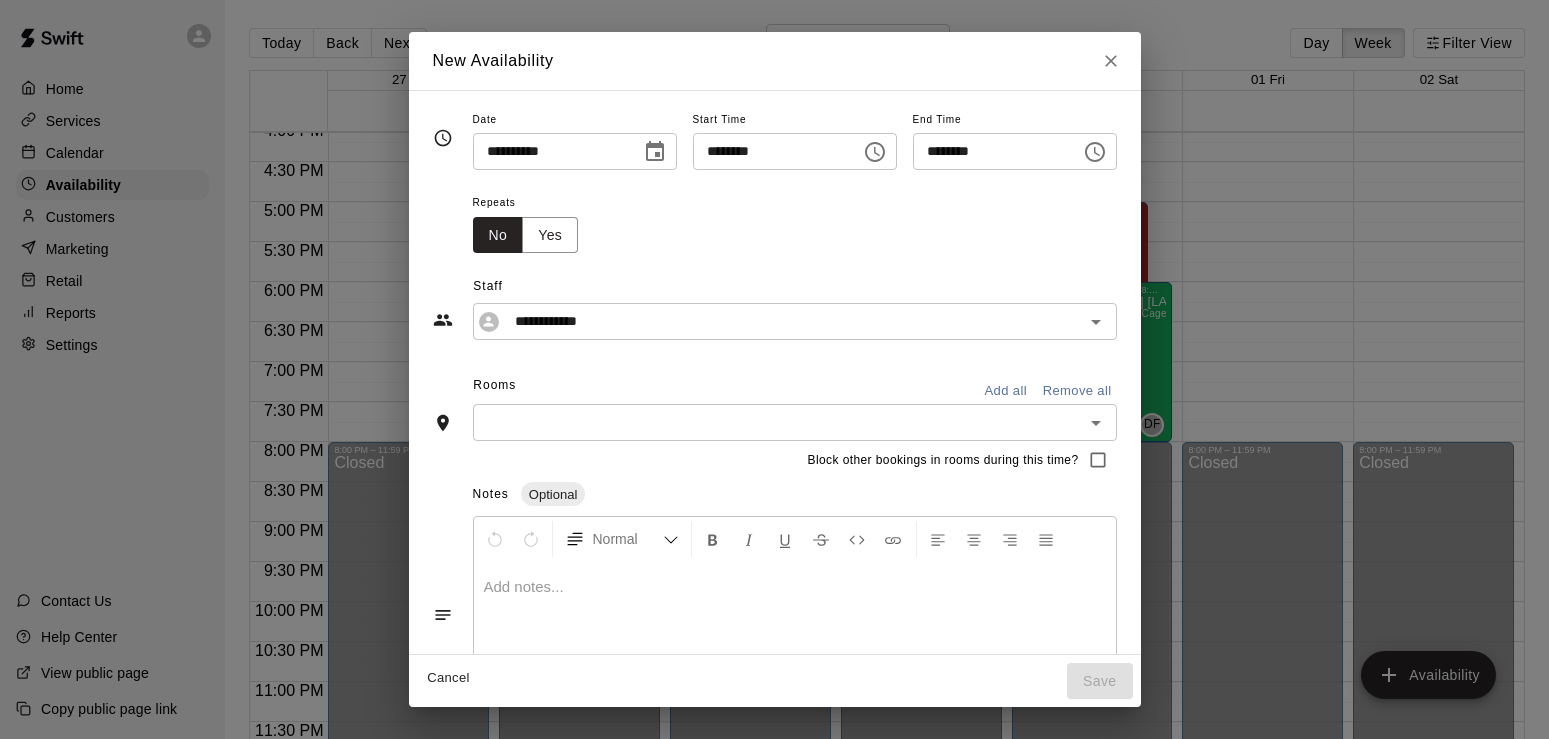 click on "​" at bounding box center (795, 422) 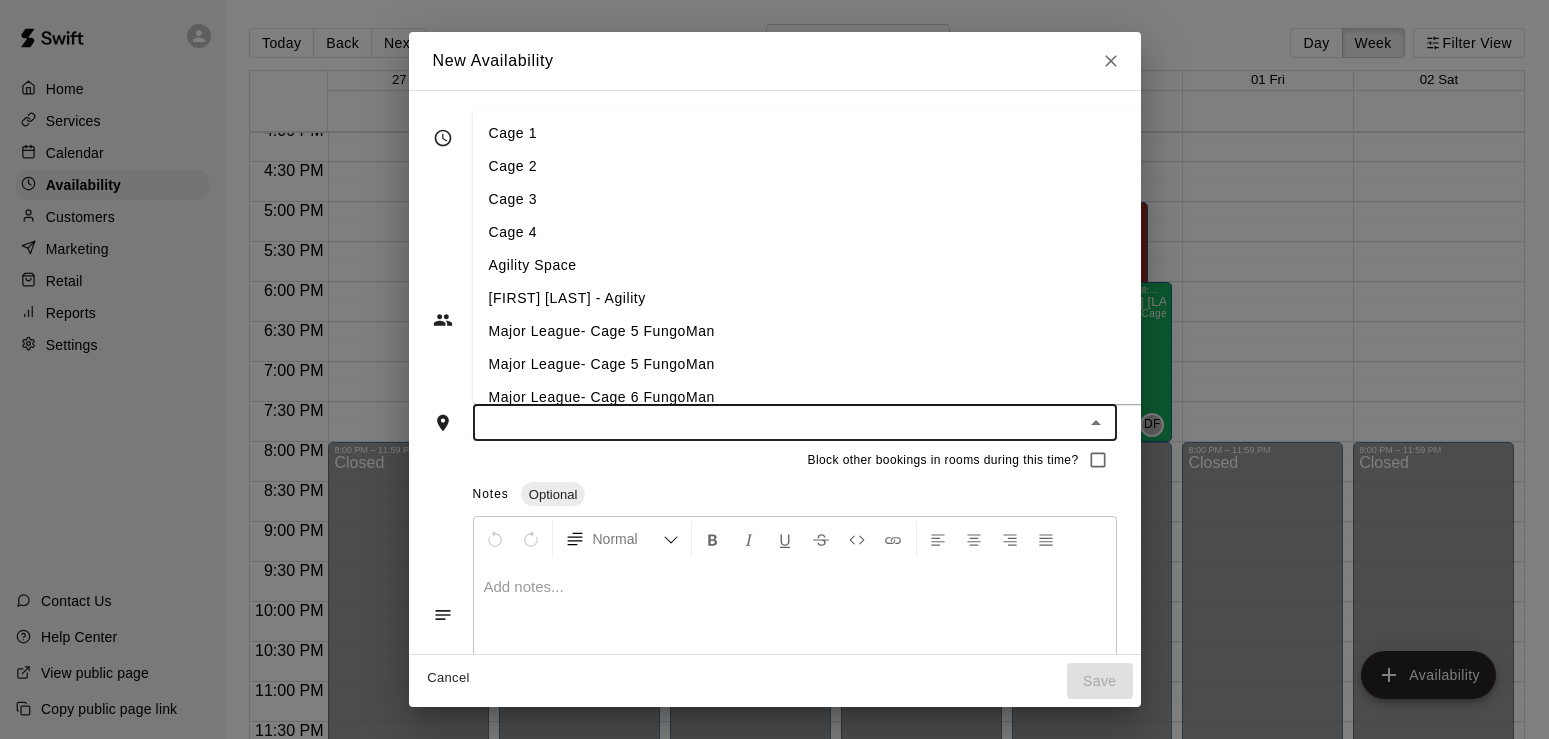 click on "Cage 2" at bounding box center [854, 166] 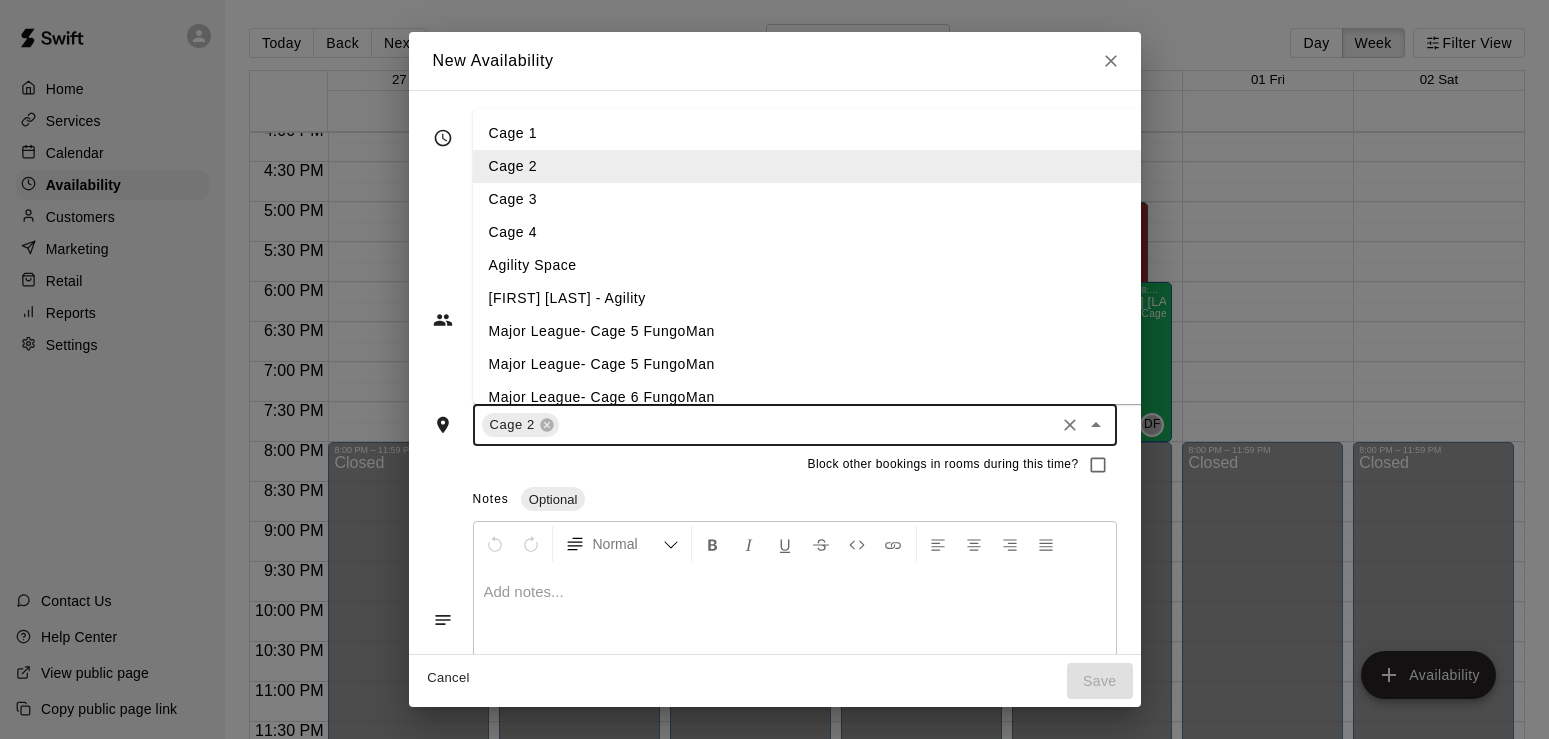 click at bounding box center (807, 425) 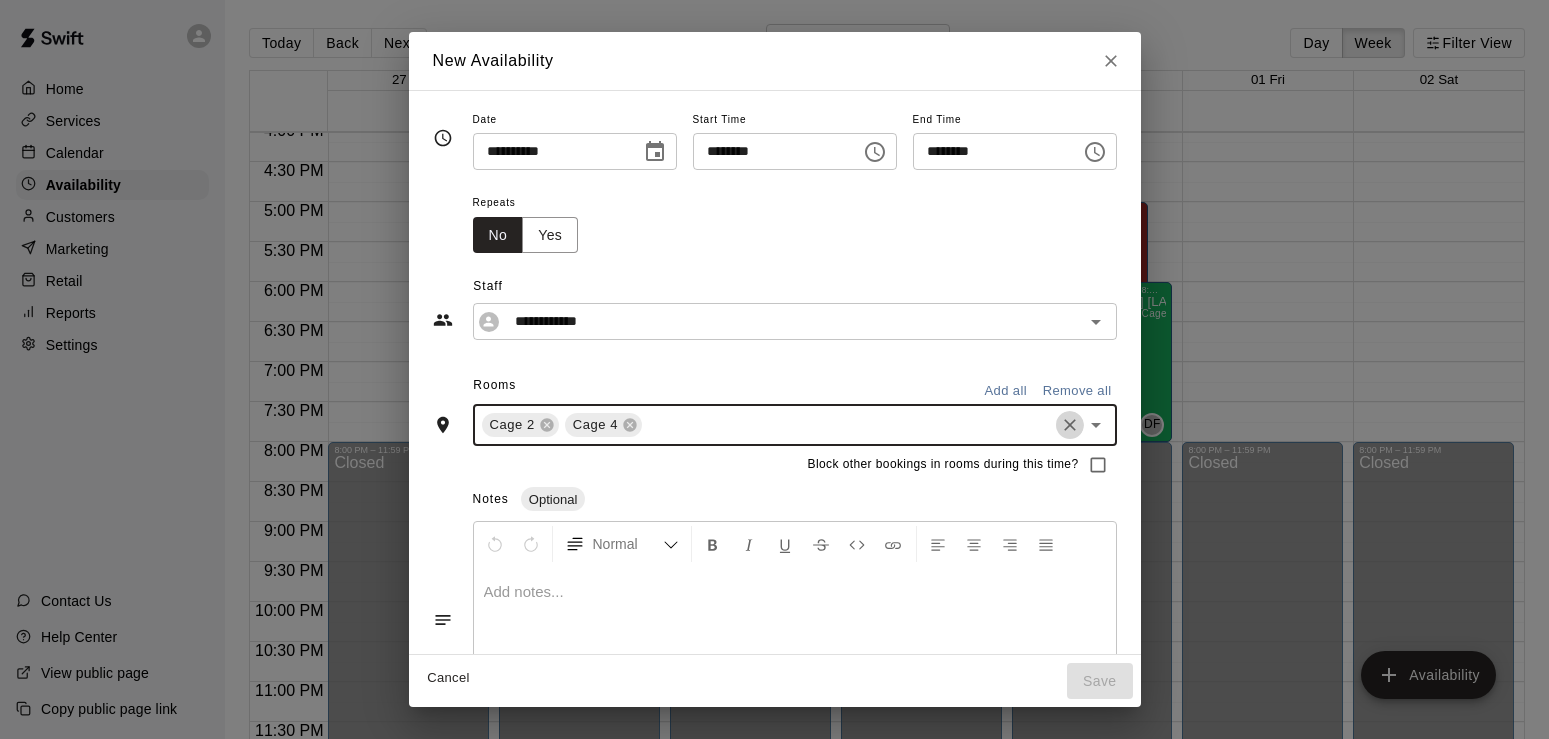 click 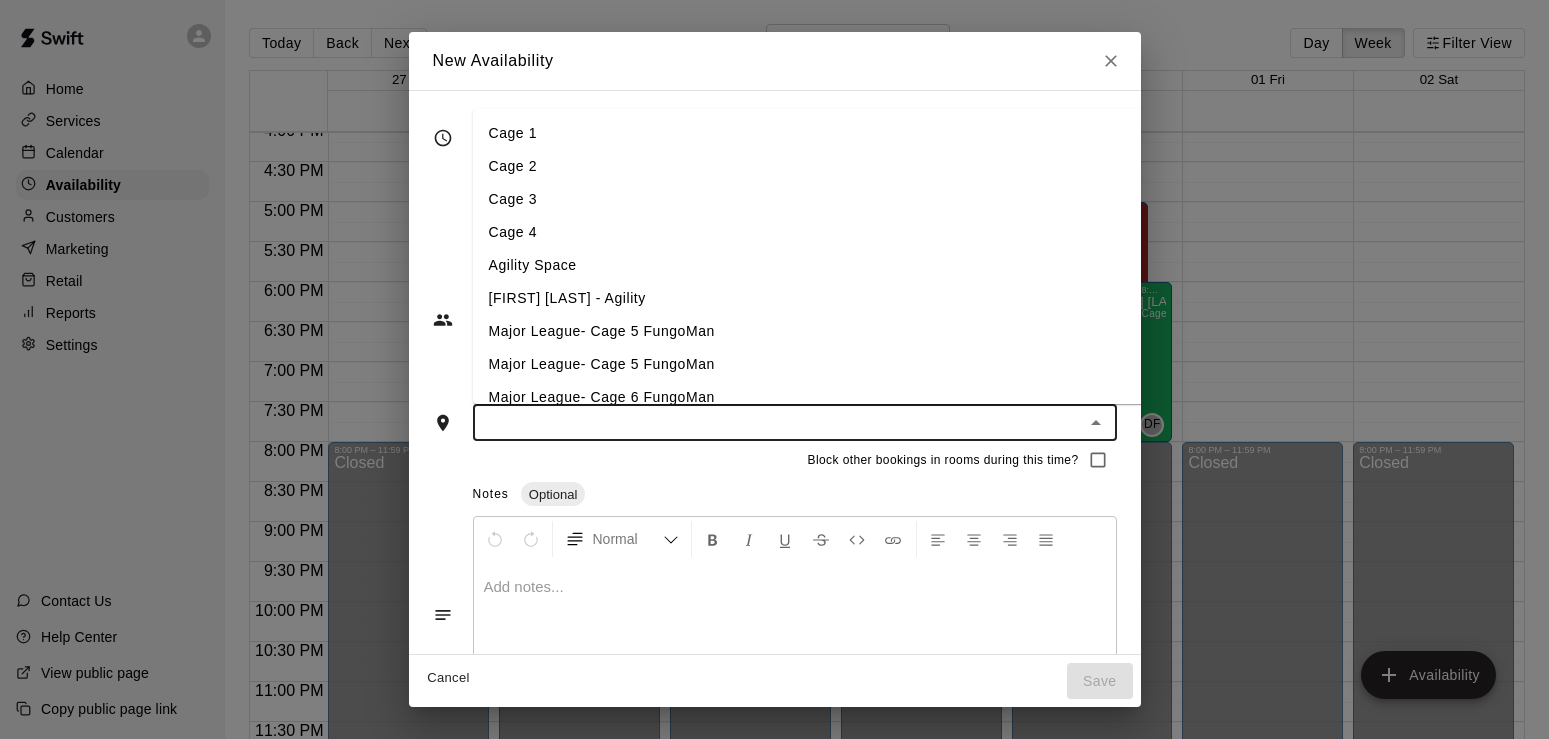 click at bounding box center (778, 422) 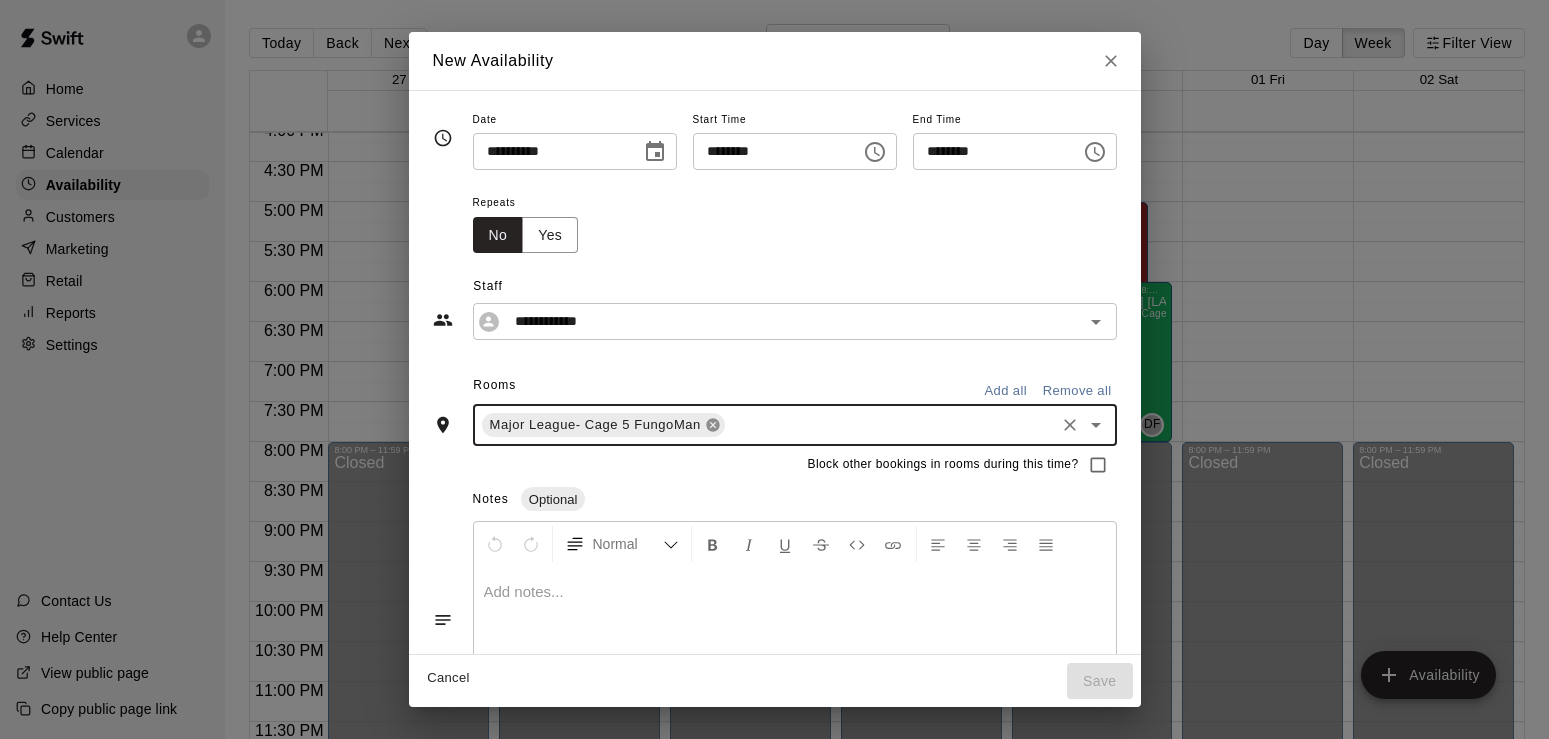 click 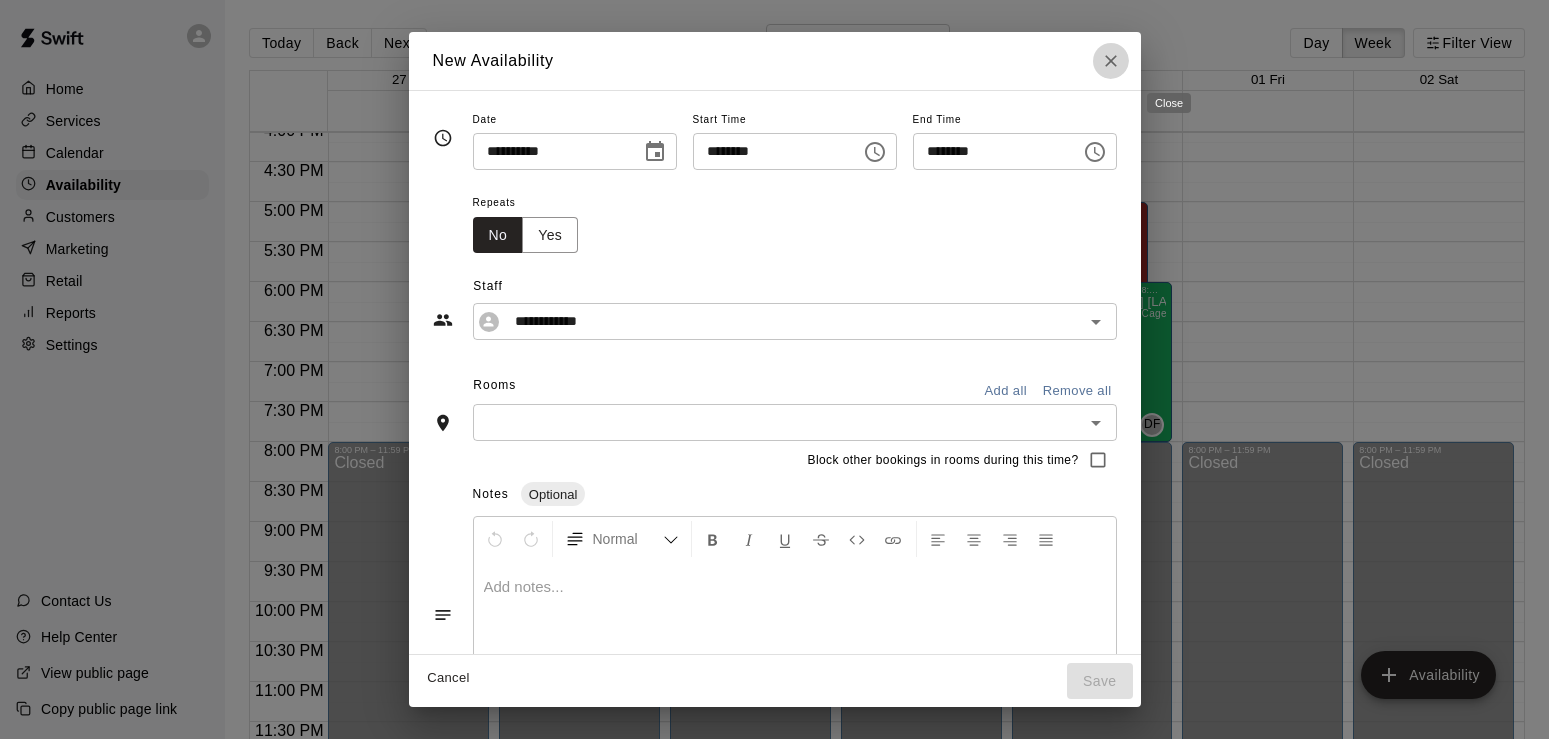 click at bounding box center (1111, 61) 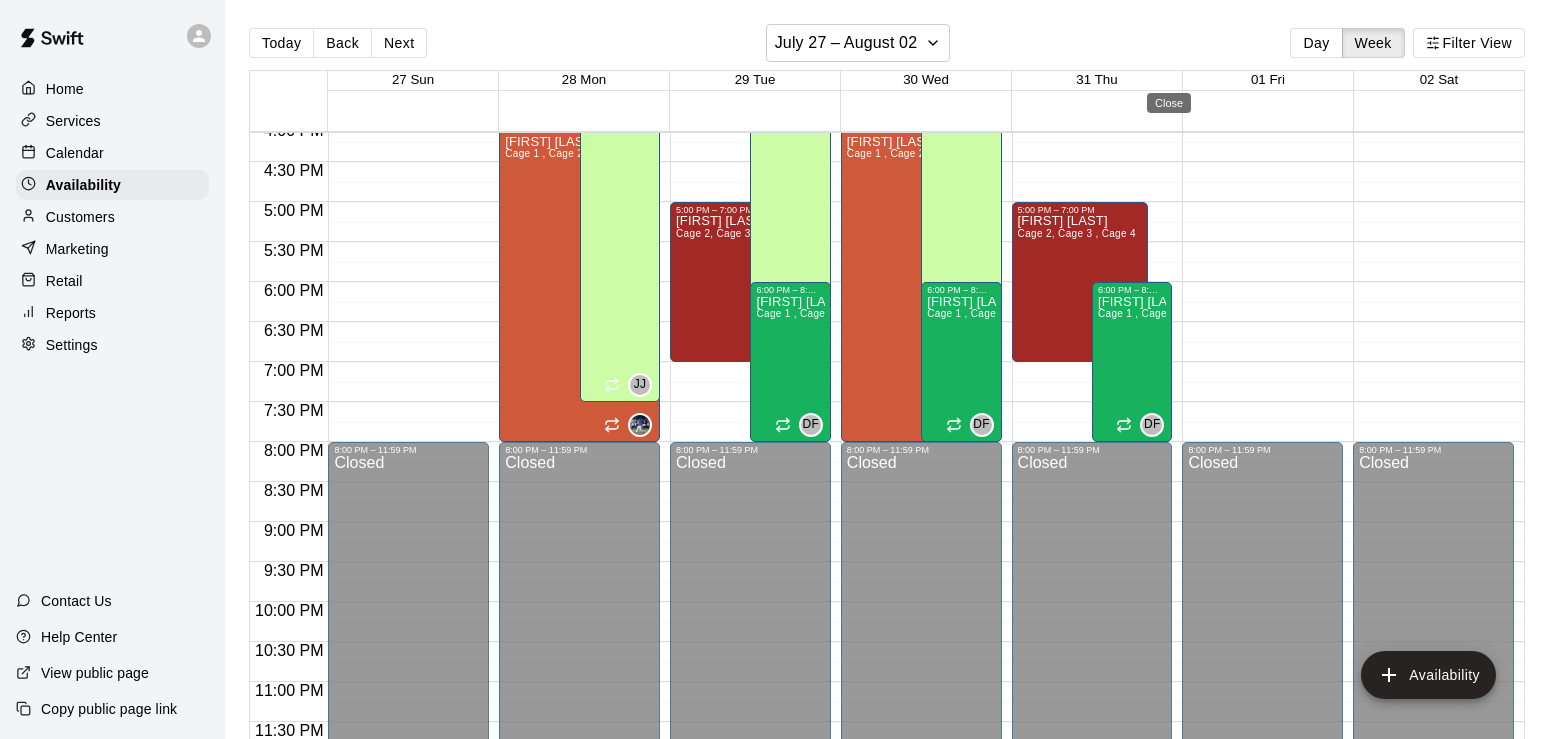 type on "**********" 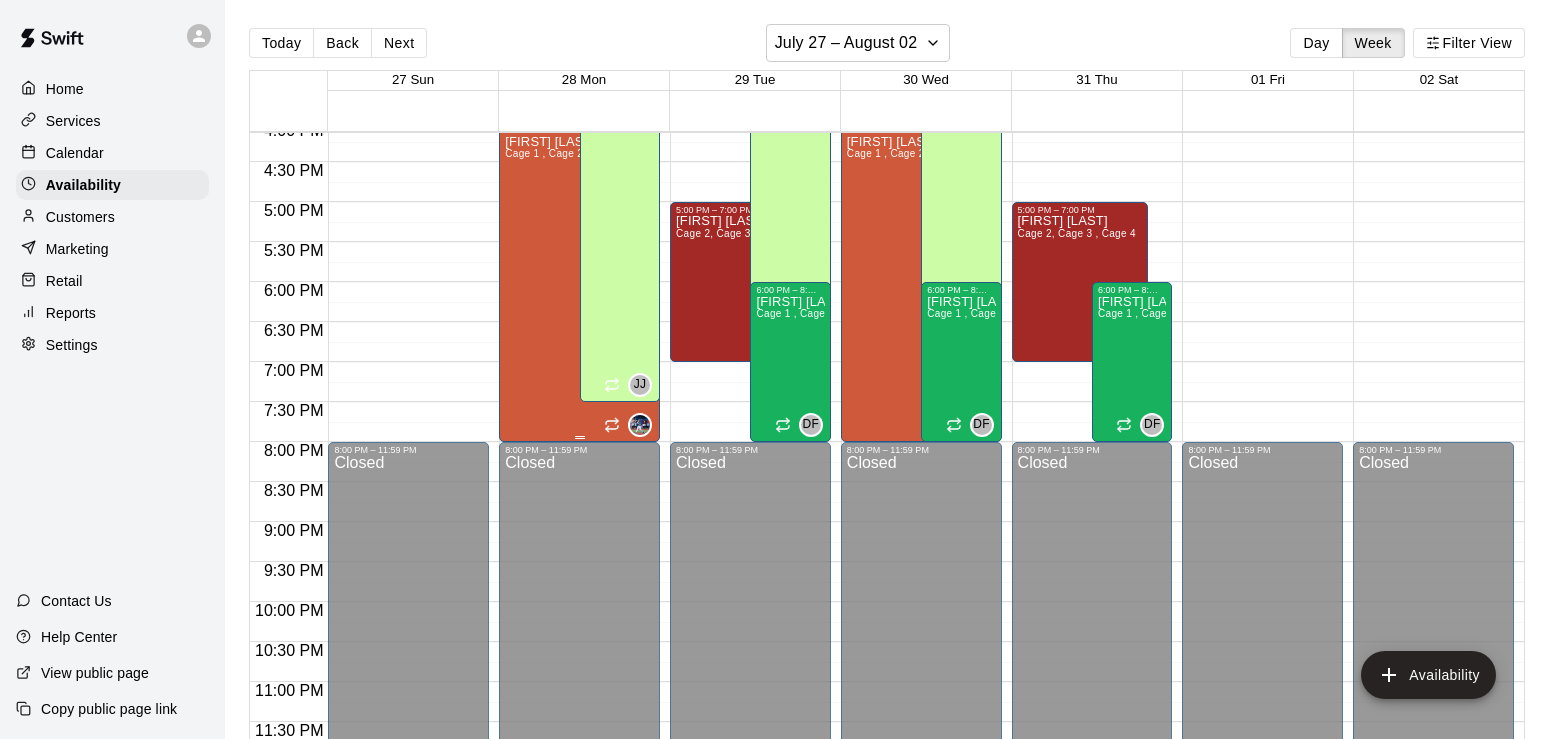 click on "[FIRST] [LAST] Cage 1 , Cage 2, Cage 3 , Cage 4" at bounding box center (579, 504) 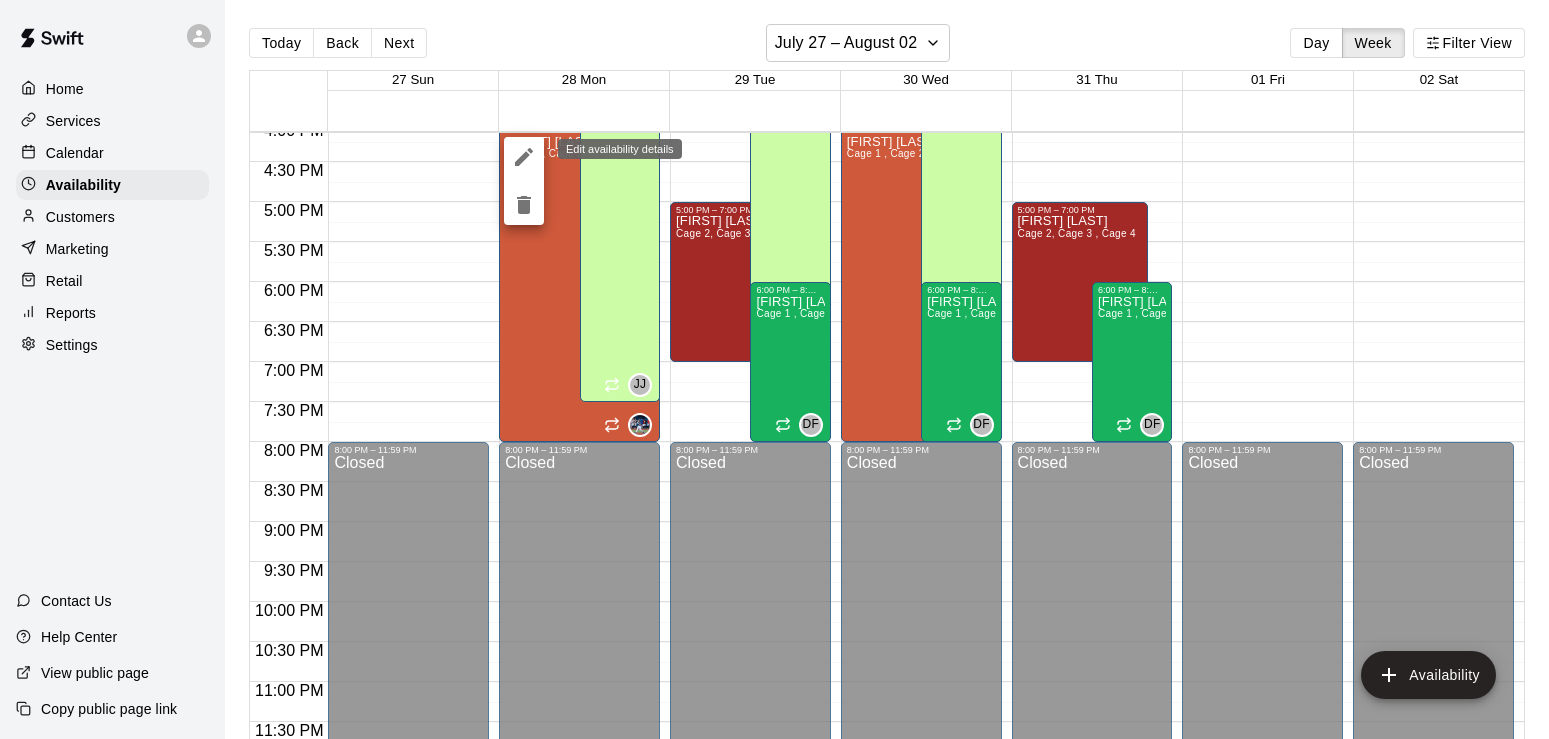 click at bounding box center [524, 157] 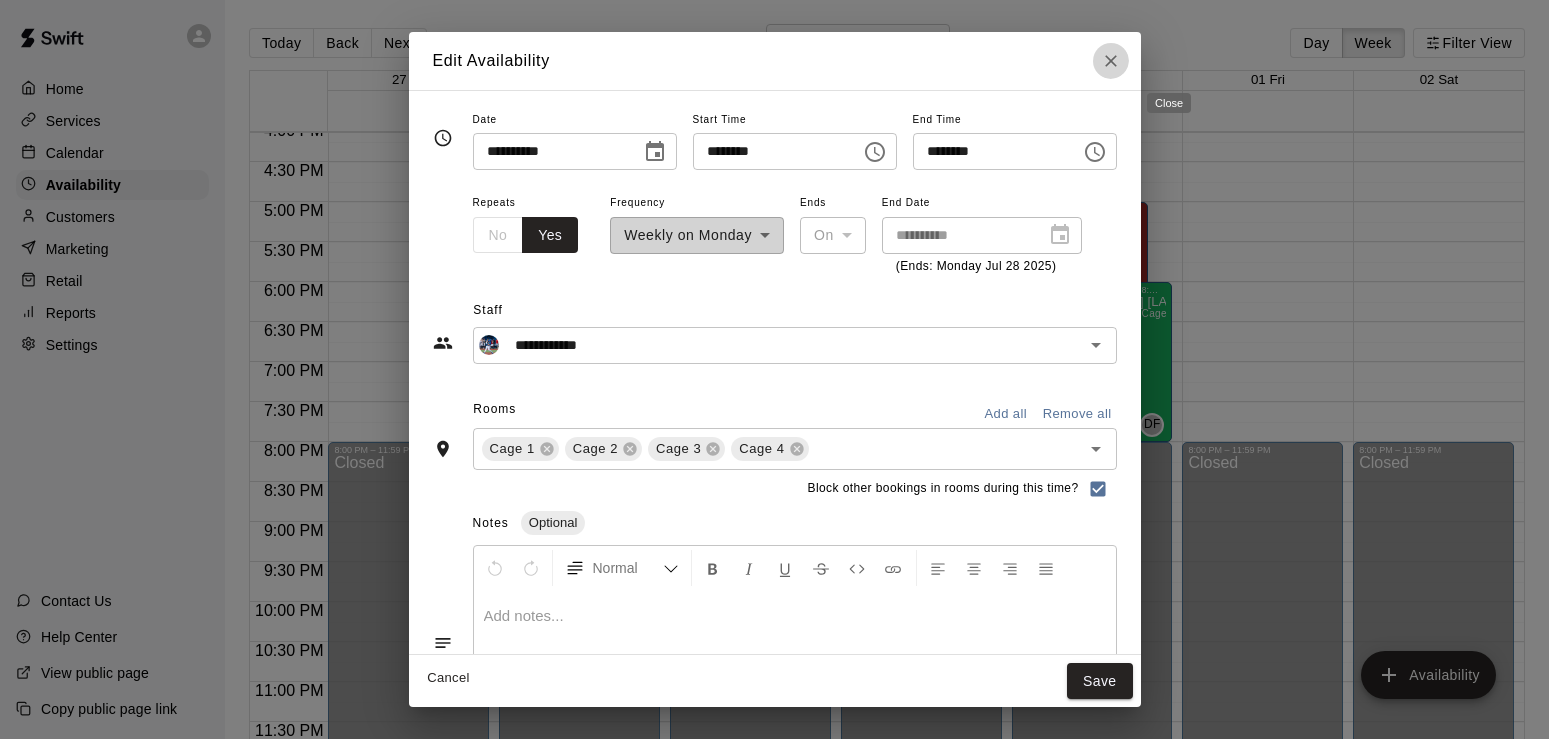 click 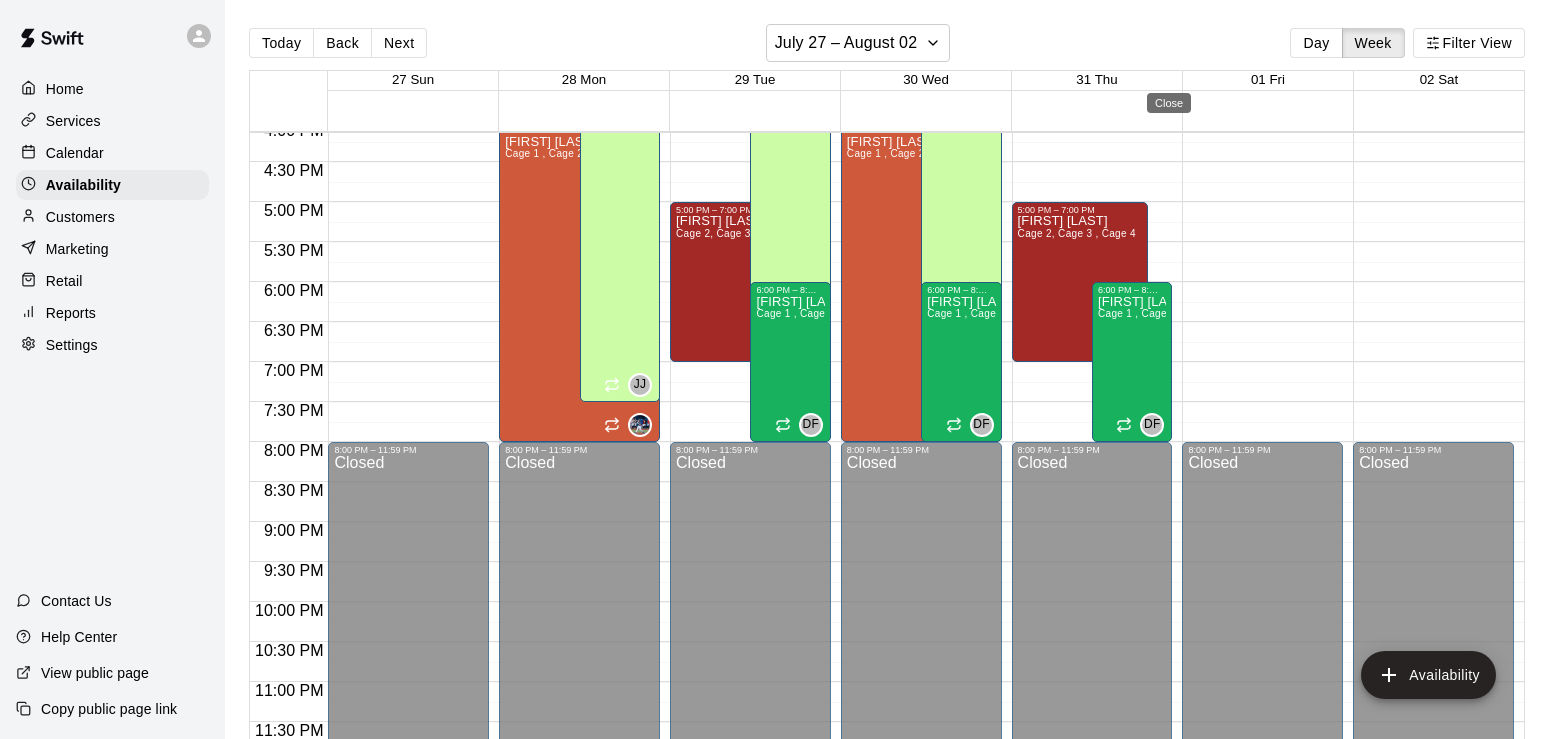 type on "**********" 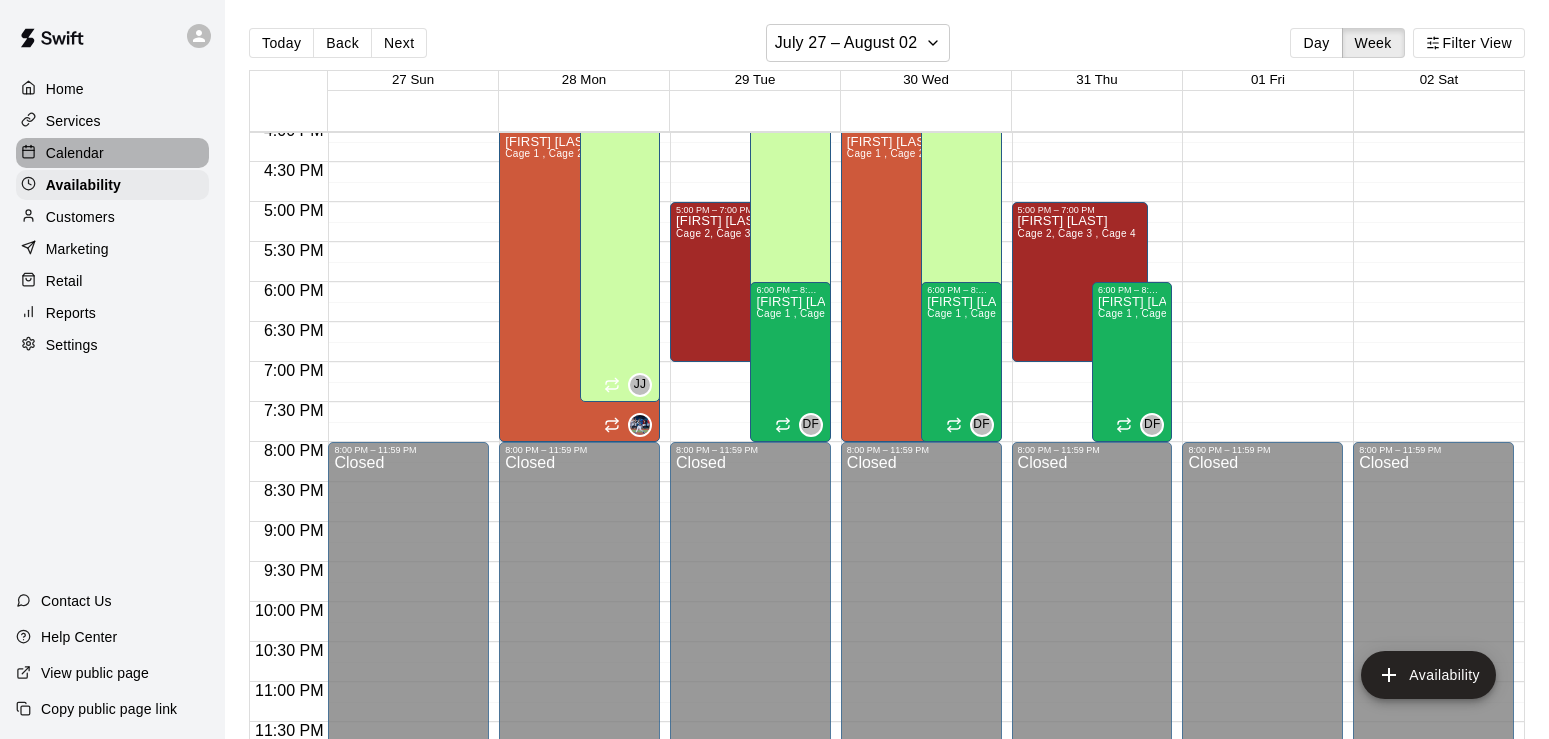 click on "Calendar" at bounding box center [75, 153] 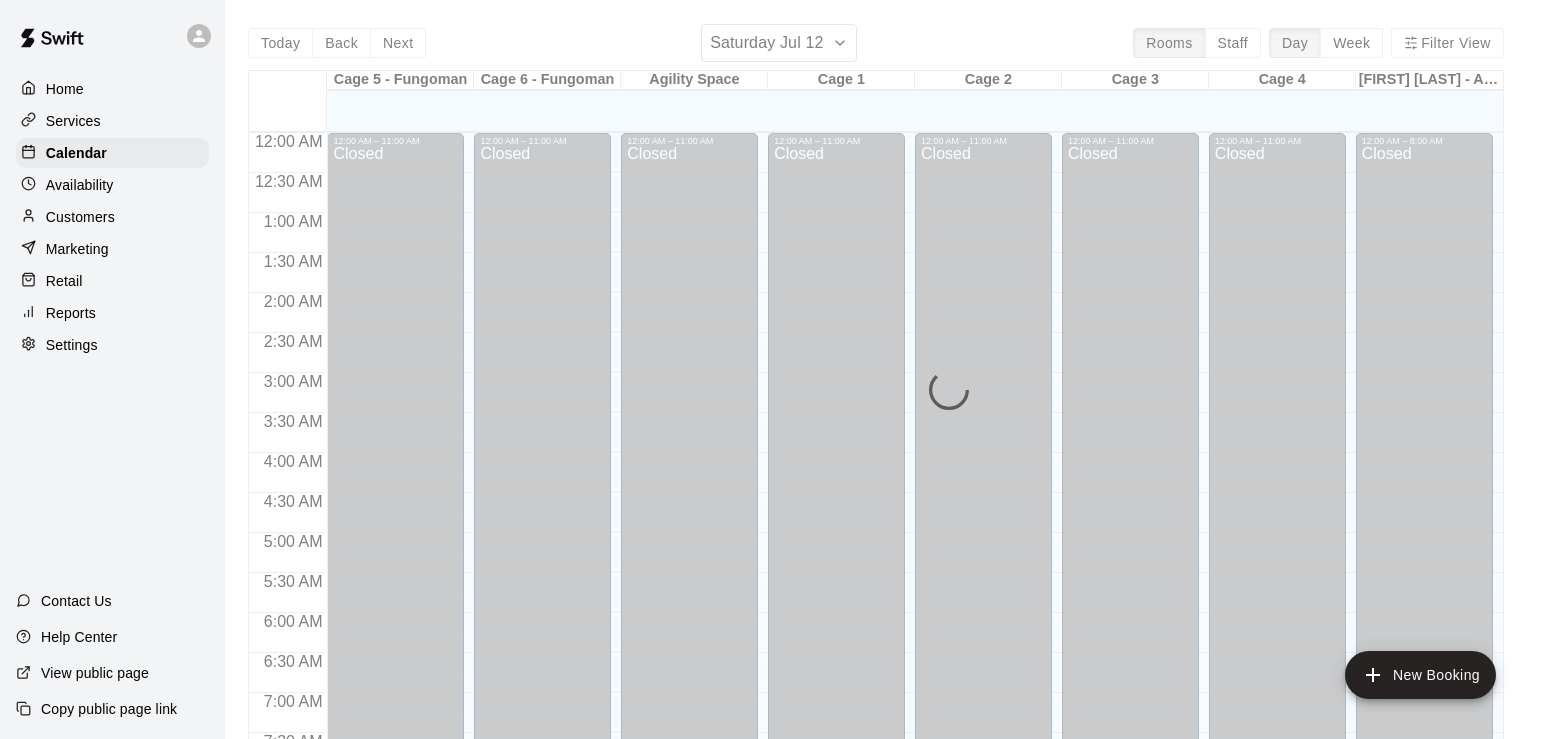 scroll, scrollTop: 1231, scrollLeft: 0, axis: vertical 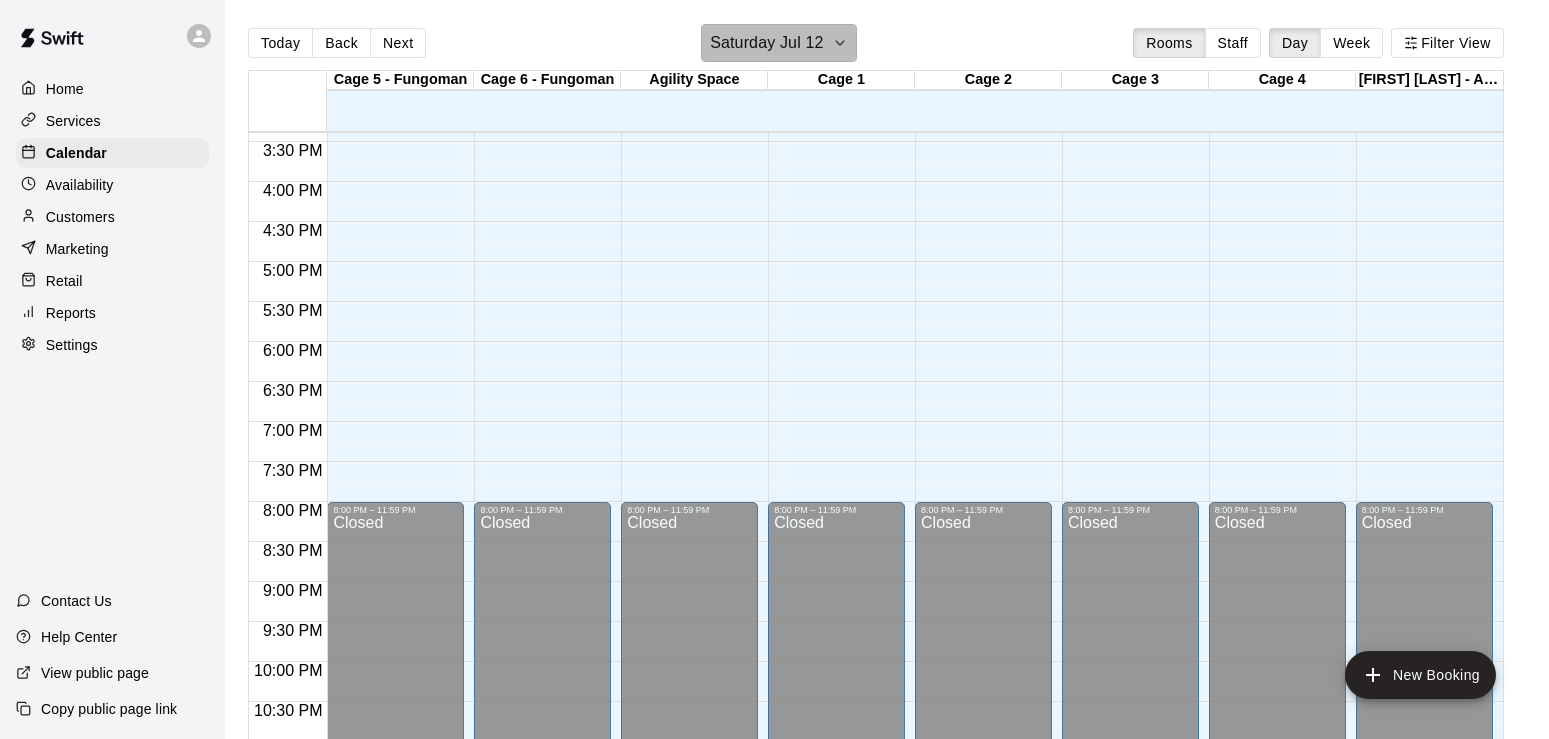 click on "Saturday Jul 12" at bounding box center [766, 43] 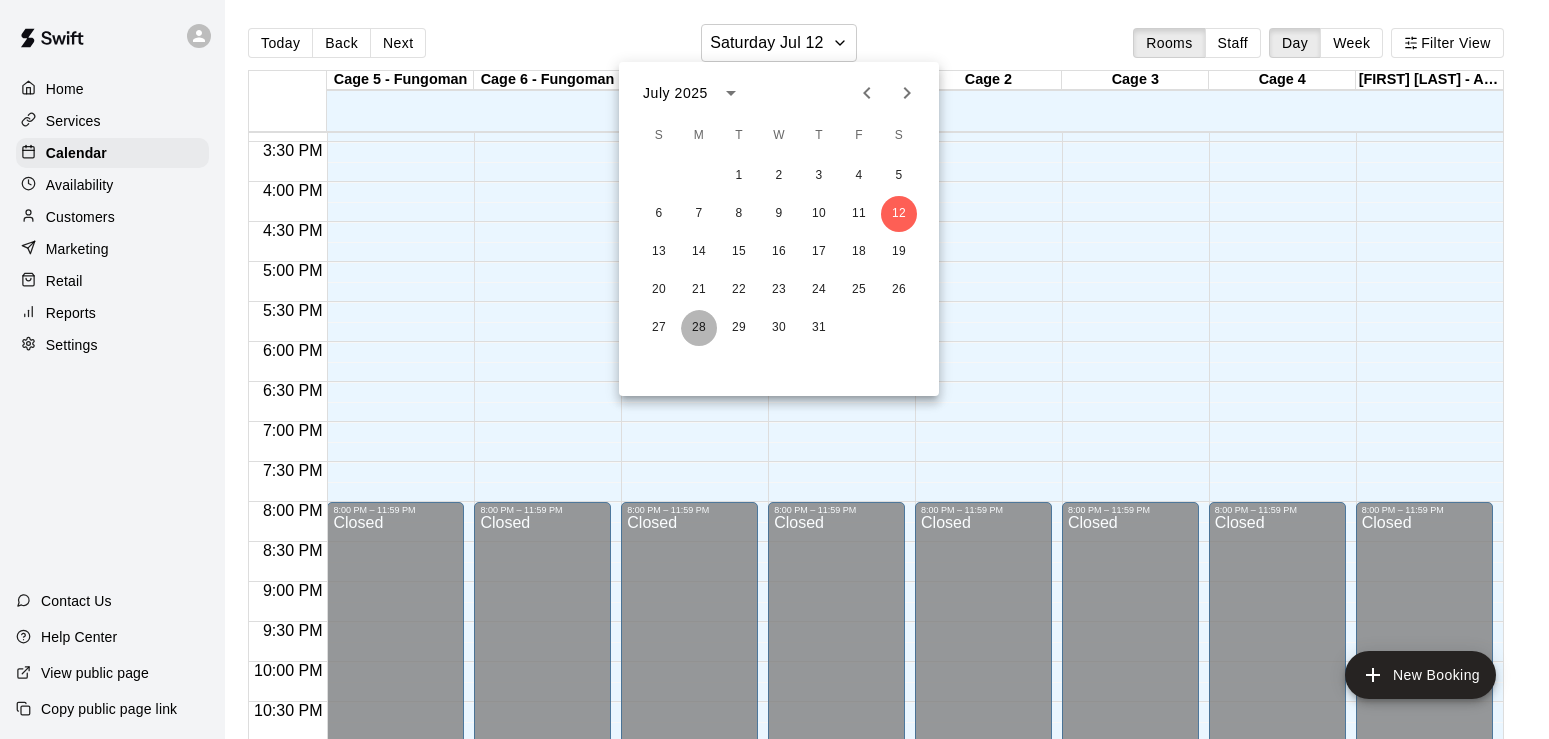 click on "28" at bounding box center (699, 328) 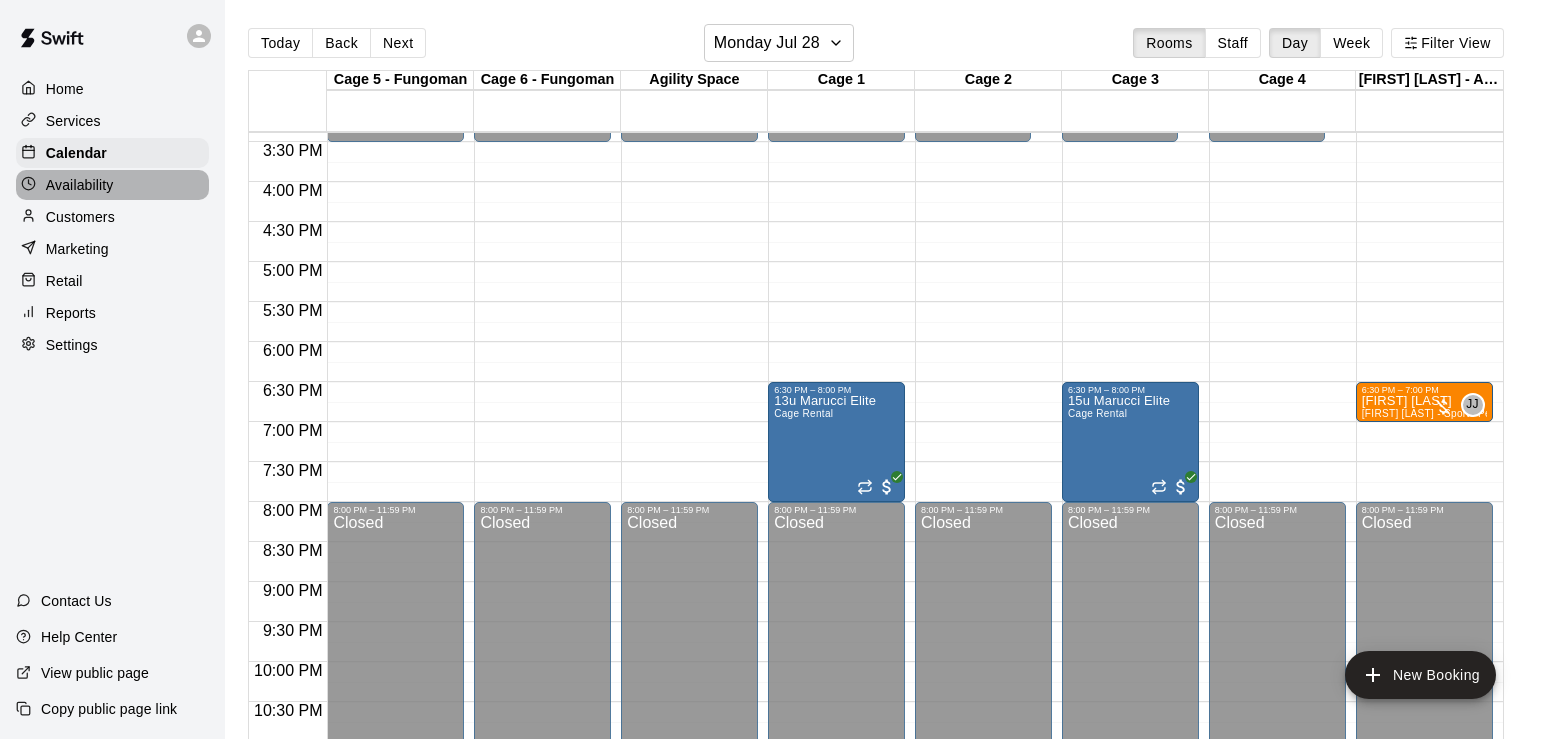 click on "Availability" at bounding box center [112, 185] 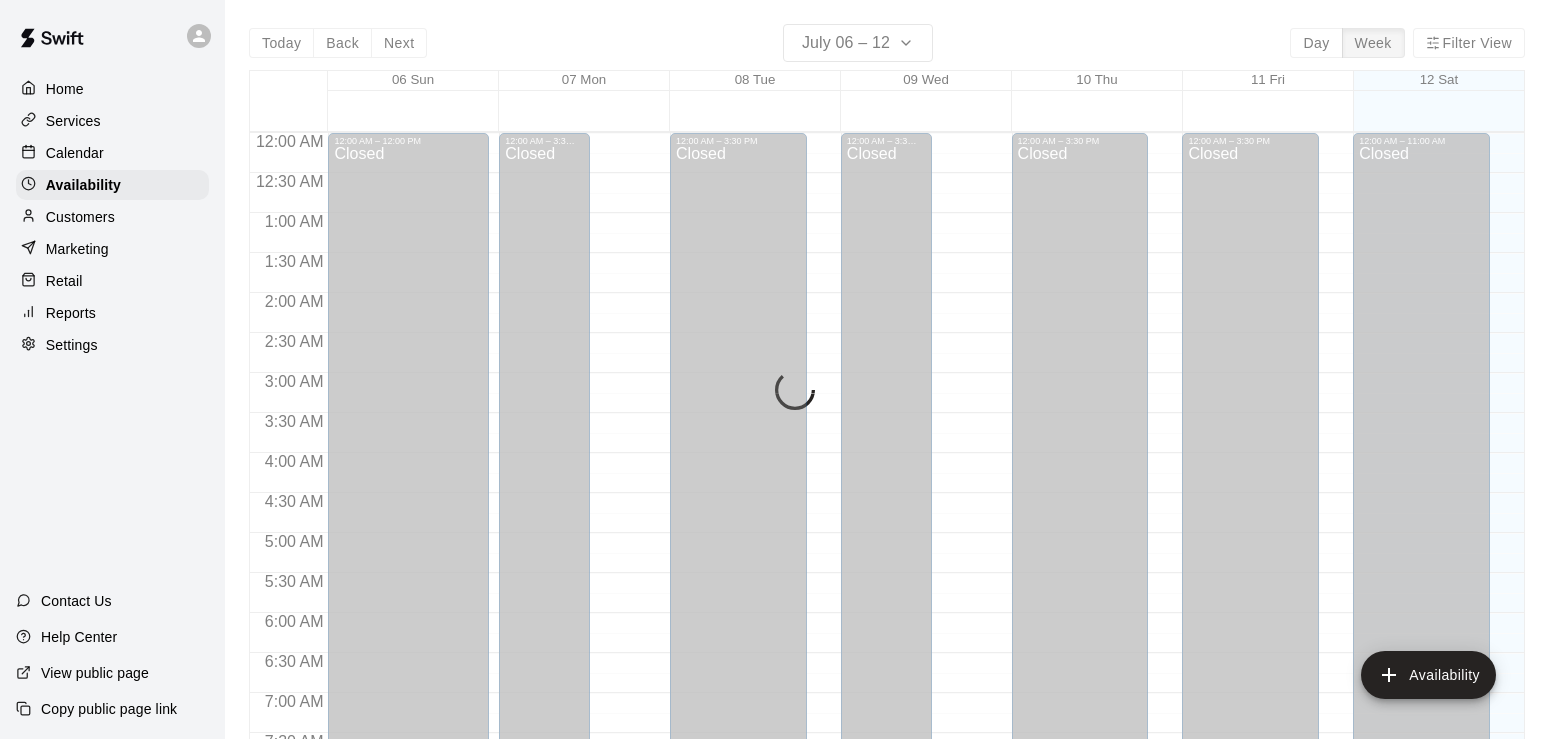 scroll, scrollTop: 1292, scrollLeft: 0, axis: vertical 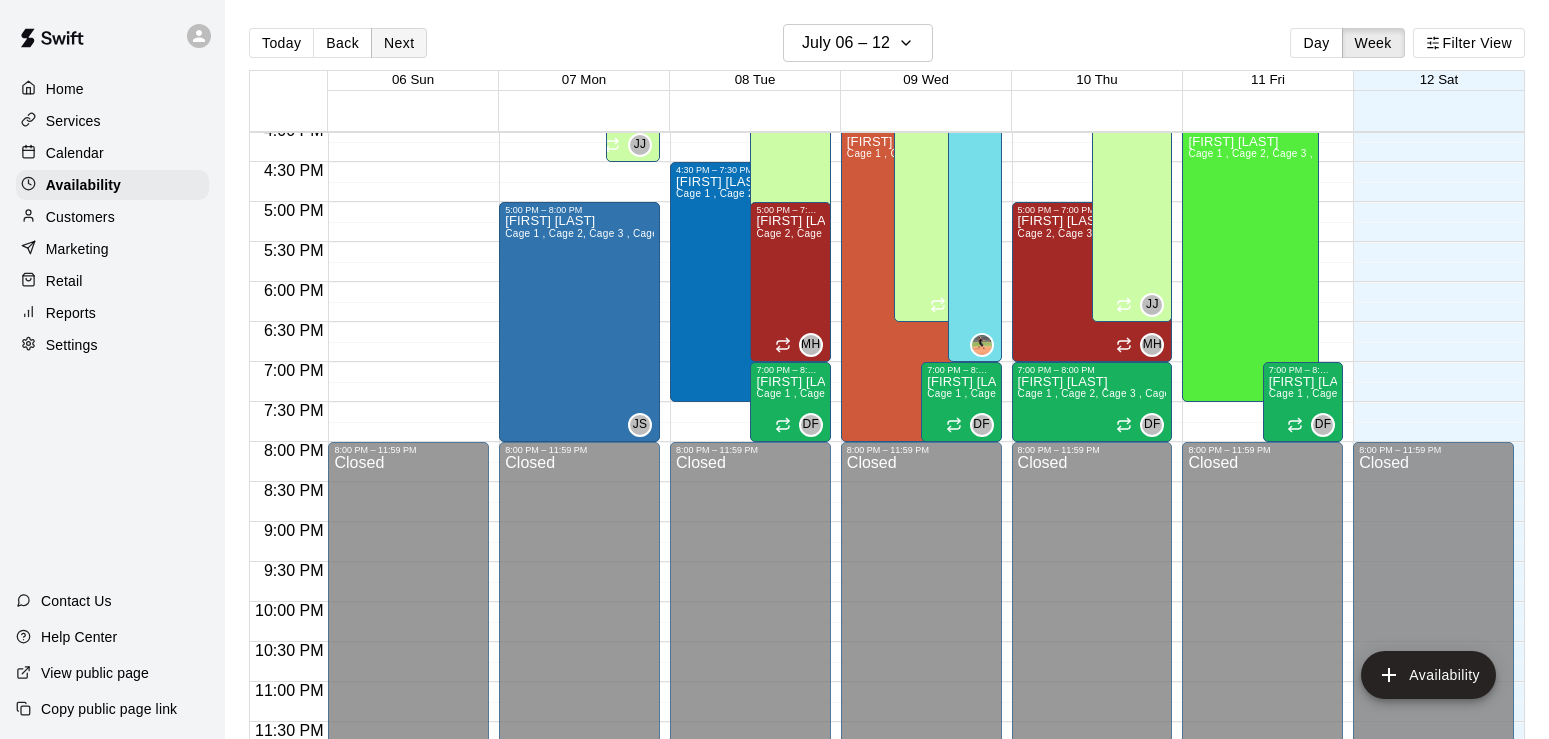 click on "Next" at bounding box center (399, 43) 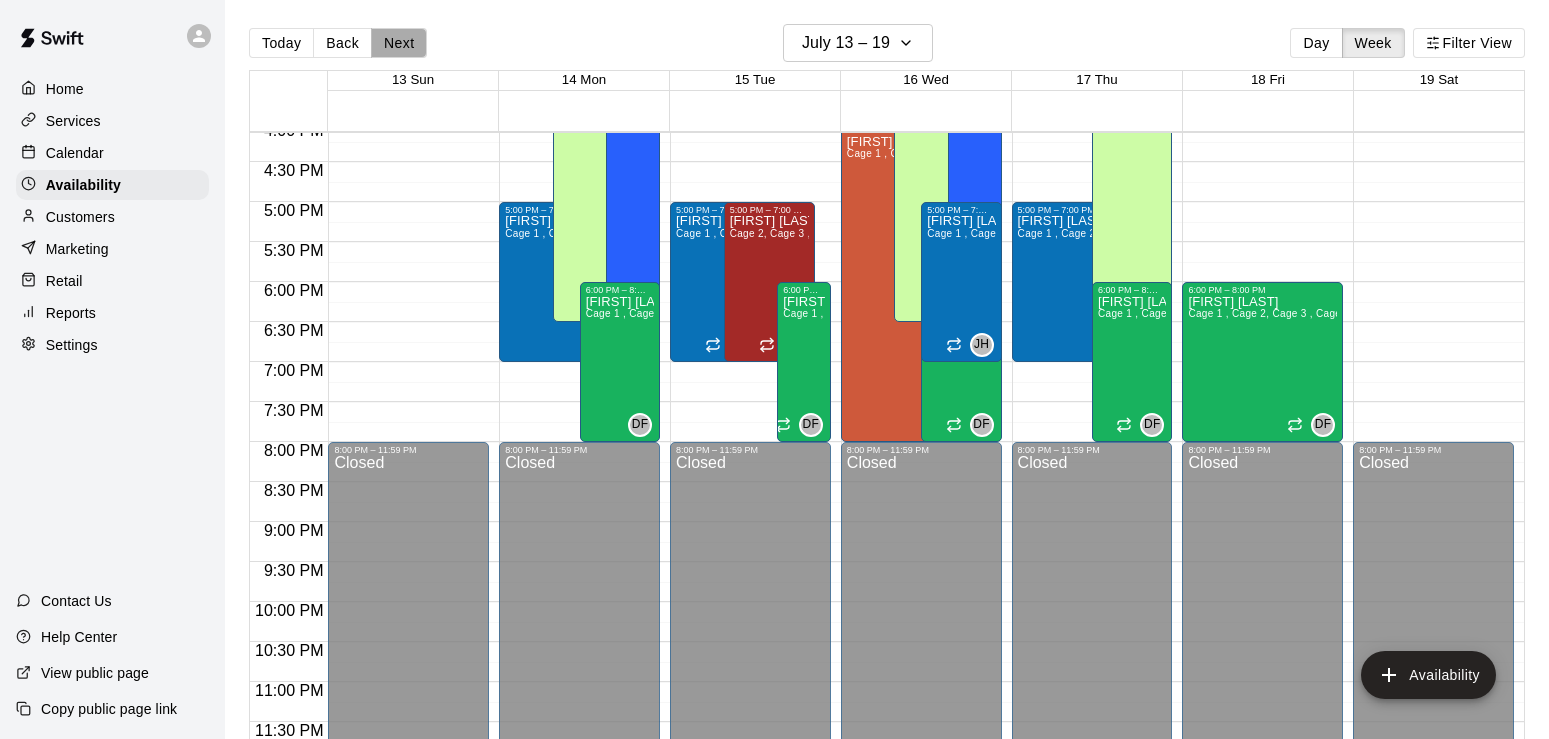 click on "Next" at bounding box center [399, 43] 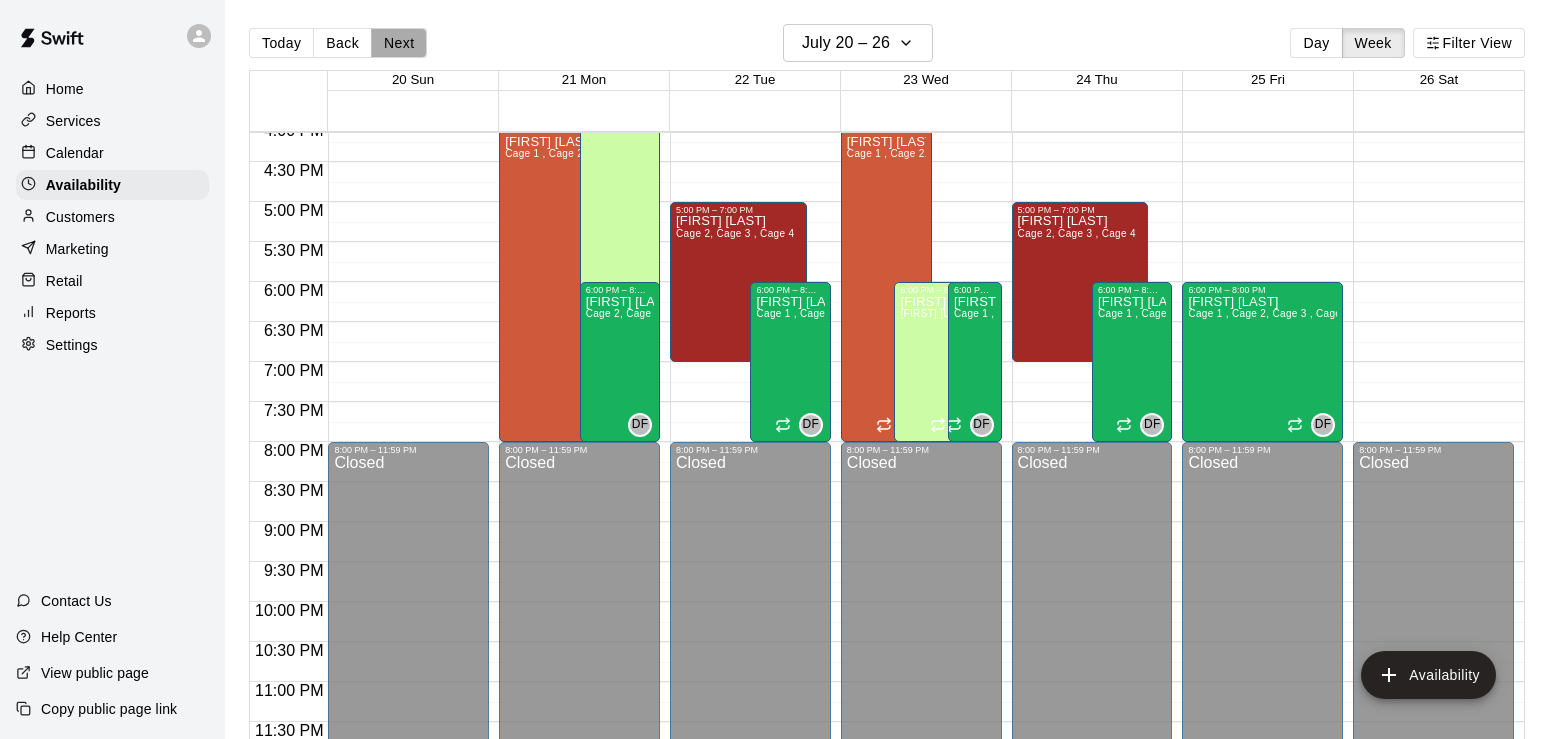 click on "Next" at bounding box center [399, 43] 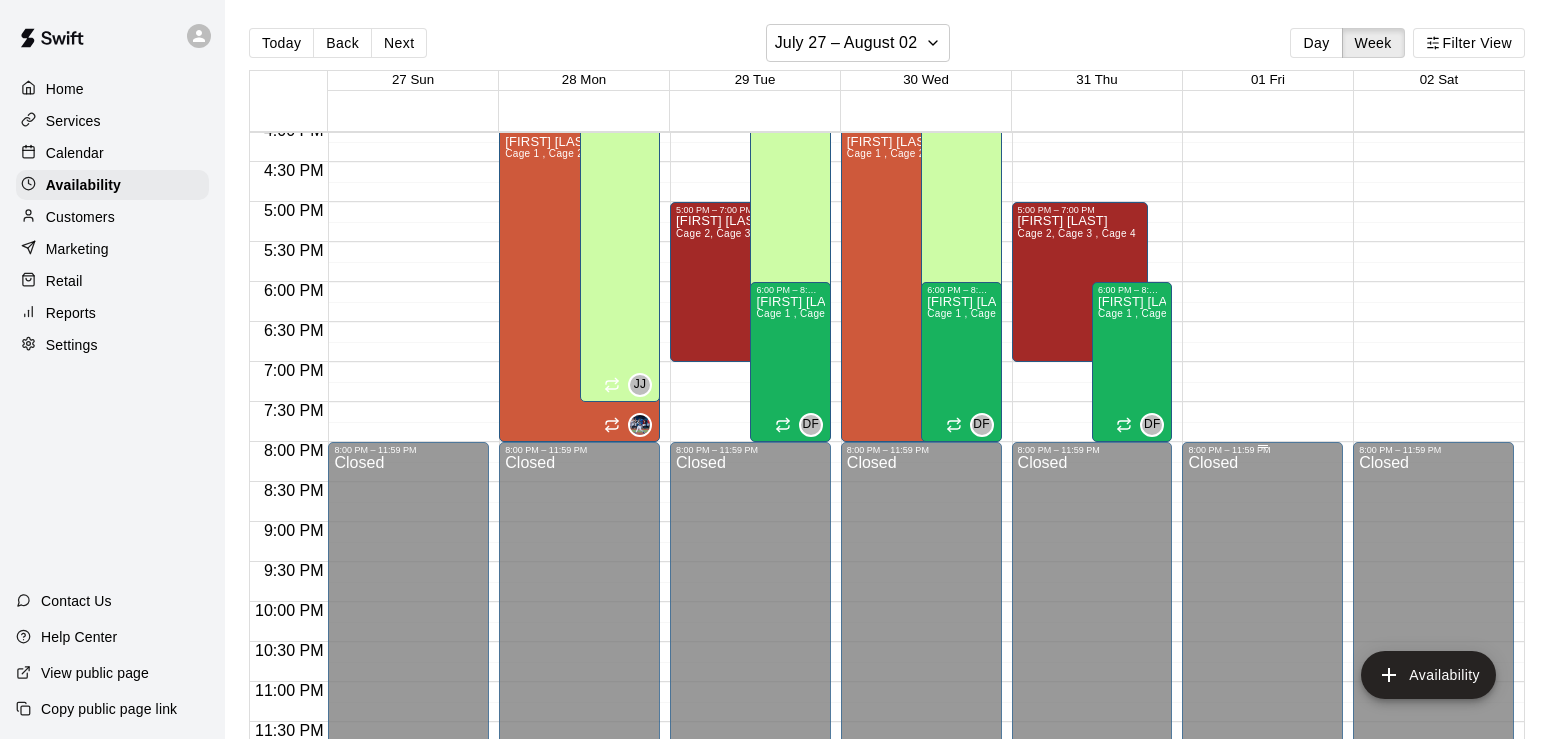 click on "Closed" at bounding box center (1262, 611) 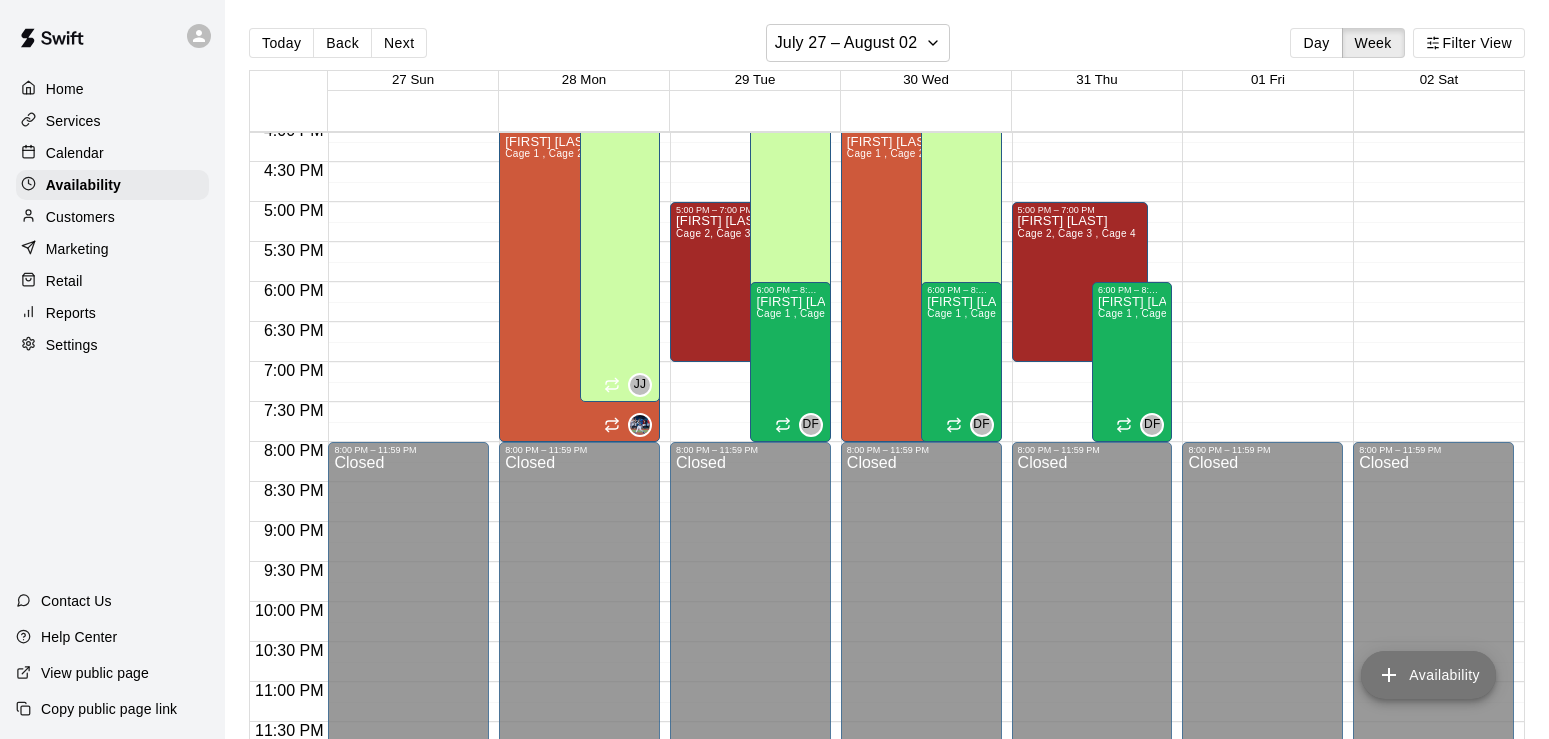 click on "Availability" at bounding box center [1428, 675] 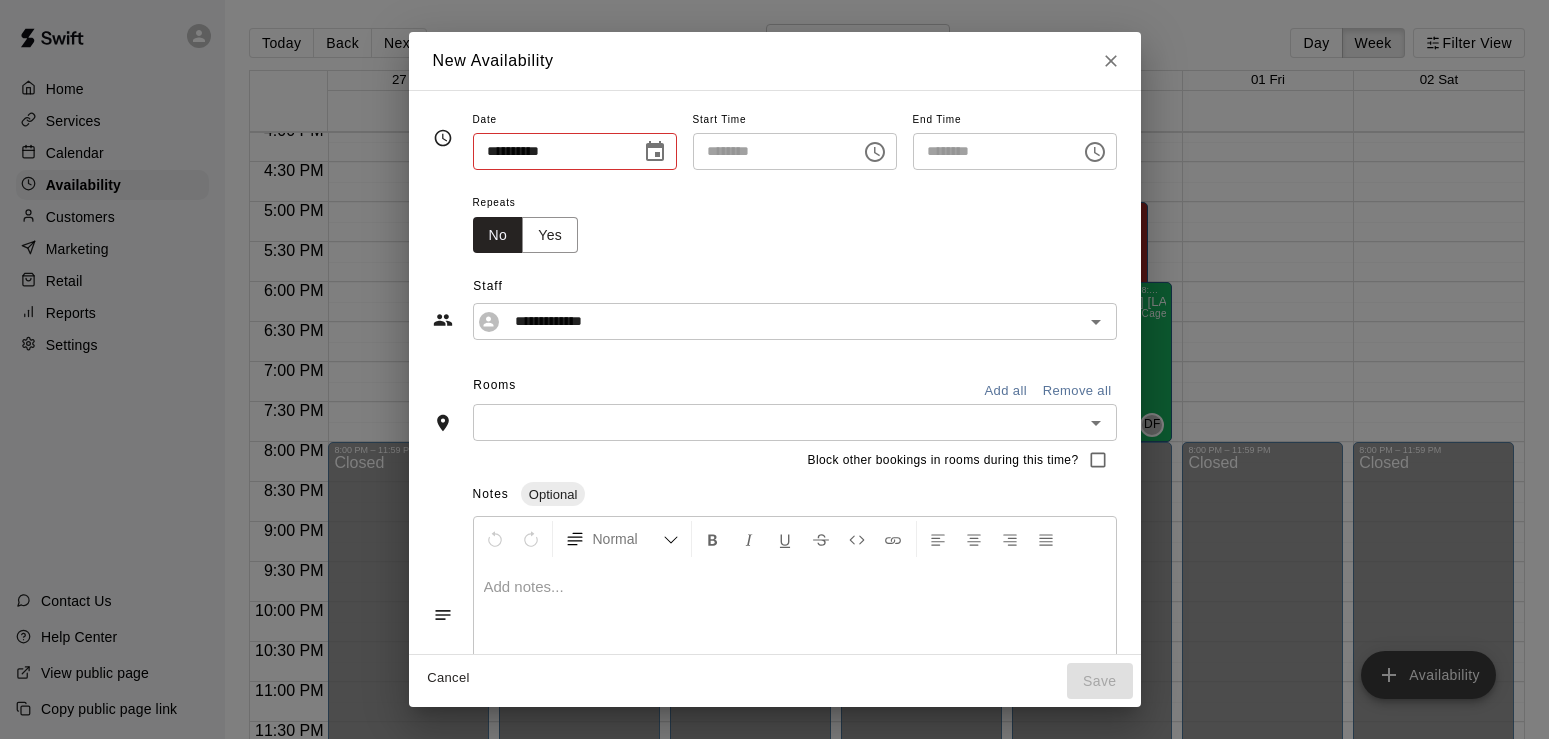 type on "**********" 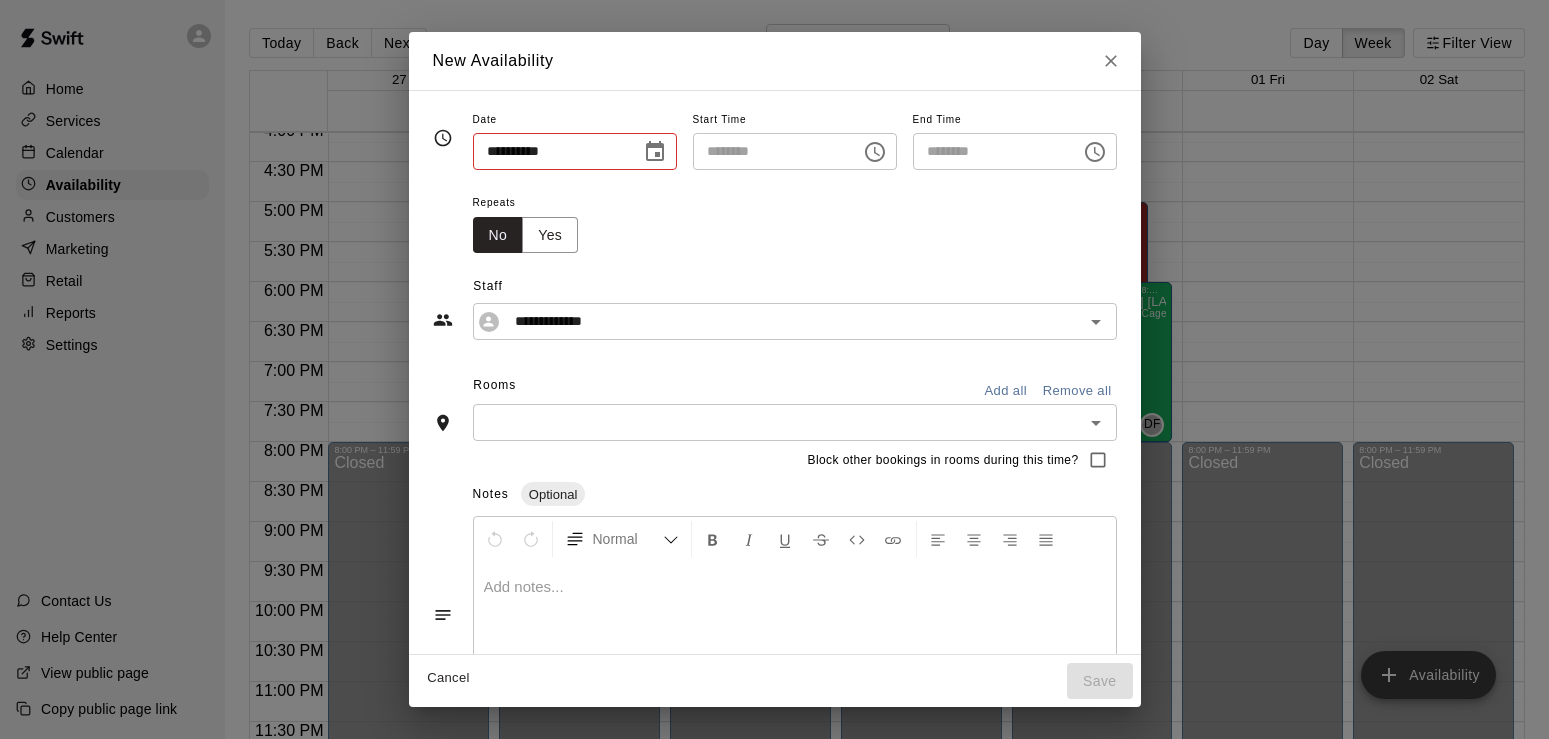 type on "********" 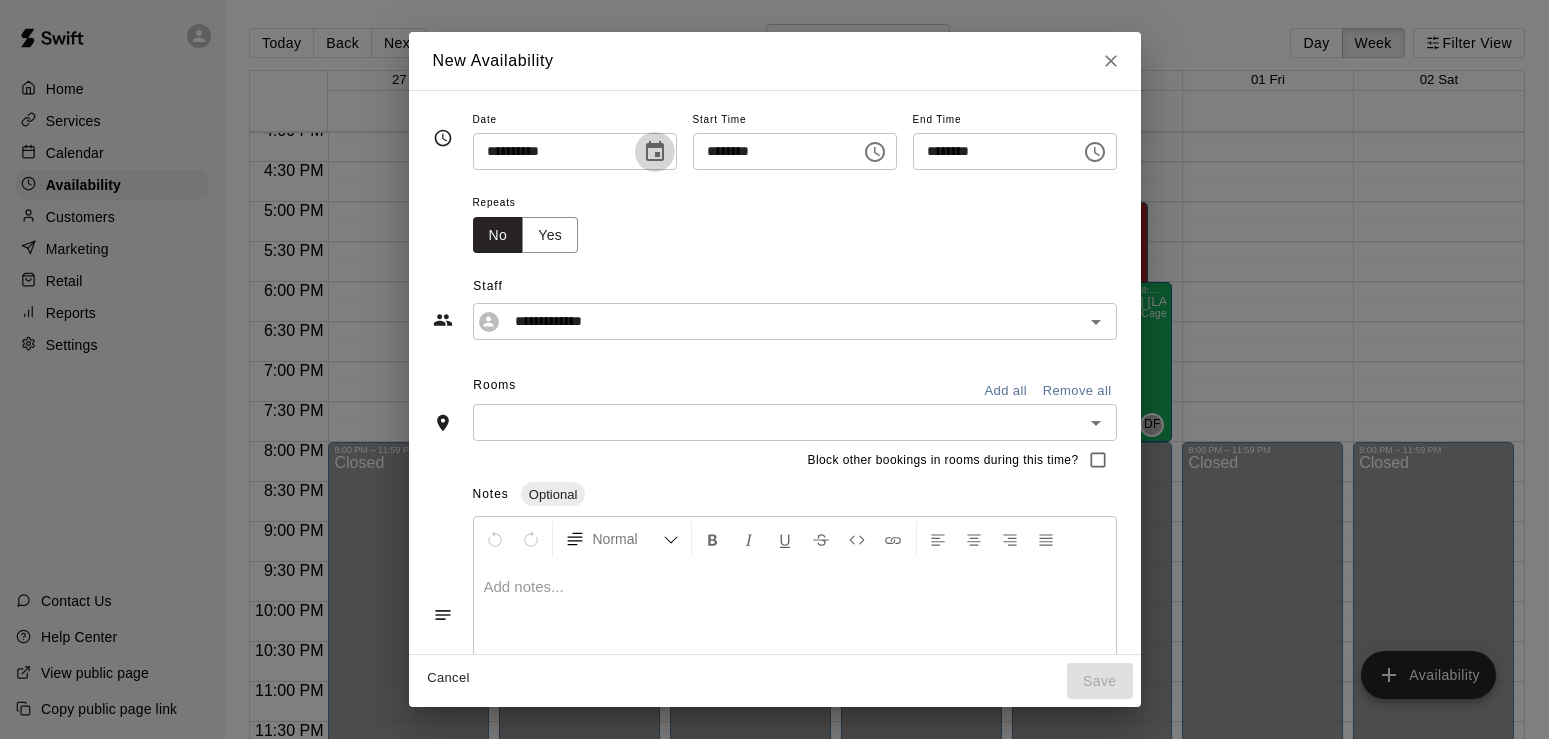 click 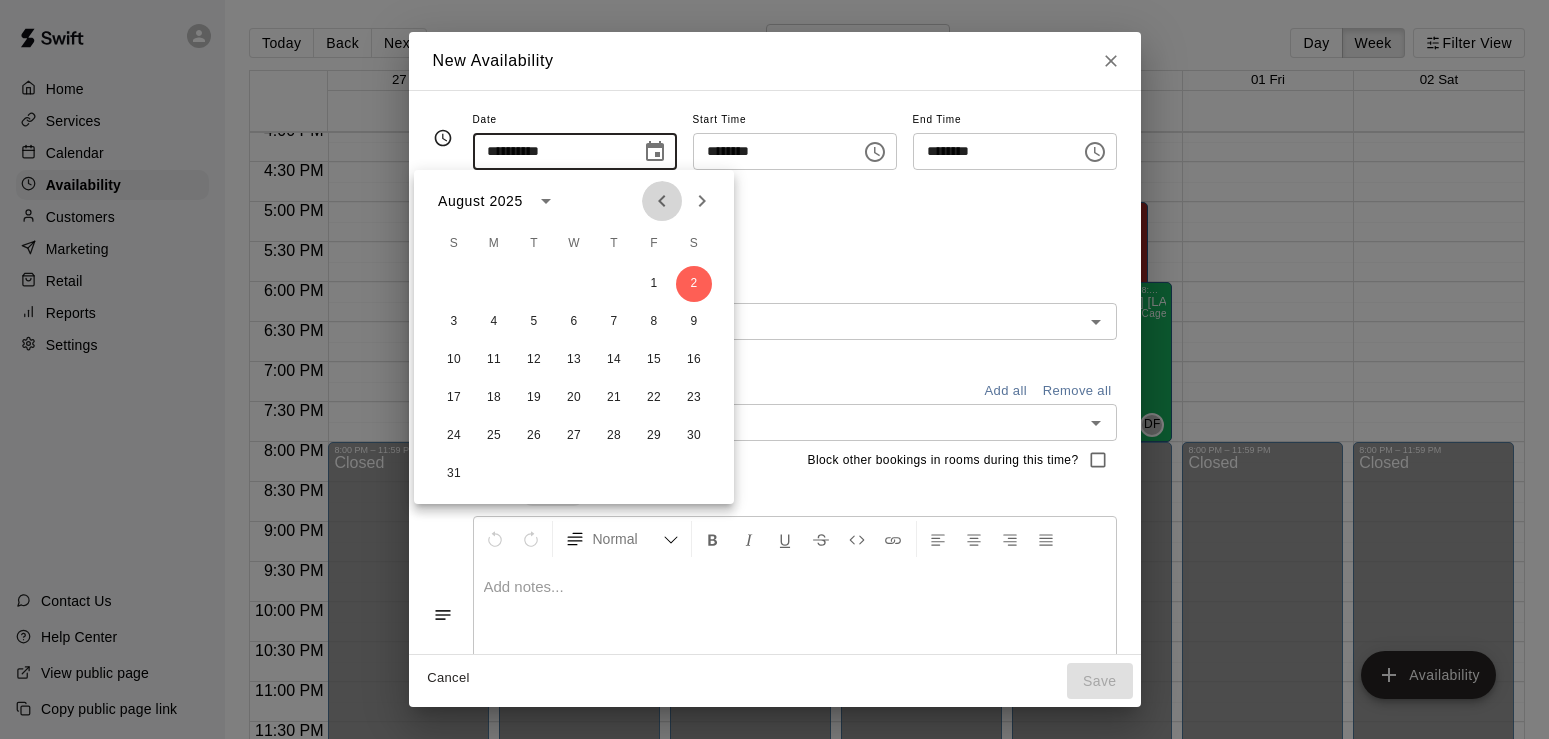 click 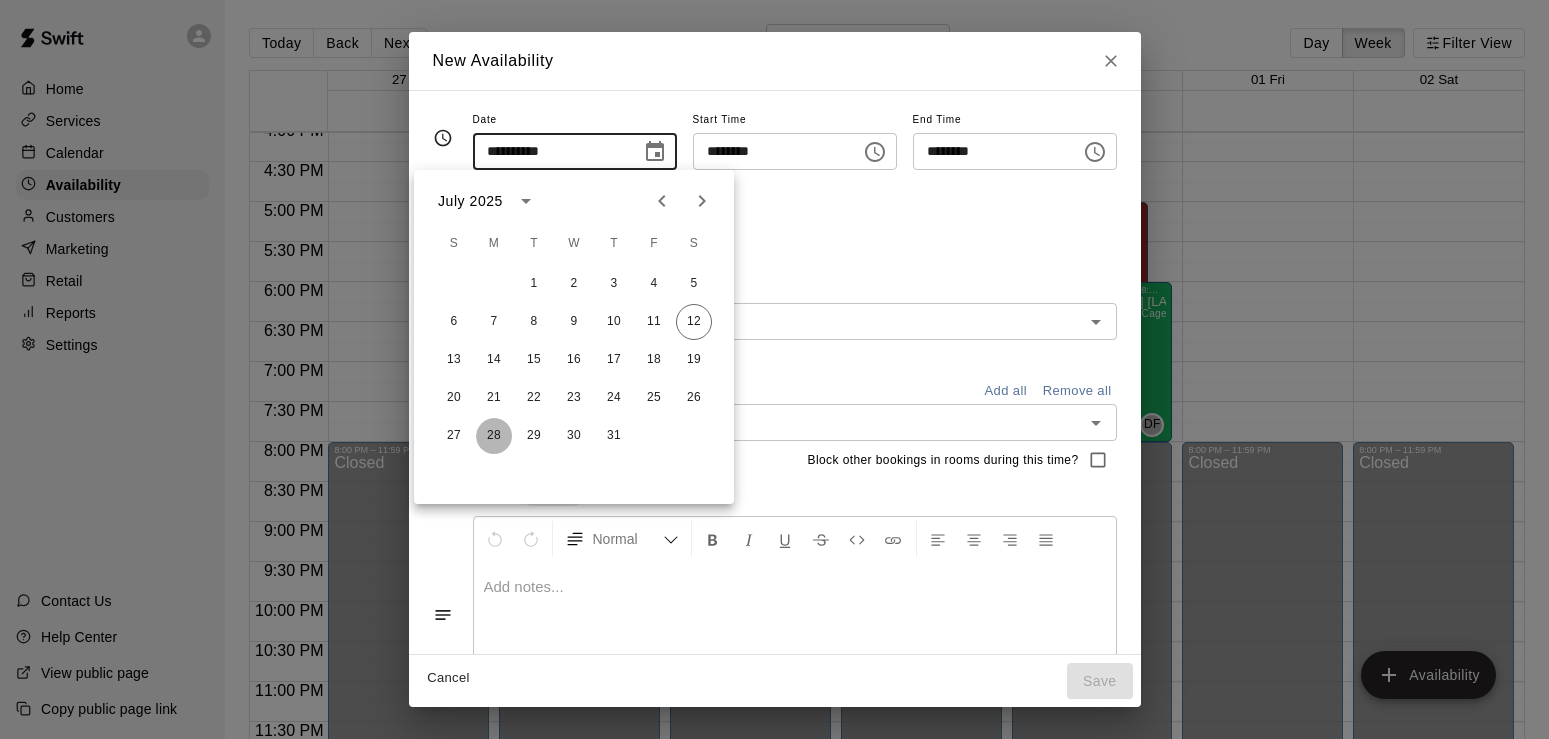 click on "28" at bounding box center [494, 436] 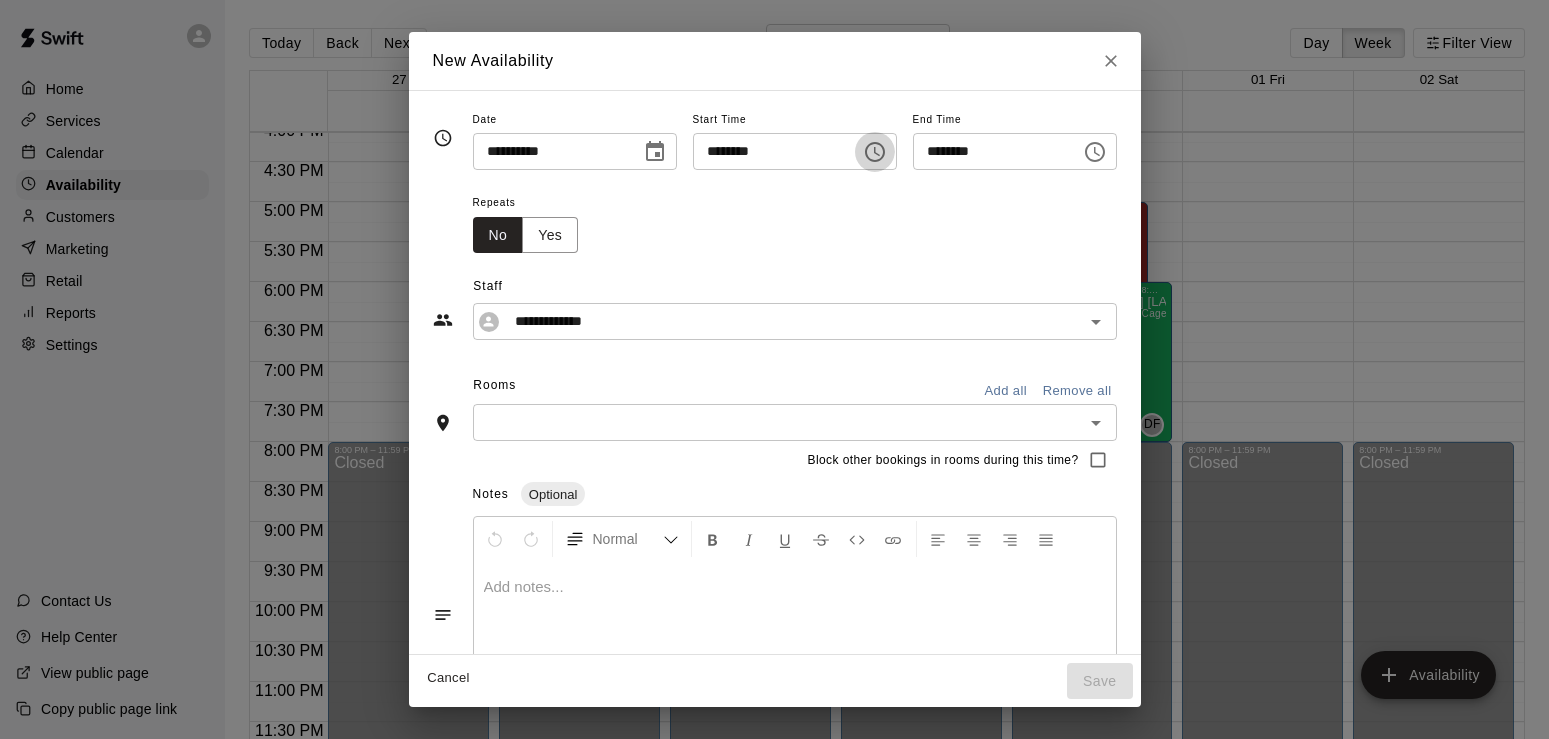 click 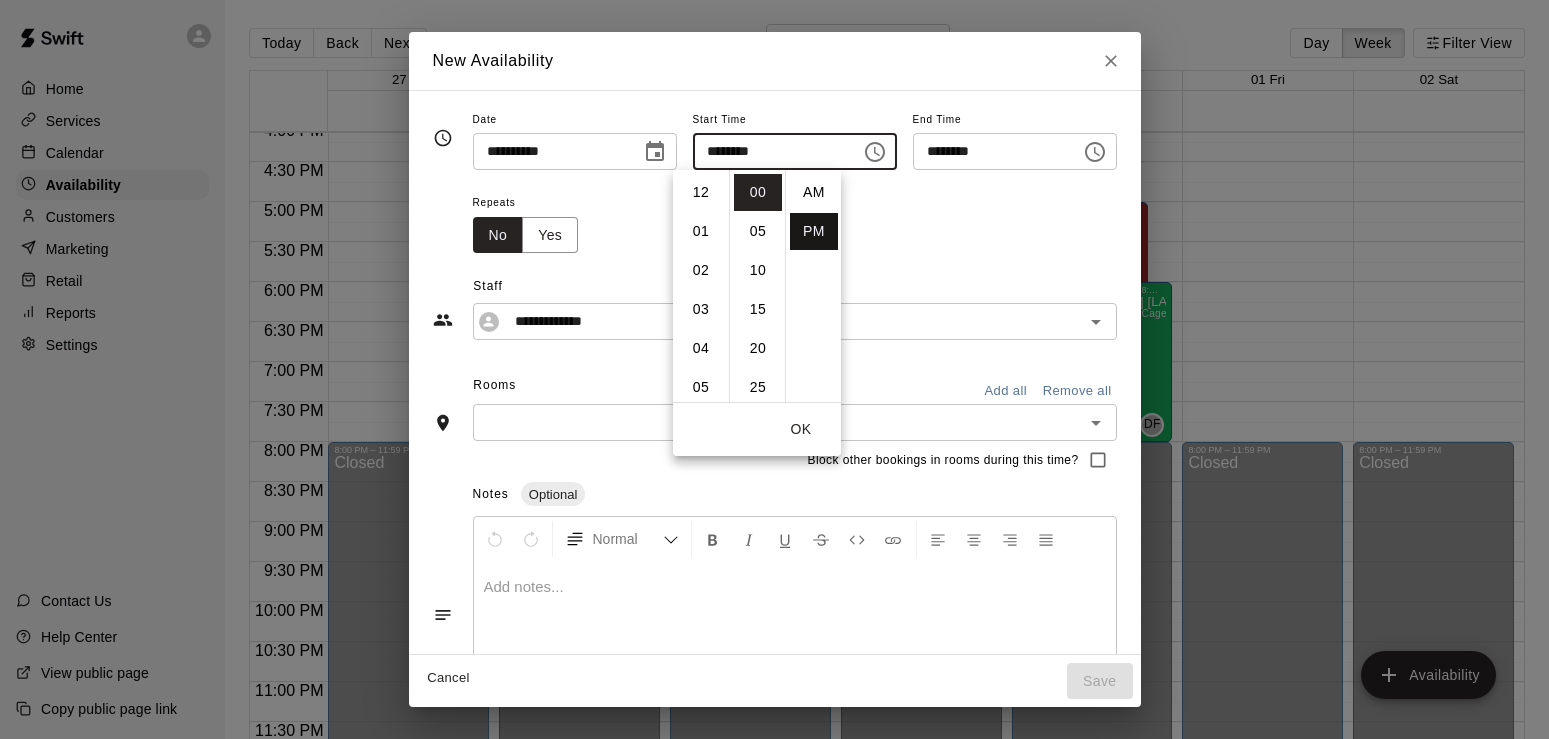 scroll, scrollTop: 426, scrollLeft: 0, axis: vertical 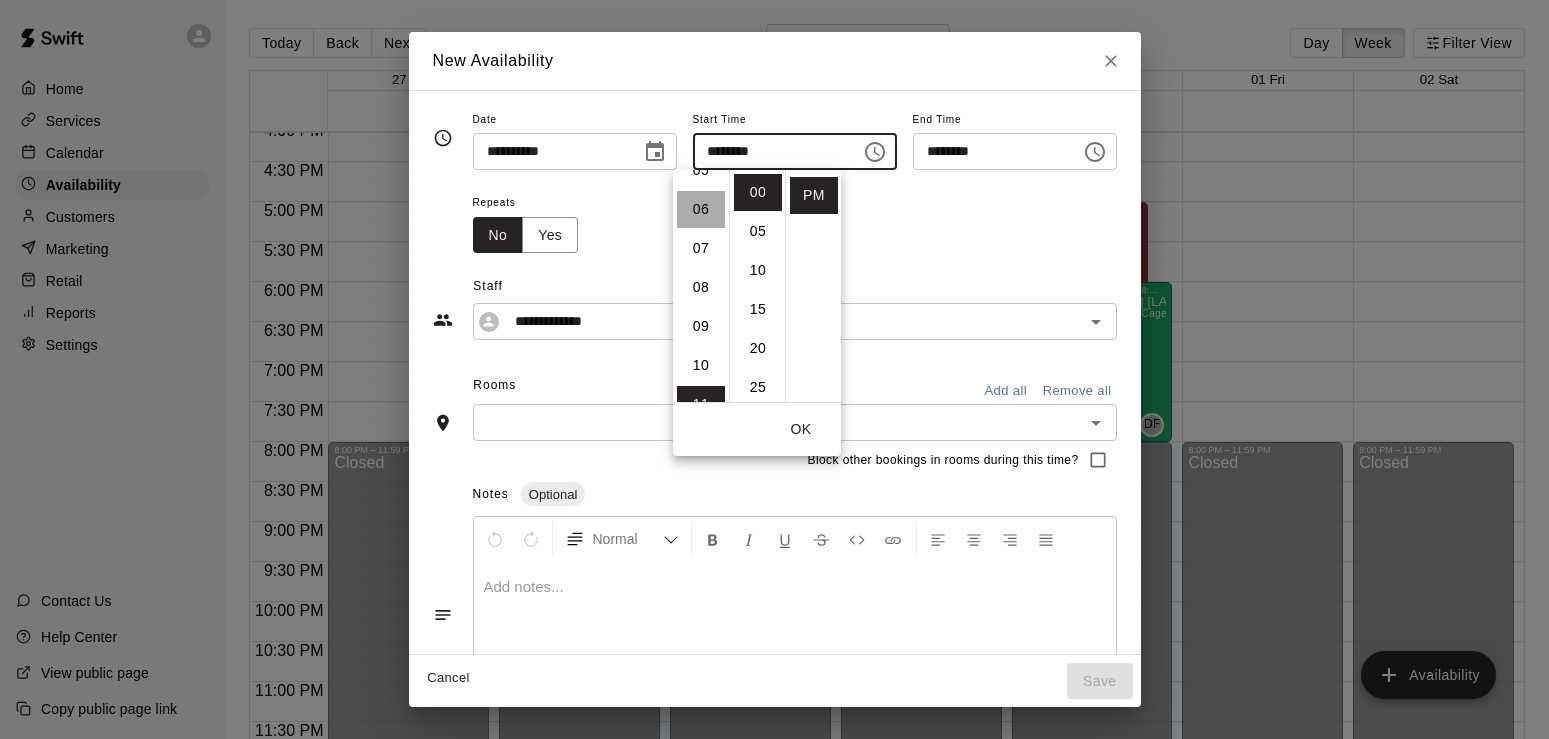 click on "06" at bounding box center (701, 209) 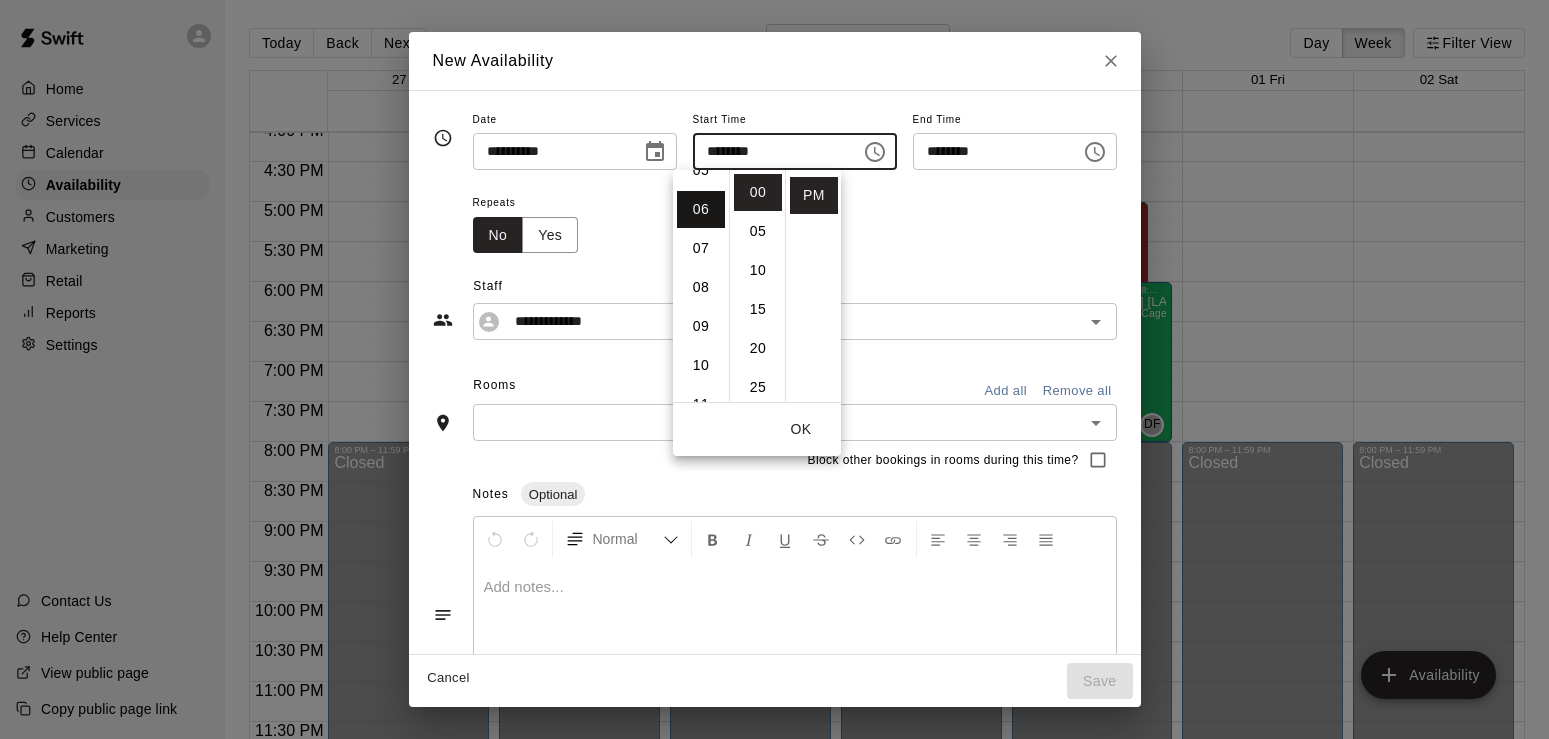 scroll, scrollTop: 230, scrollLeft: 0, axis: vertical 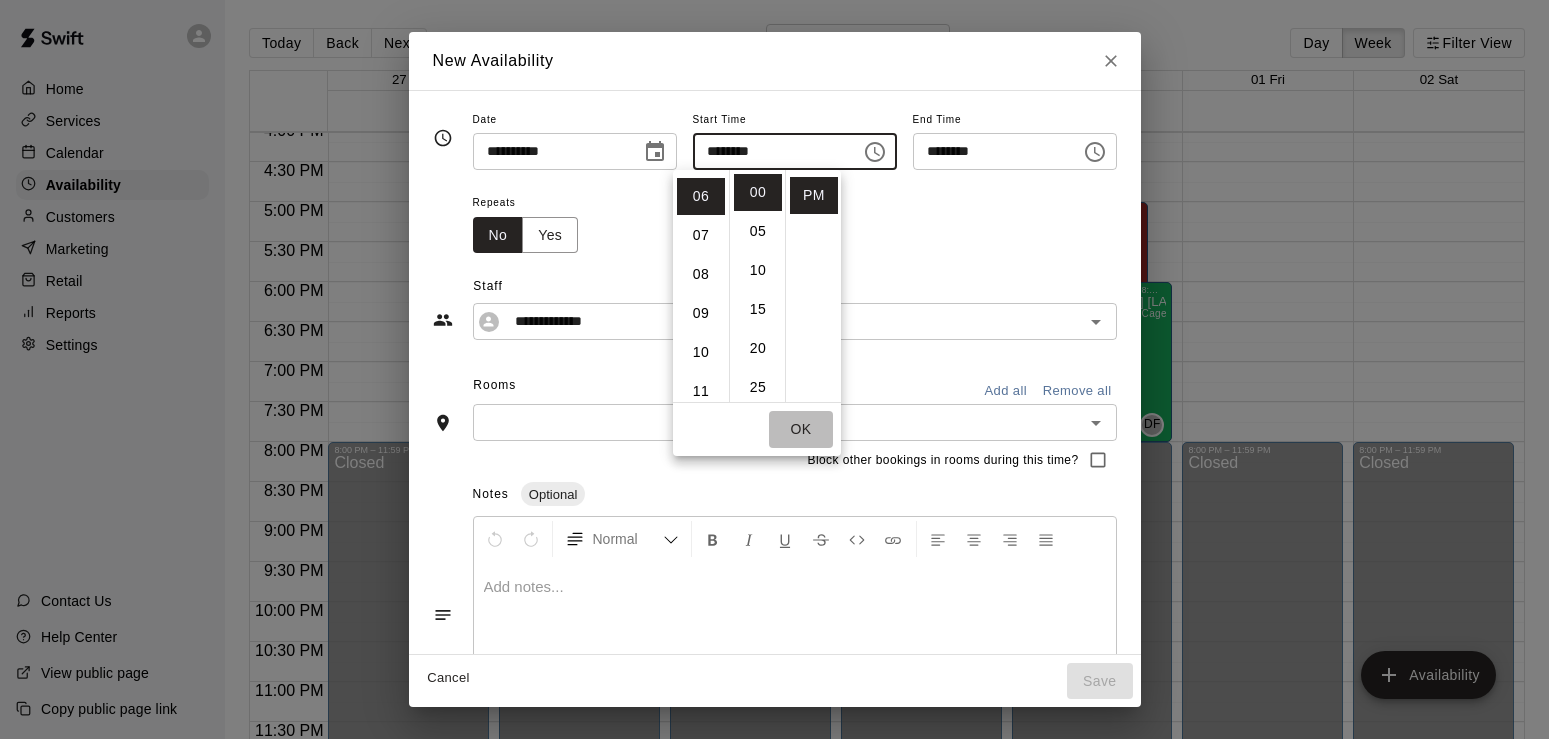 click on "OK" at bounding box center (801, 429) 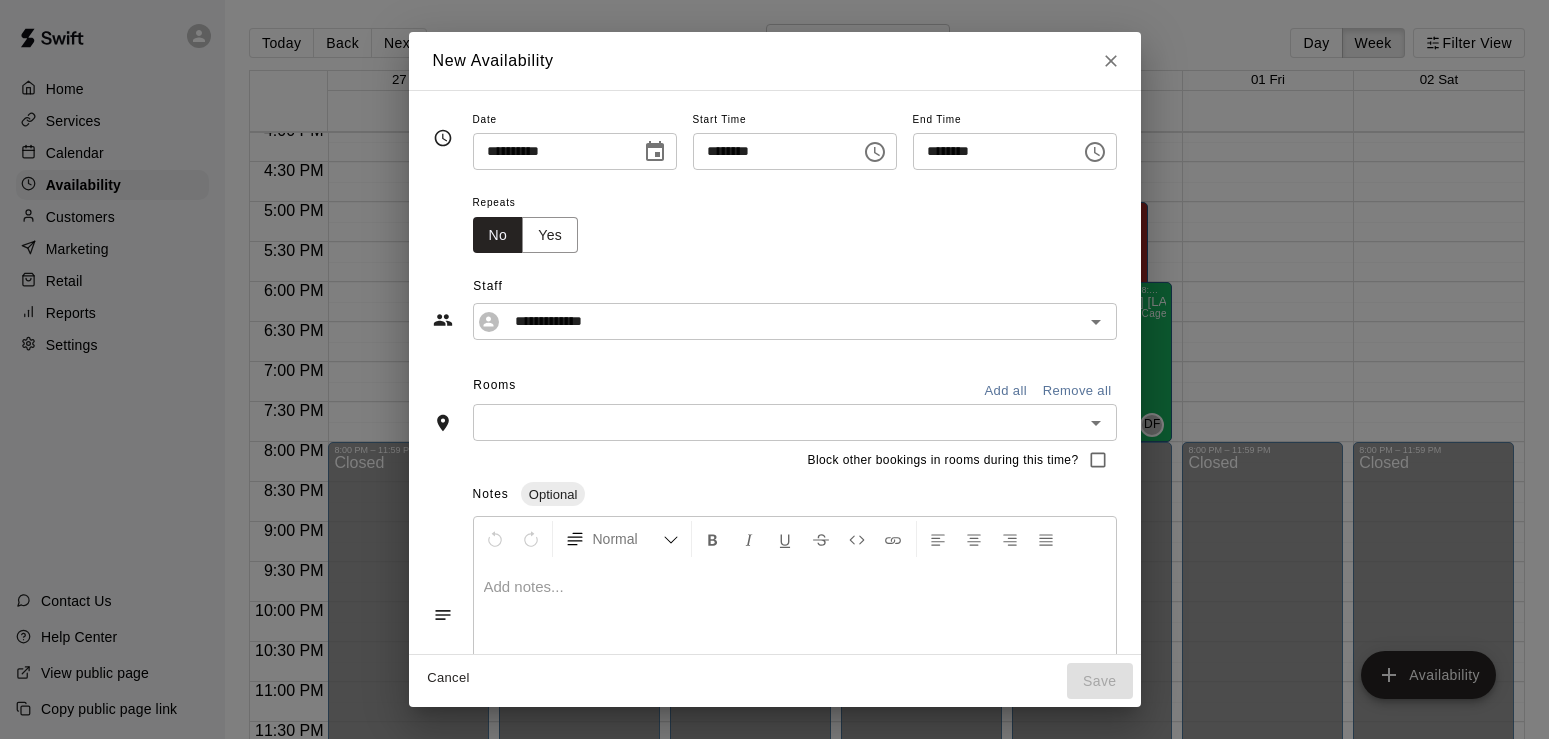 click on "**********" at bounding box center [775, 372] 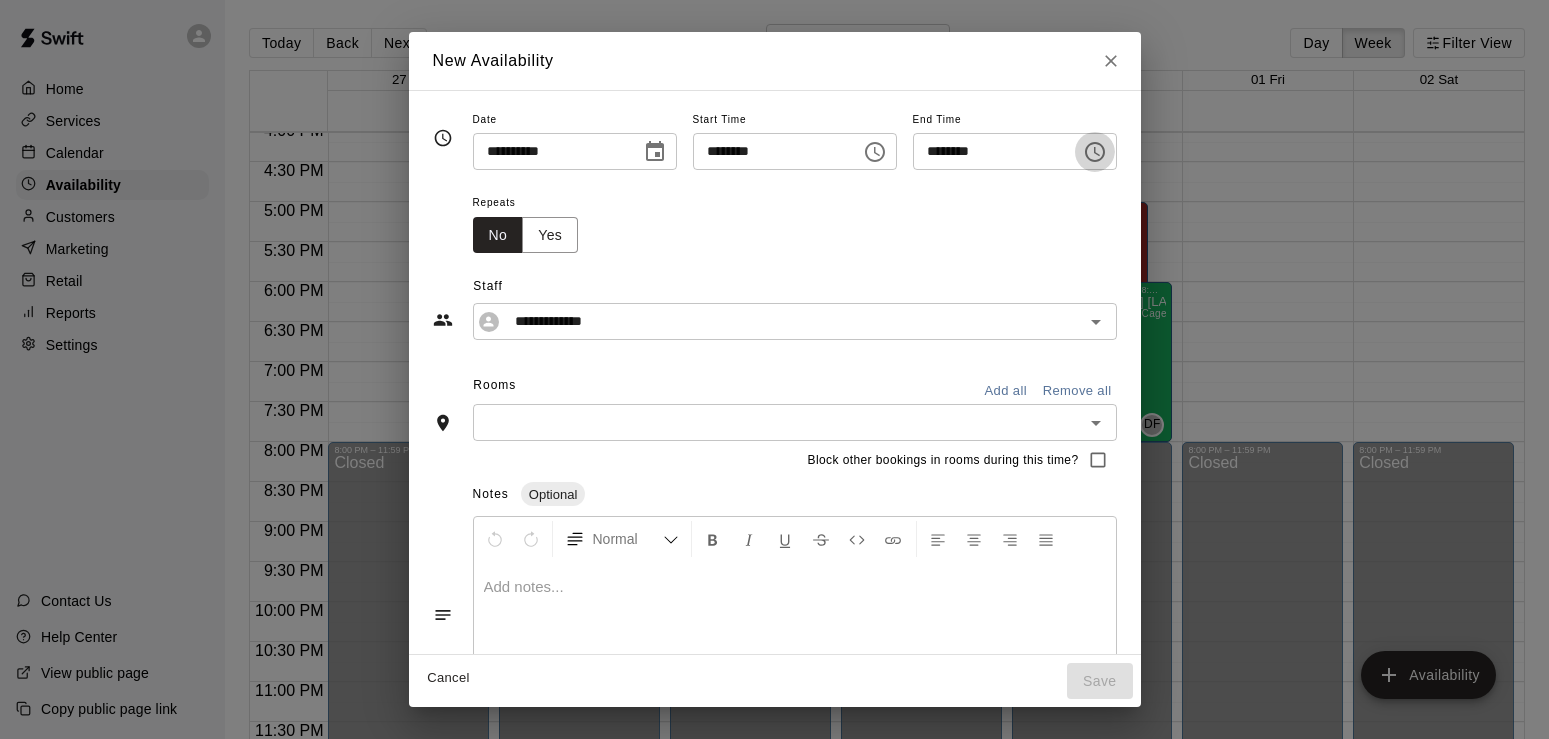 click 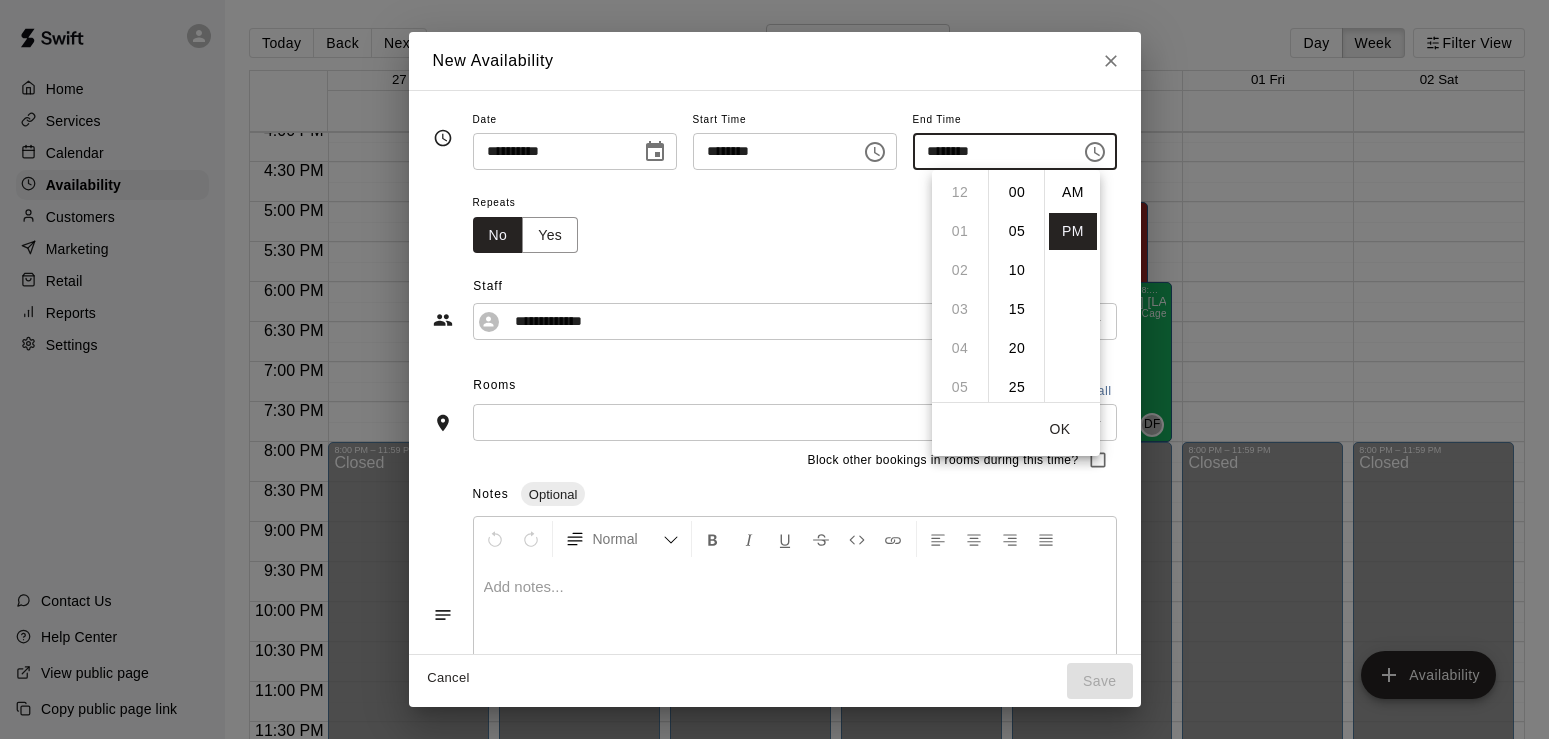 scroll, scrollTop: 426, scrollLeft: 0, axis: vertical 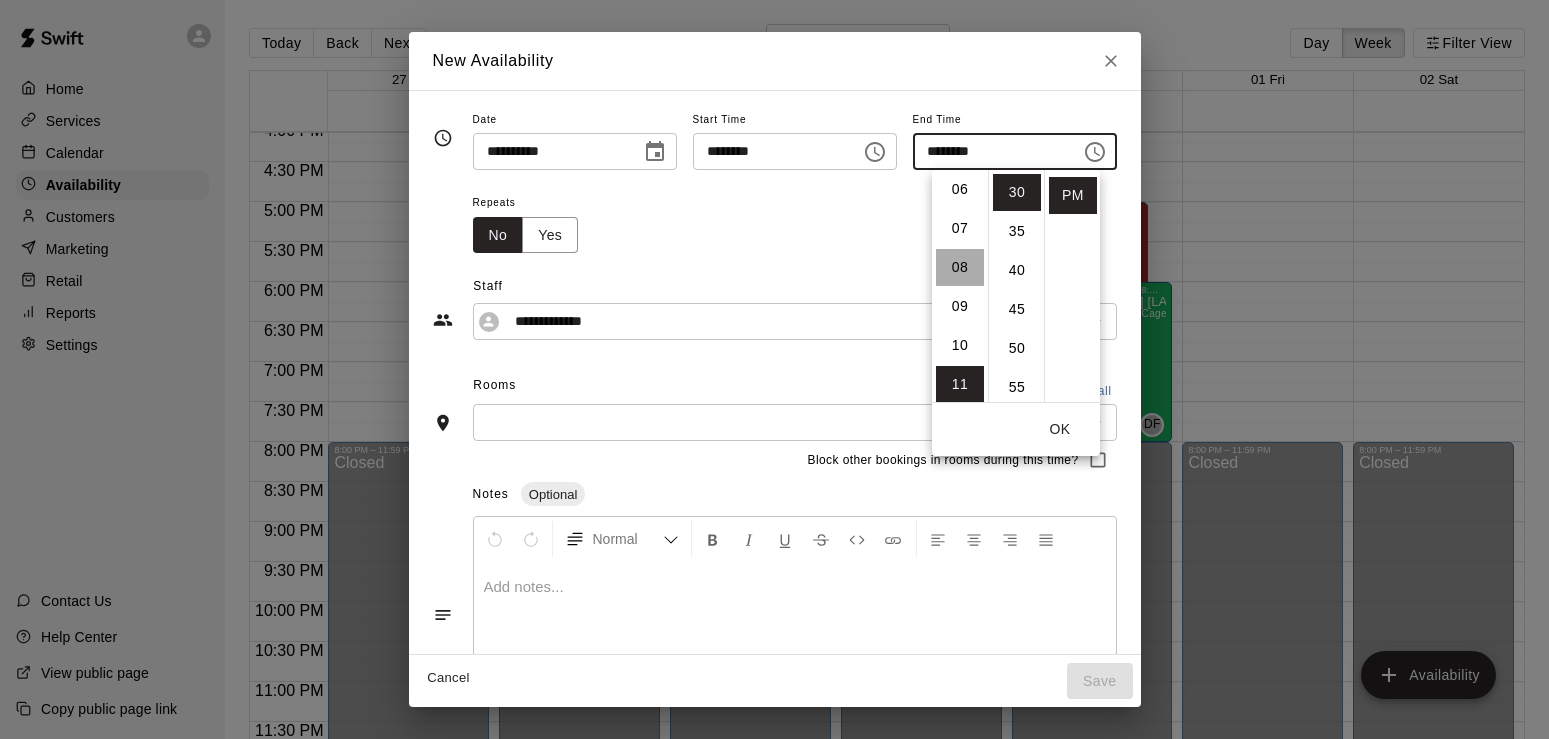click on "08" at bounding box center [960, 267] 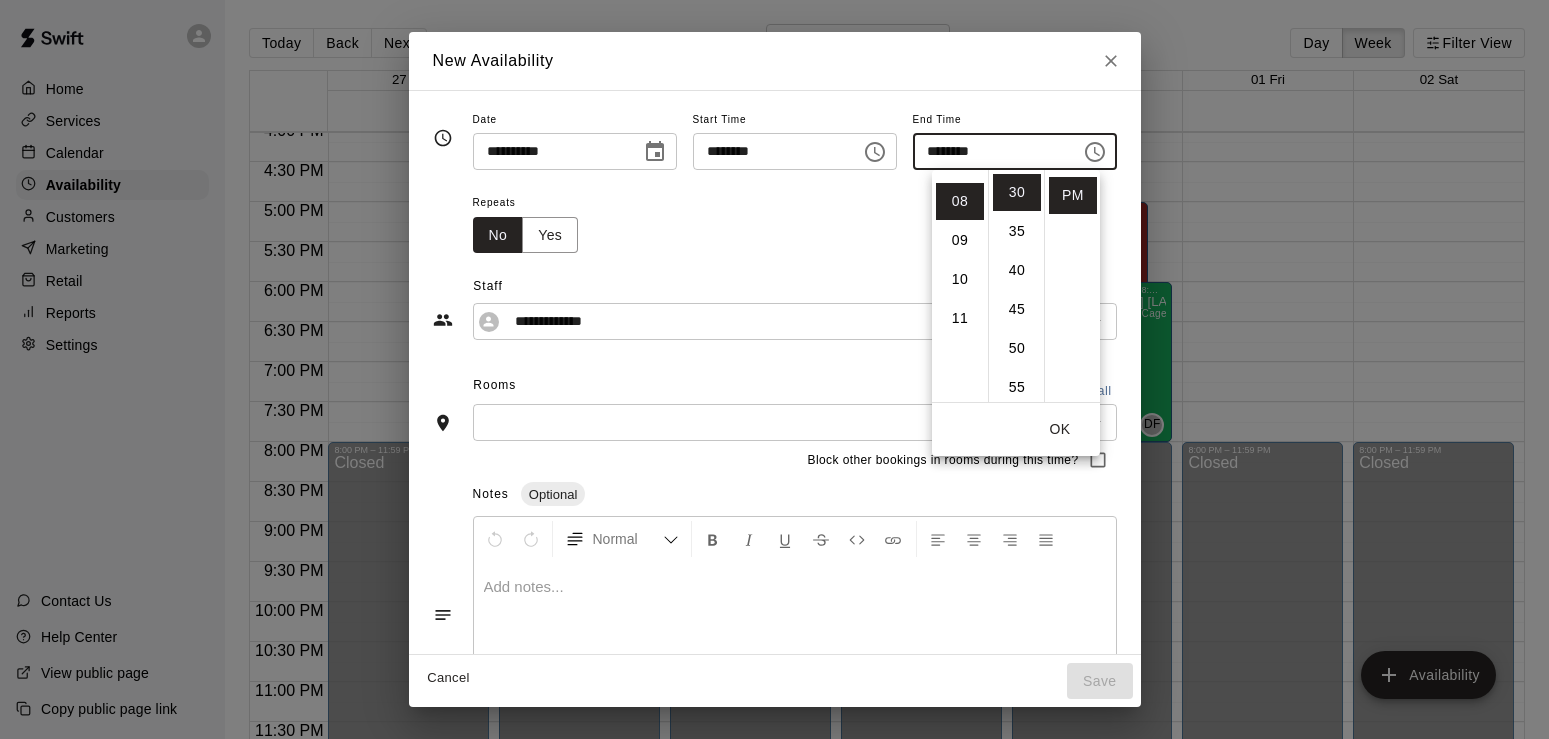 scroll, scrollTop: 301, scrollLeft: 0, axis: vertical 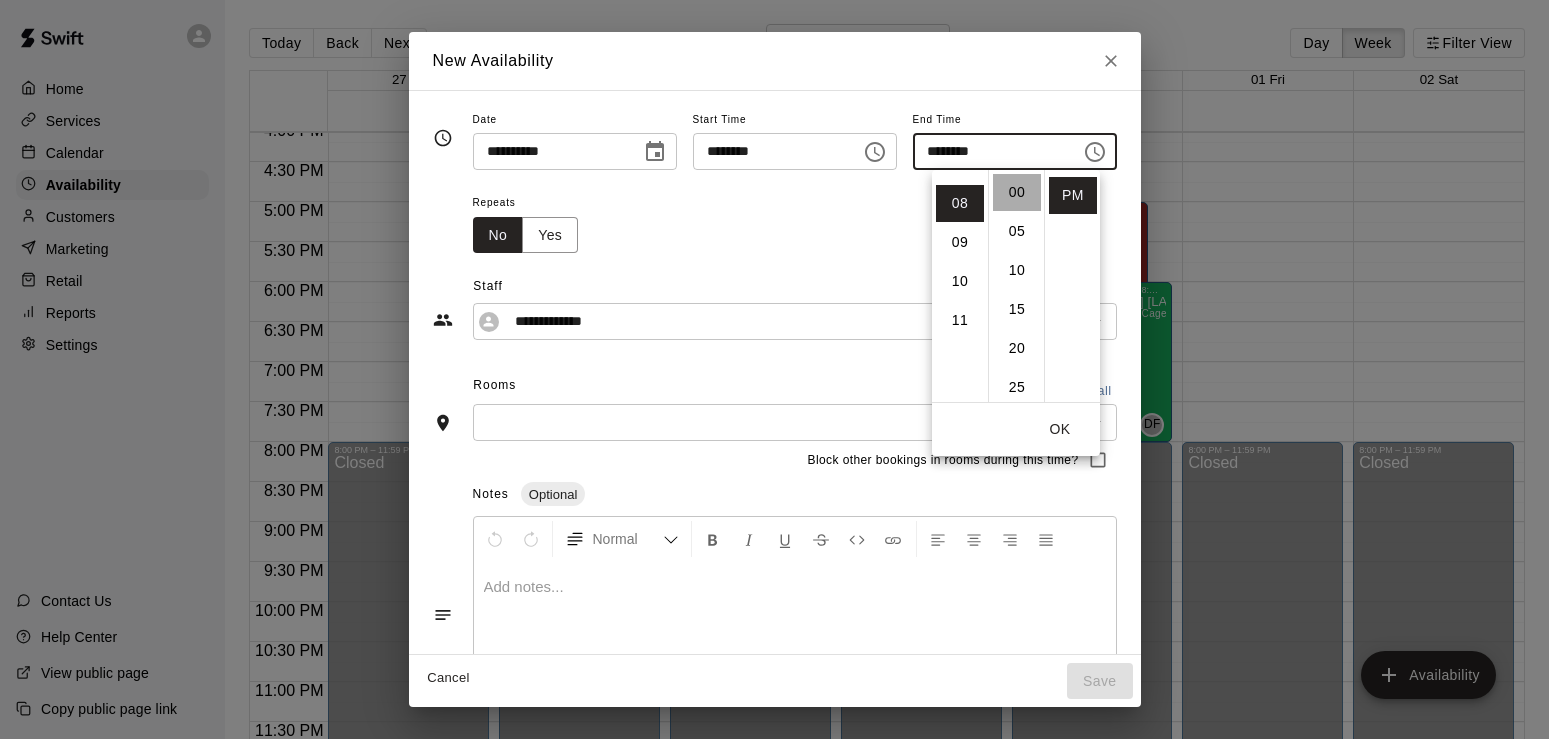 click on "00" at bounding box center [1017, 192] 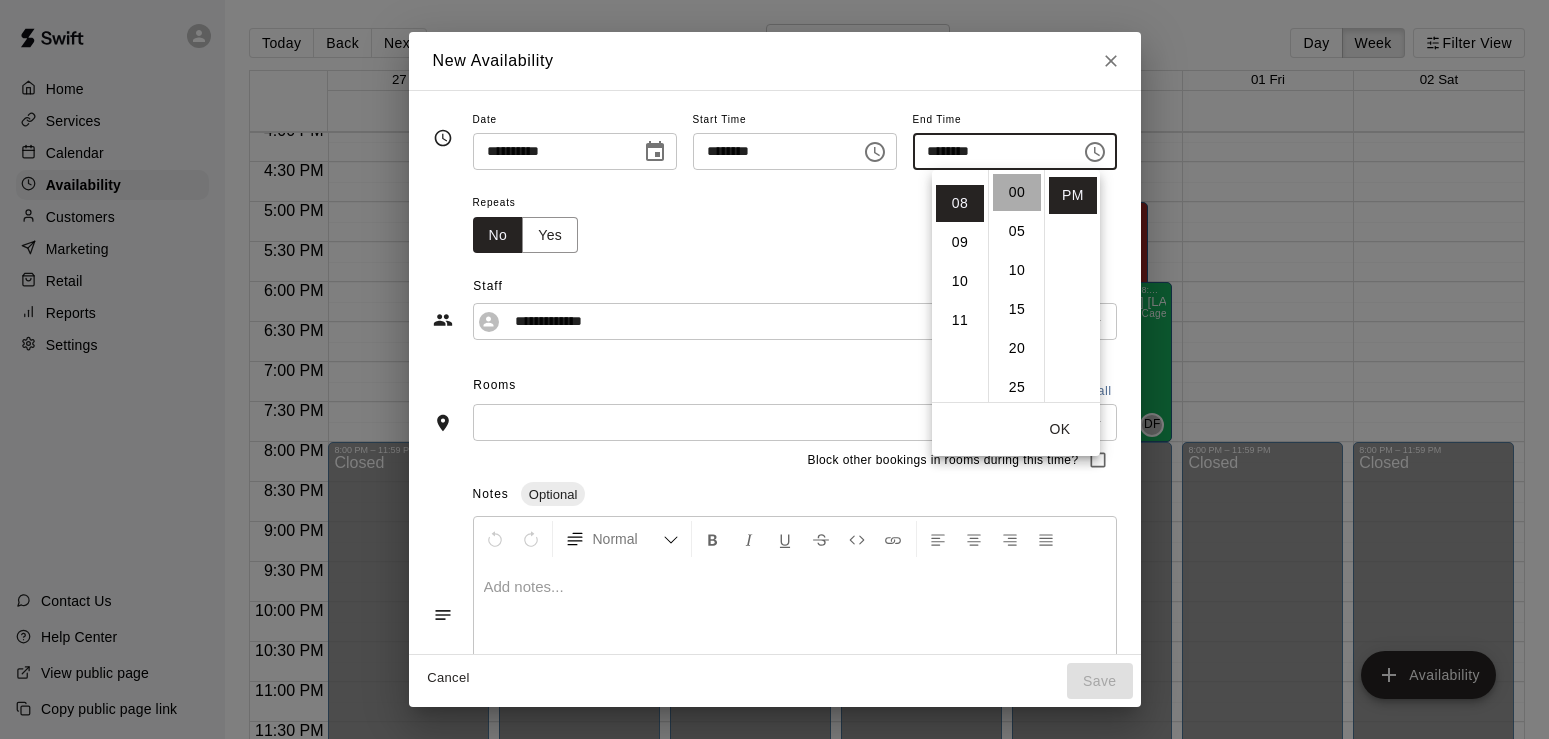 type on "********" 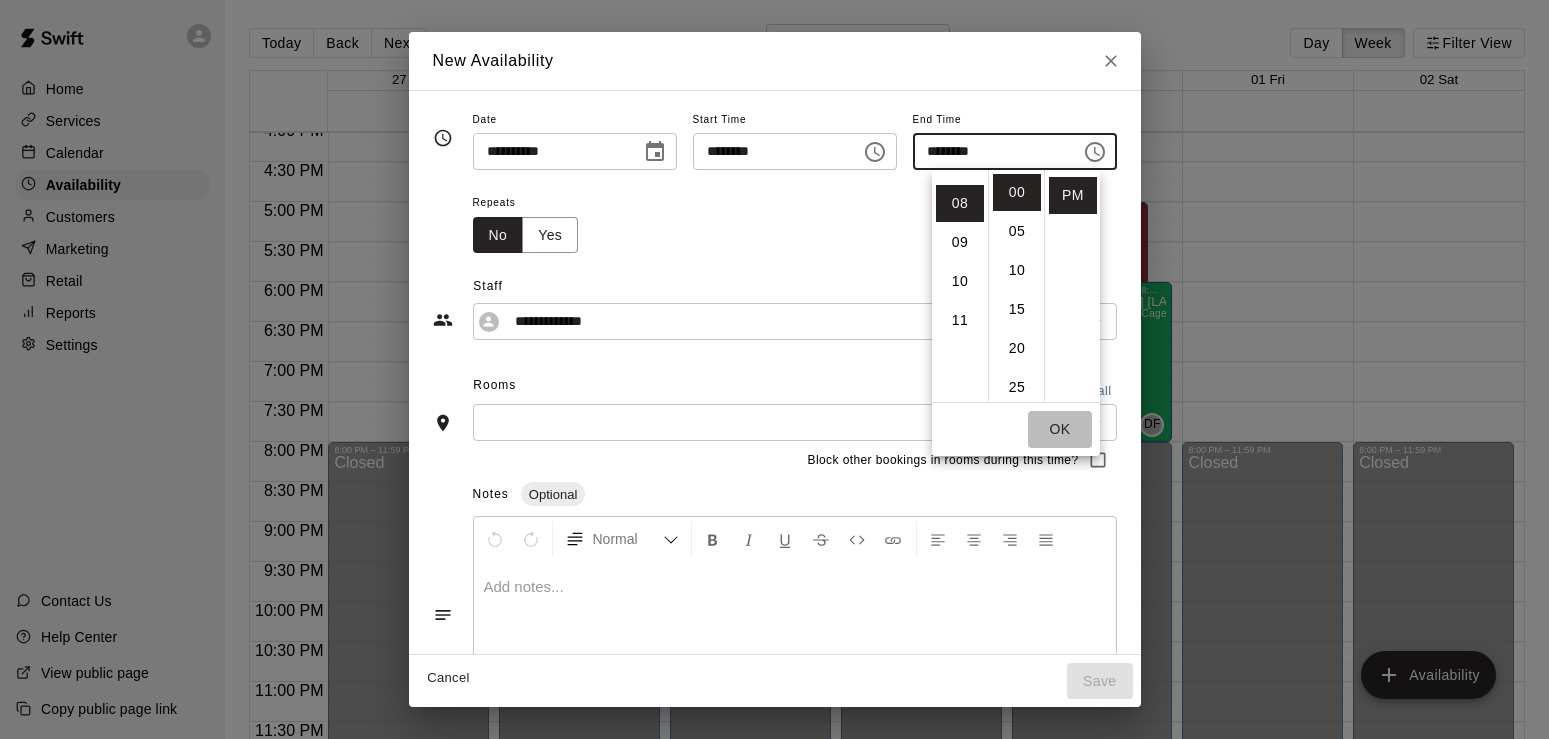 click on "OK" at bounding box center (1060, 429) 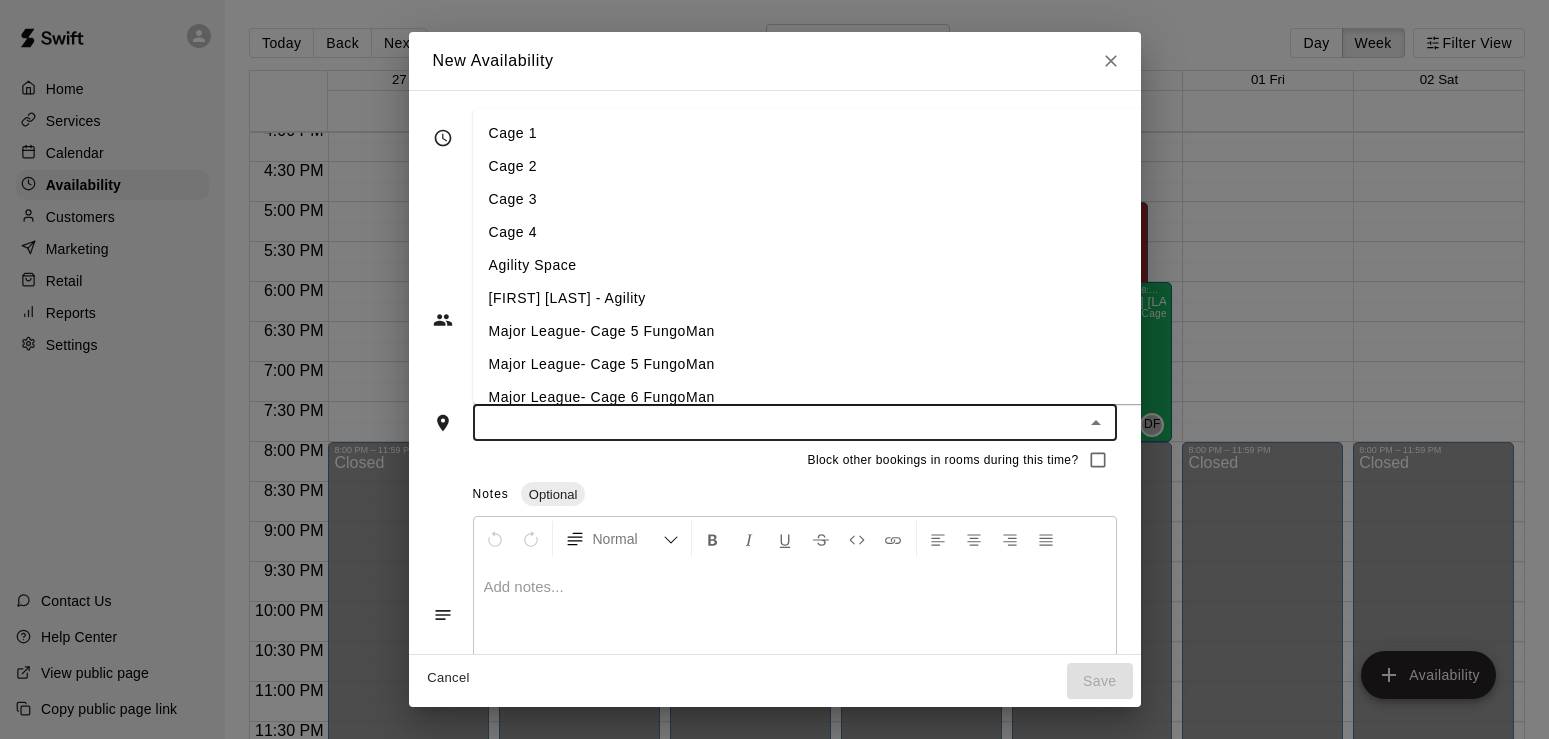 click at bounding box center [778, 422] 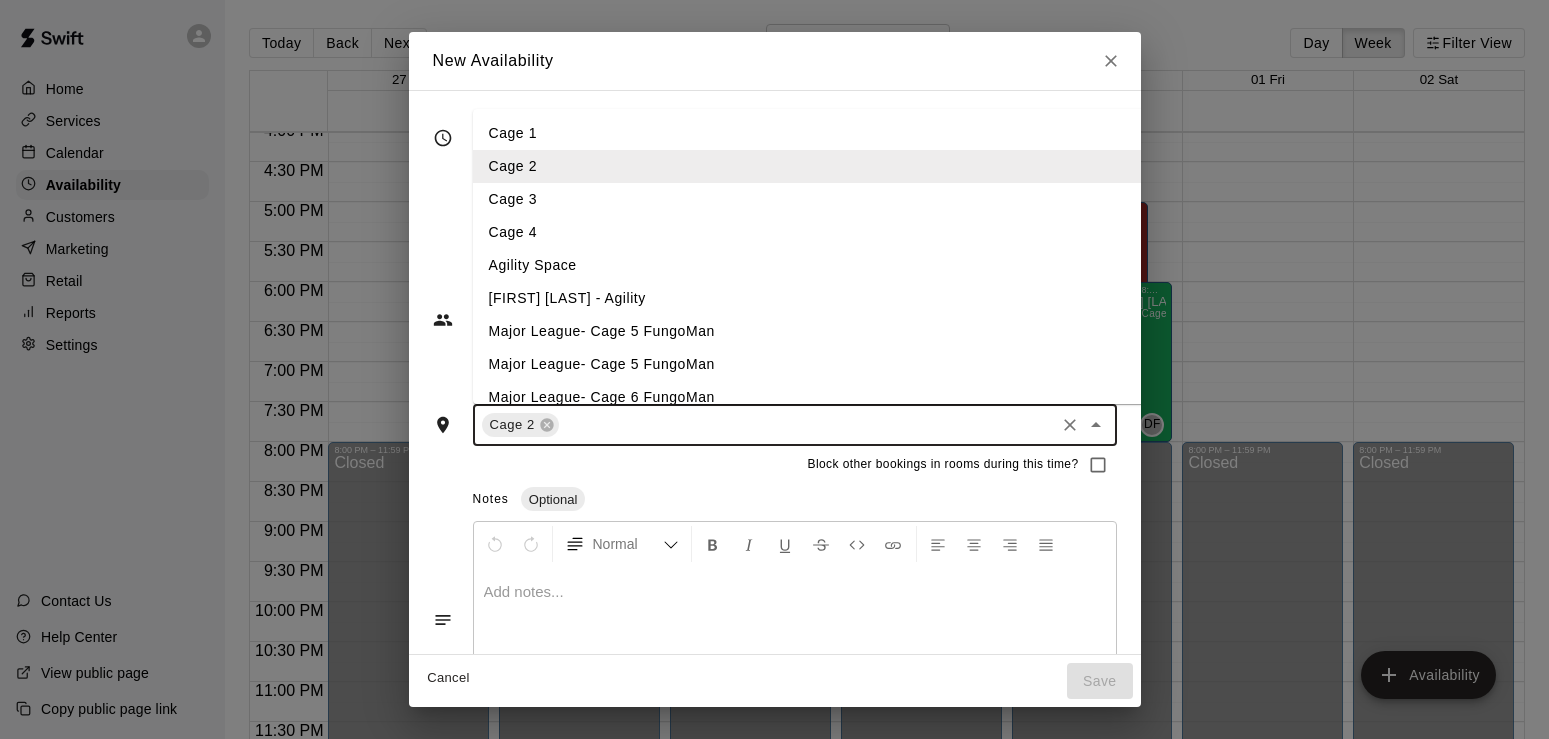 click at bounding box center (807, 425) 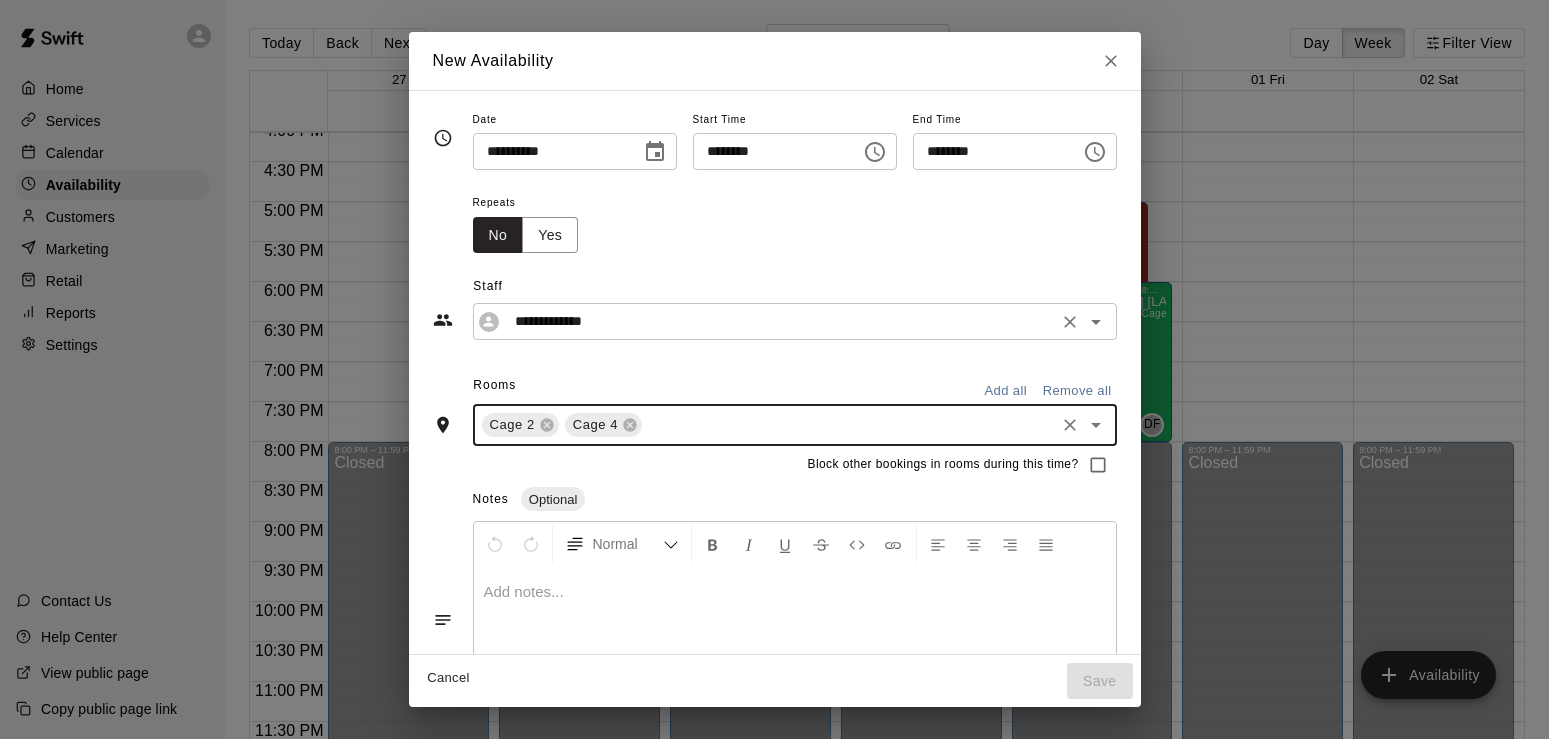 click on "**********" at bounding box center [779, 321] 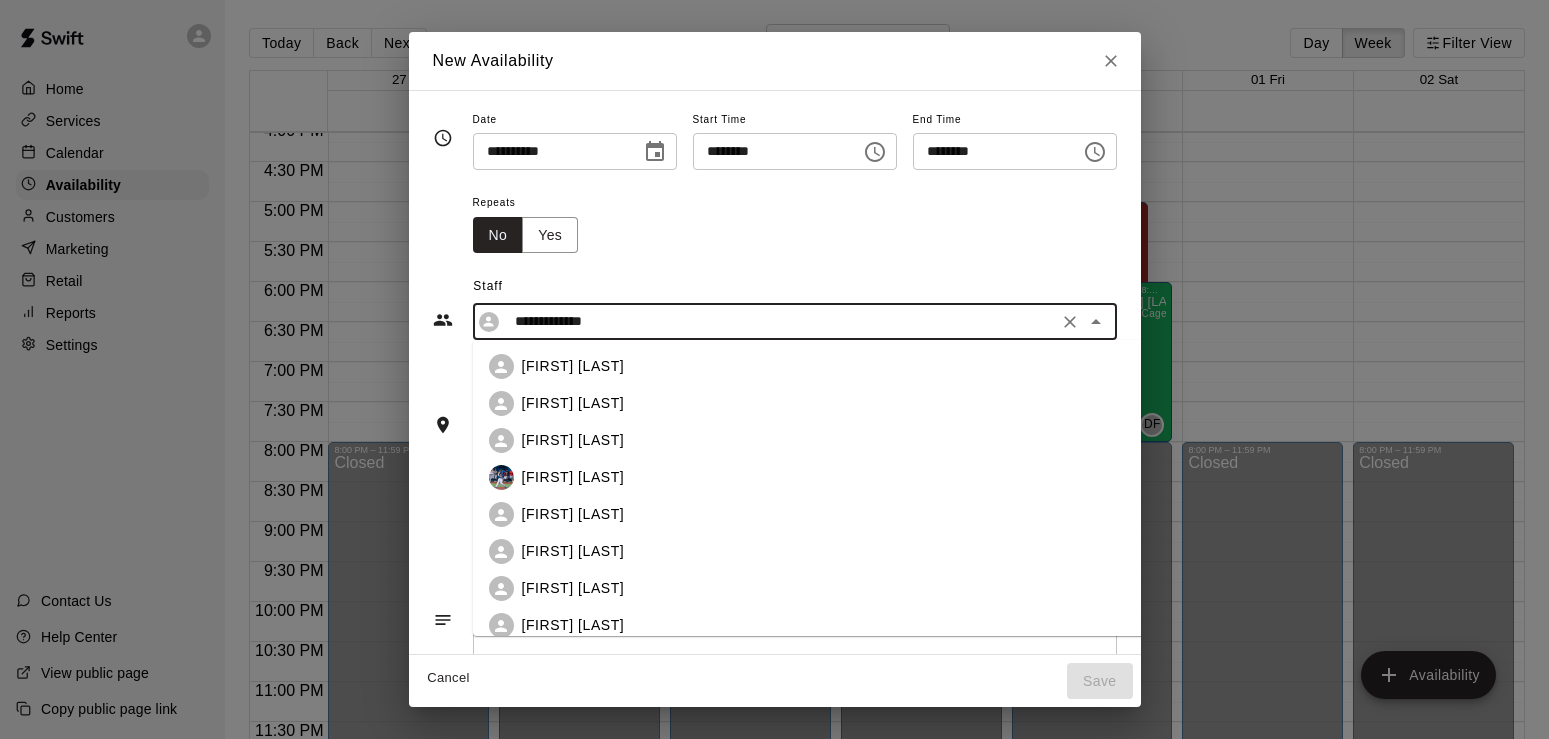 scroll, scrollTop: 119, scrollLeft: 0, axis: vertical 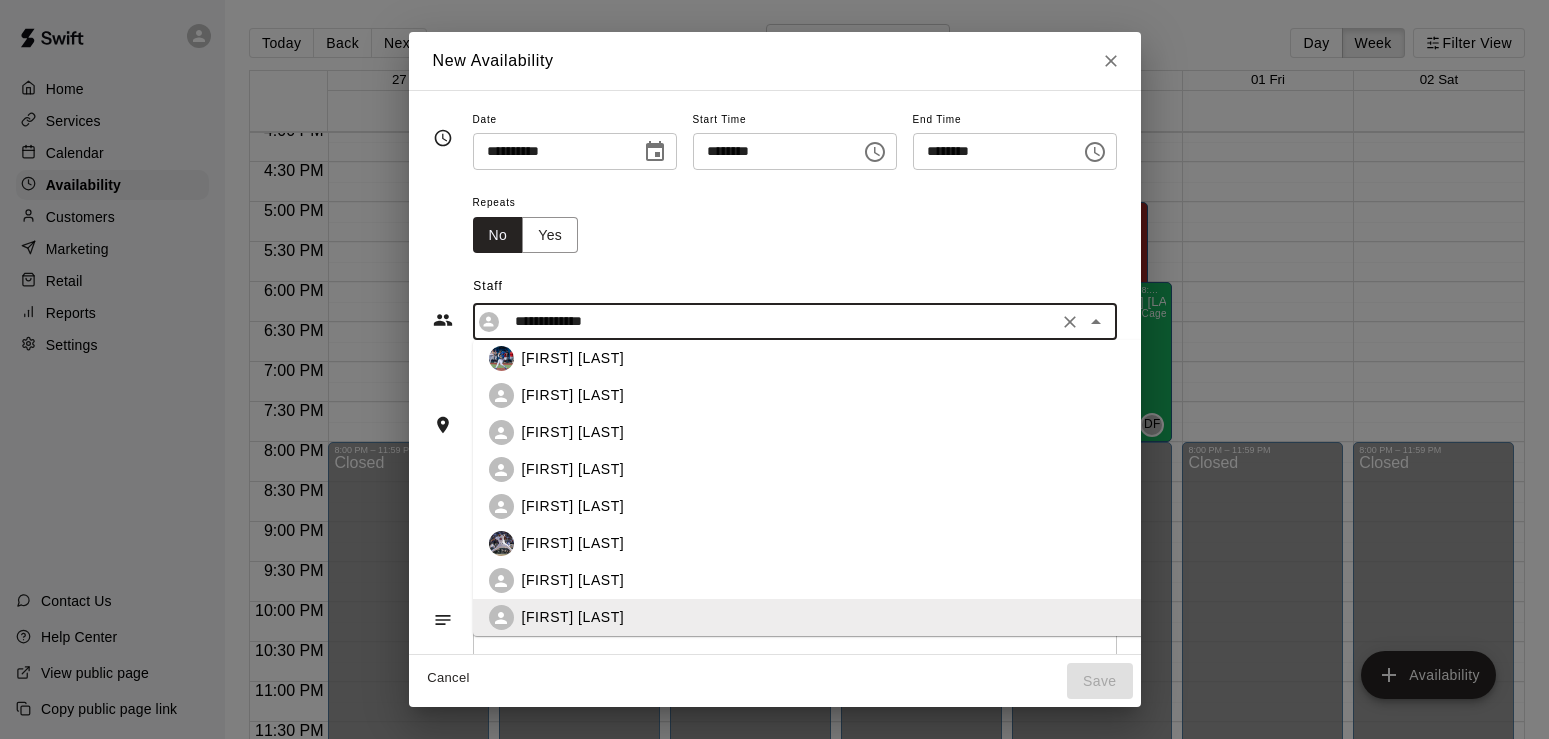 click on "[FIRST] [LAST]" at bounding box center (573, 395) 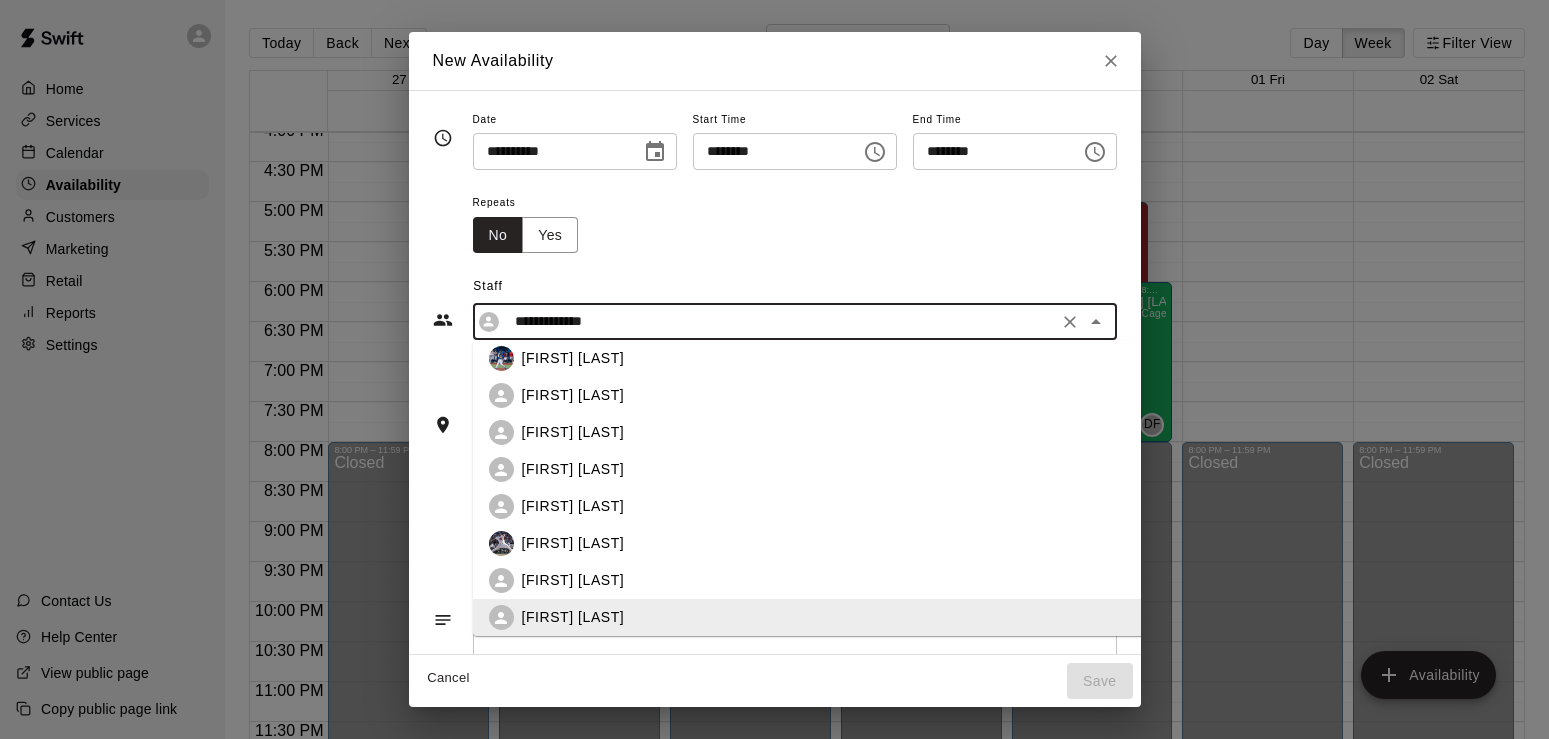 type on "**********" 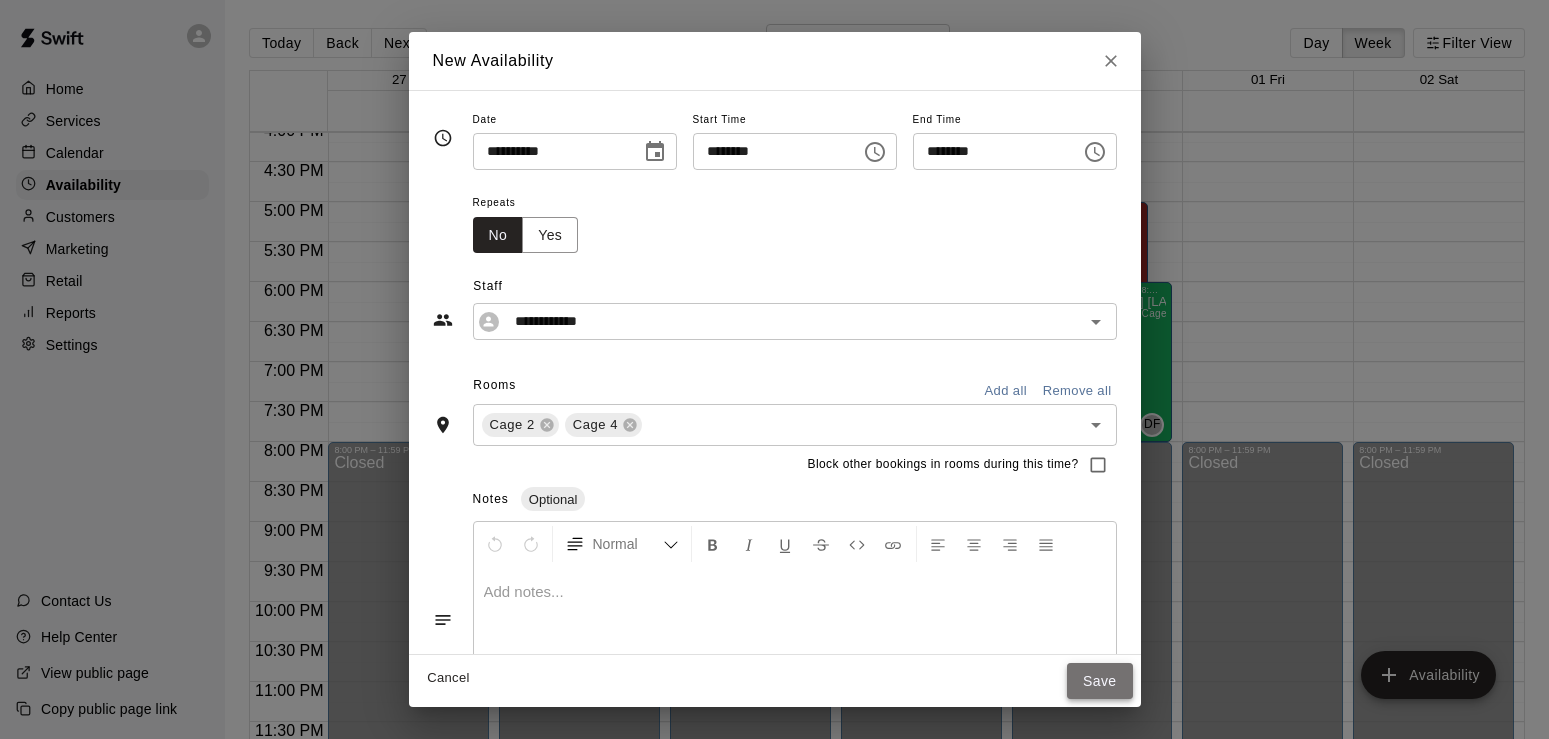 click on "Save" at bounding box center [1100, 681] 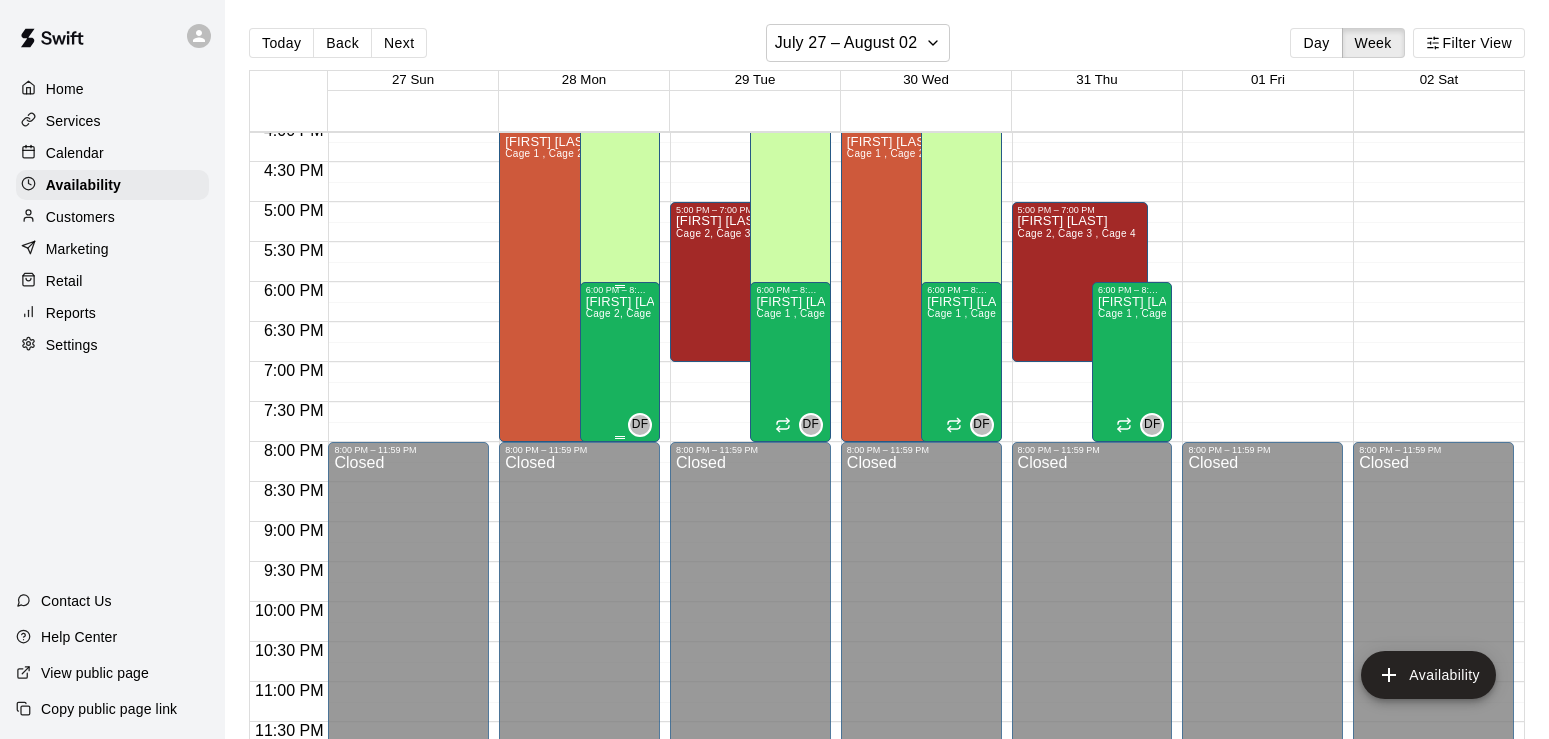 click on "[FIRST] [LAST] Cage 2, Cage 4" at bounding box center (620, 664) 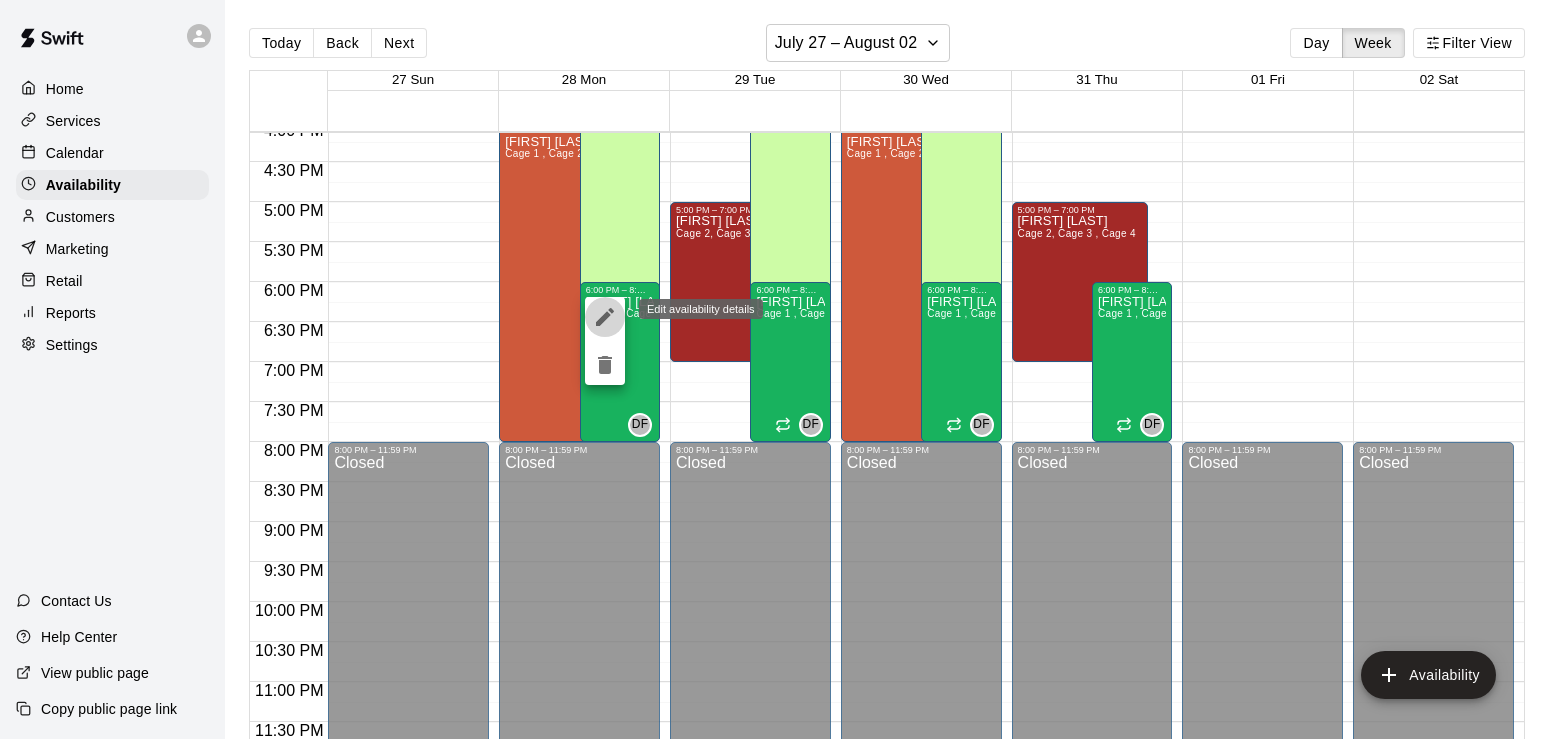 click at bounding box center (605, 317) 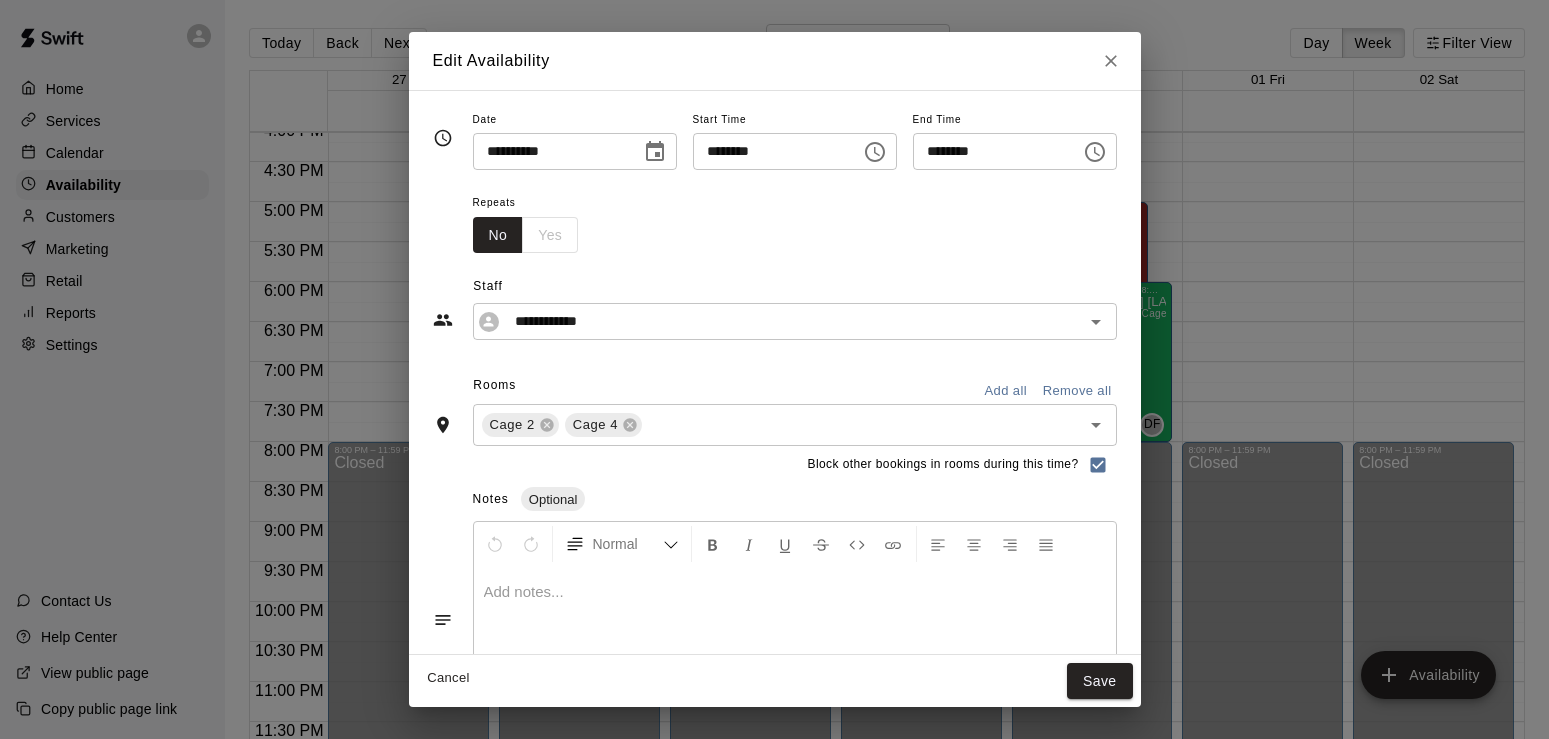 click on "Cancel Save" at bounding box center (775, 681) 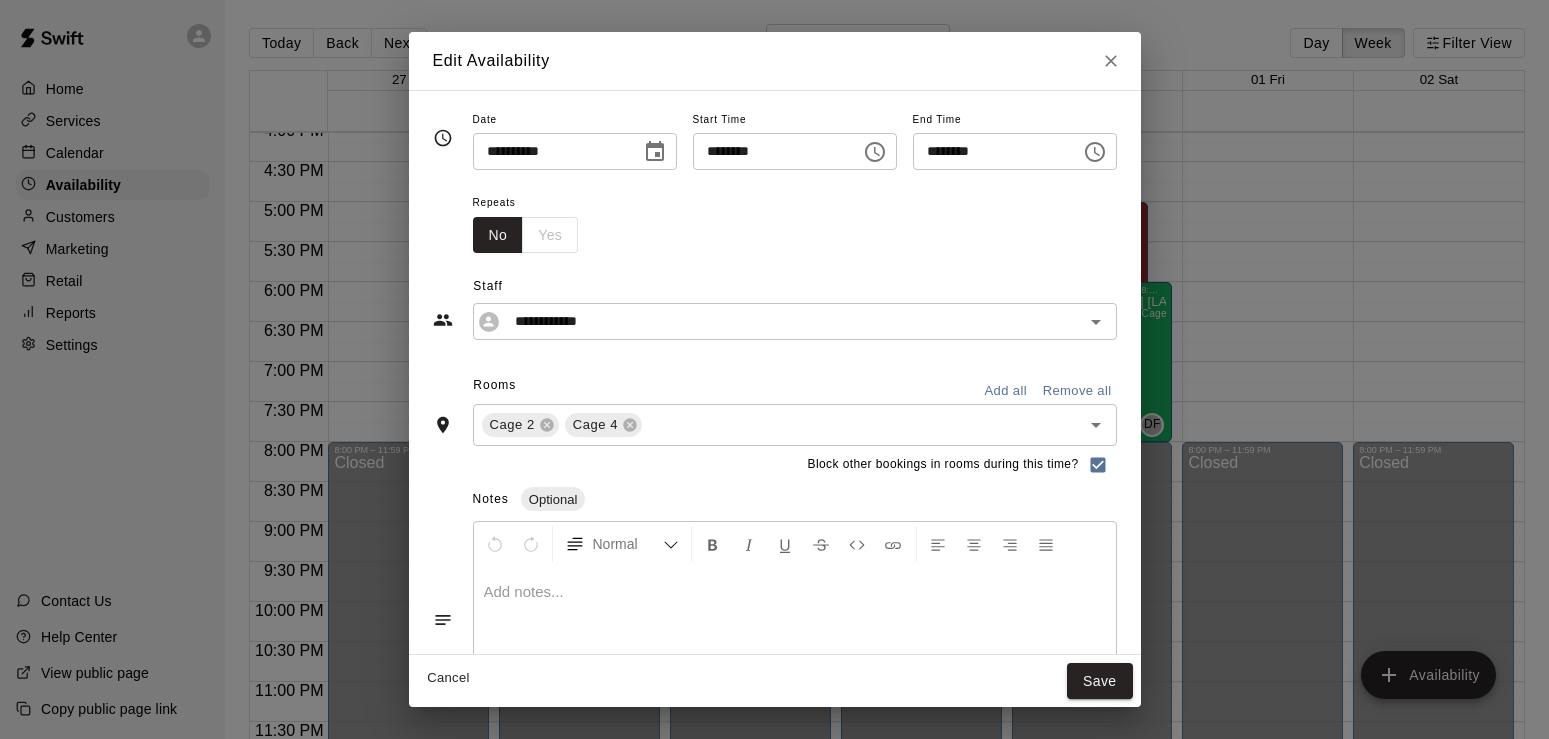 click on "Cancel Save" at bounding box center [775, 681] 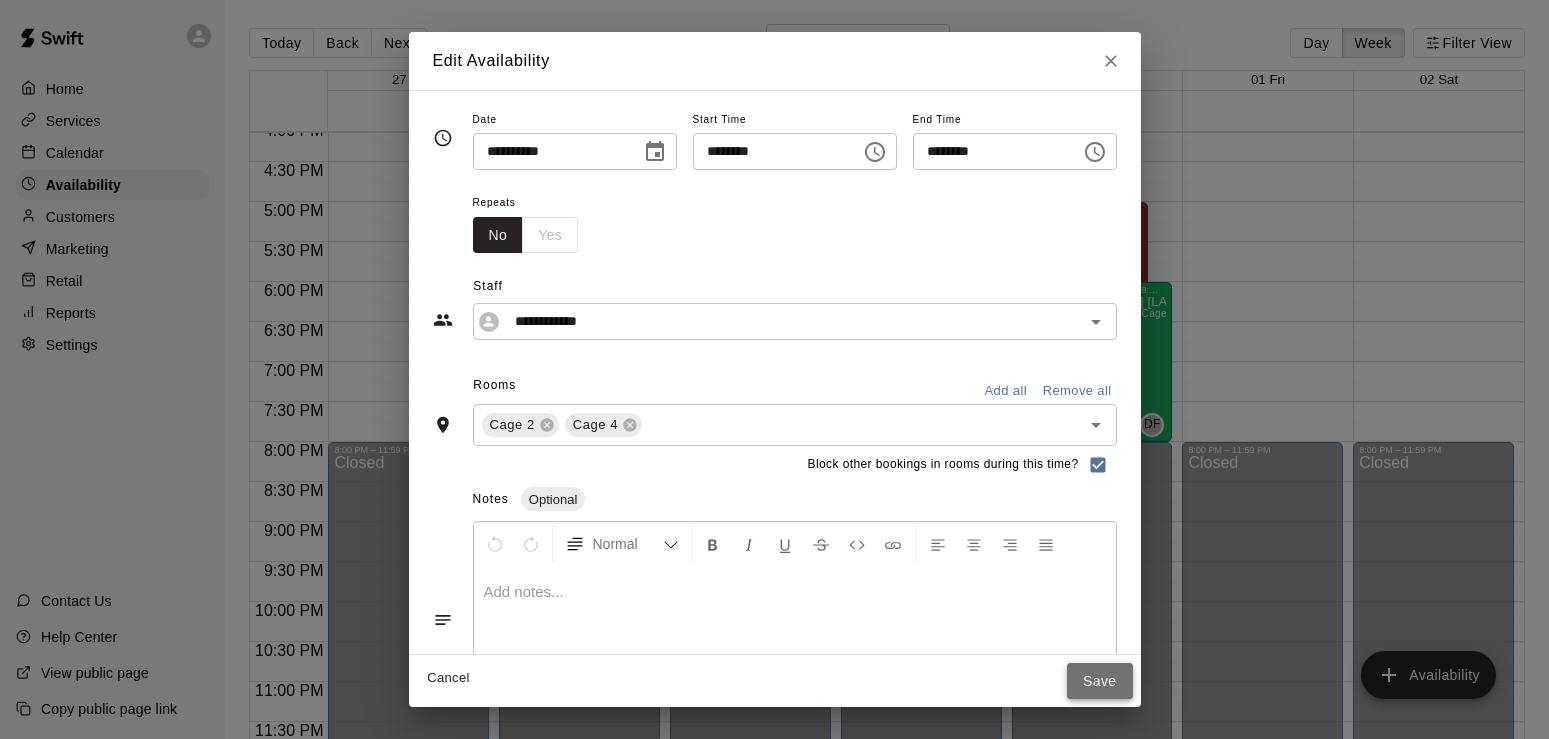 click on "Save" at bounding box center [1100, 681] 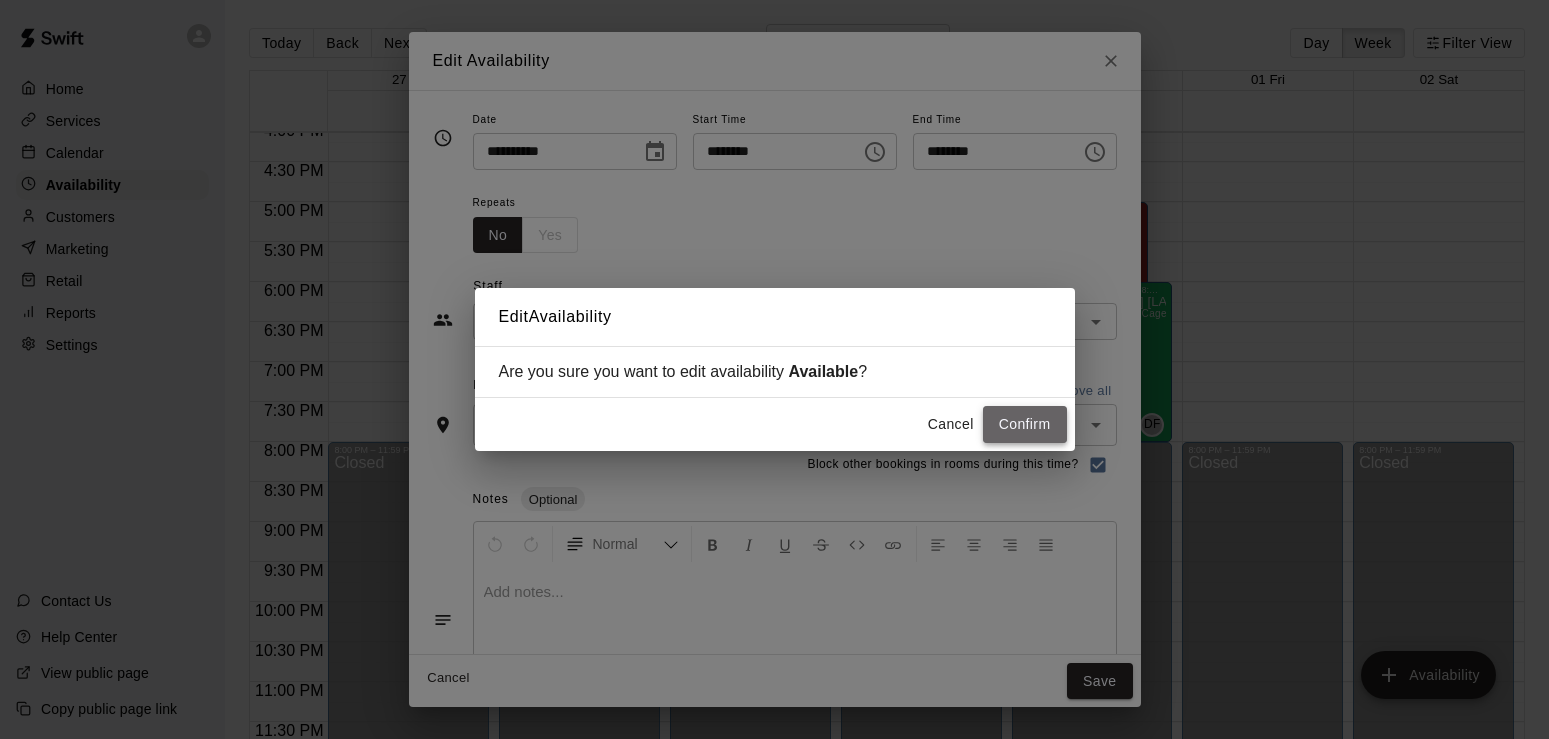 click on "Confirm" at bounding box center [1025, 424] 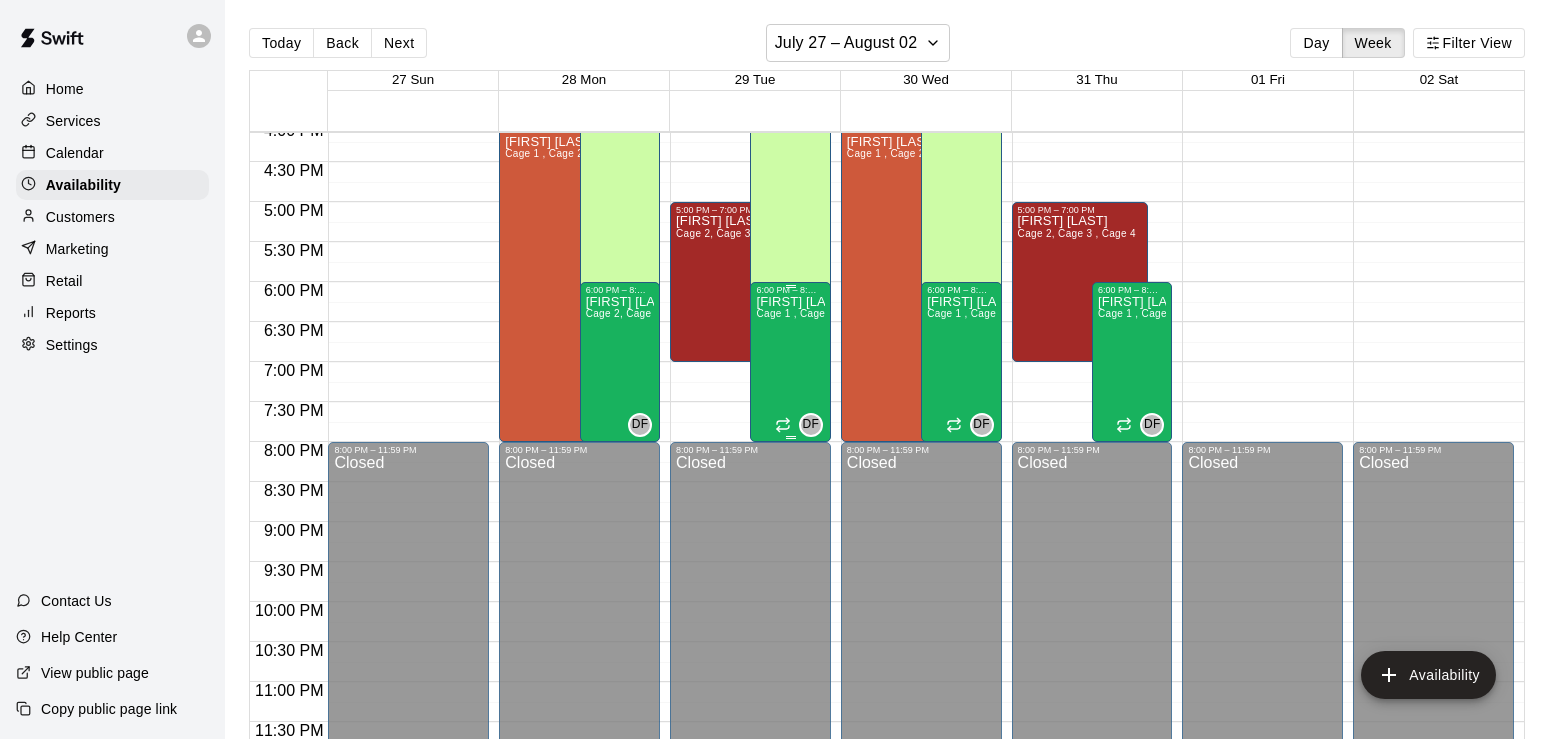 click on "[FIRST] [LAST] Cage 1 , Cage 2, Cage 3 , Cage 4" at bounding box center (790, 664) 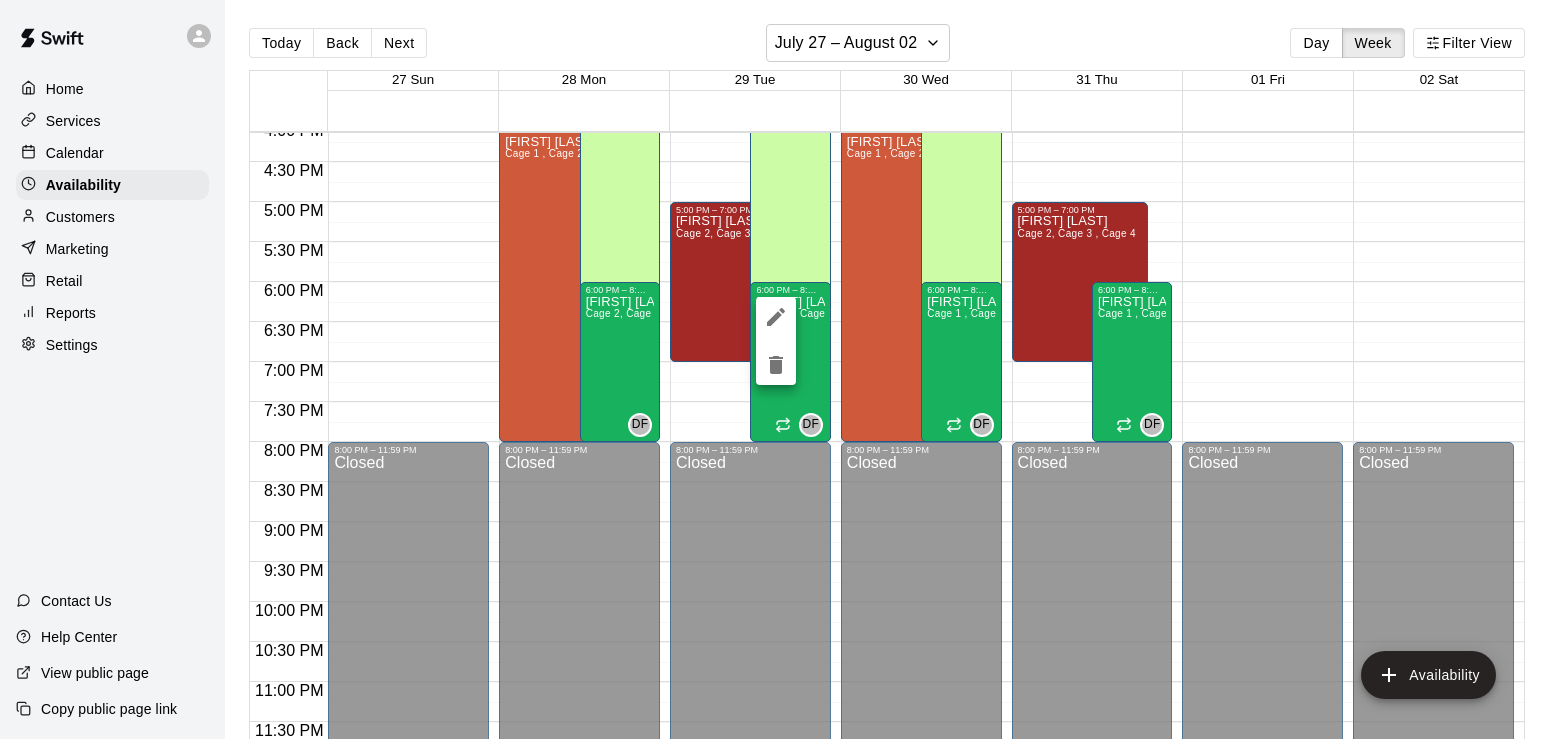 click at bounding box center (774, 369) 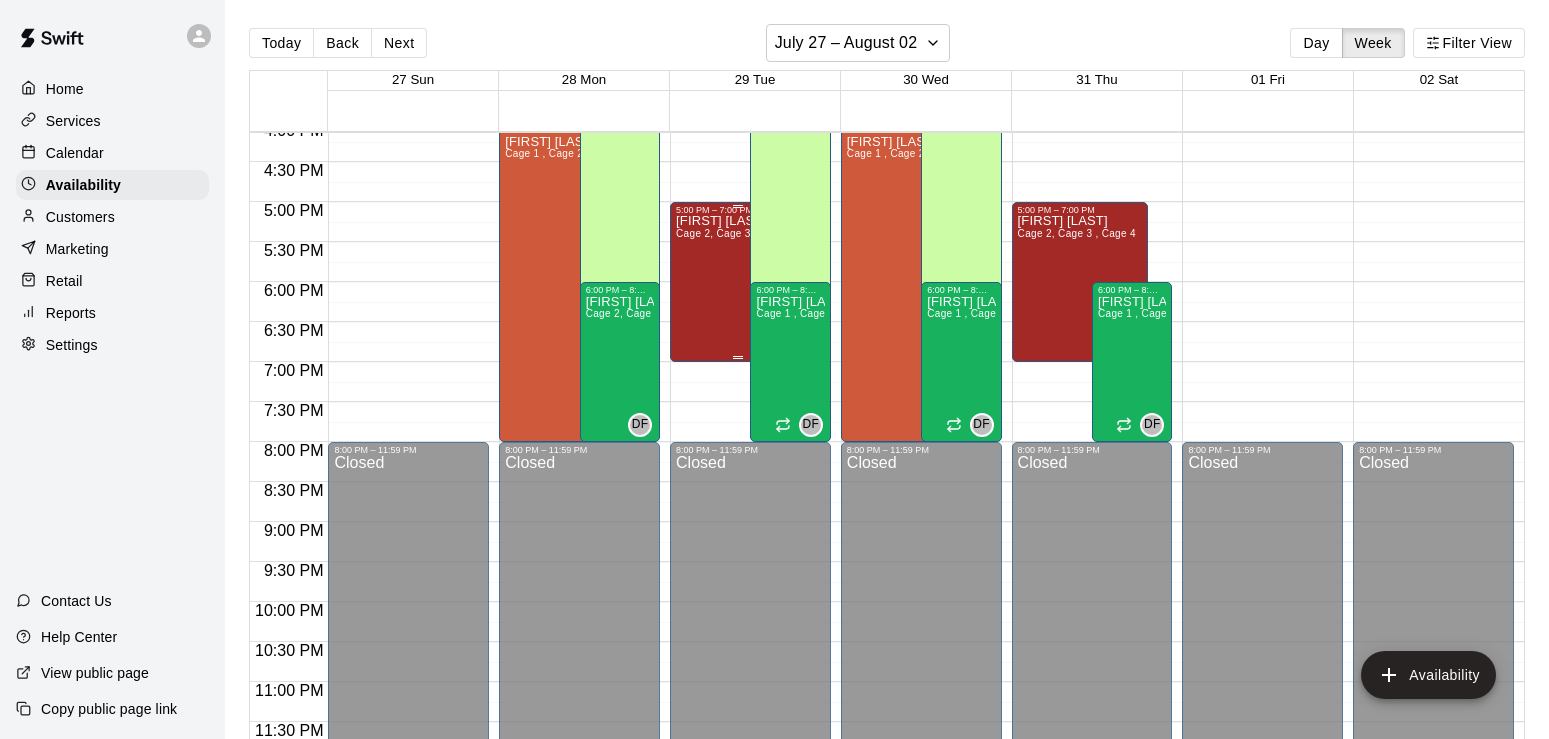 click on "[FIRST] [LAST] Cage 2, Cage 3 , Cage 4" at bounding box center (735, 584) 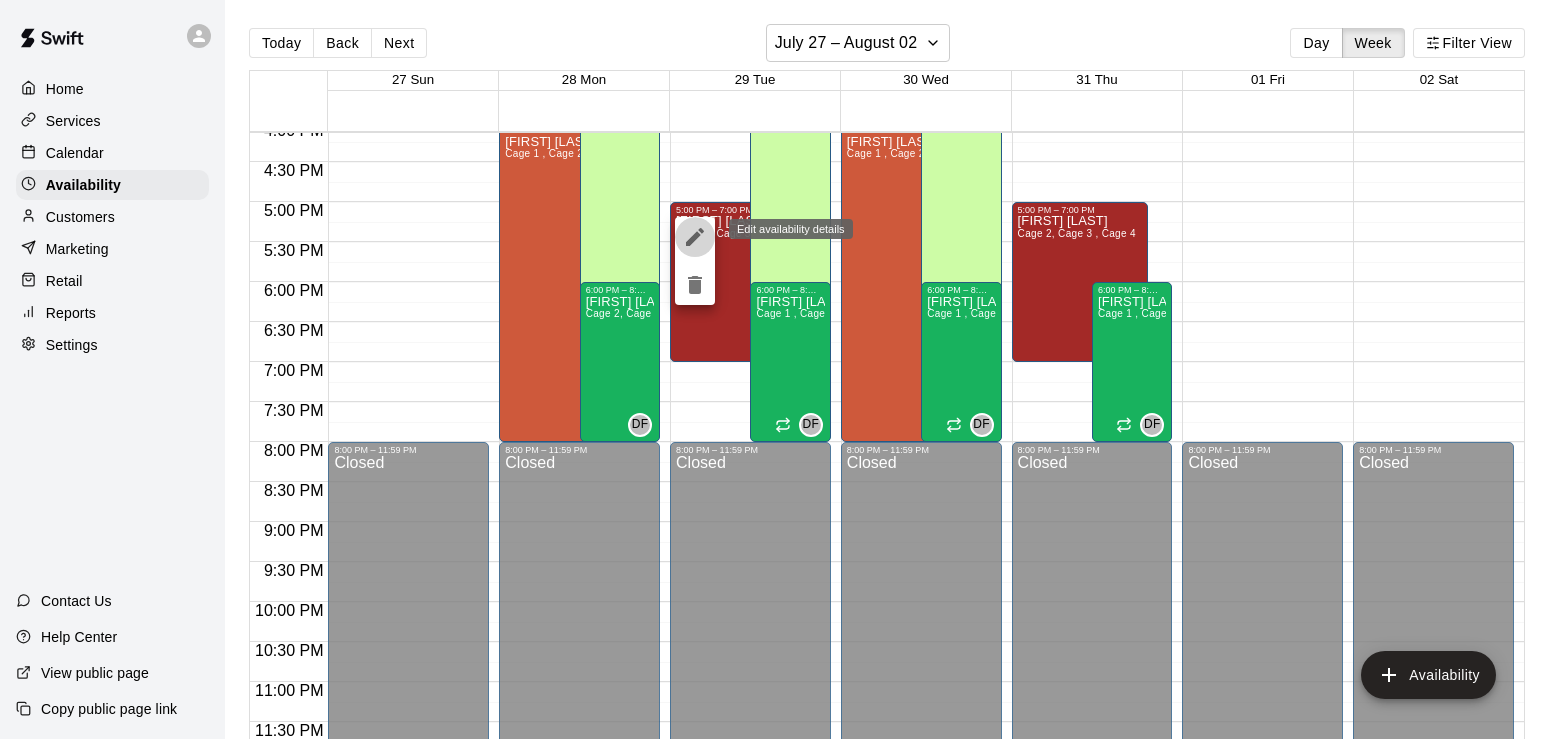click 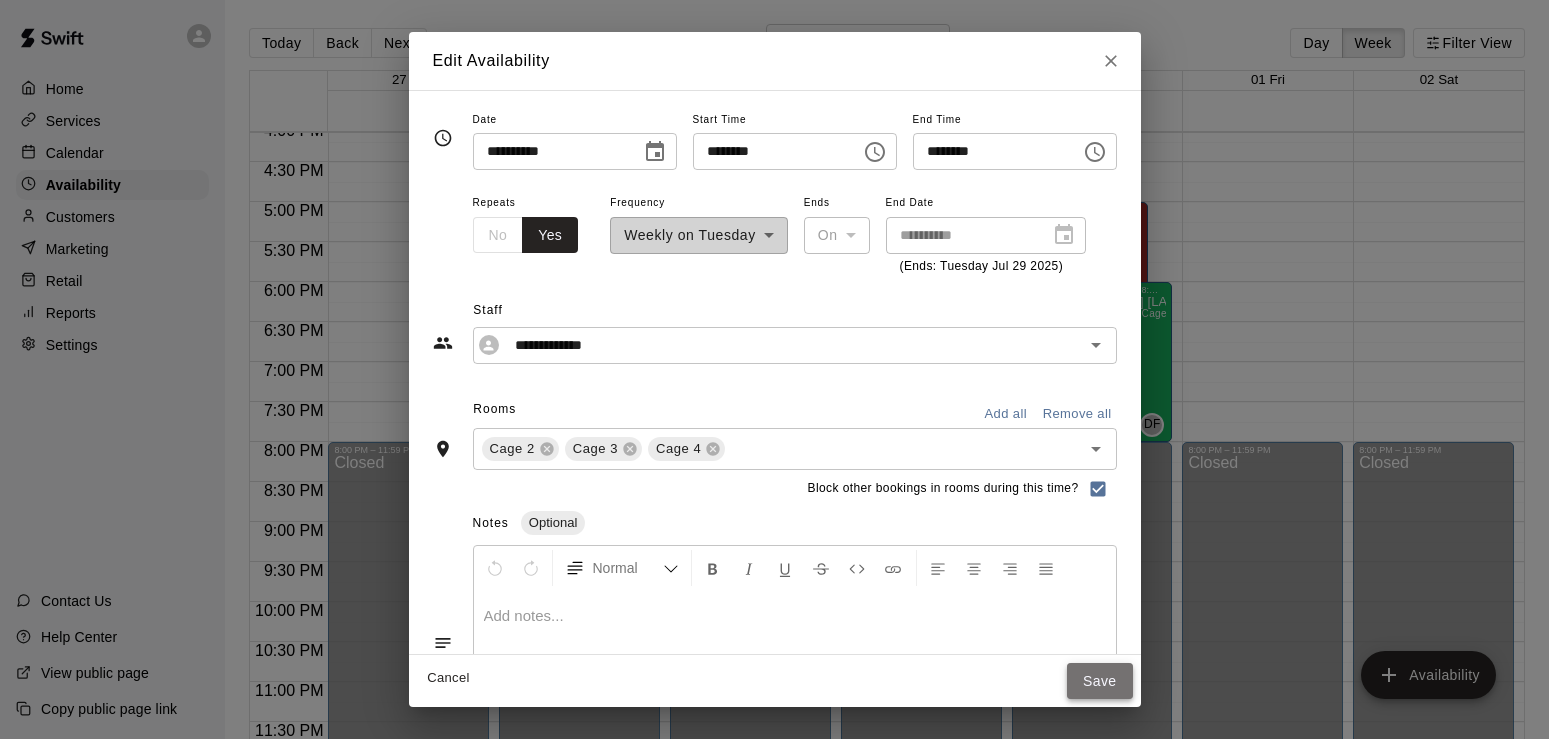 click on "Save" at bounding box center [1100, 681] 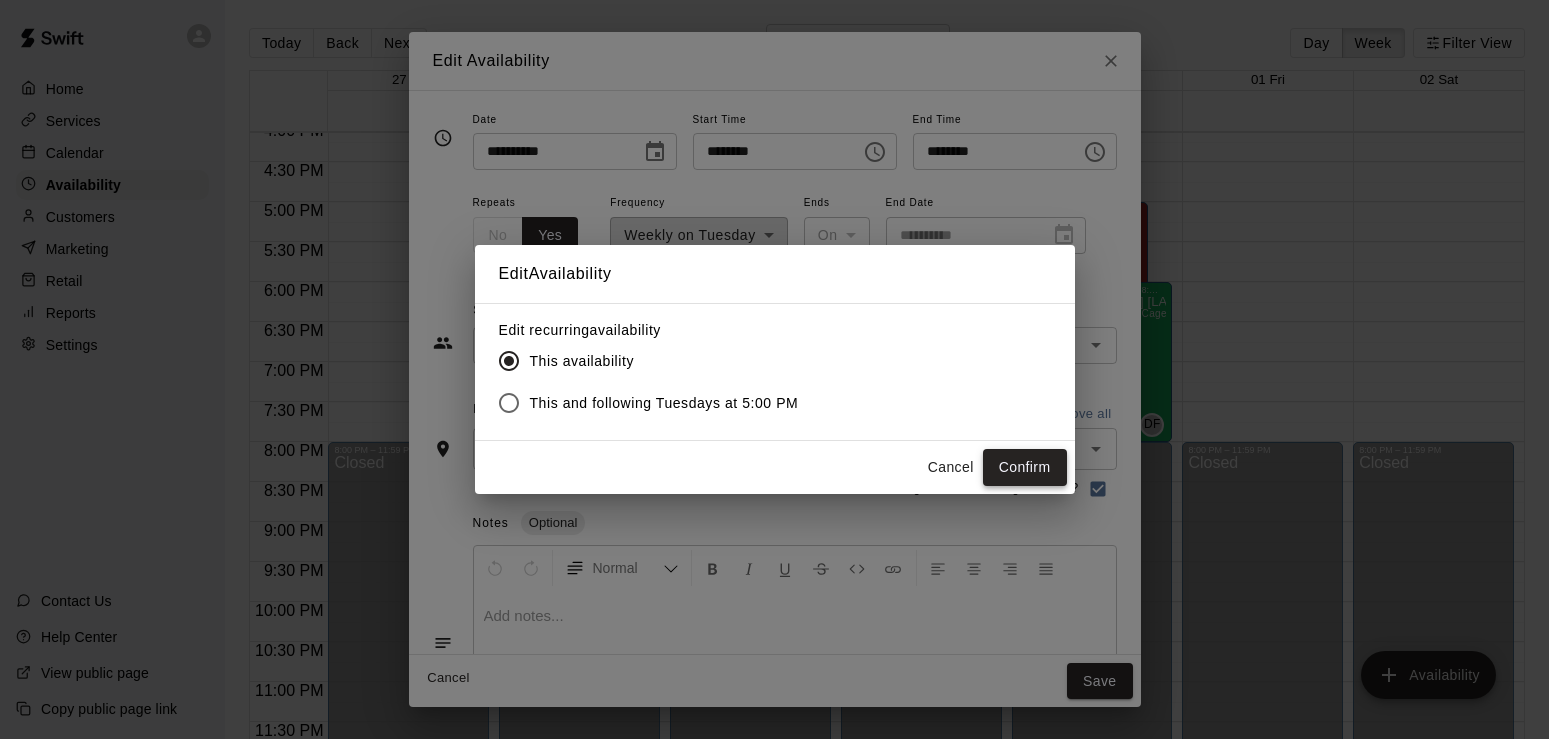 click on "Confirm" at bounding box center [1025, 467] 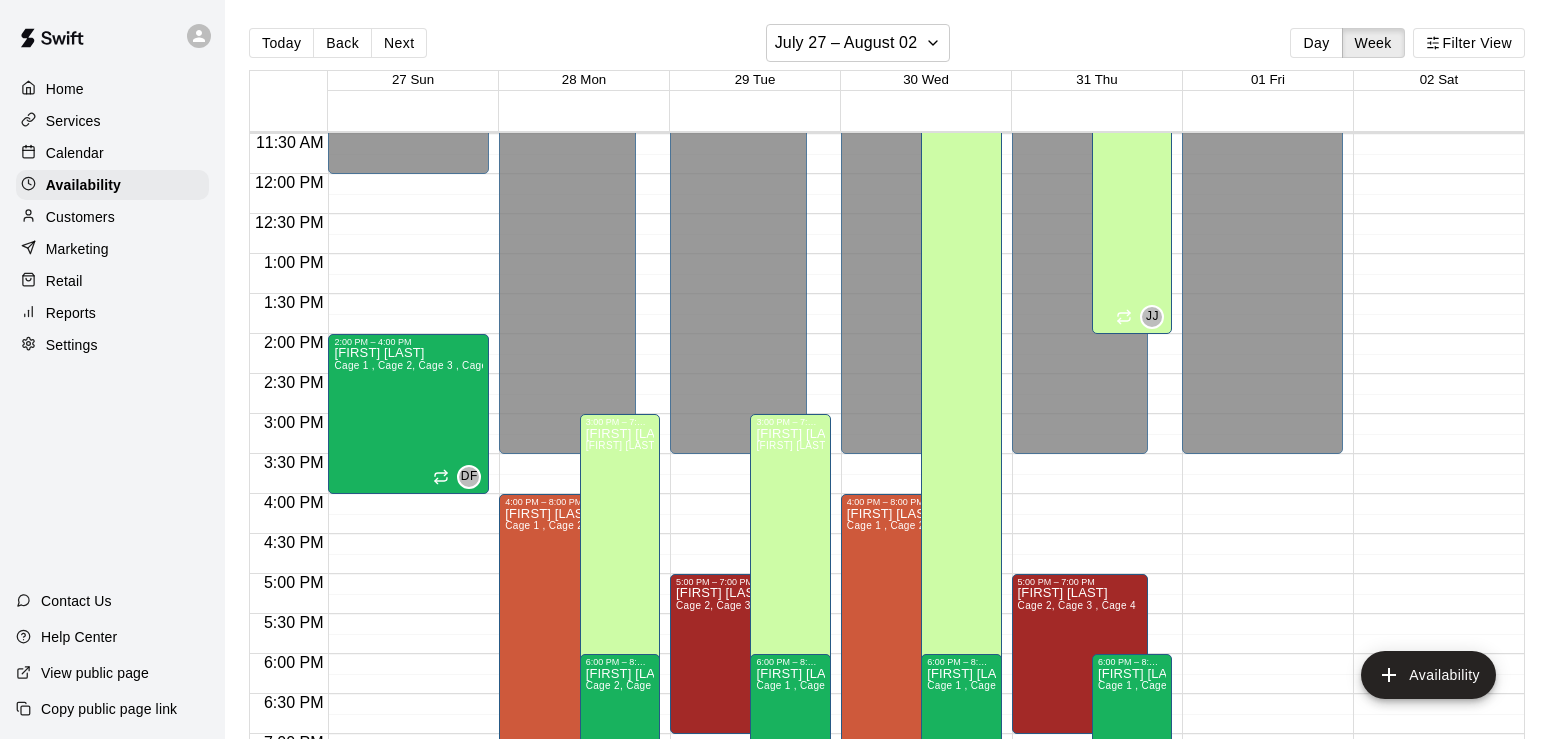 scroll, scrollTop: 914, scrollLeft: 0, axis: vertical 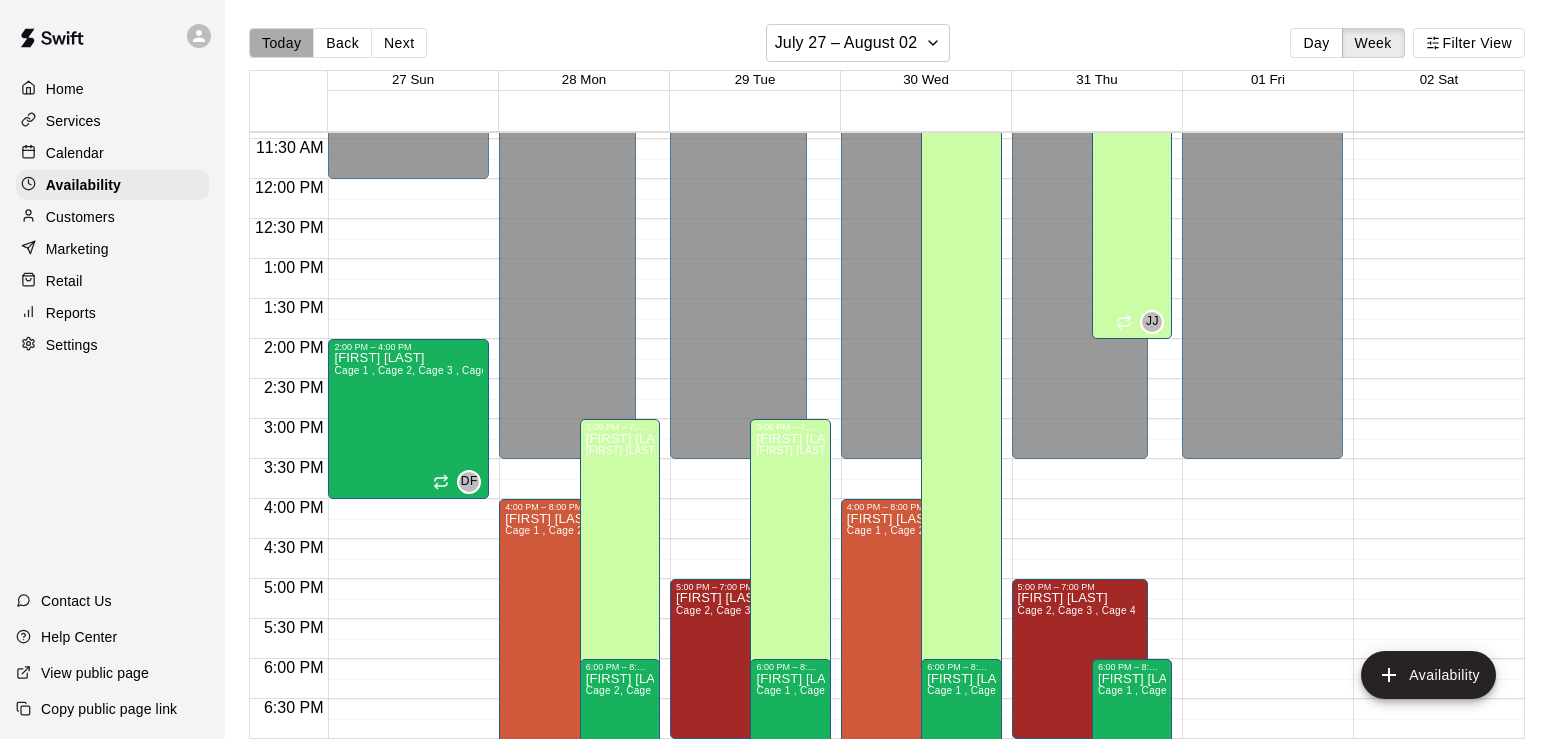 click on "Today" at bounding box center (281, 43) 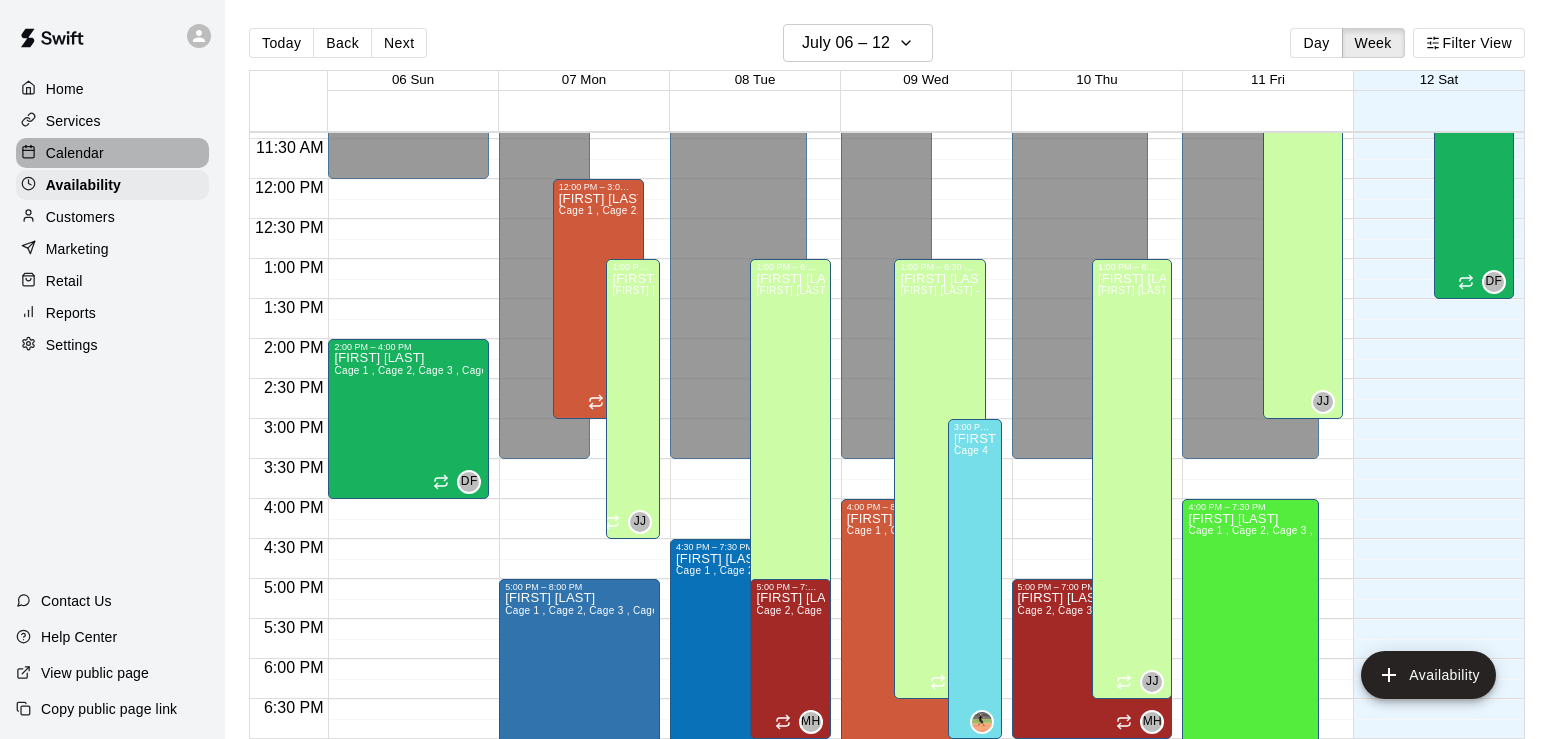 click on "Calendar" at bounding box center [75, 153] 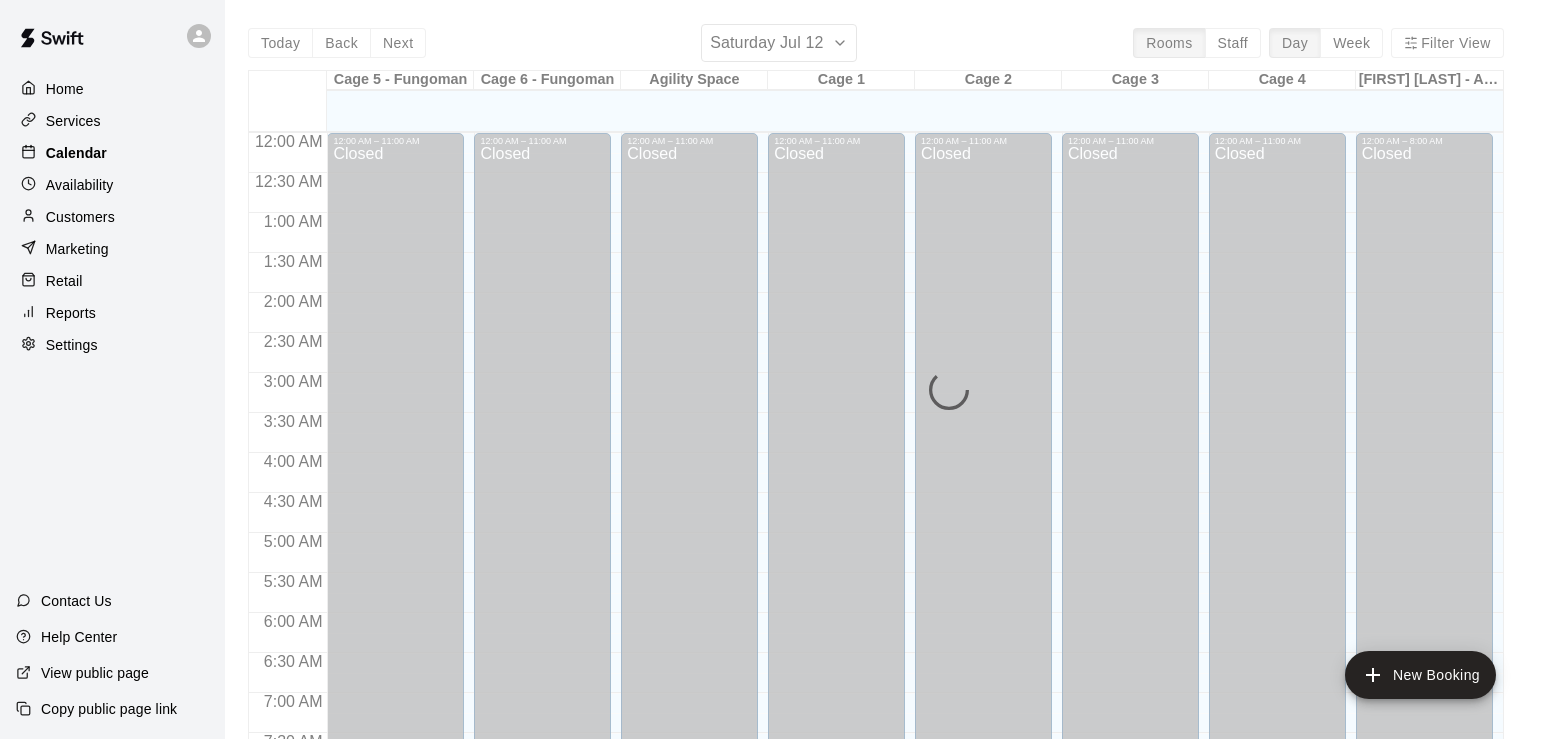 scroll, scrollTop: 1231, scrollLeft: 0, axis: vertical 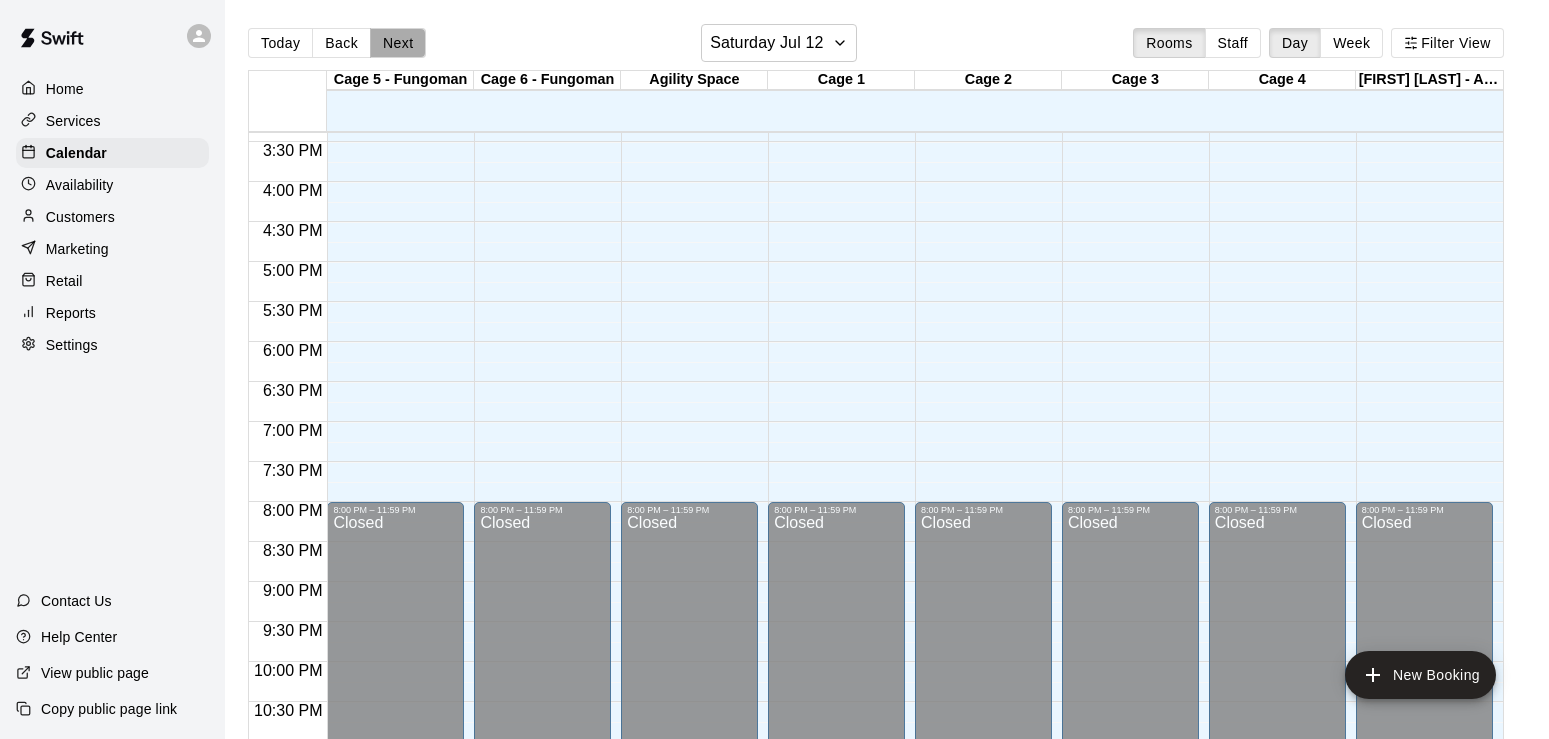 click on "Next" at bounding box center (398, 43) 